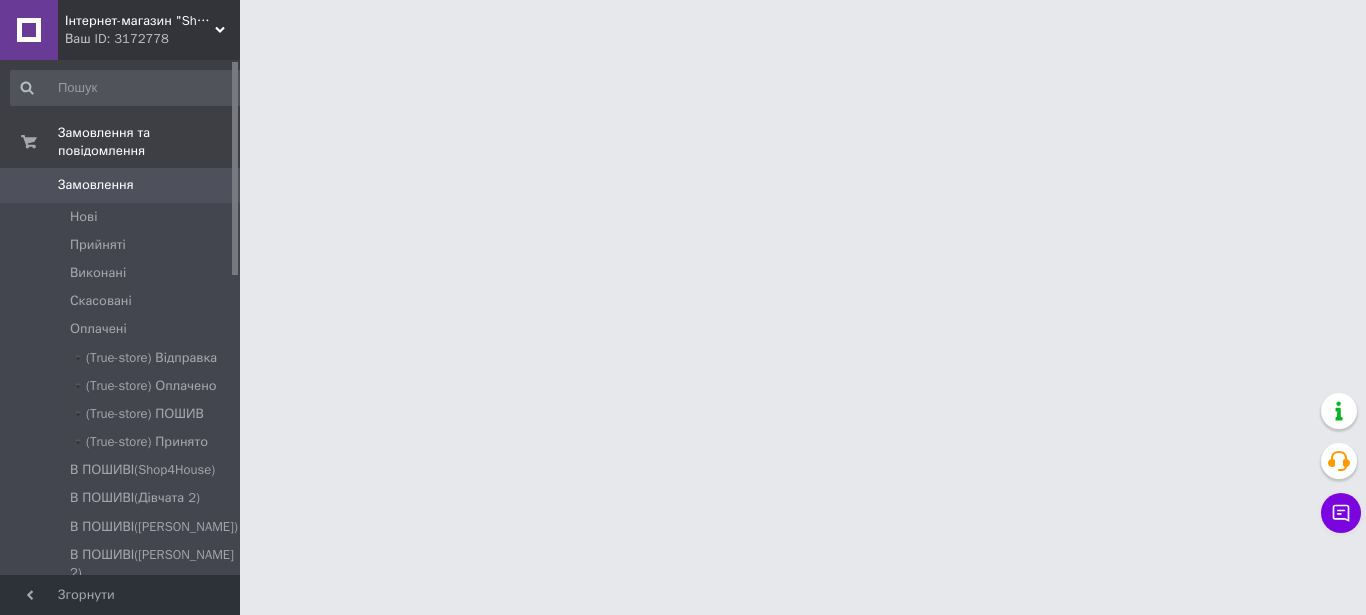 scroll, scrollTop: 0, scrollLeft: 0, axis: both 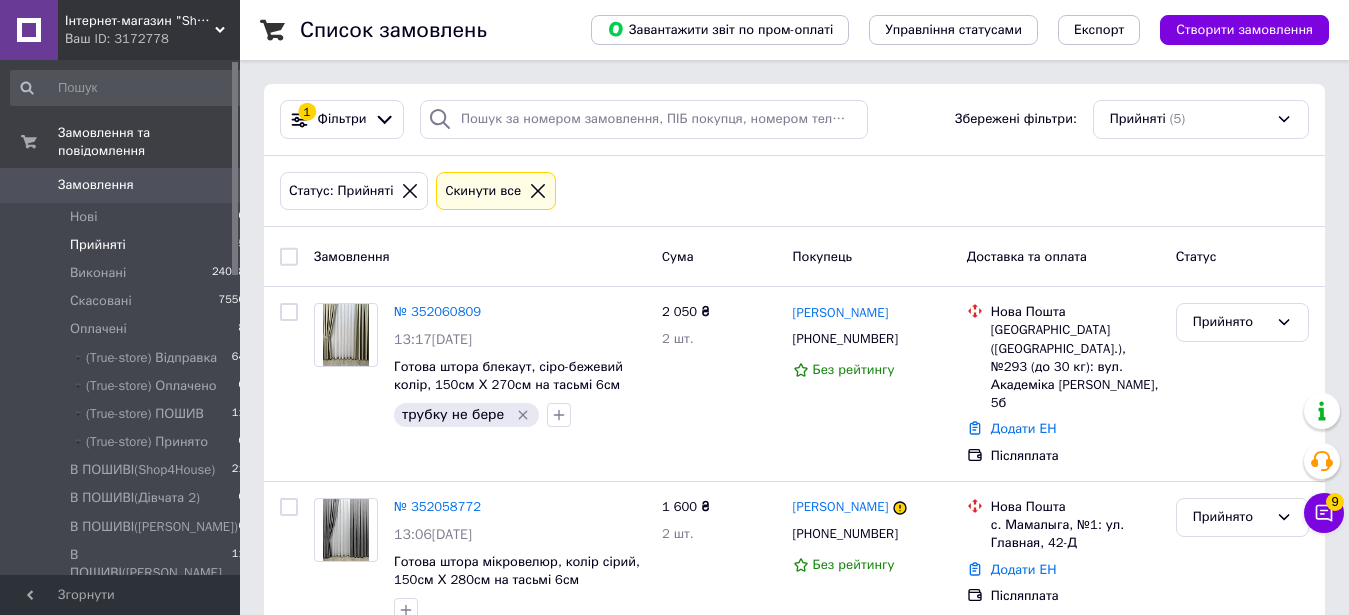 click on "Cкинути все" at bounding box center [496, 191] 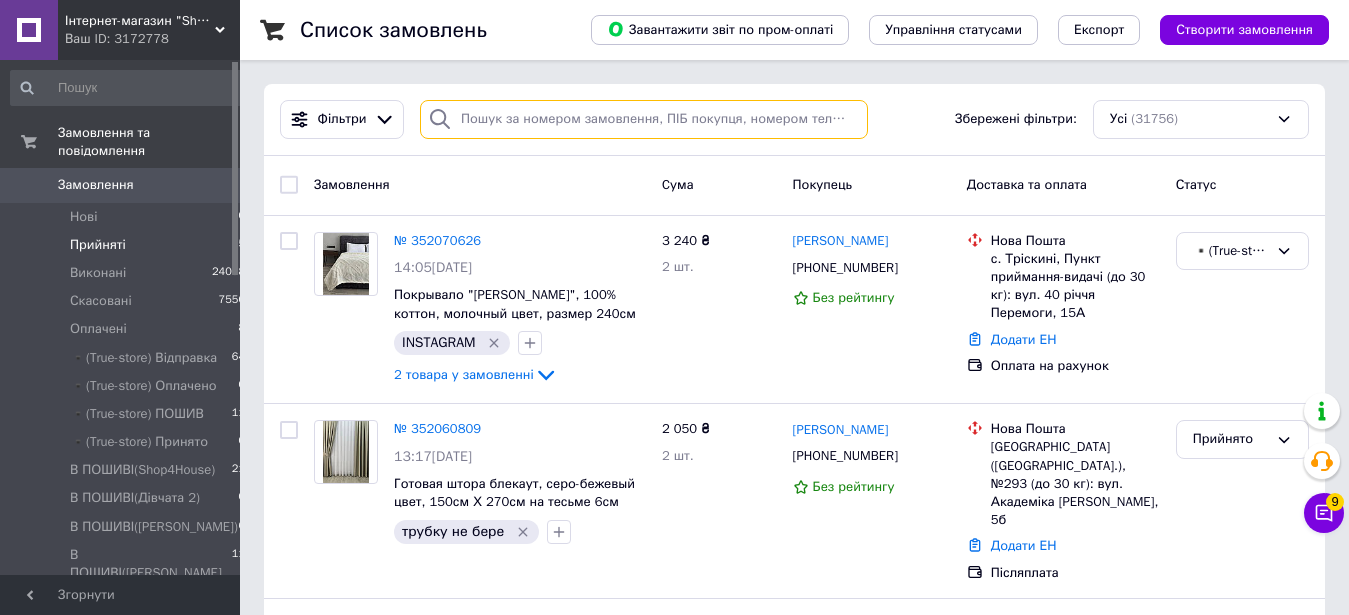 click at bounding box center (644, 119) 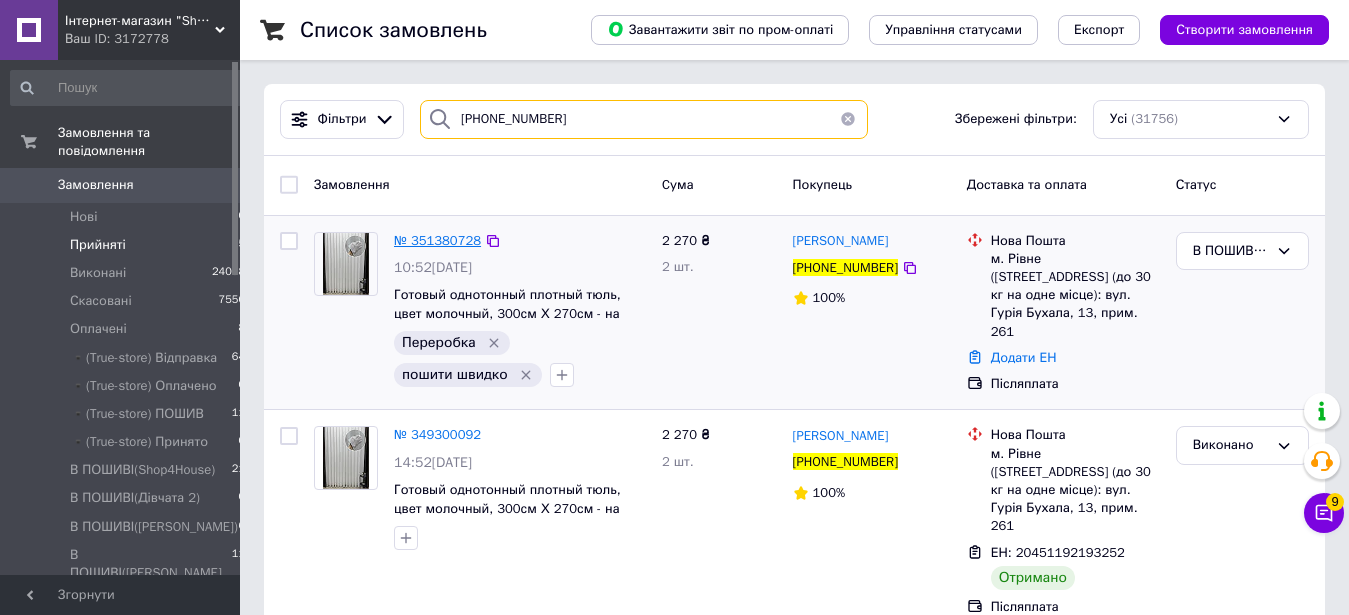 type on "+380973627293" 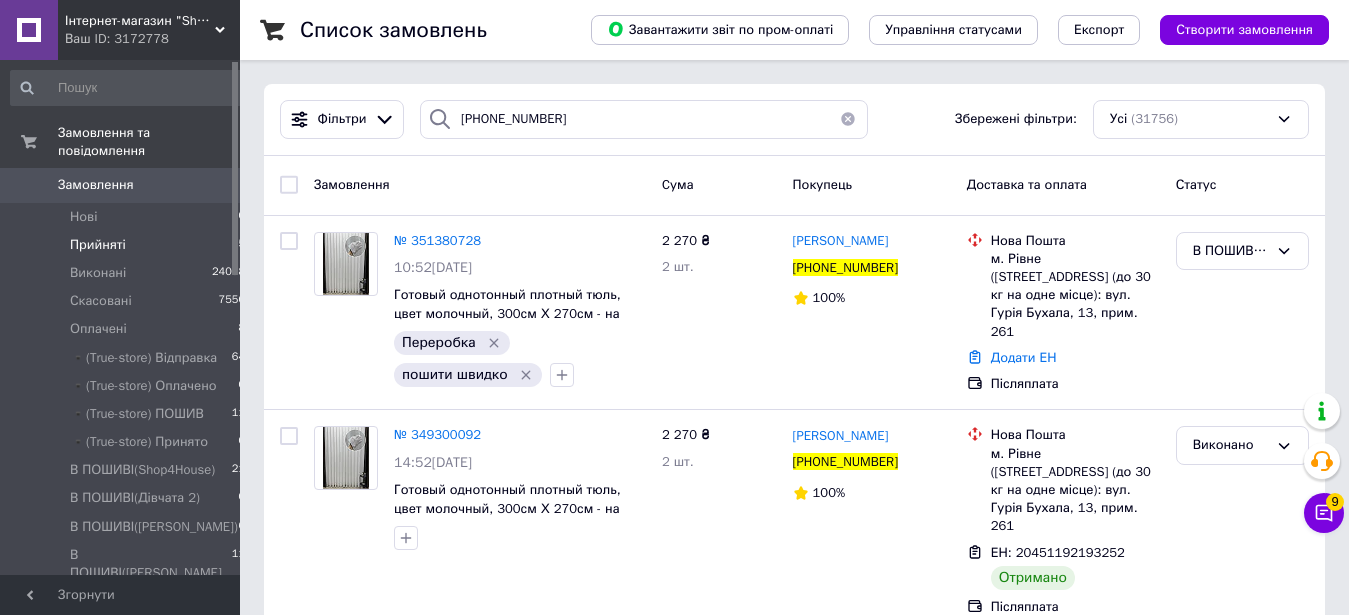 click at bounding box center (848, 119) 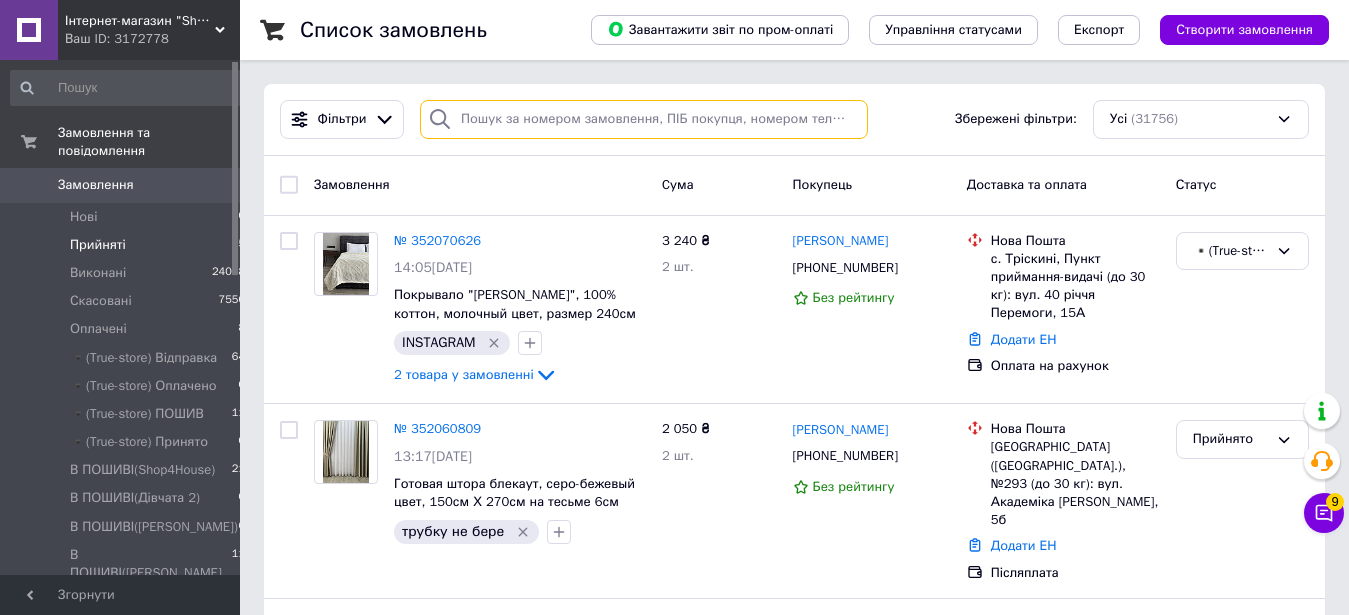 paste on "+380978752375" 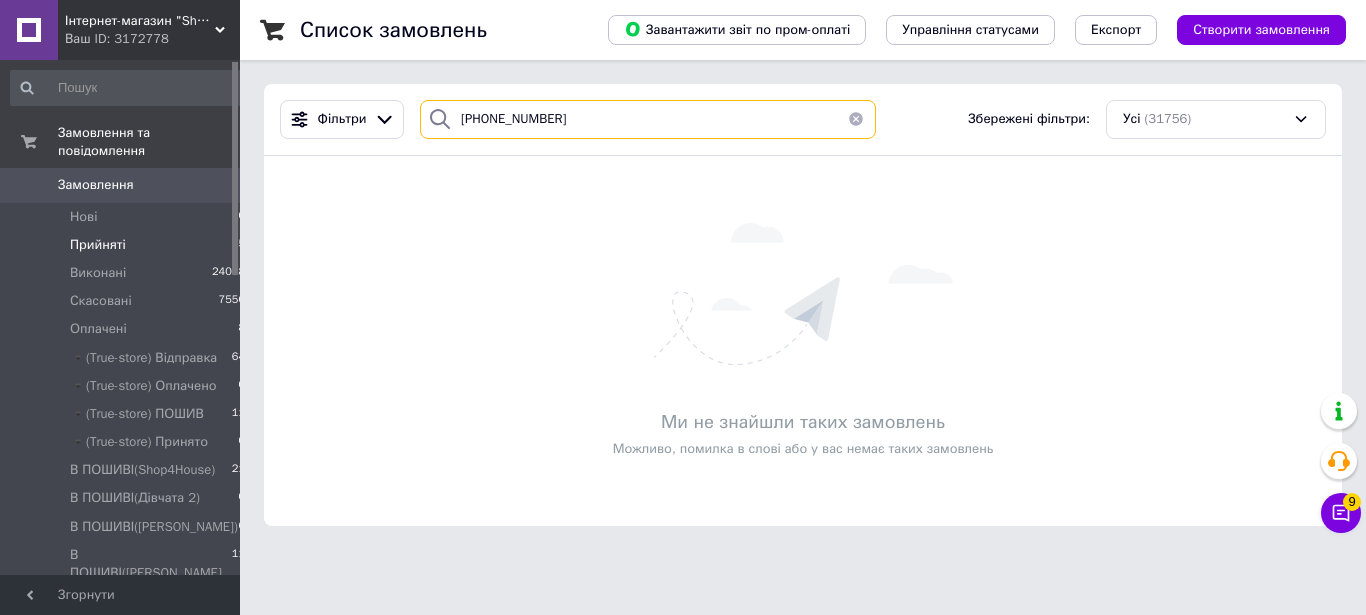 type on "+380978752375" 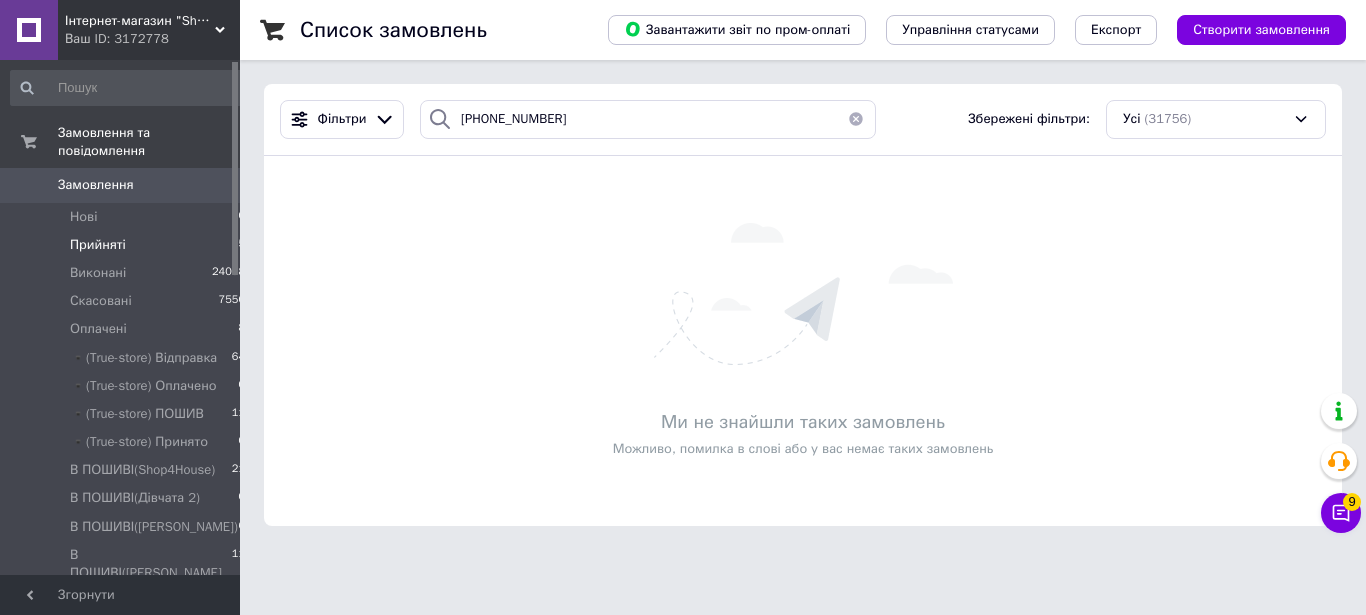 click at bounding box center (856, 119) 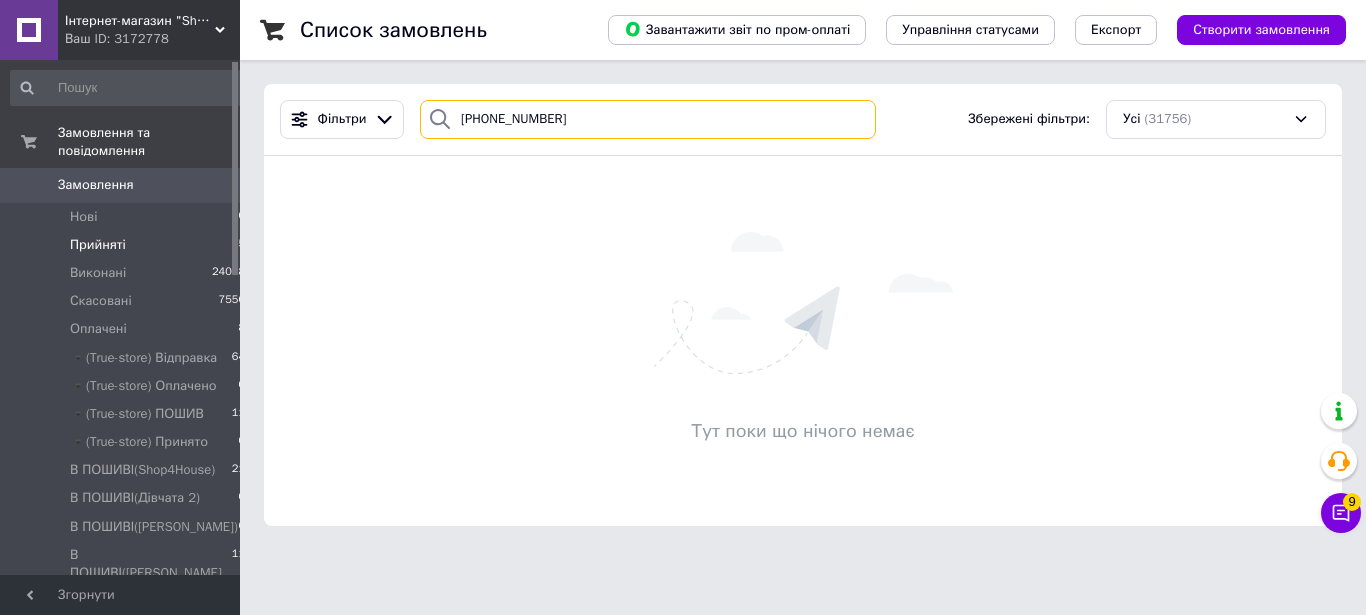 type 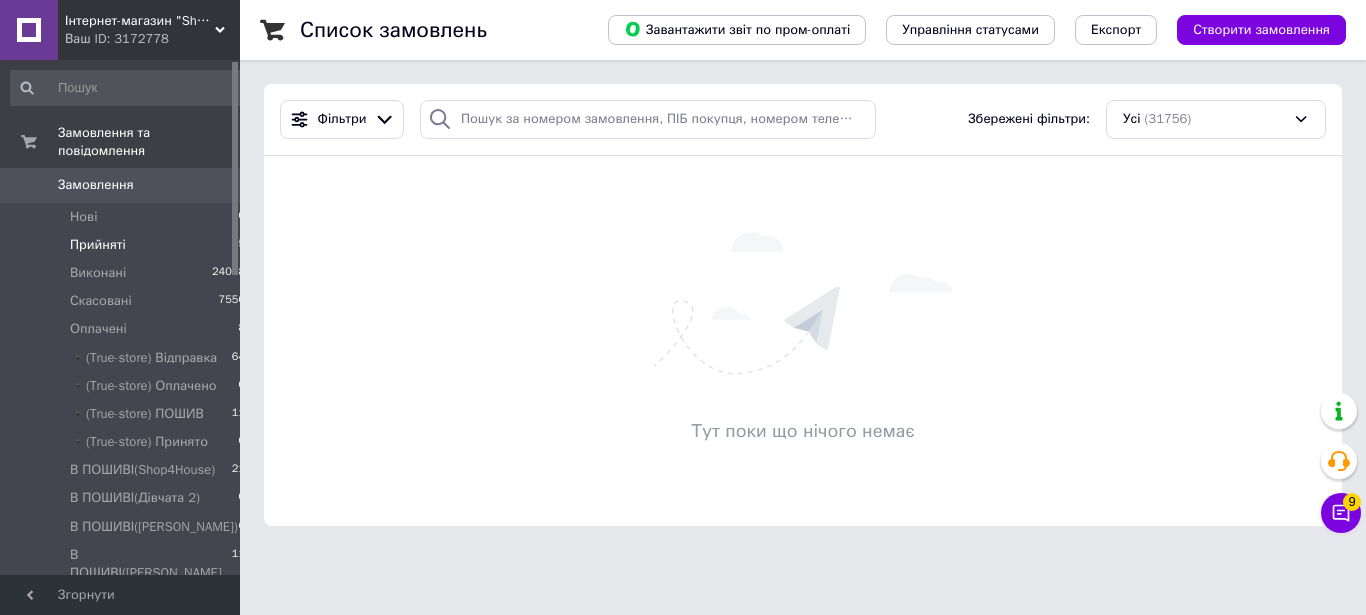 click on "Інтернет-магазин "Shop For House"" at bounding box center [140, 21] 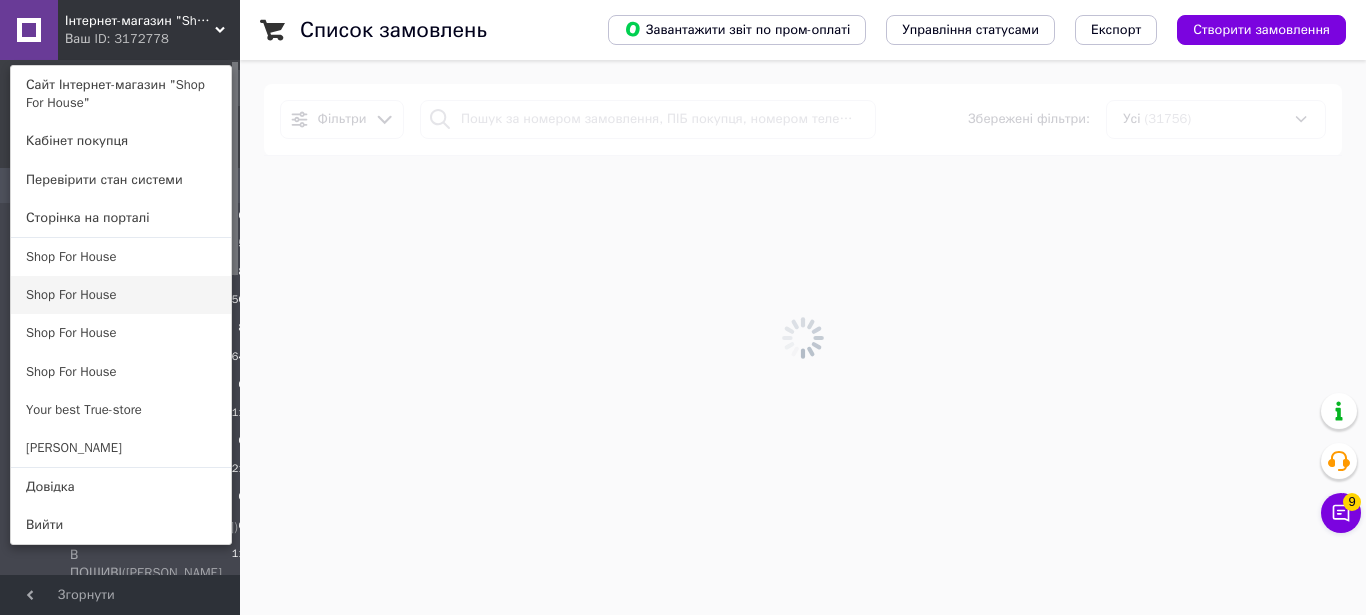 click on "Shop For House" at bounding box center [121, 295] 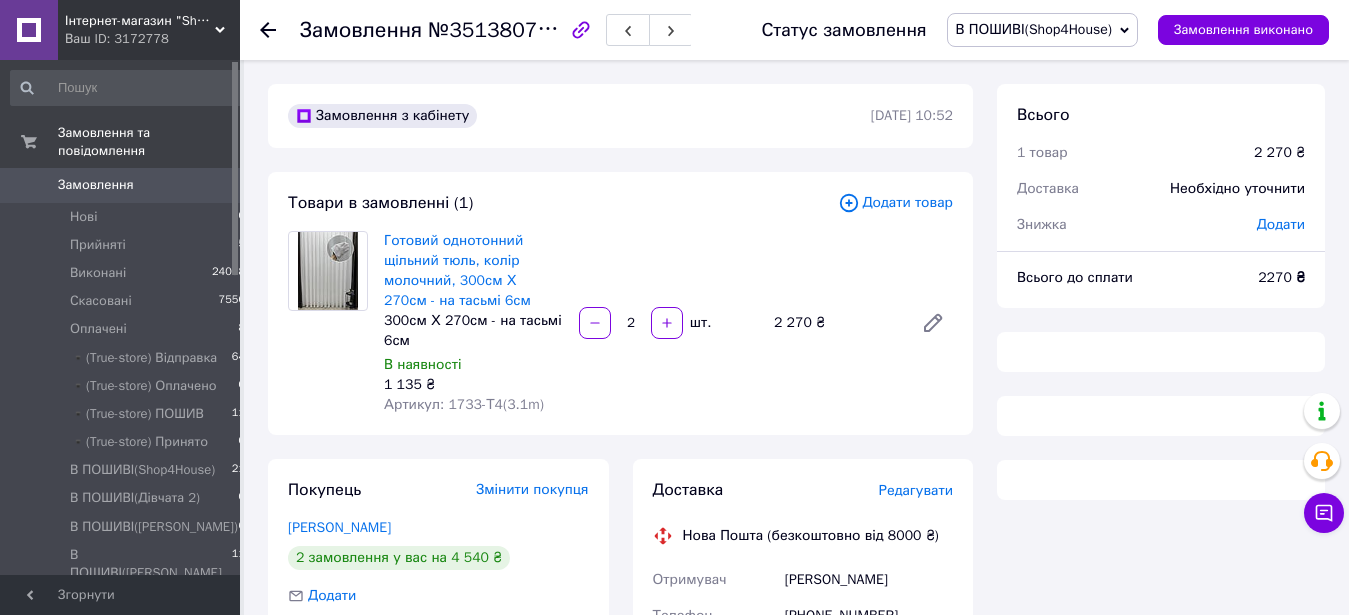 scroll, scrollTop: 102, scrollLeft: 0, axis: vertical 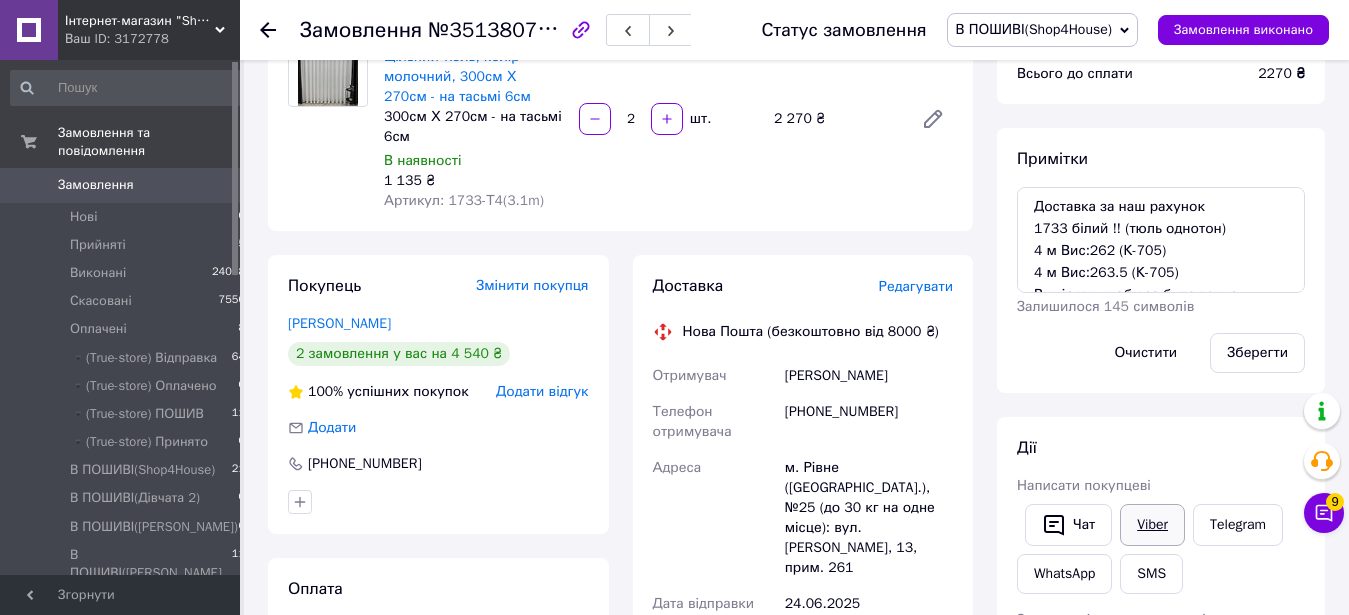 click on "Viber" at bounding box center [1152, 525] 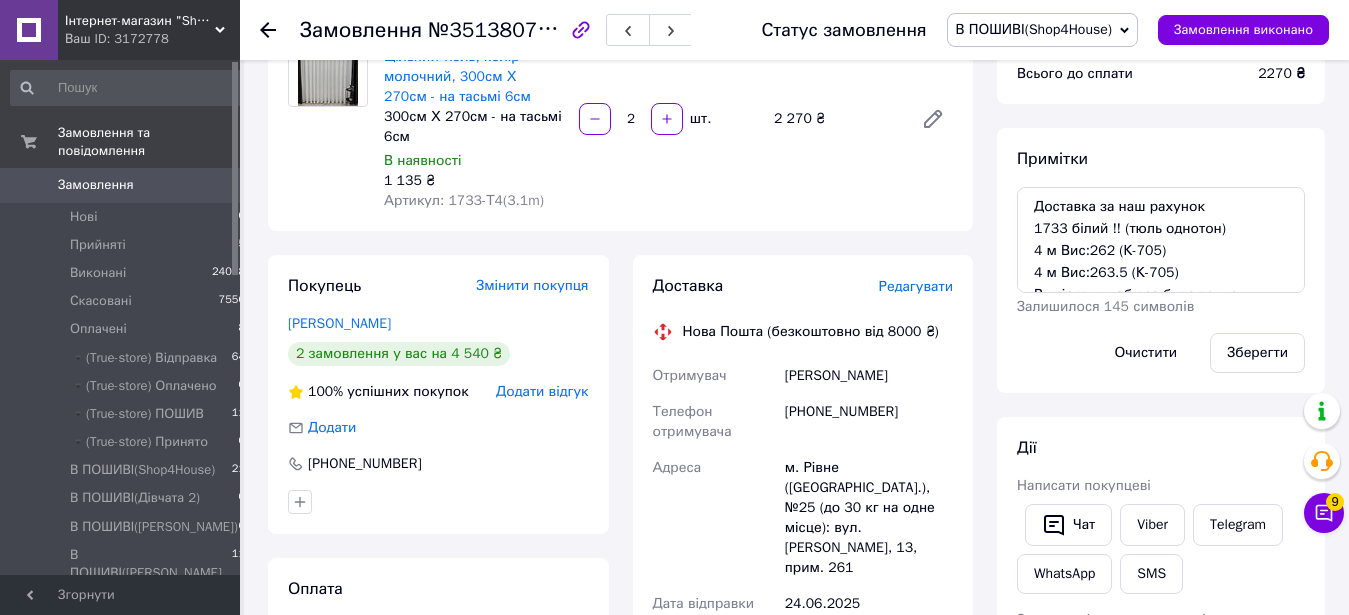 drag, startPoint x: 452, startPoint y: 38, endPoint x: 549, endPoint y: 31, distance: 97.25225 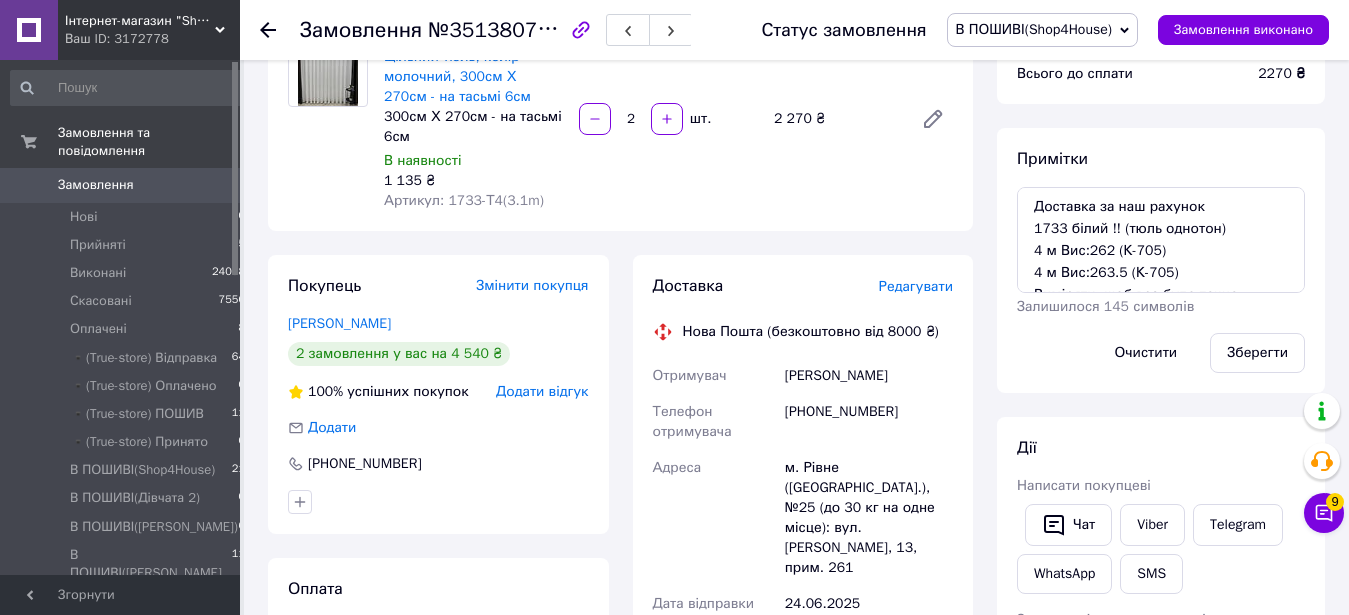 click on "Замовлення №351380728" at bounding box center [430, 30] 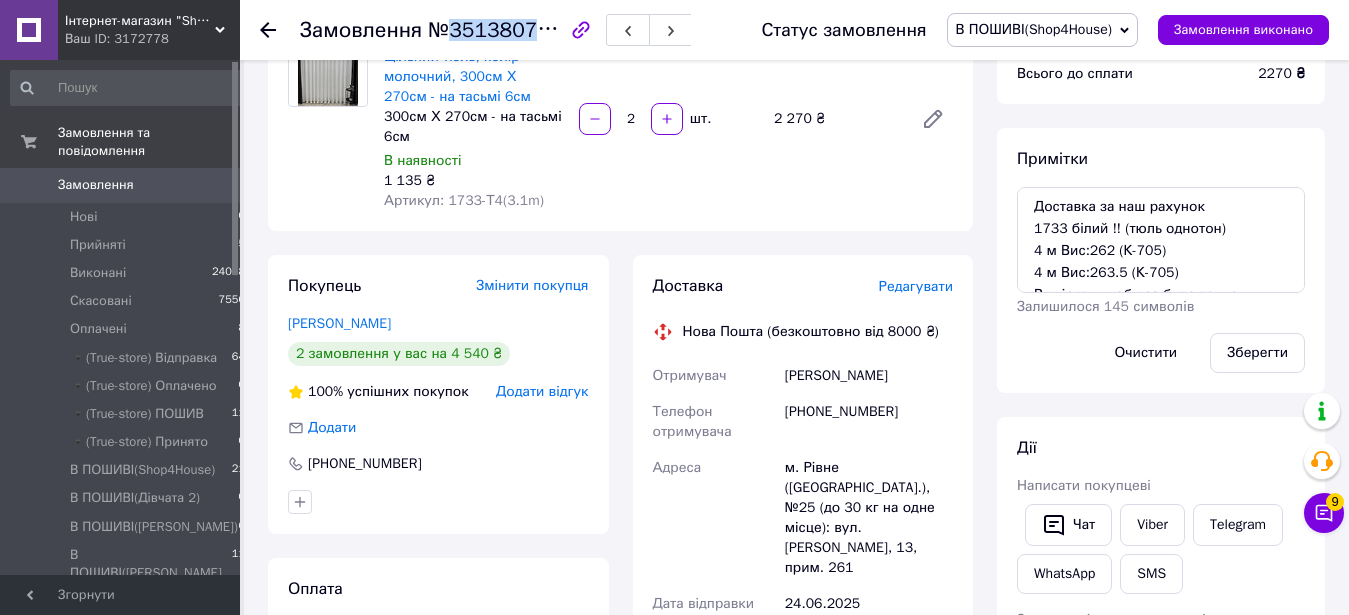 drag, startPoint x: 446, startPoint y: 33, endPoint x: 545, endPoint y: 41, distance: 99.32271 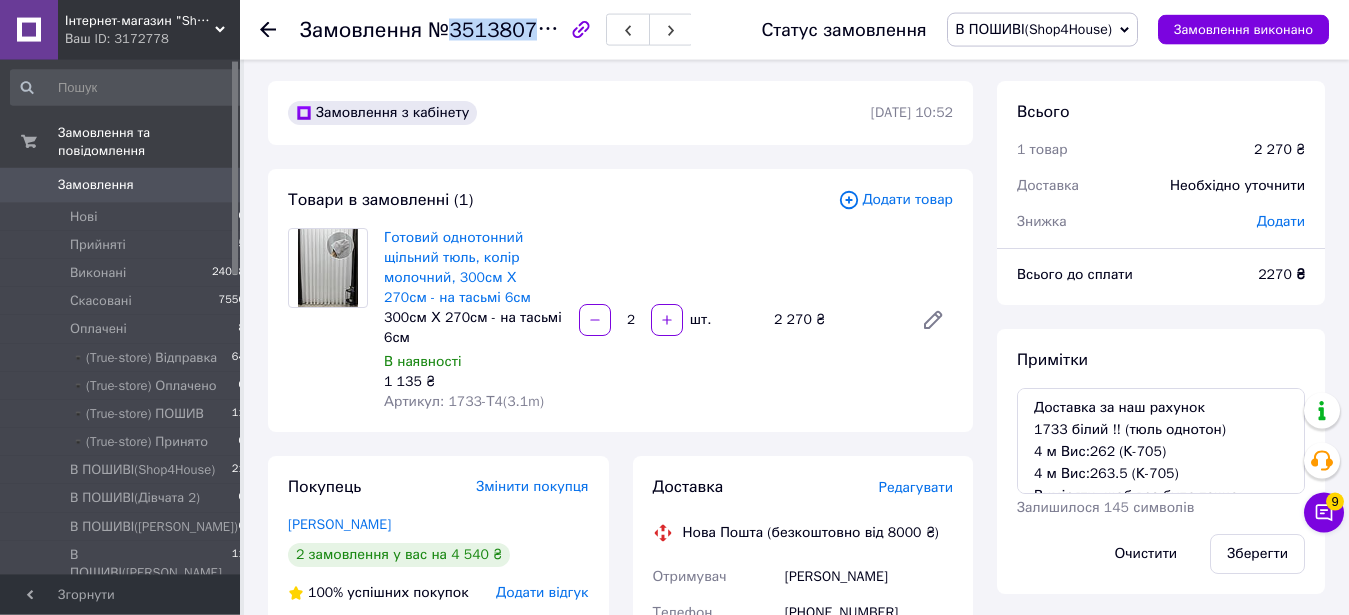 scroll, scrollTop: 0, scrollLeft: 0, axis: both 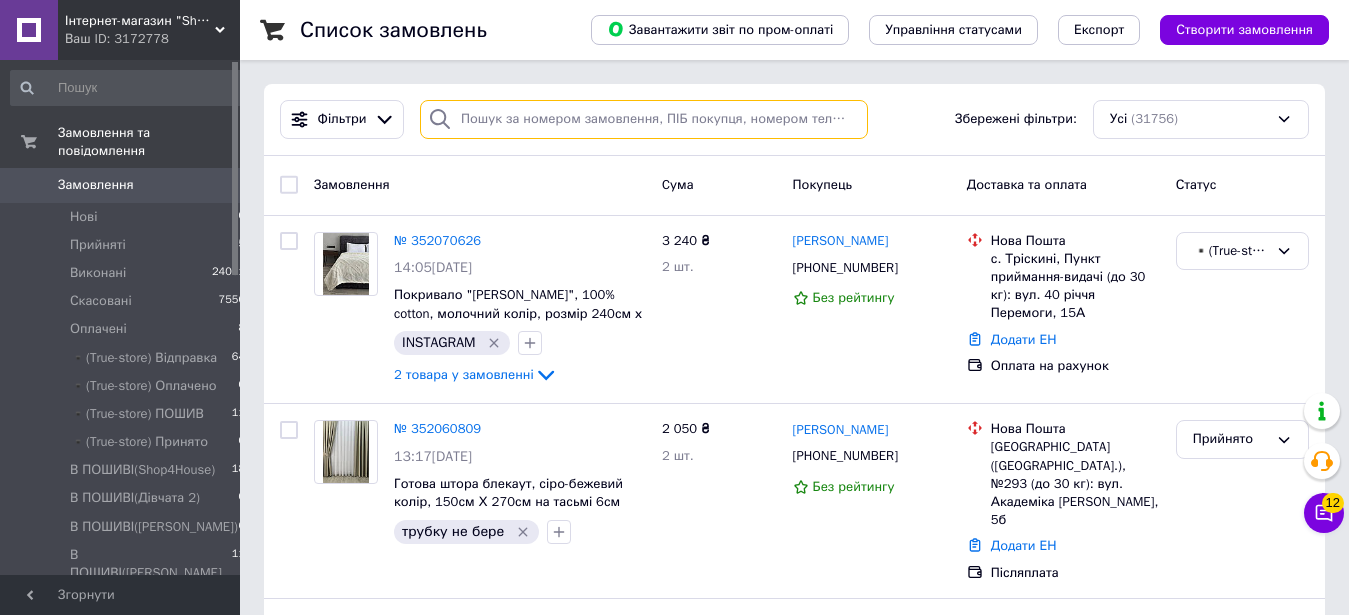 click at bounding box center (644, 119) 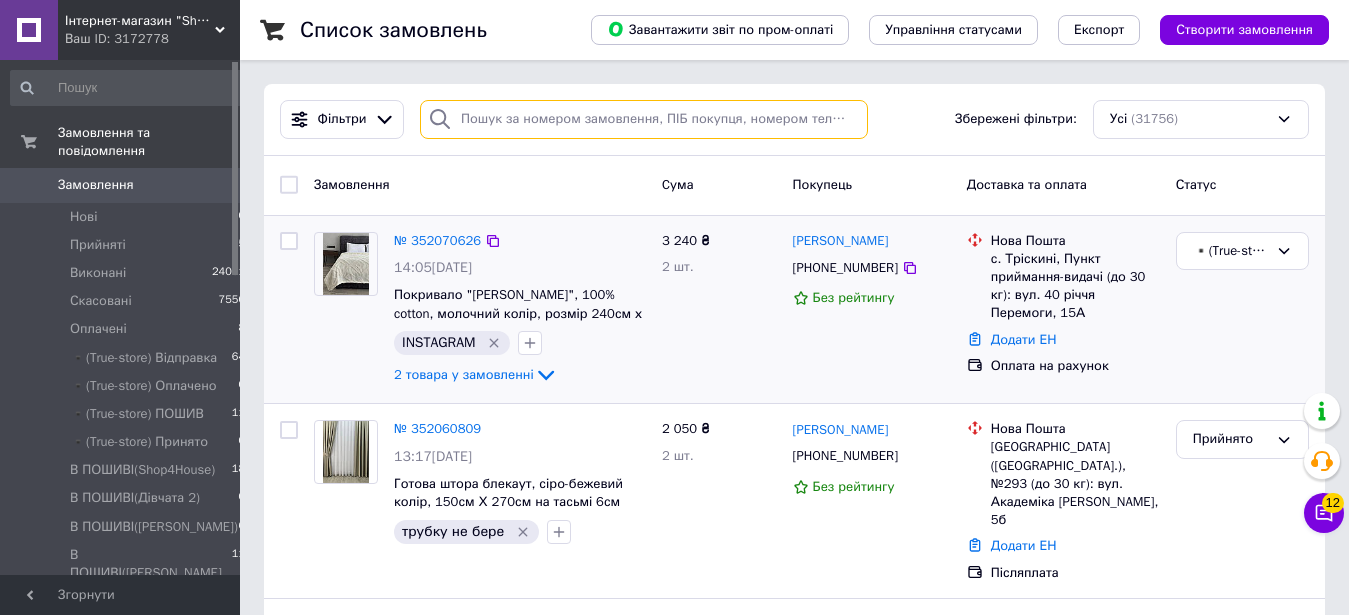 paste on "[PHONE_NUMBER]" 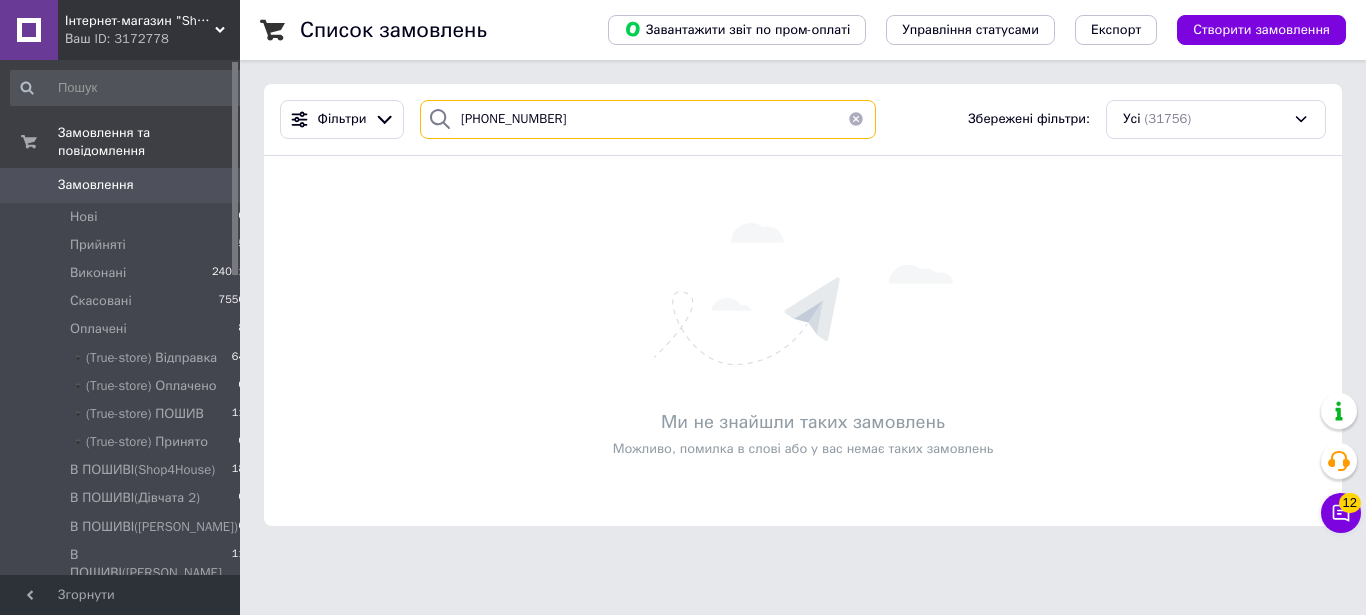 type on "+380978752375" 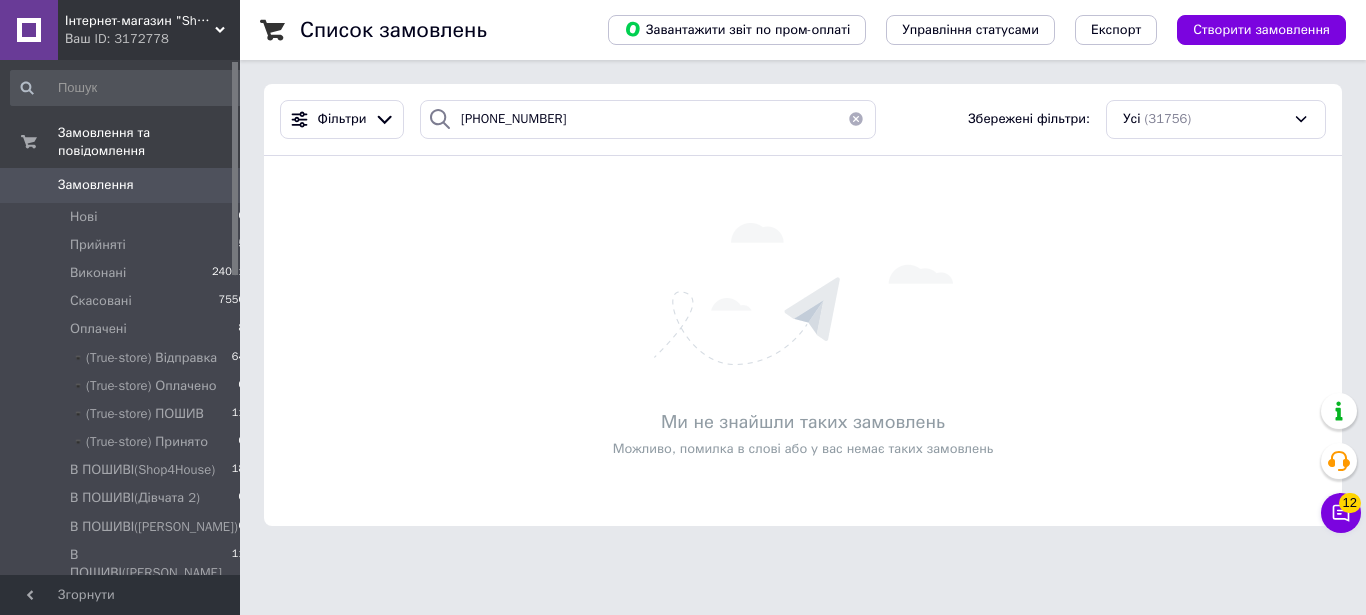 click at bounding box center [856, 119] 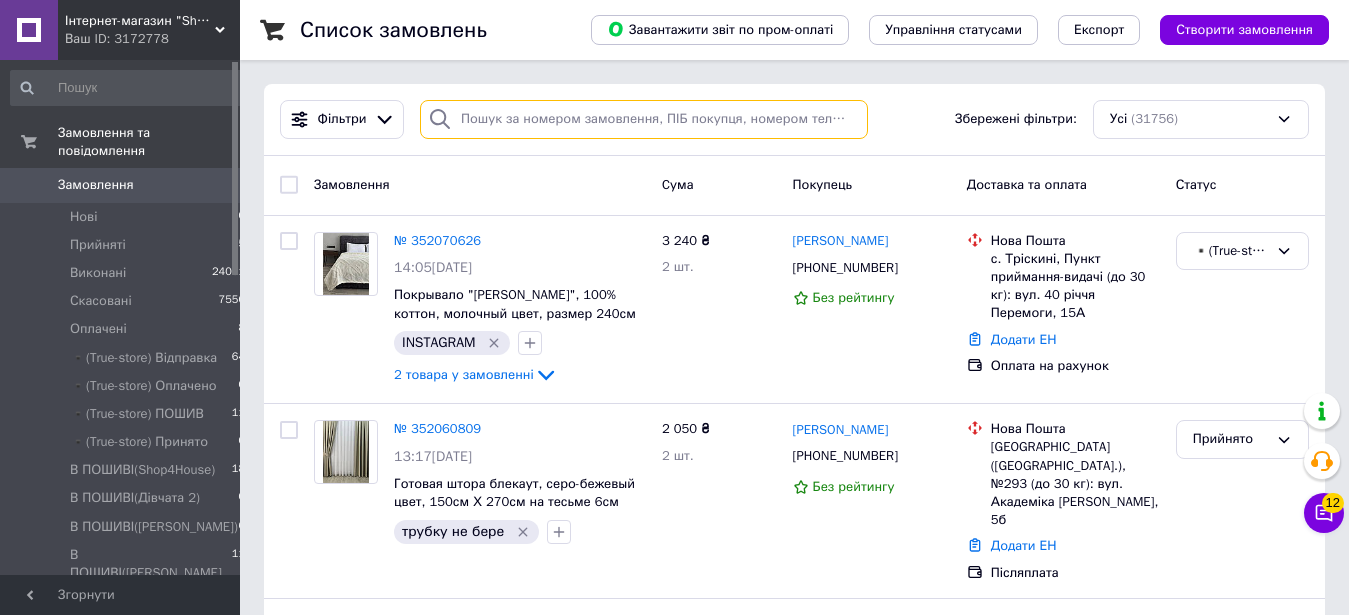paste on "+380978752375" 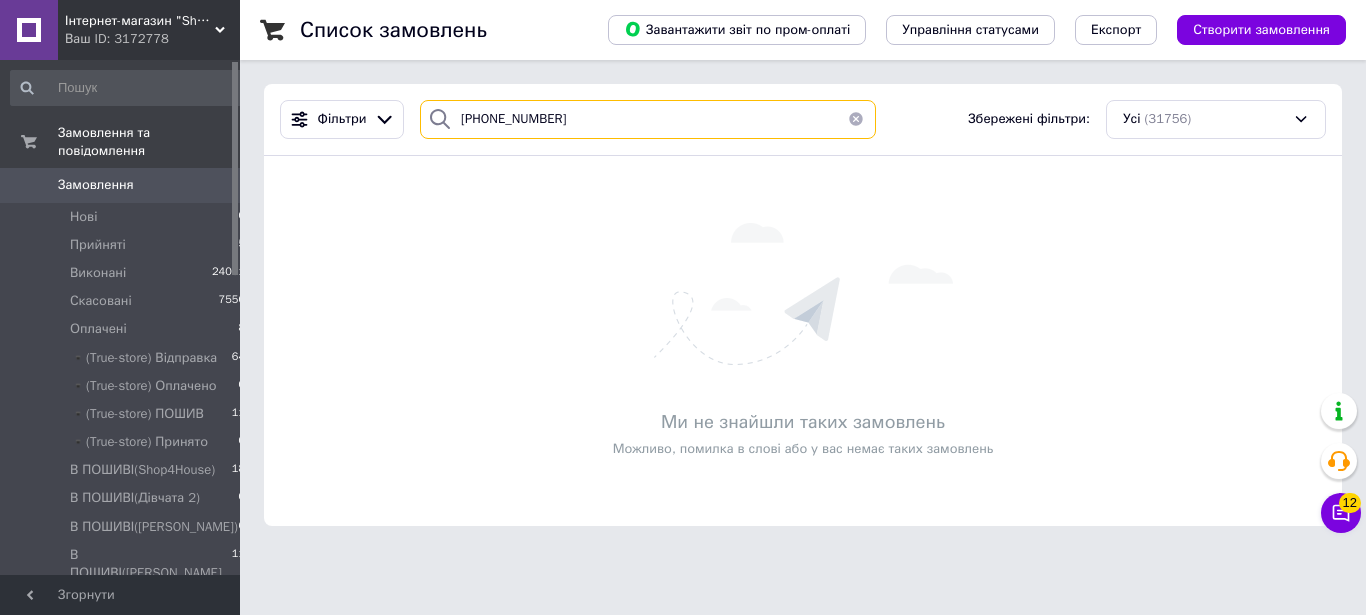 type on "+380978752375" 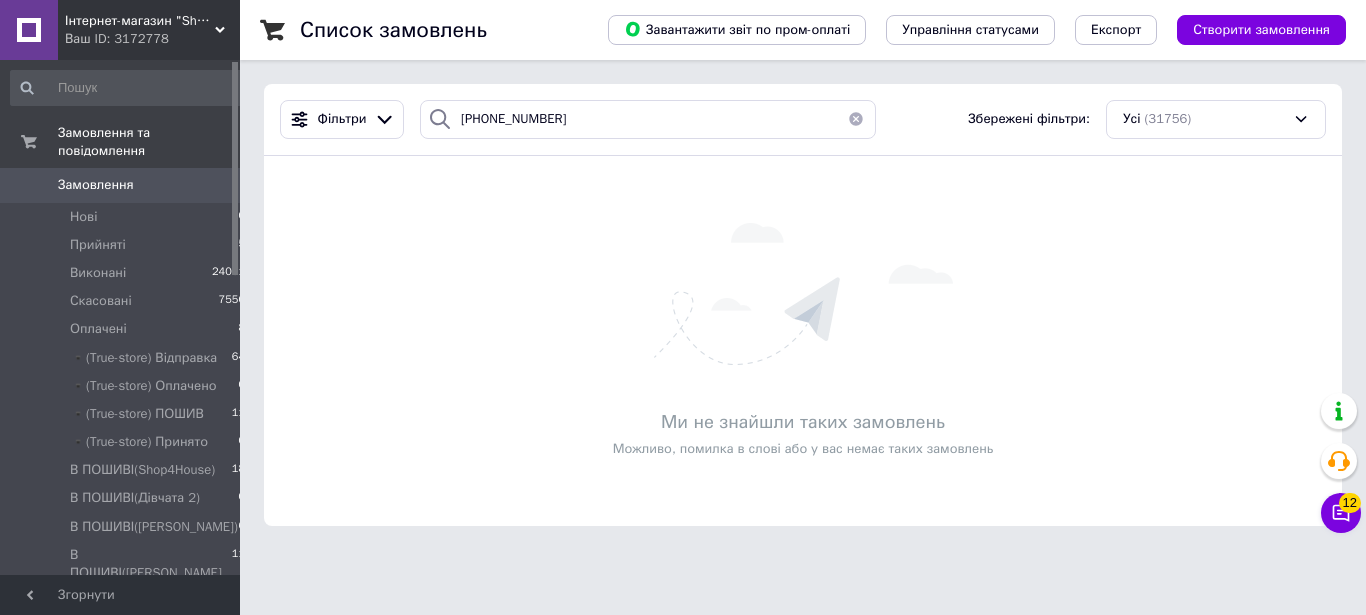 click at bounding box center (856, 119) 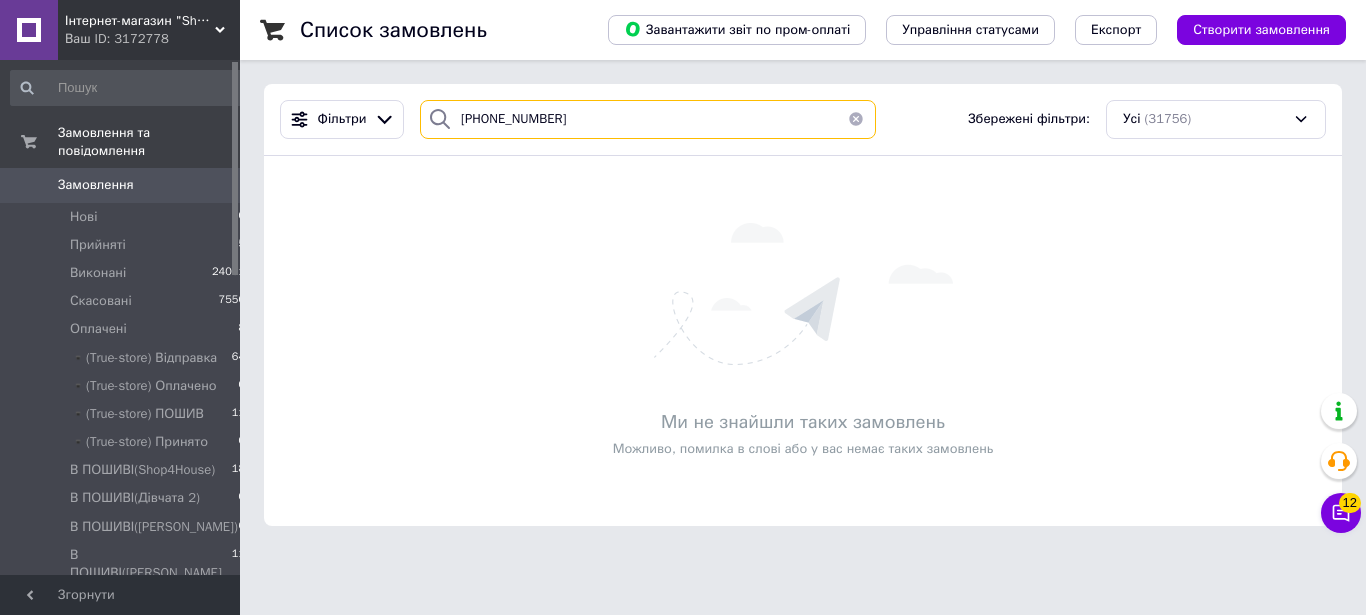 type 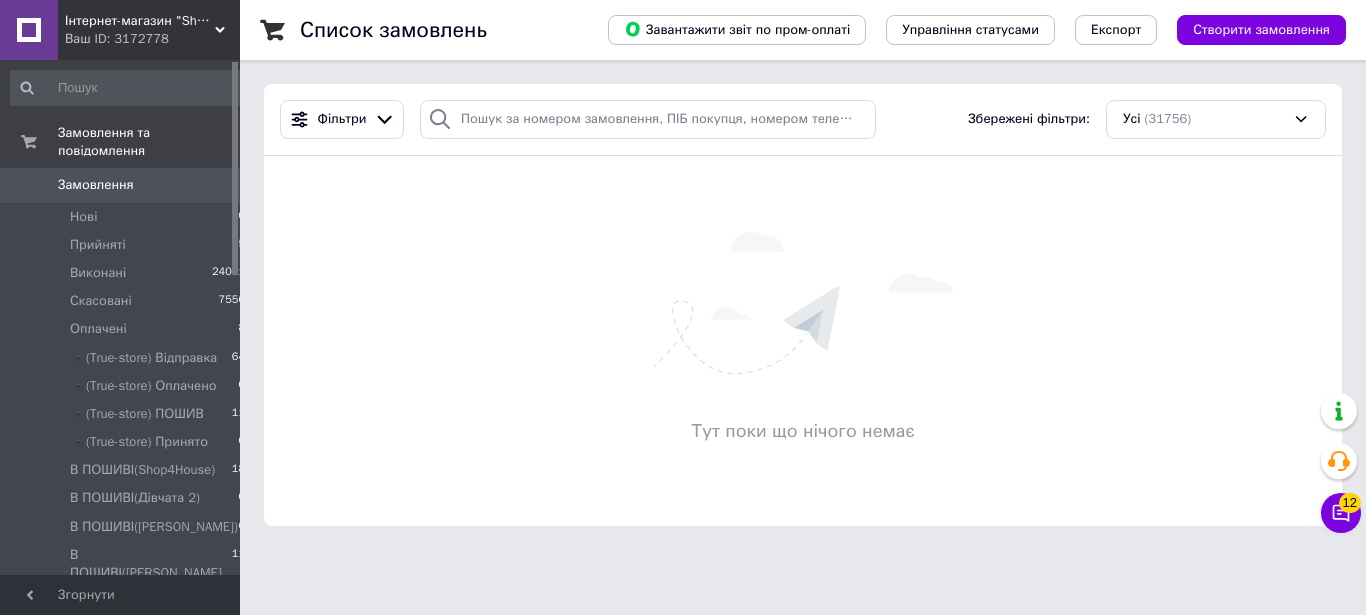 click on "Інтернет-магазин "Shop For House"" at bounding box center [140, 21] 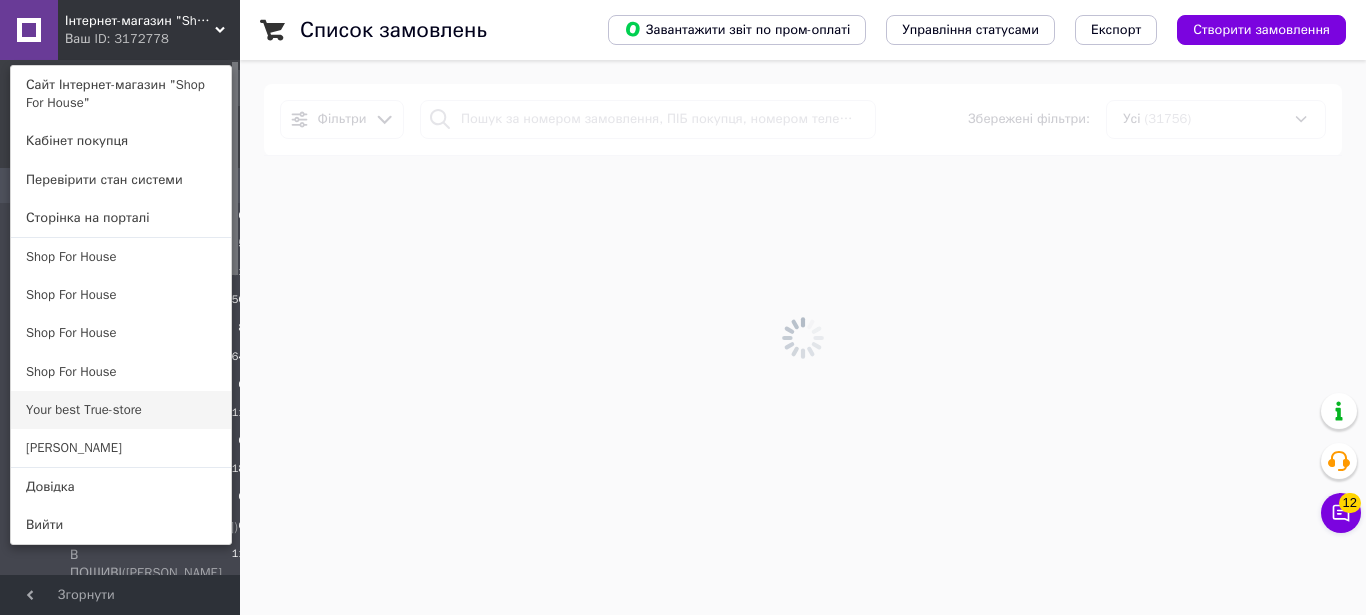 click on "Your best True-store" at bounding box center [121, 410] 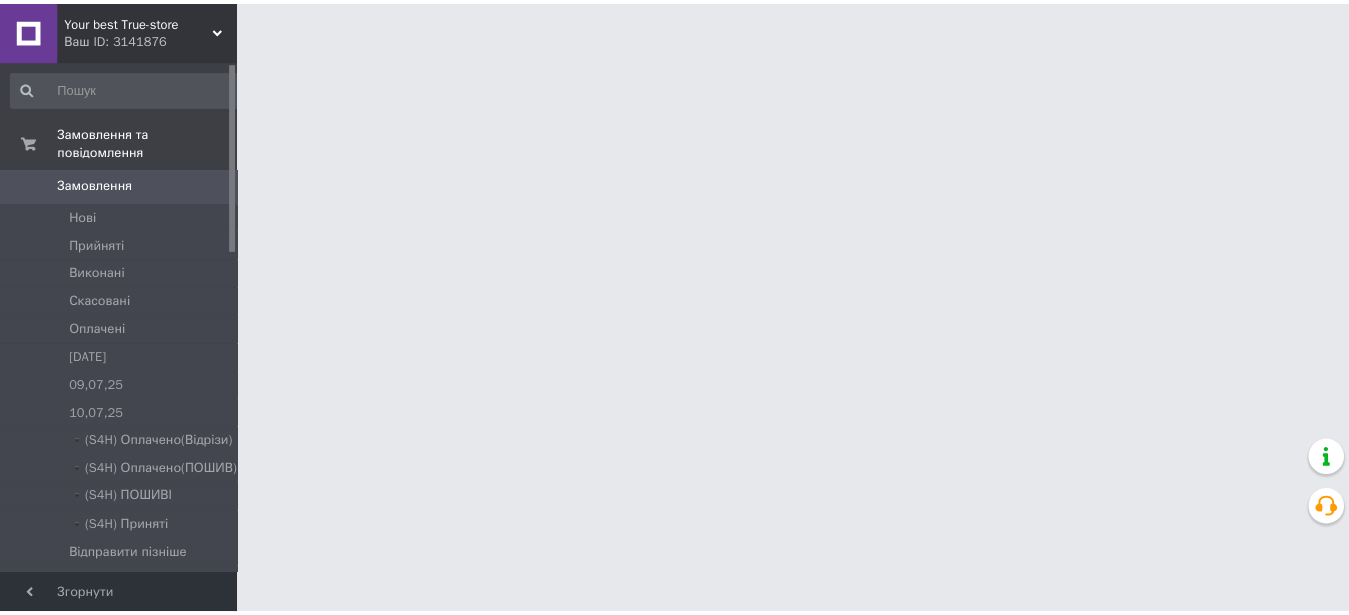 scroll, scrollTop: 0, scrollLeft: 0, axis: both 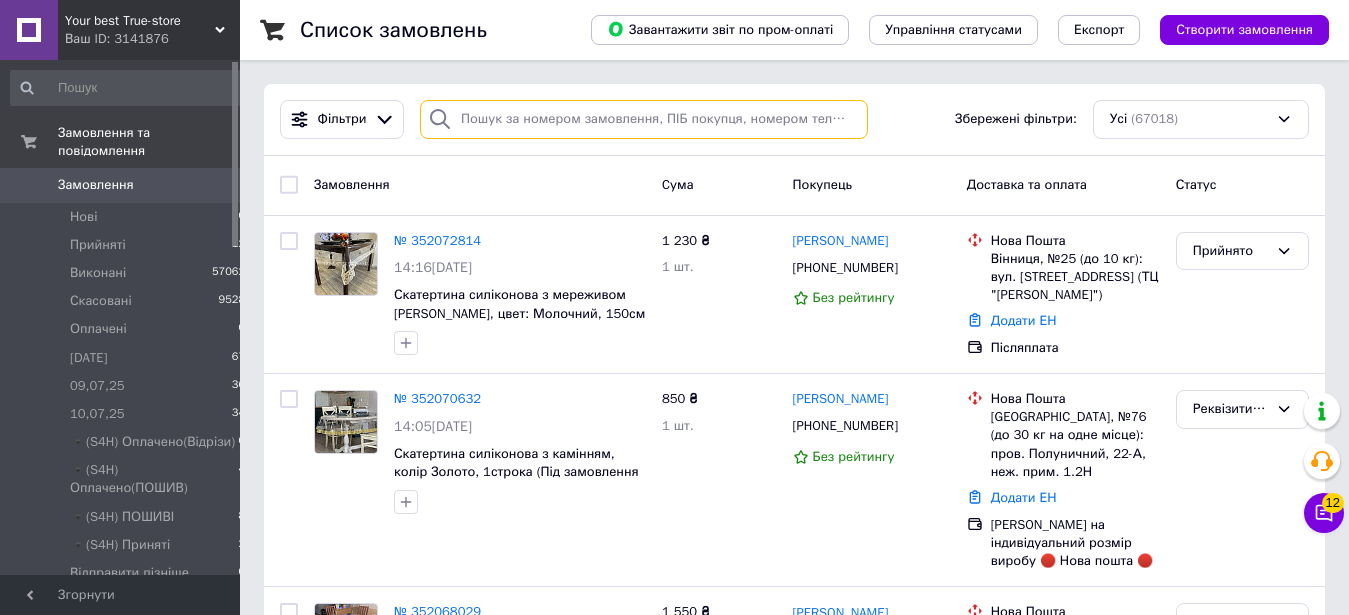 click at bounding box center (644, 119) 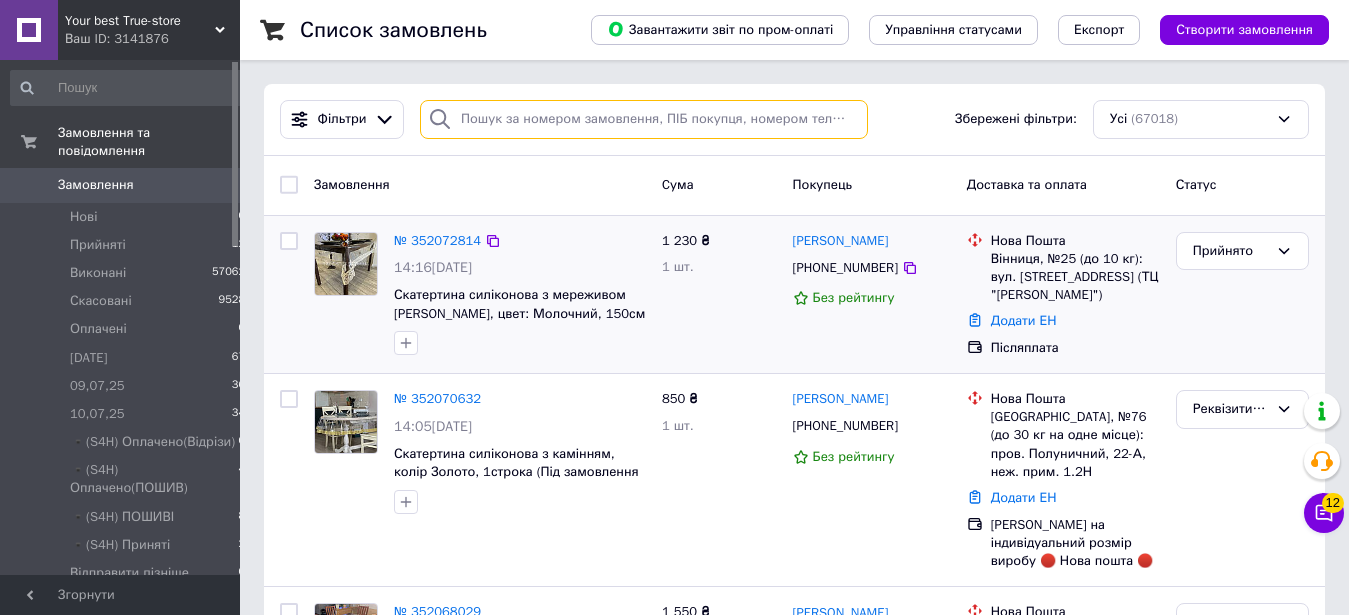 paste on "[PHONE_NUMBER]" 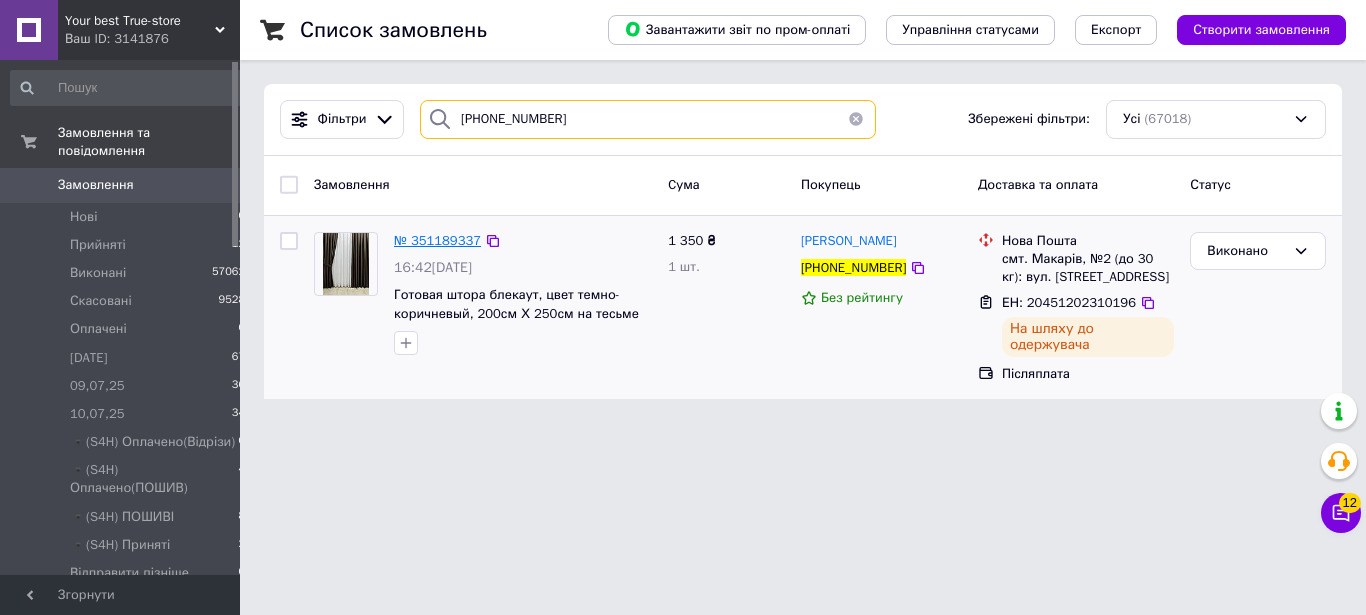 type on "+380978752375" 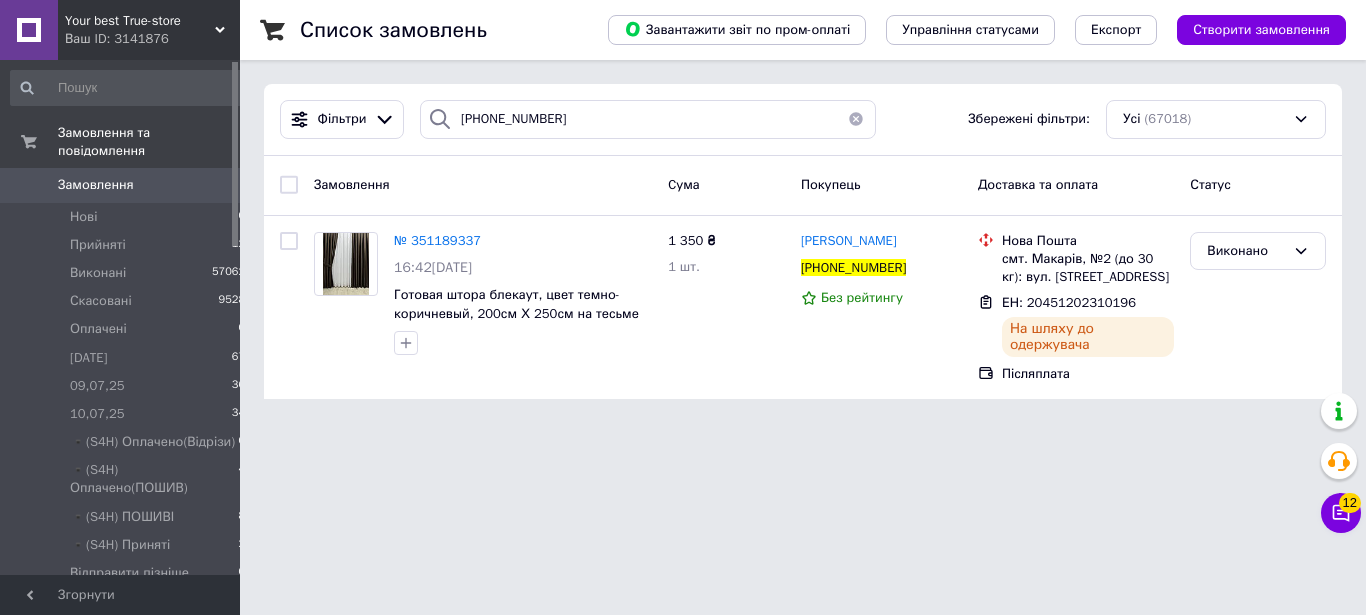 click at bounding box center (856, 119) 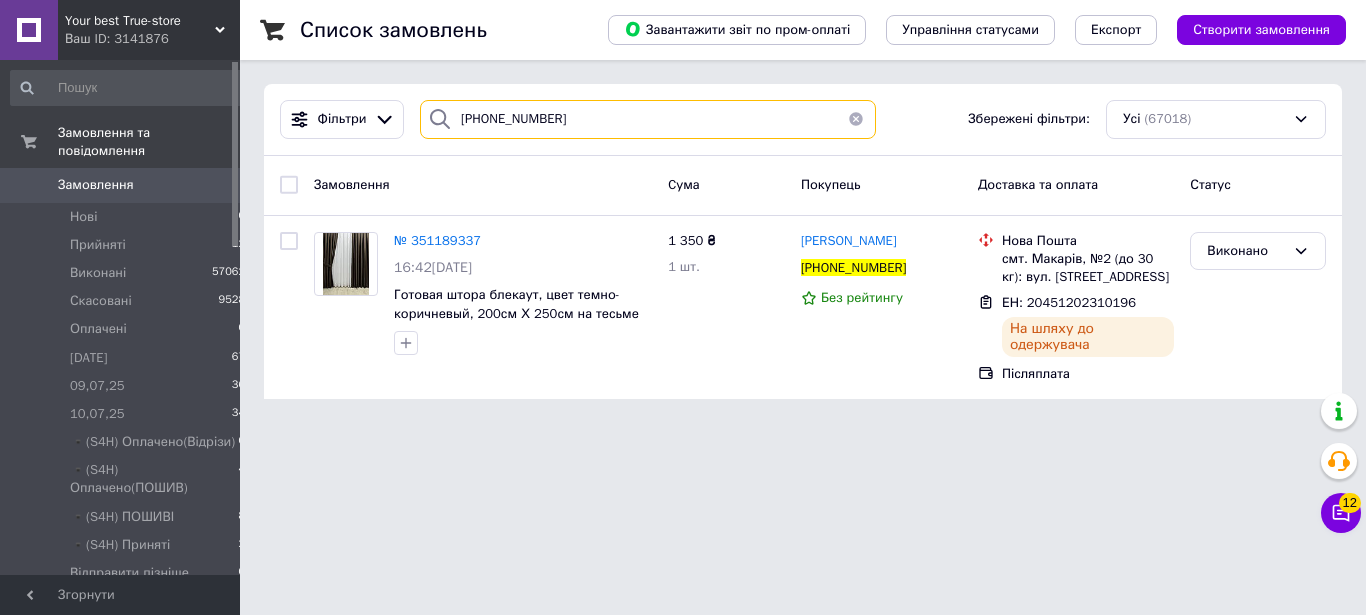 type 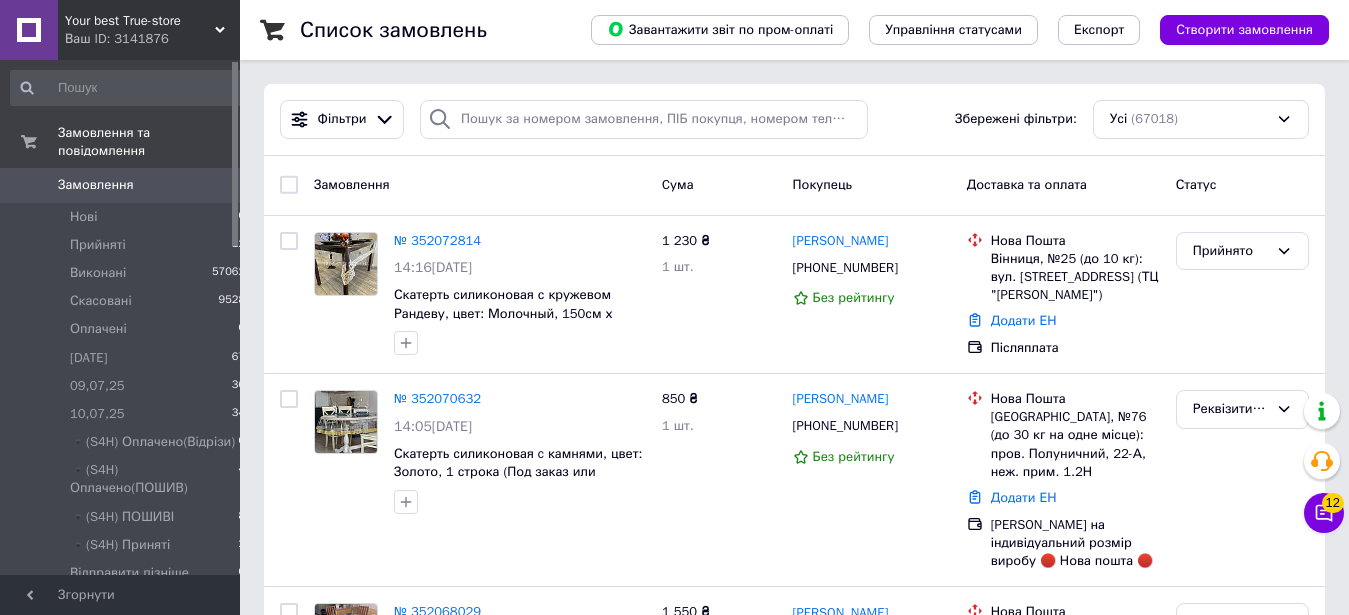 click on "Your best True-store Ваш ID: 3141876" at bounding box center (149, 30) 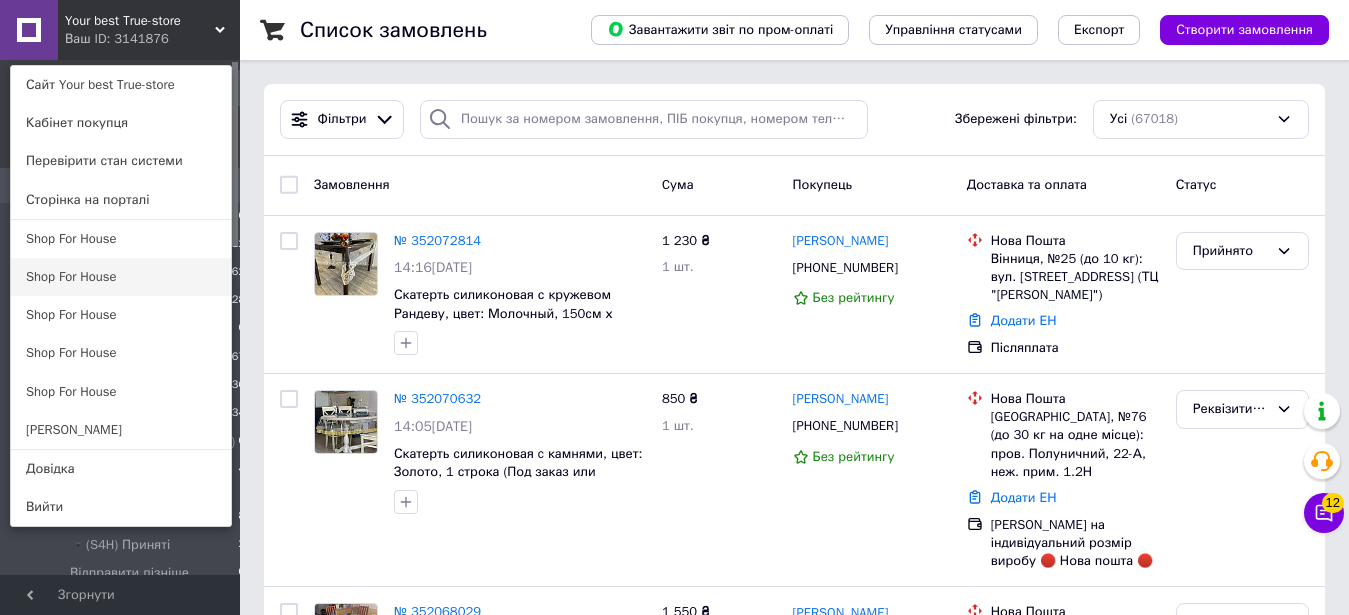 click on "Shop For House" at bounding box center [121, 277] 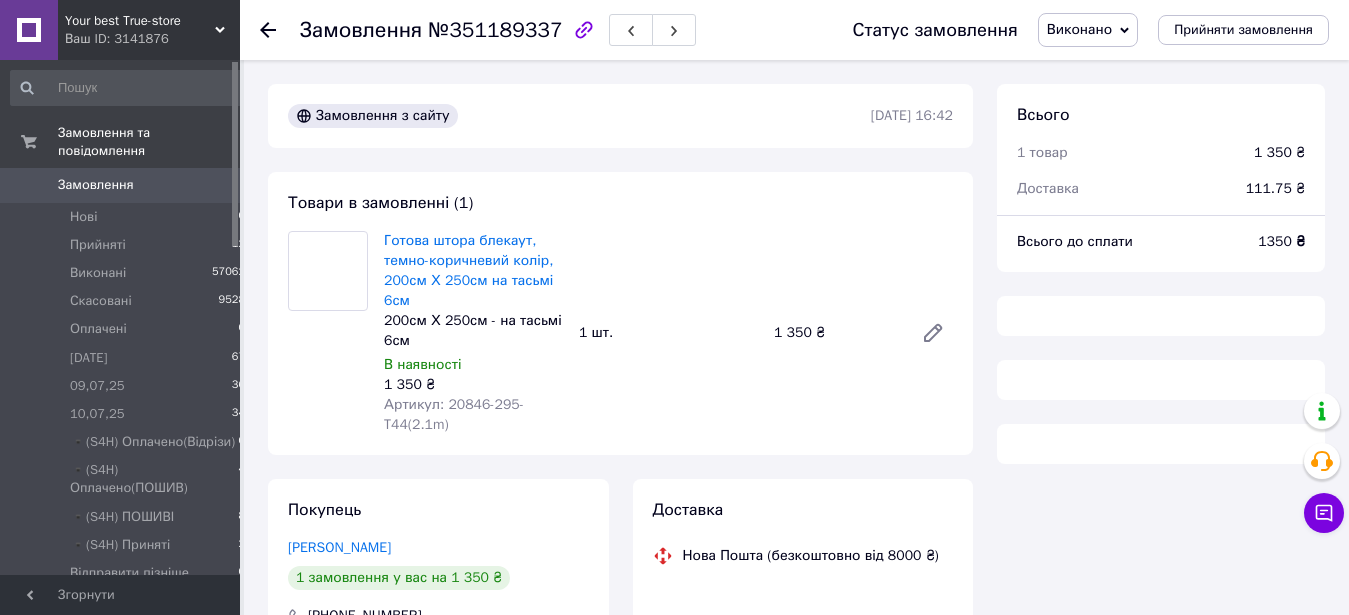 scroll, scrollTop: 0, scrollLeft: 0, axis: both 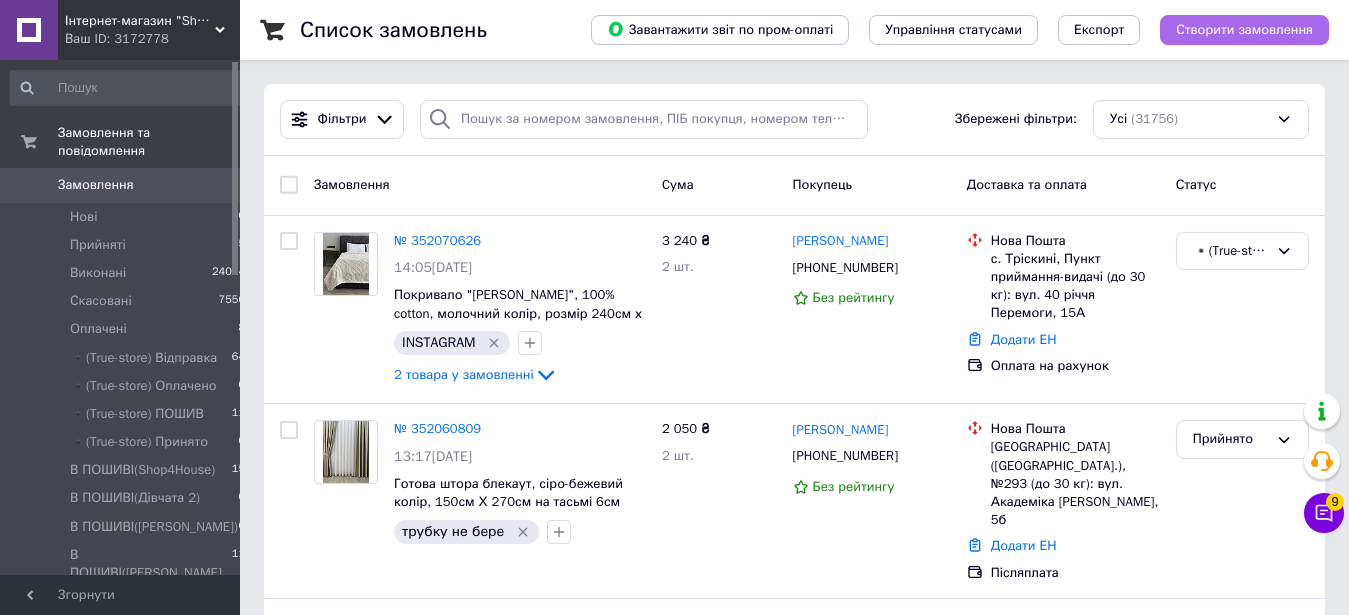 click on "Створити замовлення" at bounding box center [1244, 30] 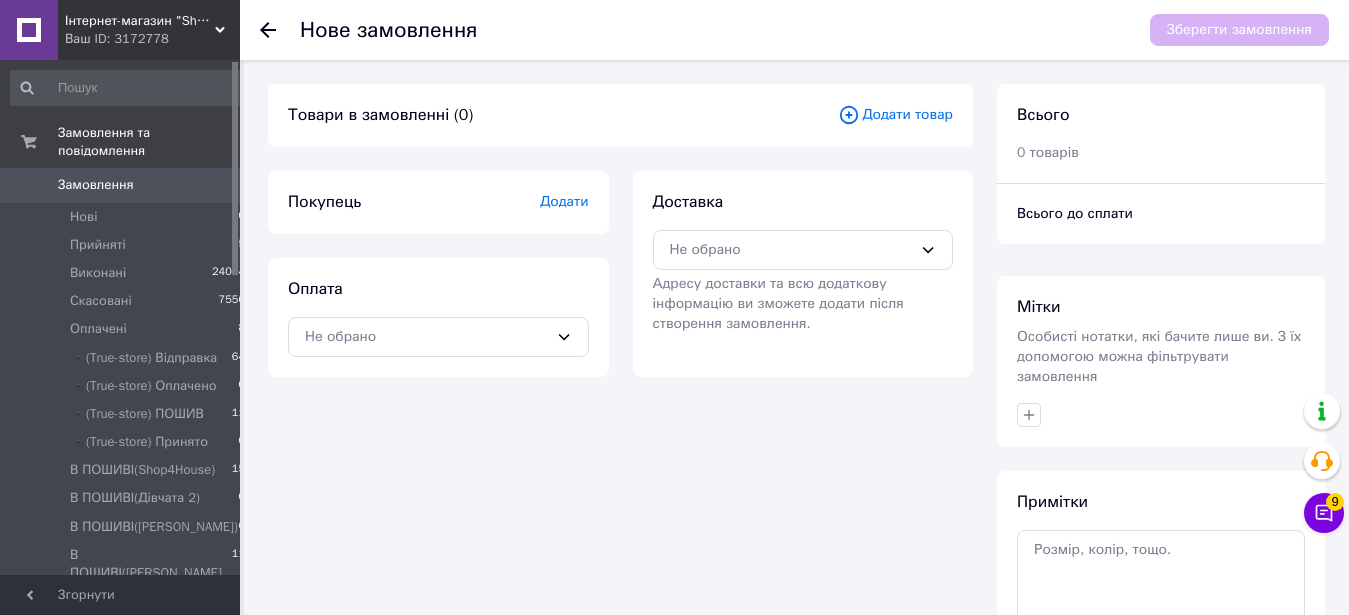click on "Ваш ID: 3172778" at bounding box center (152, 39) 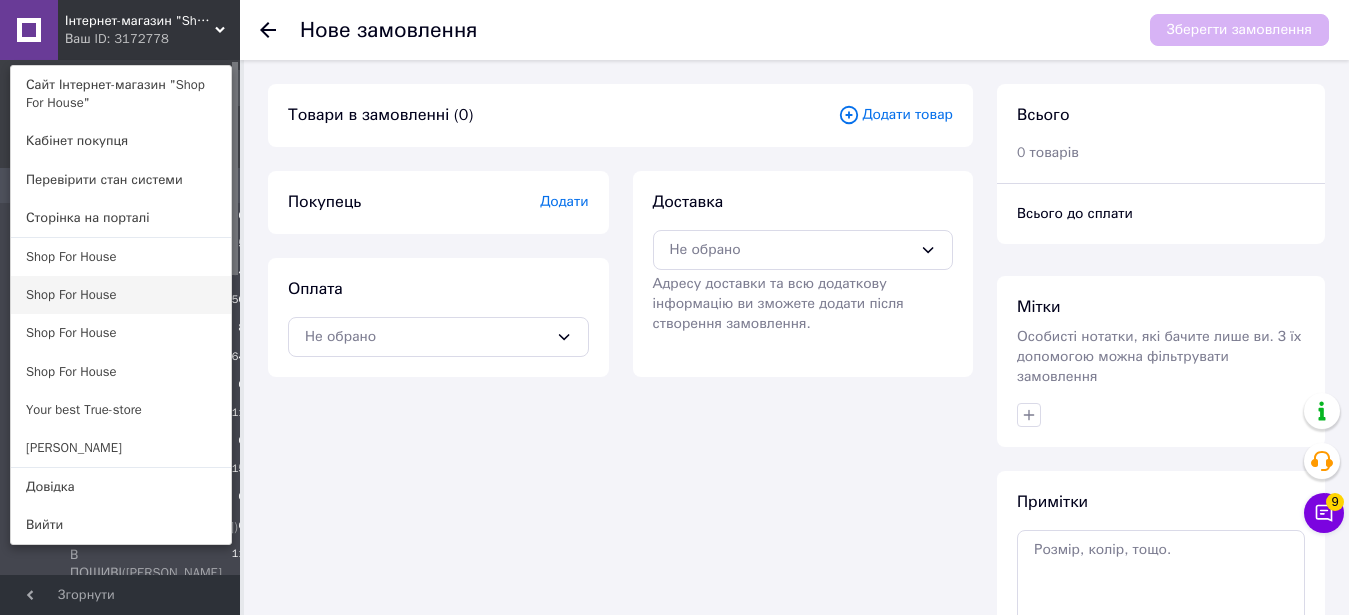 click on "Shop For House" at bounding box center (121, 295) 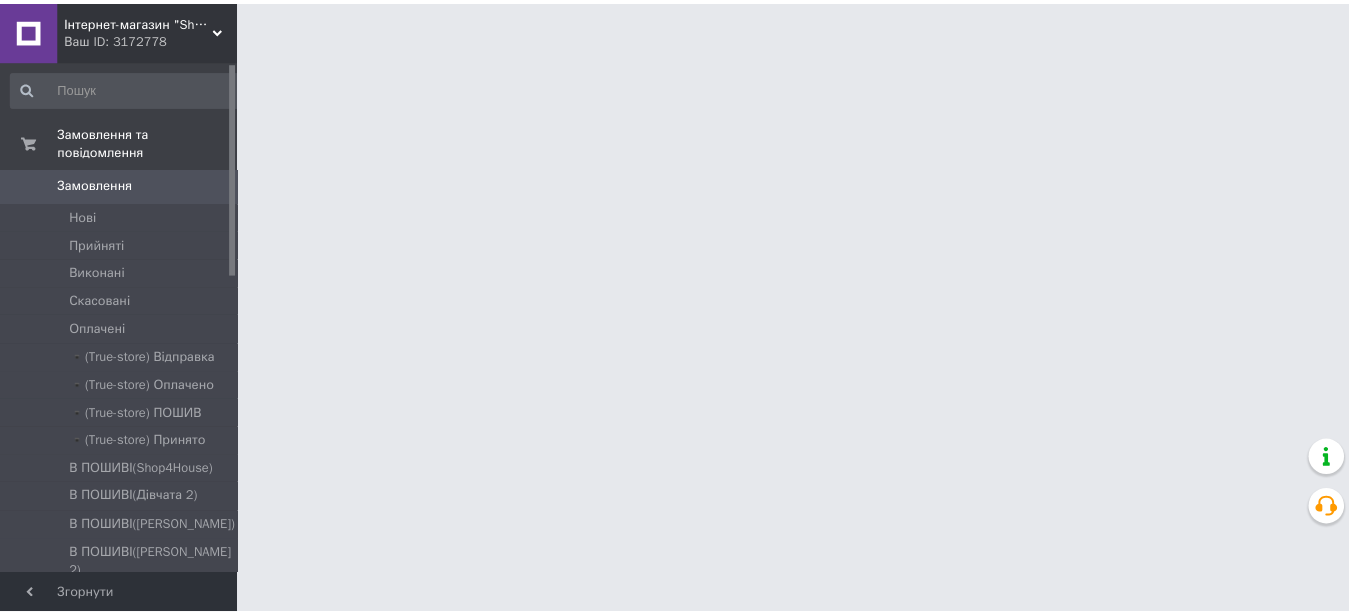 scroll, scrollTop: 0, scrollLeft: 0, axis: both 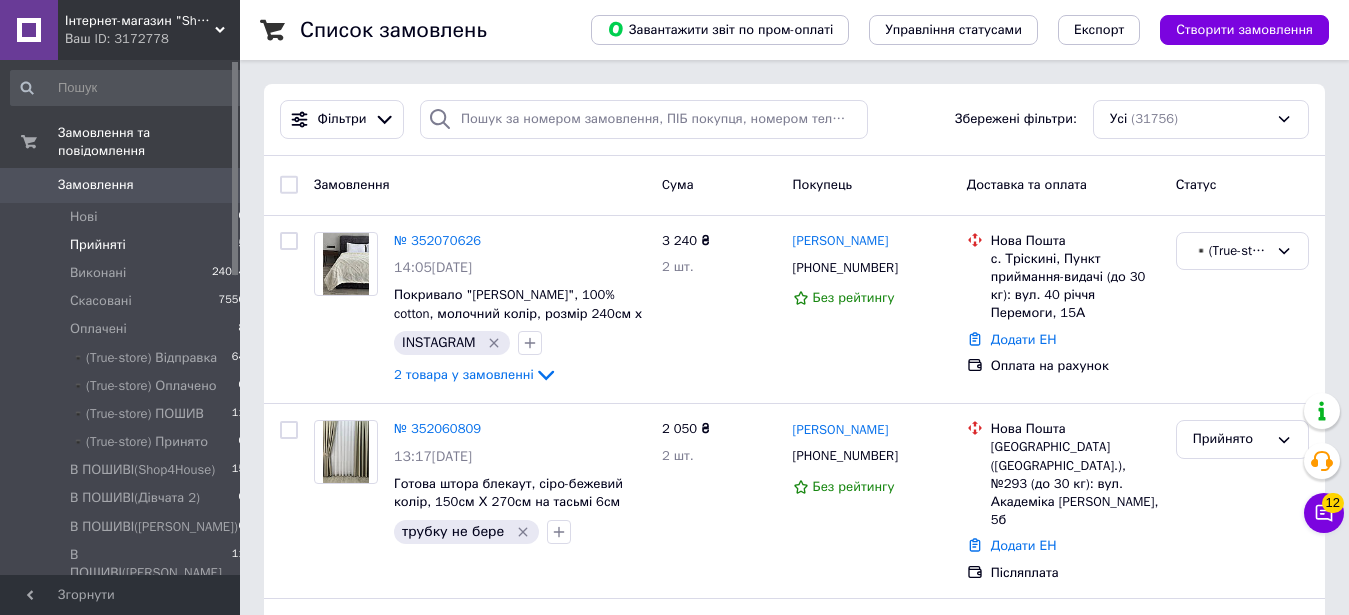 click on "Прийняті 5" at bounding box center (128, 245) 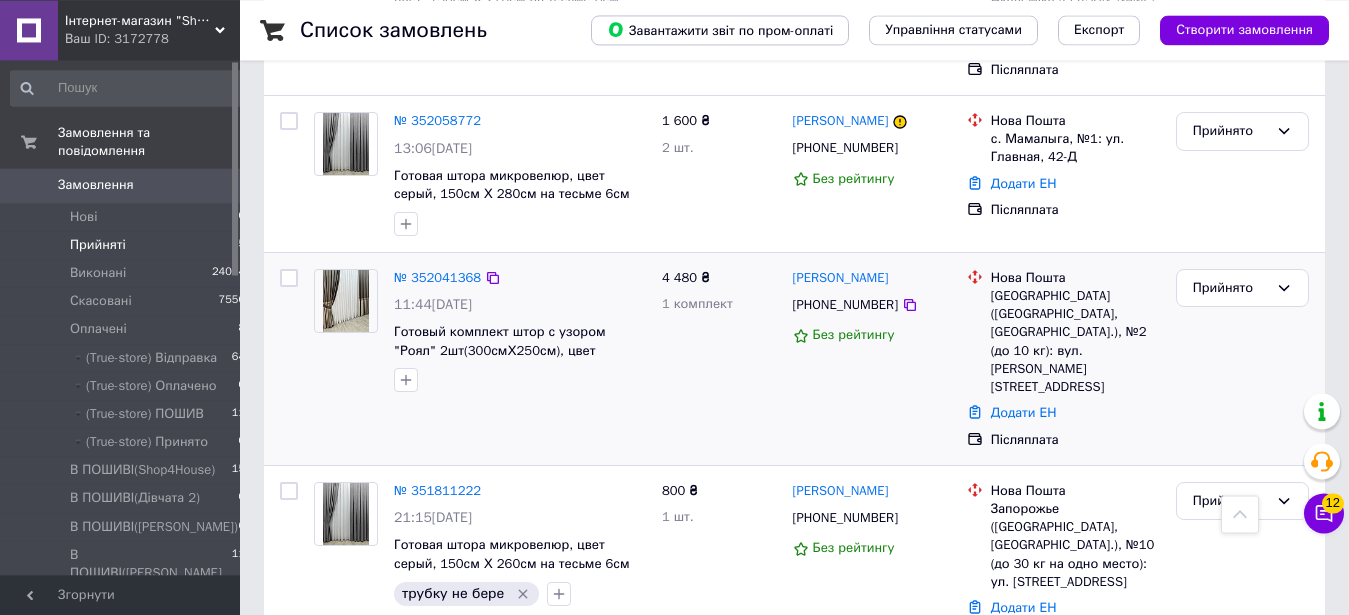scroll, scrollTop: 408, scrollLeft: 0, axis: vertical 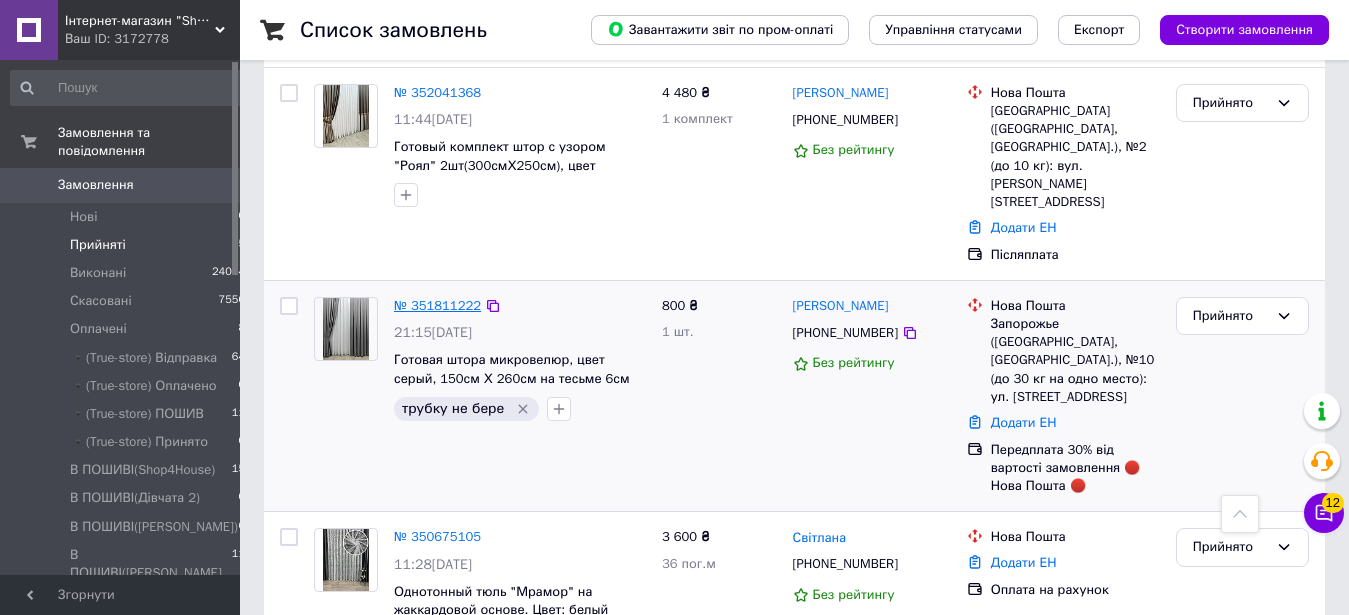 drag, startPoint x: 432, startPoint y: 206, endPoint x: 430, endPoint y: 219, distance: 13.152946 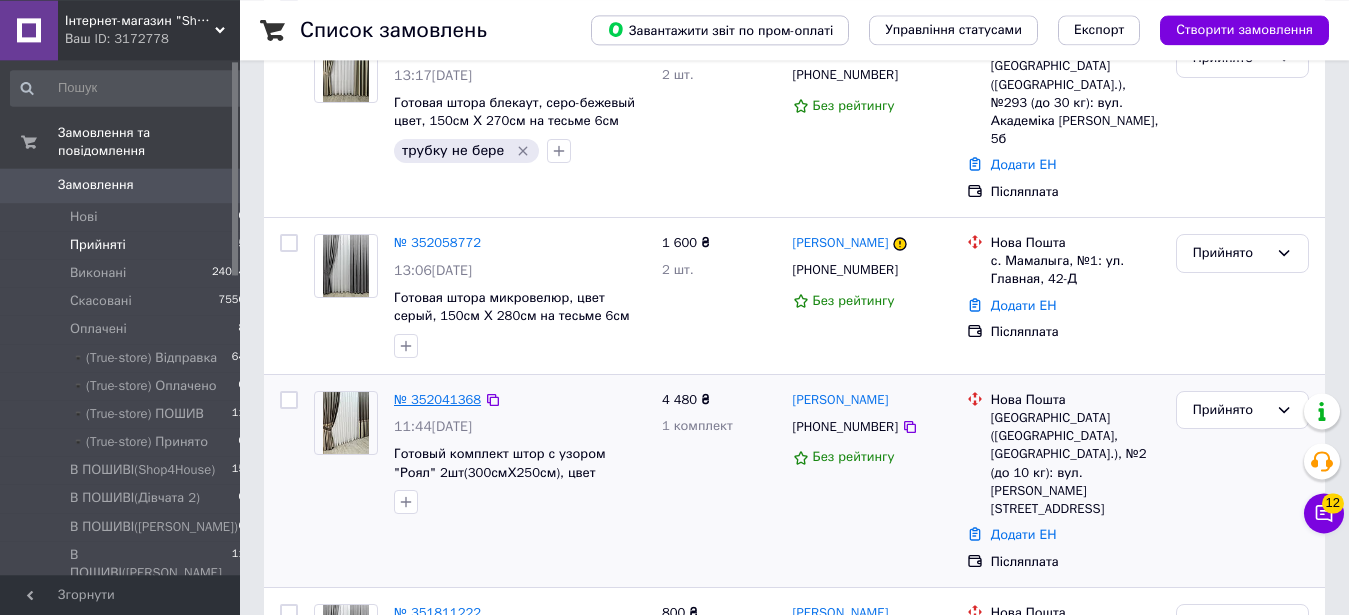 scroll, scrollTop: 163, scrollLeft: 0, axis: vertical 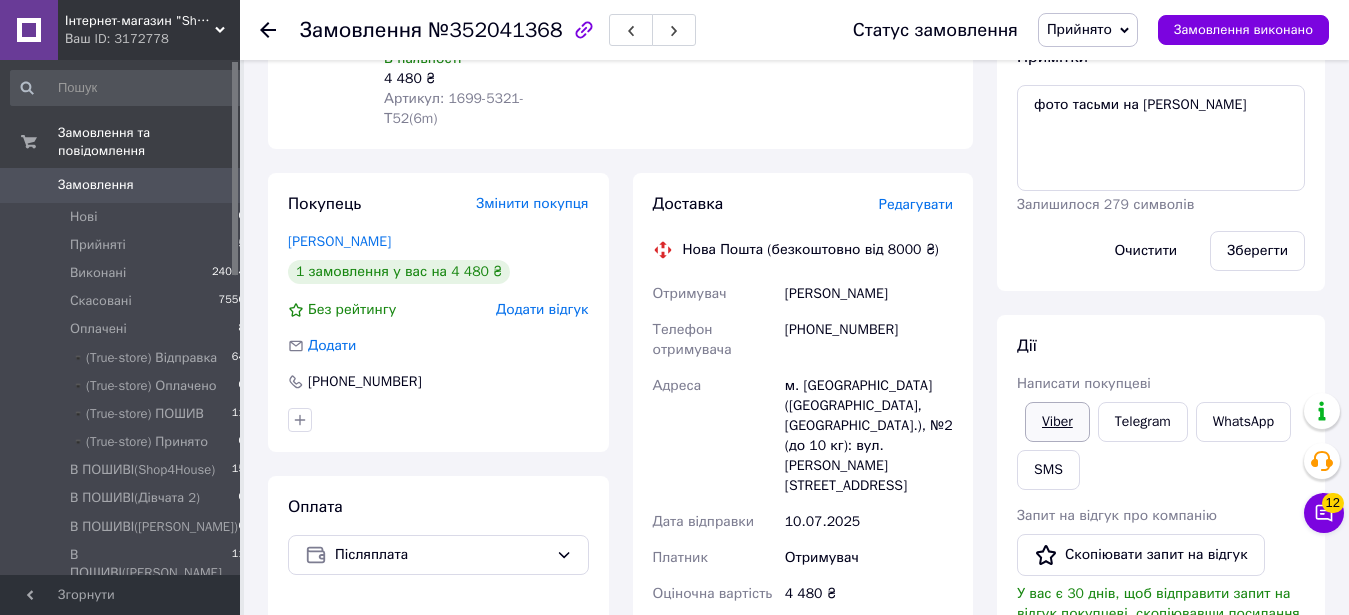 click on "Viber" at bounding box center (1057, 422) 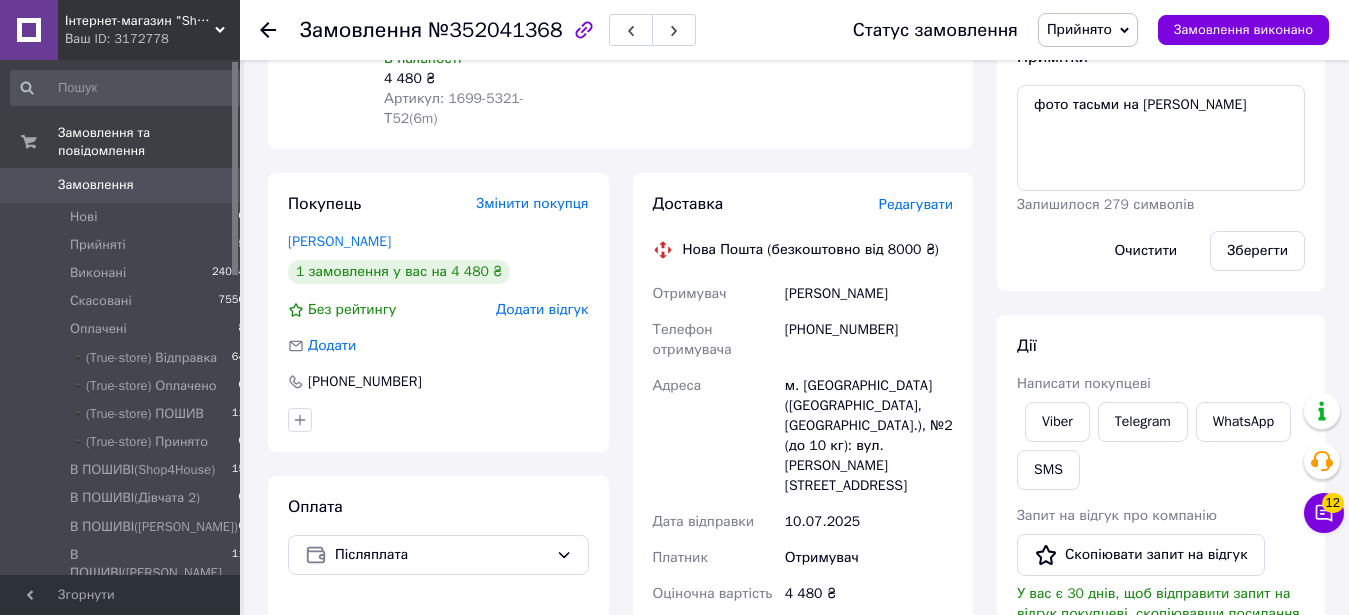 scroll, scrollTop: 0, scrollLeft: 0, axis: both 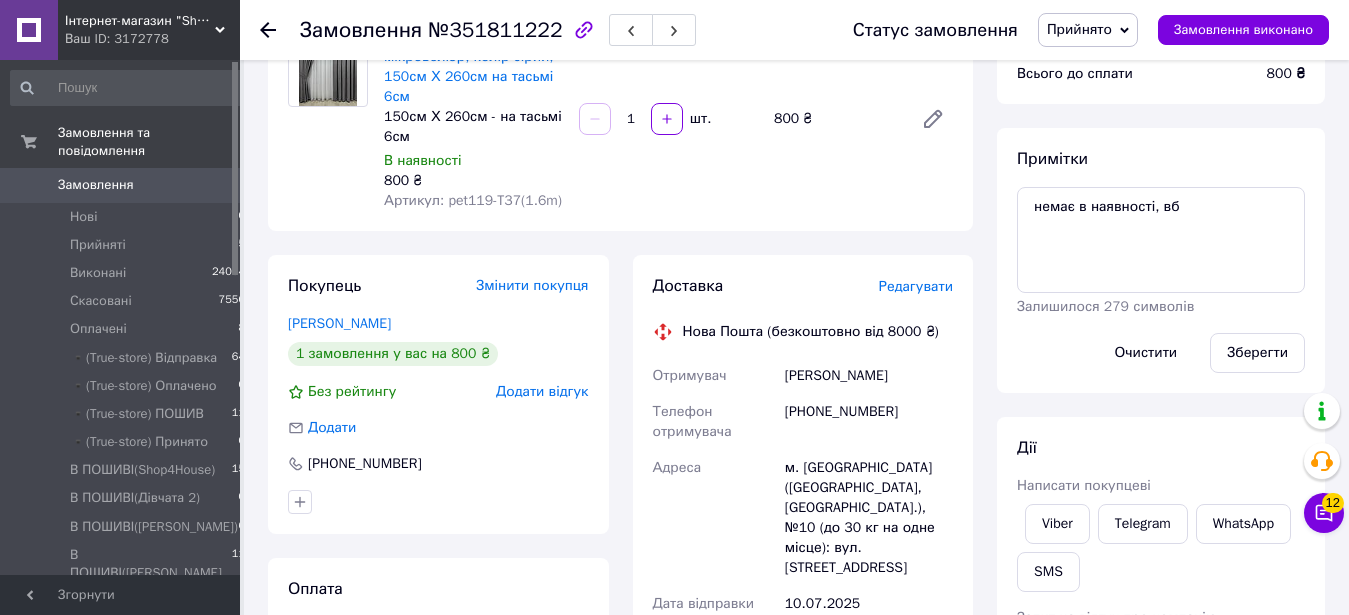 click on "Прийнято" at bounding box center (1088, 30) 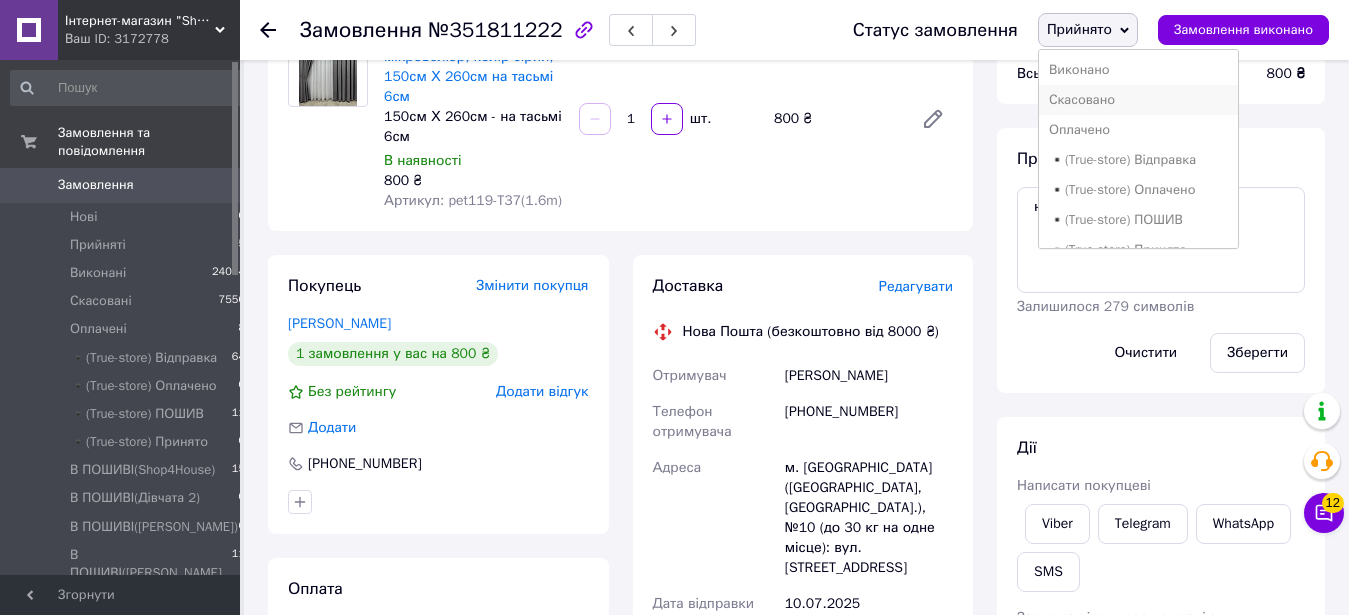 click on "Скасовано" at bounding box center [1139, 100] 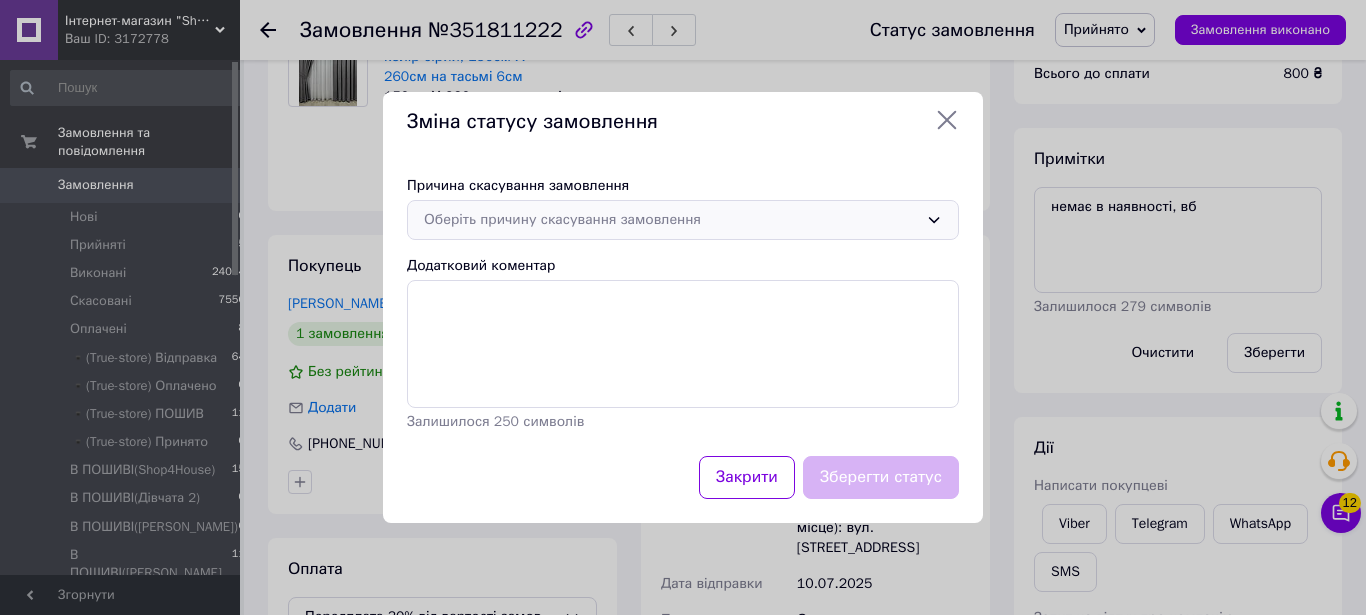 click on "Оберіть причину скасування замовлення" at bounding box center (683, 220) 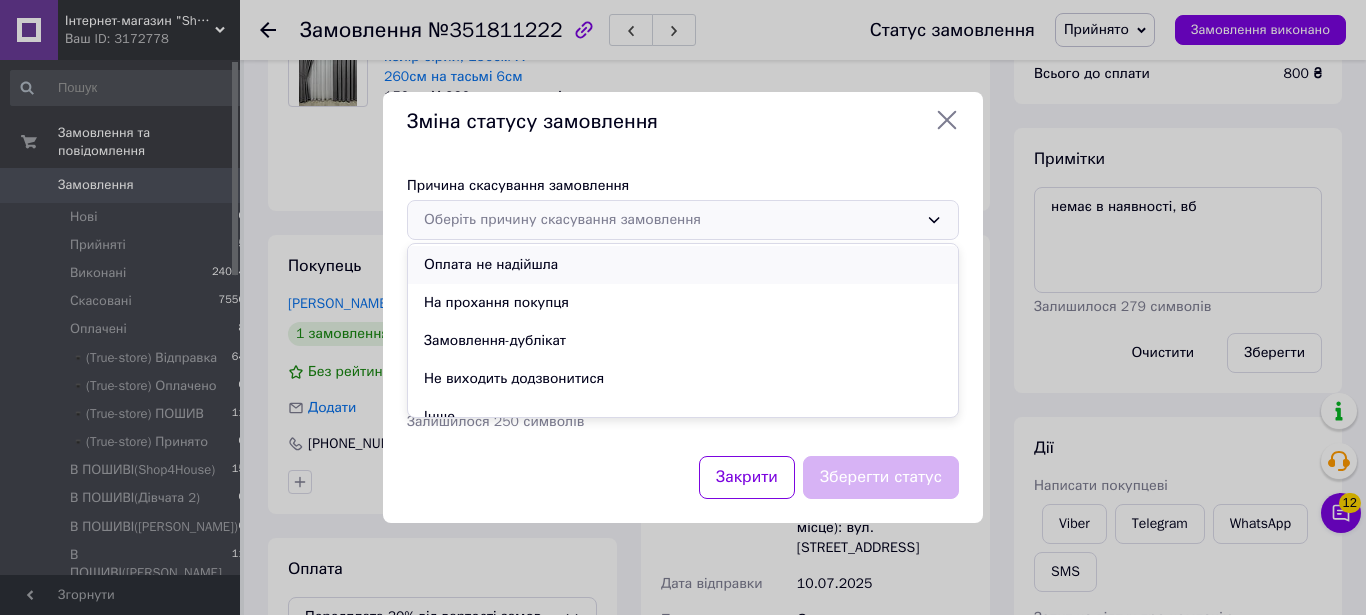 scroll, scrollTop: 93, scrollLeft: 0, axis: vertical 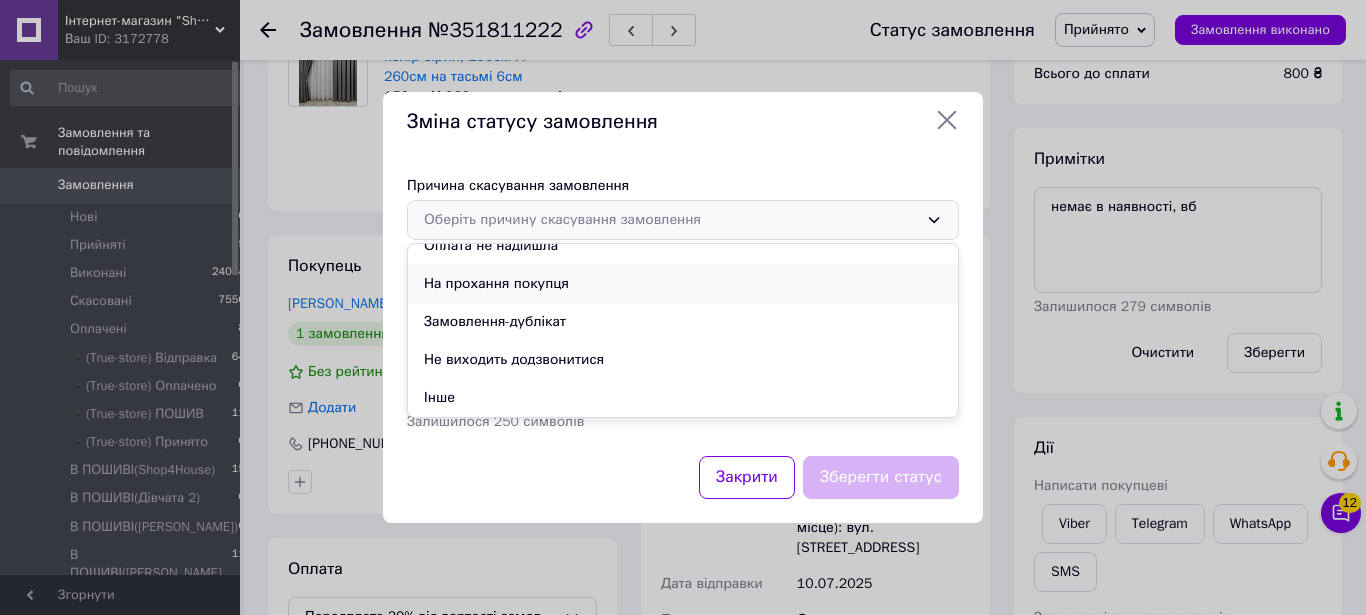 click on "На прохання покупця" at bounding box center (683, 284) 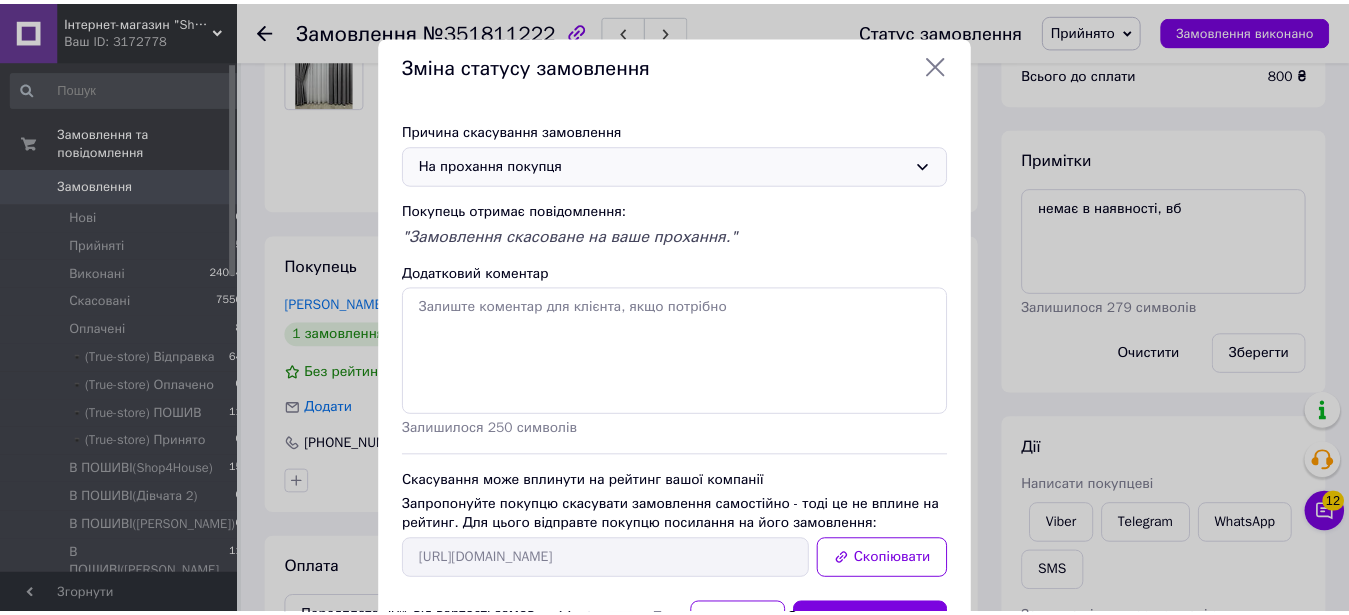 scroll, scrollTop: 92, scrollLeft: 0, axis: vertical 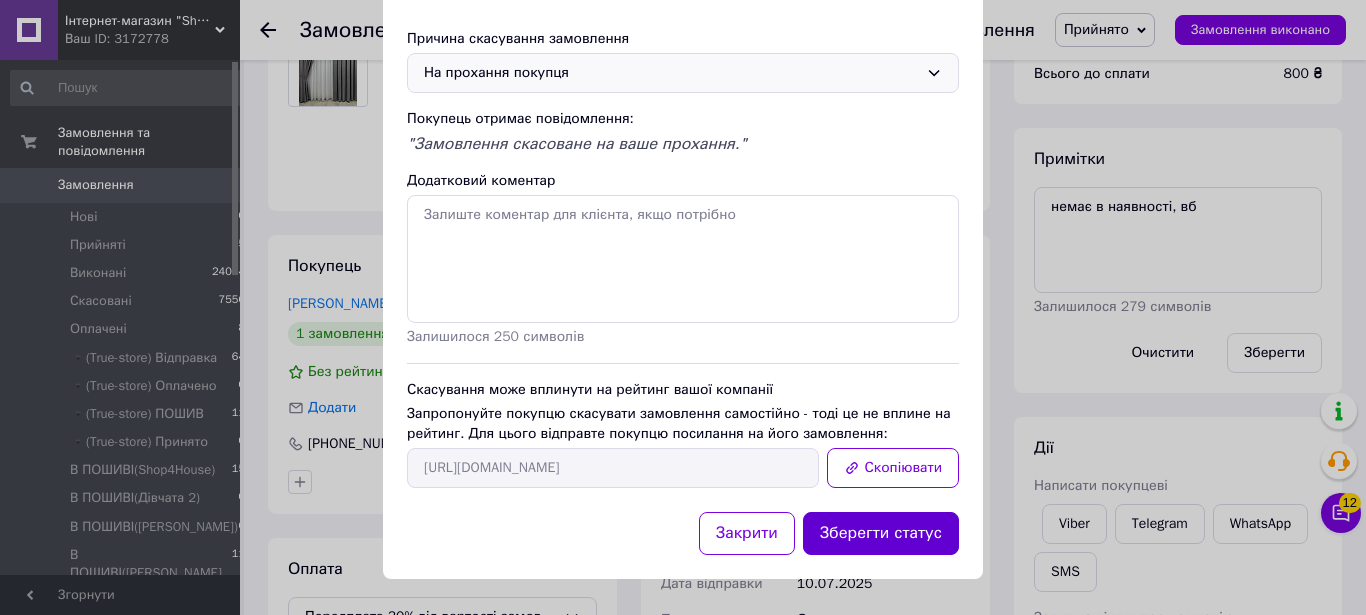 click on "Зберегти статус" at bounding box center [881, 533] 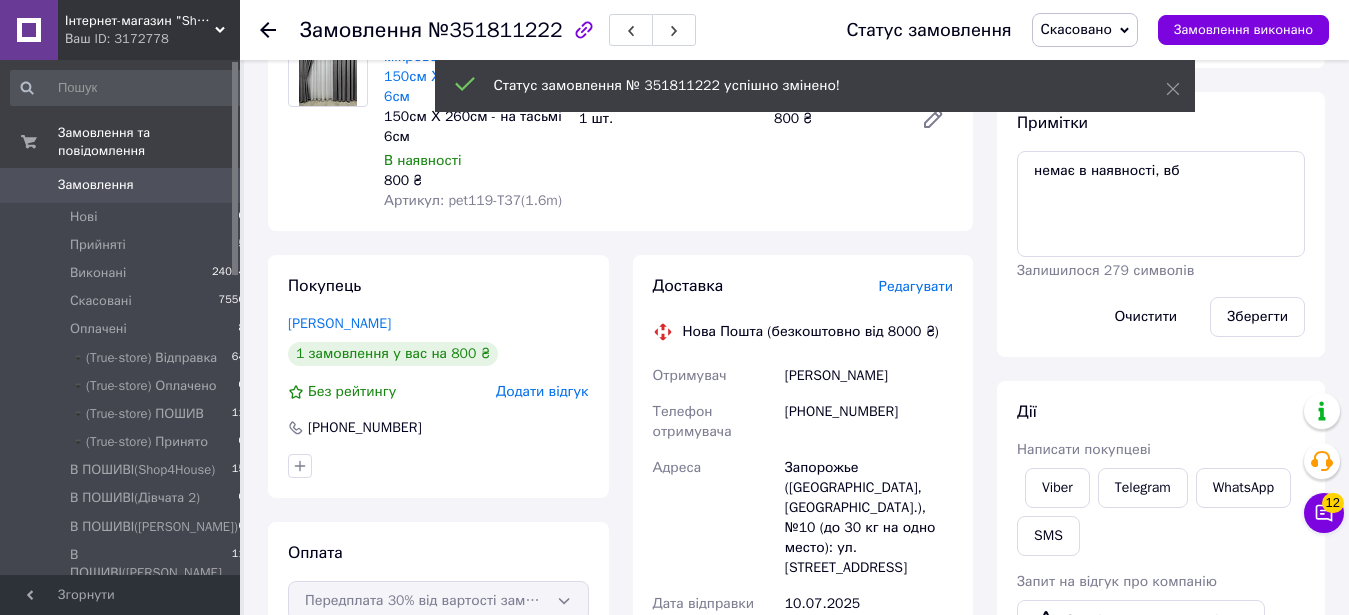 scroll, scrollTop: 0, scrollLeft: 0, axis: both 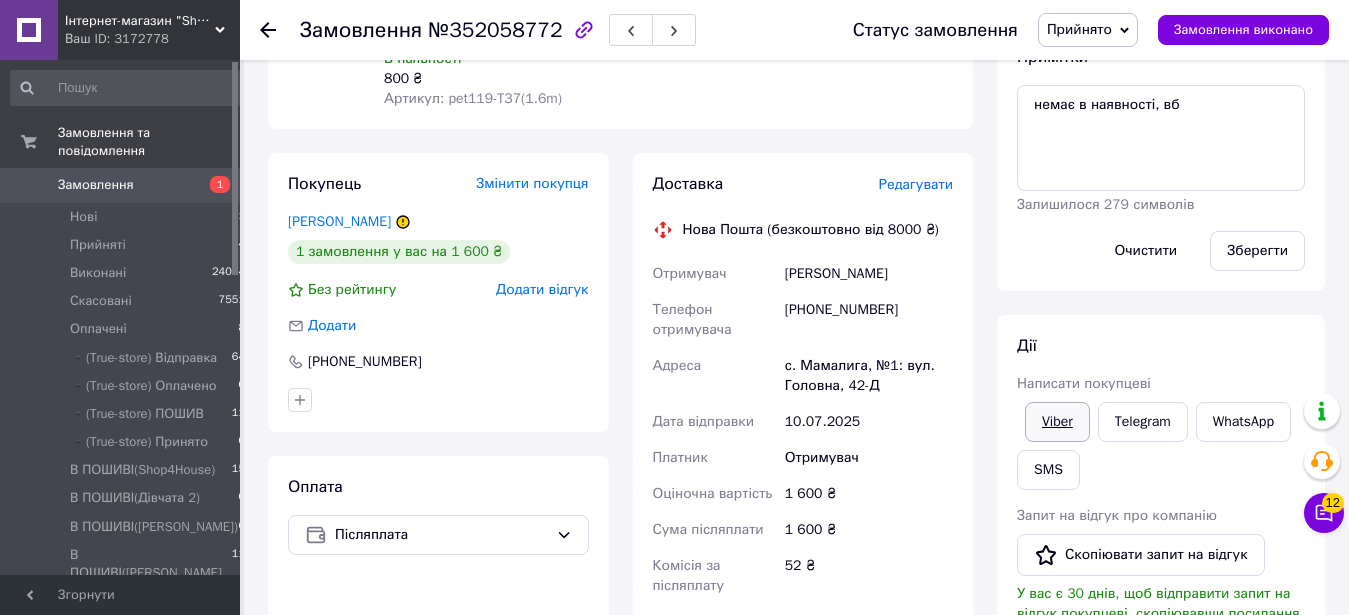 click on "Viber" at bounding box center [1057, 422] 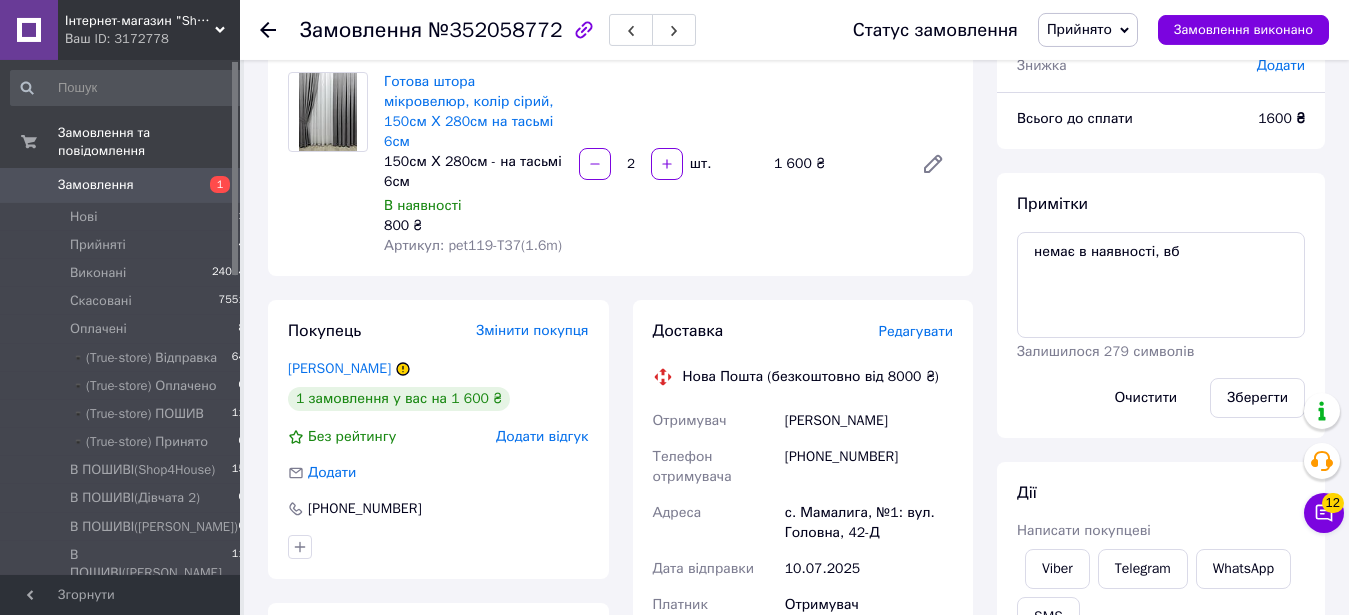 scroll, scrollTop: 0, scrollLeft: 0, axis: both 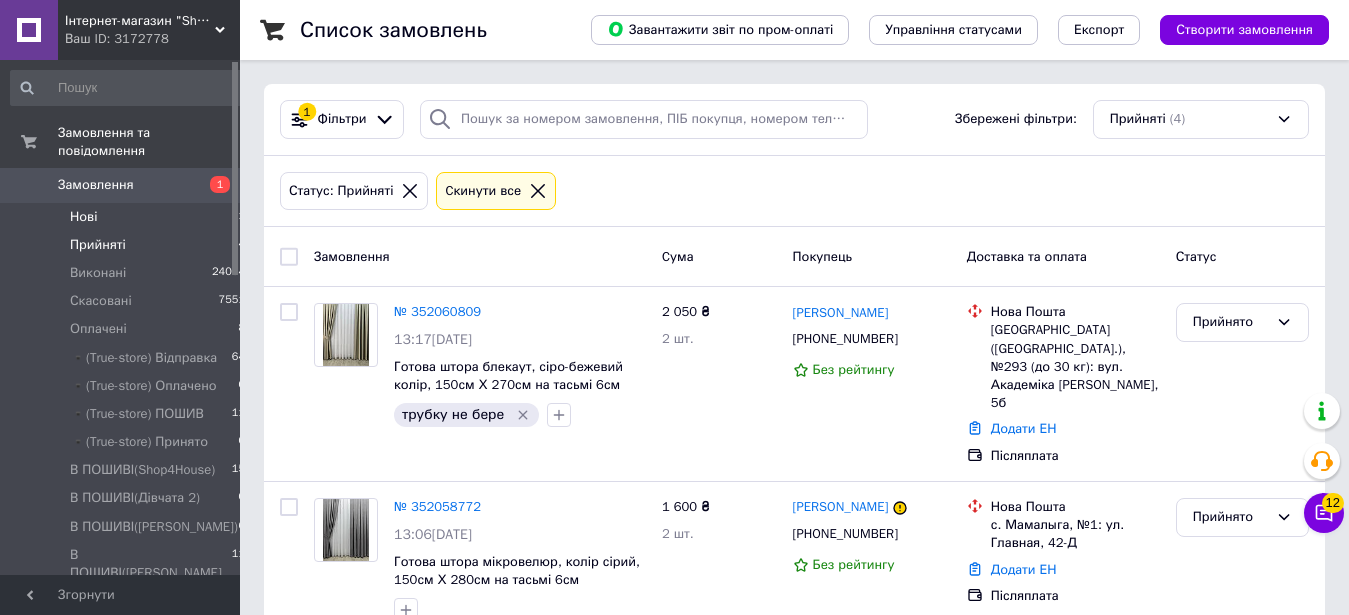 click on "Нові 1" at bounding box center [128, 217] 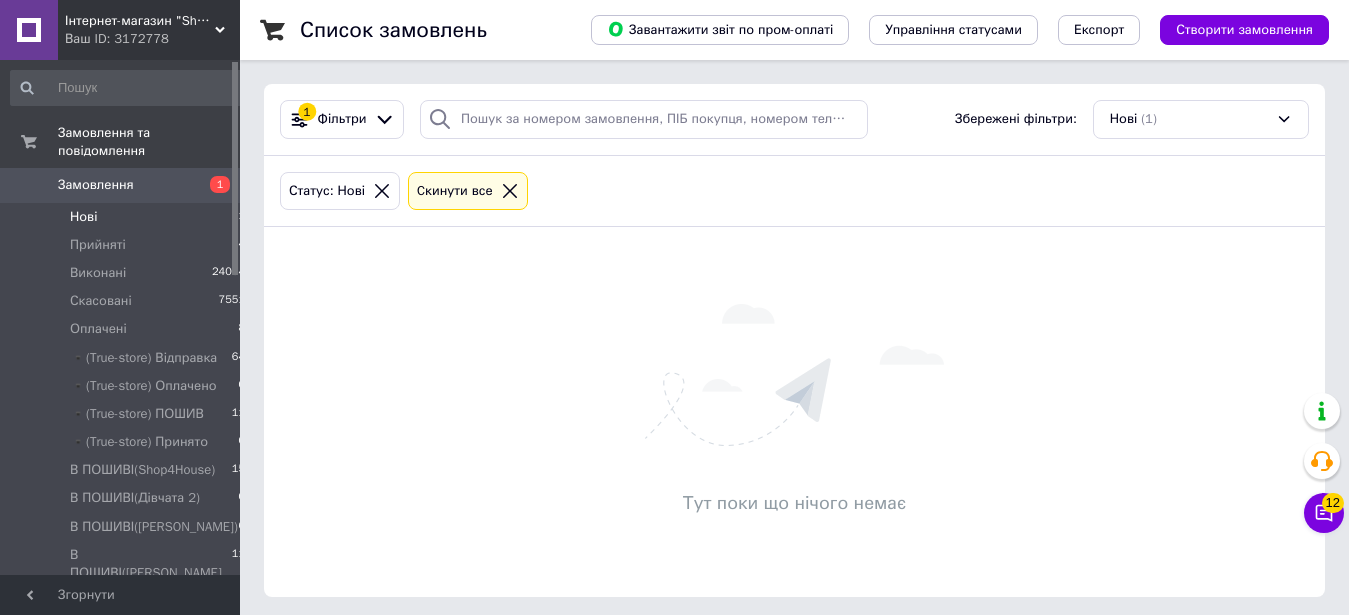click 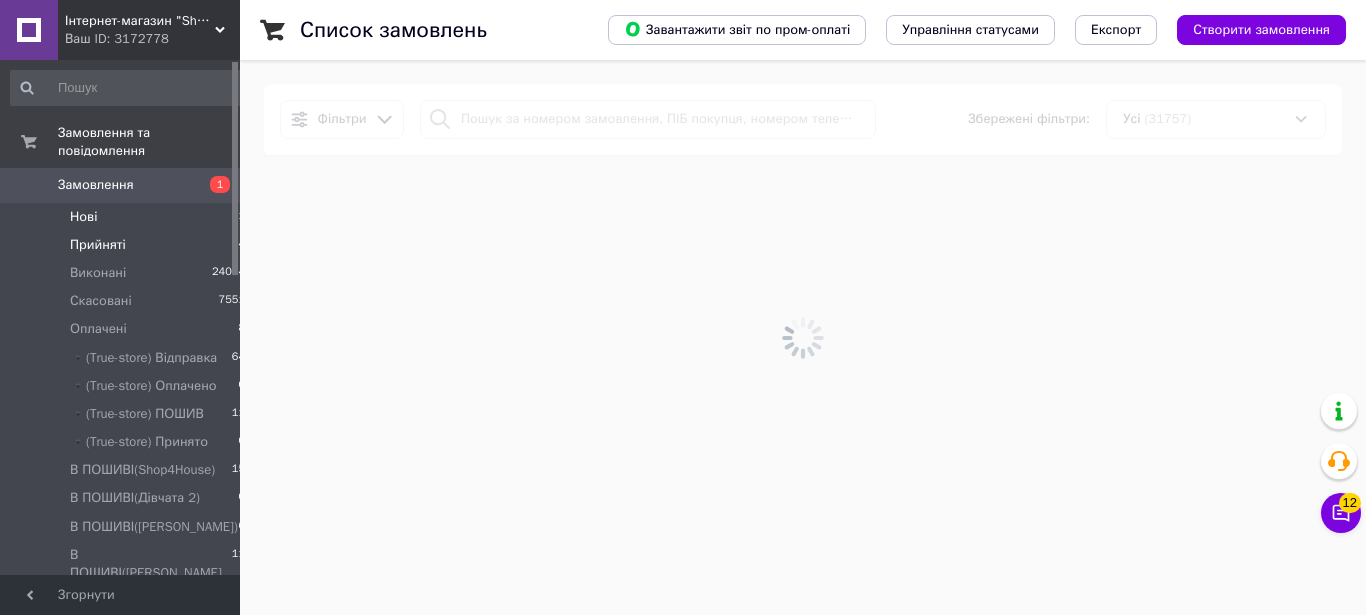 click on "Прийняті 4" at bounding box center [128, 245] 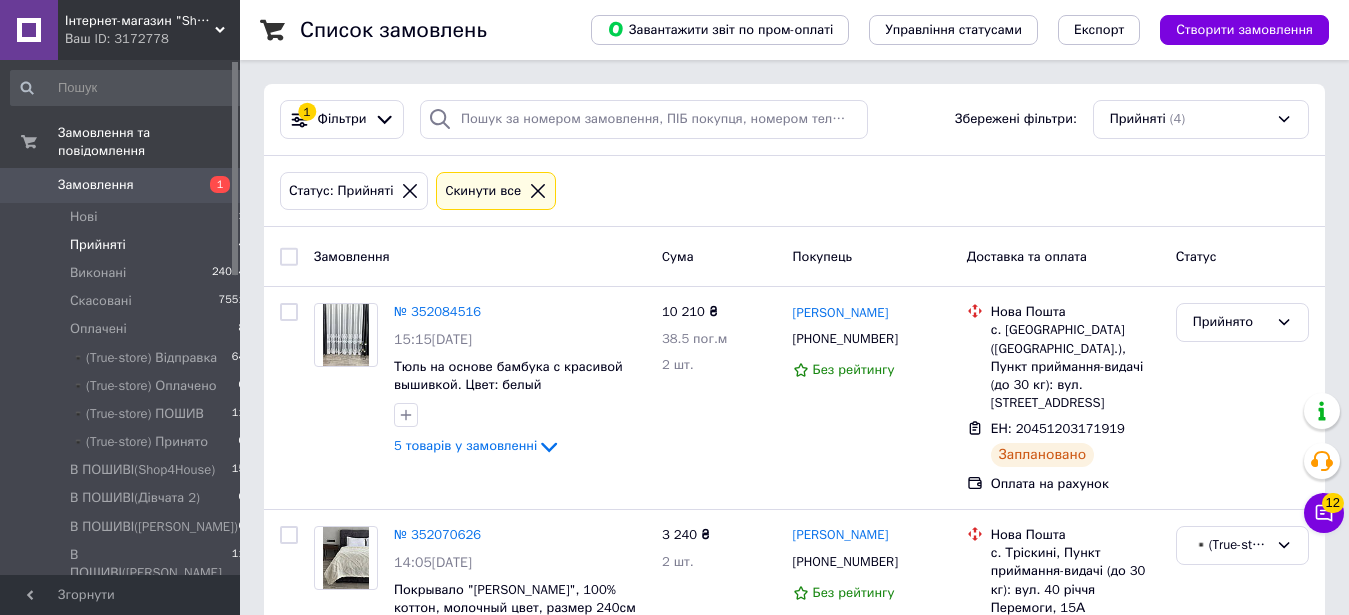 click 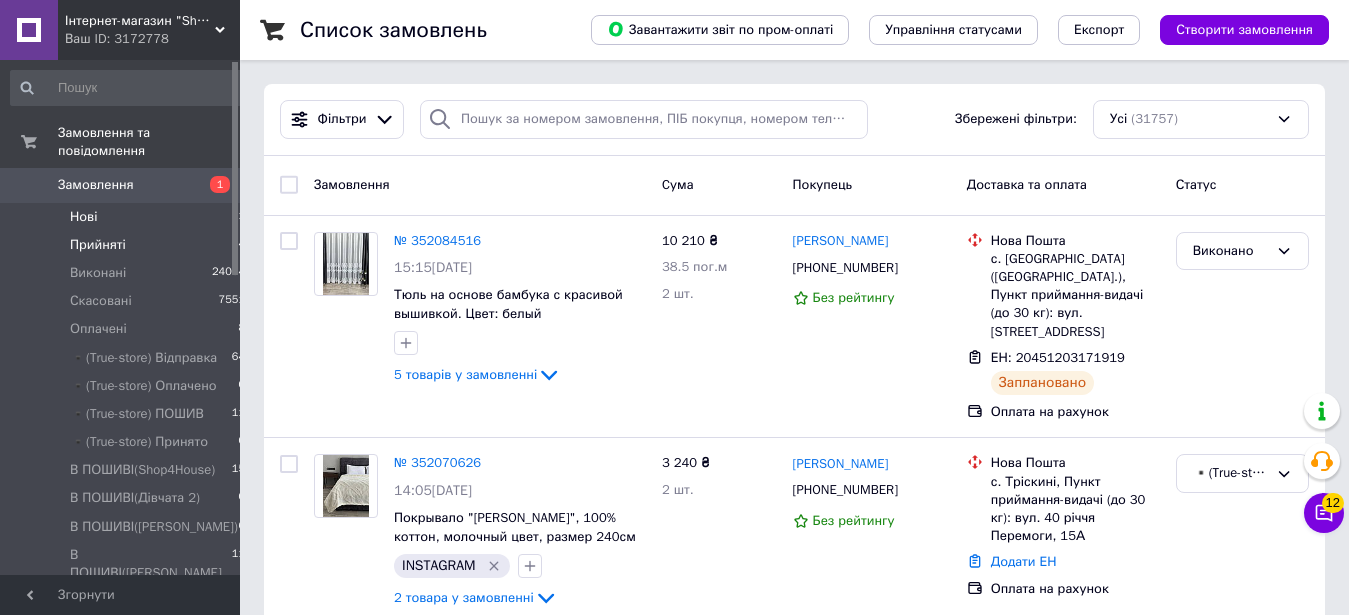 click on "Нові 1" at bounding box center (128, 217) 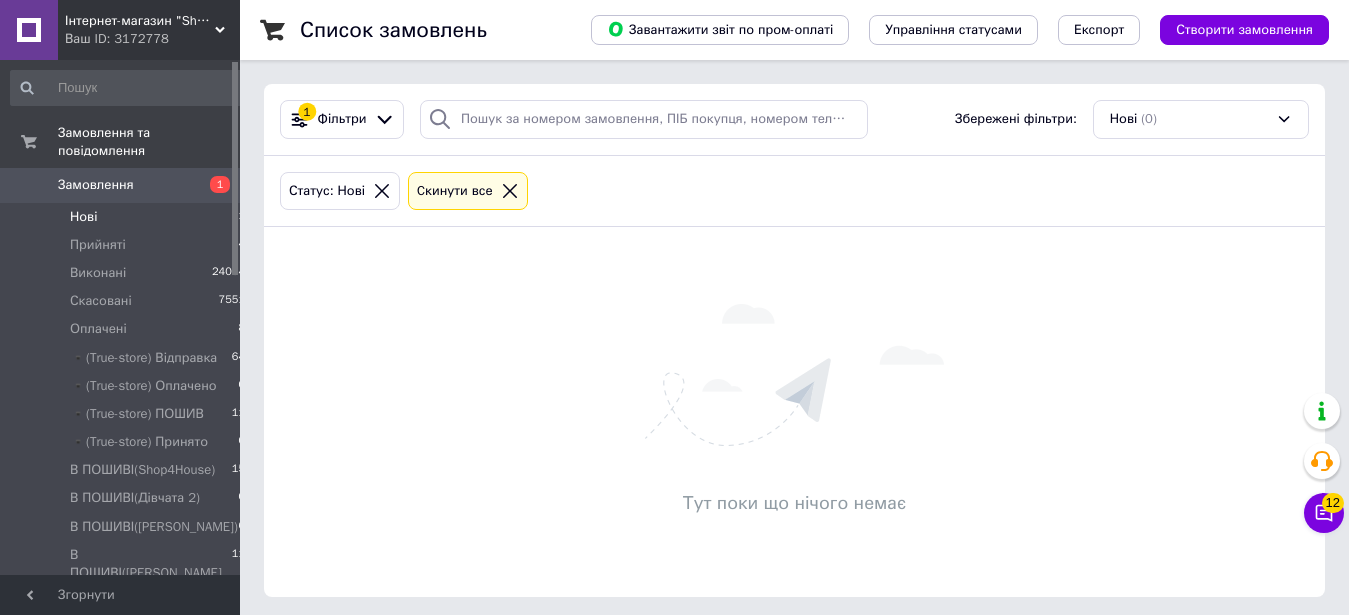 click on "Статус: Нові Cкинути все" at bounding box center (794, 191) 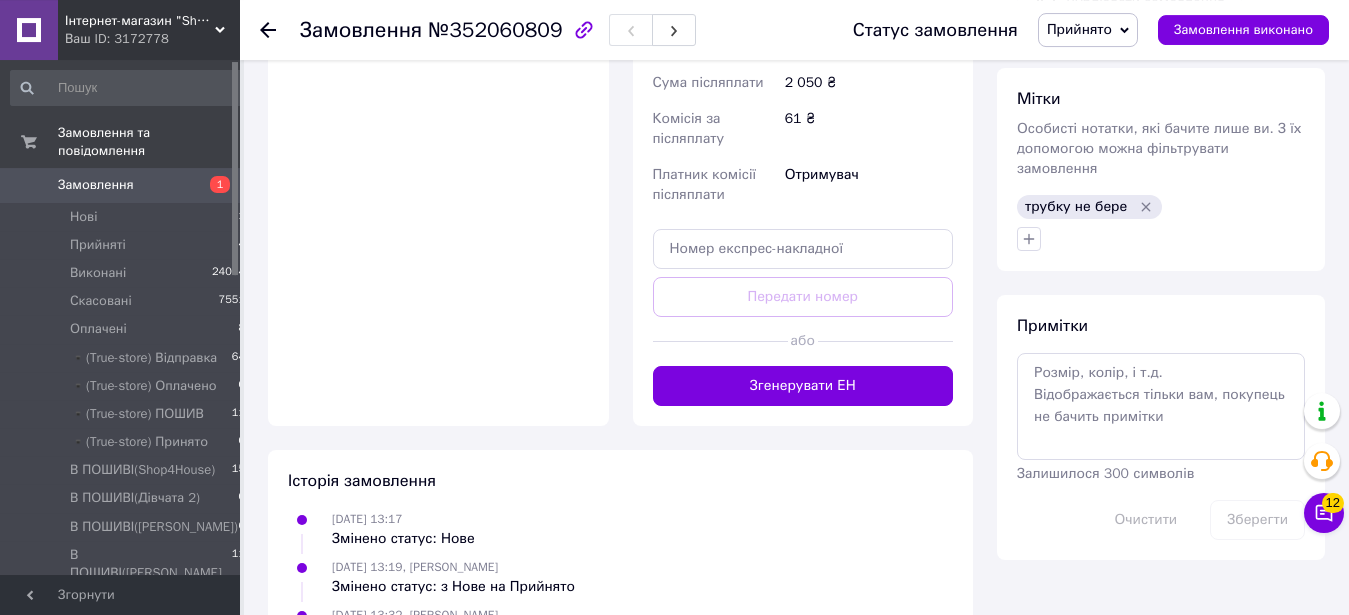 scroll, scrollTop: 867, scrollLeft: 0, axis: vertical 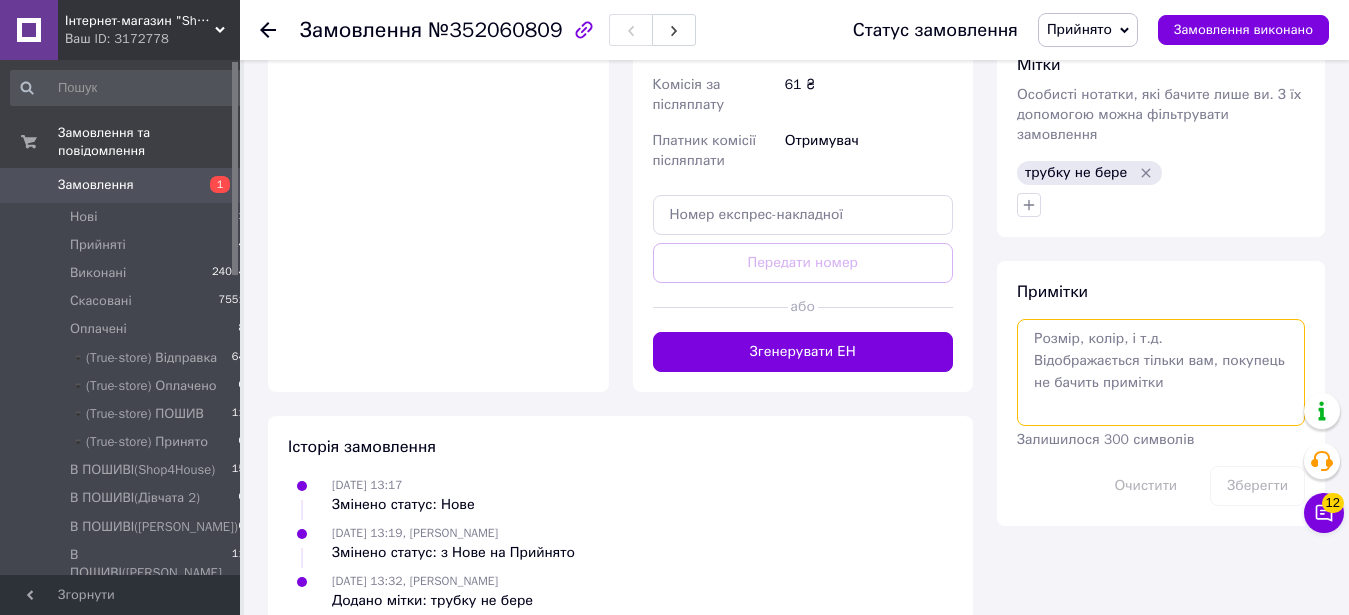 click at bounding box center [1161, 372] 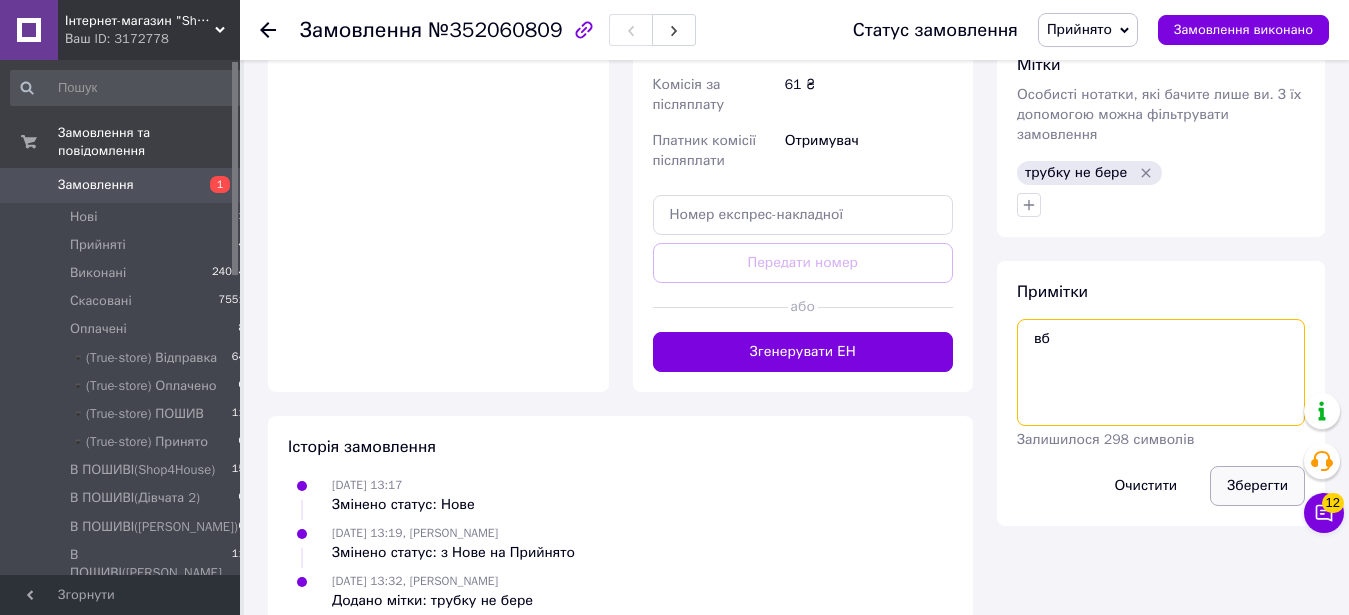 type on "вб" 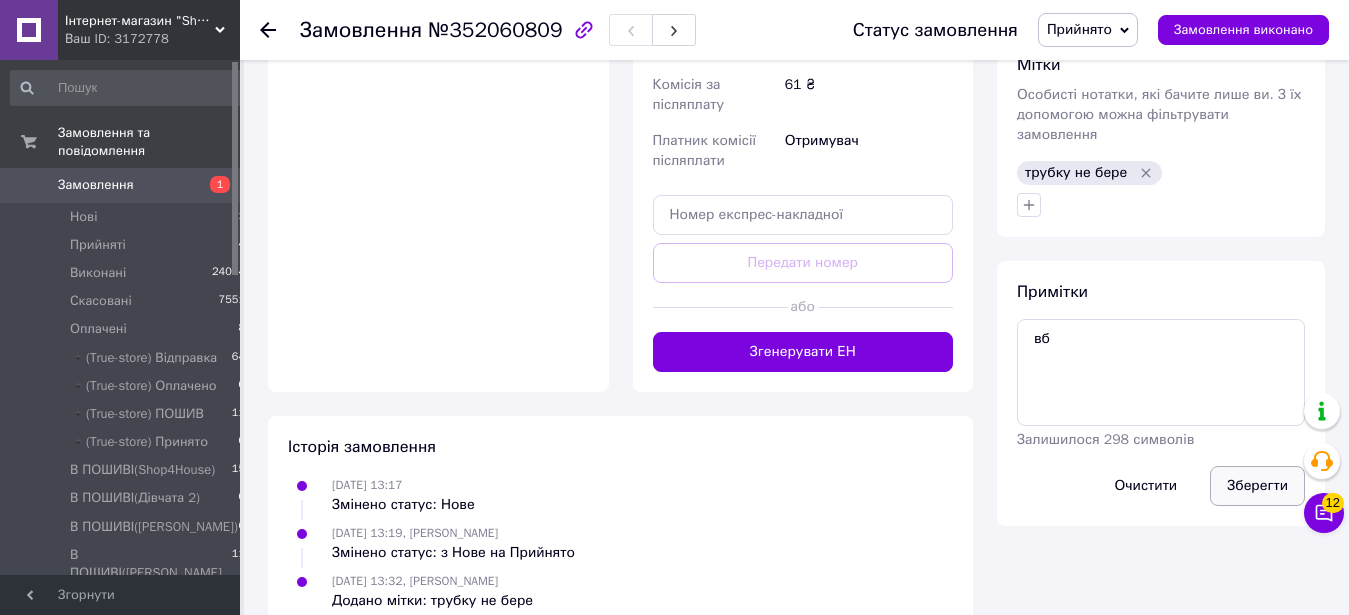 click on "Зберегти" at bounding box center (1257, 486) 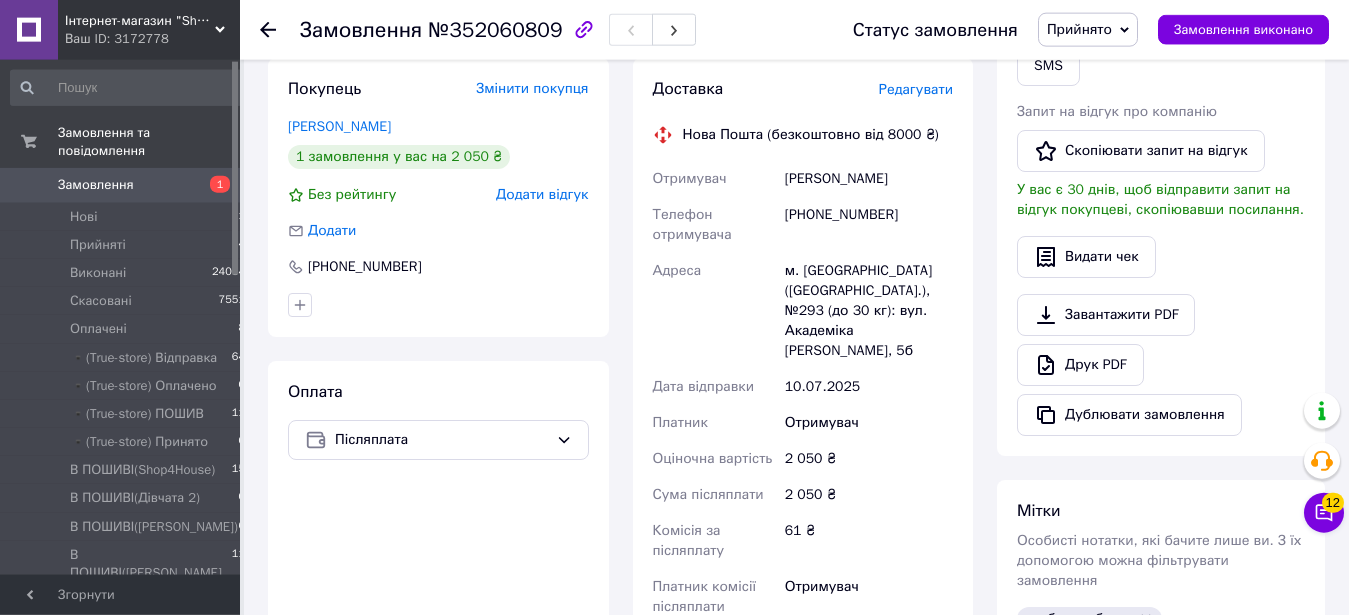 scroll, scrollTop: 255, scrollLeft: 0, axis: vertical 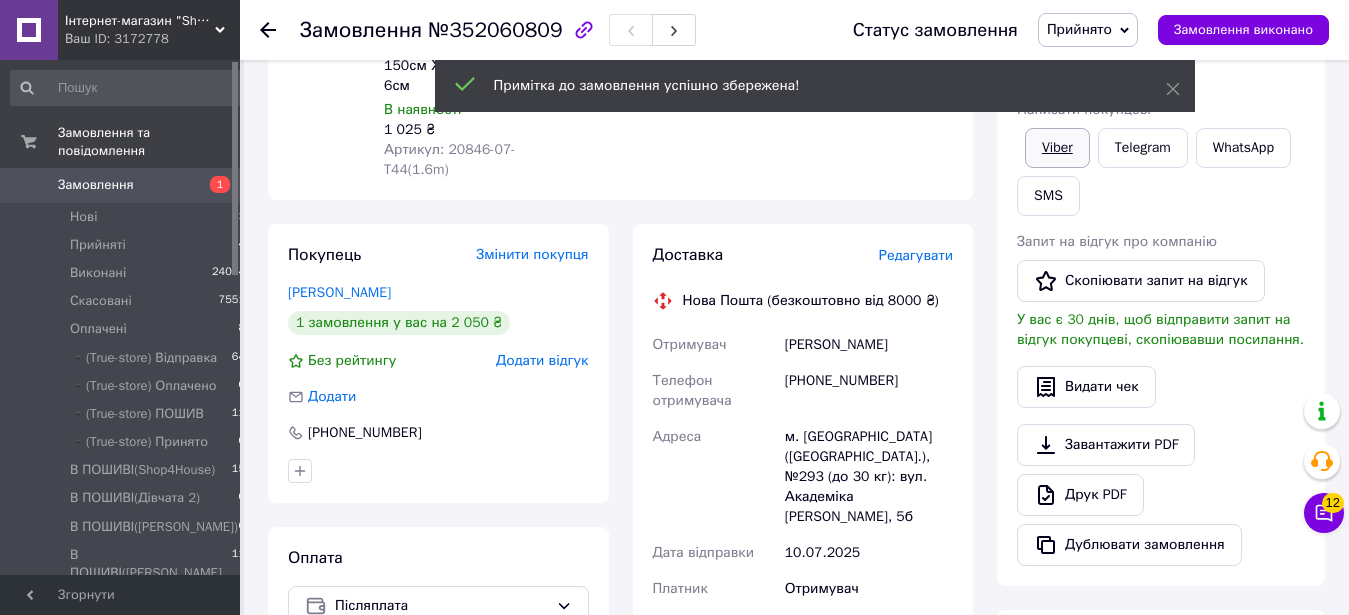 click on "Viber" at bounding box center [1057, 148] 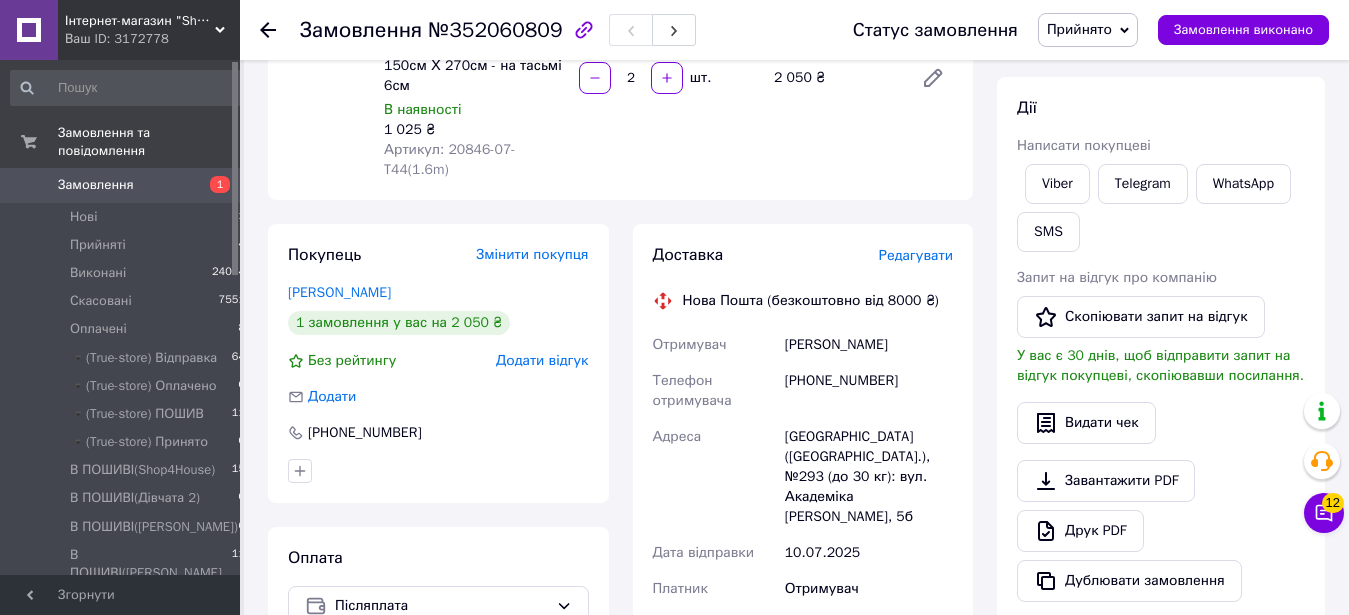 drag, startPoint x: 1311, startPoint y: 264, endPoint x: 1269, endPoint y: 301, distance: 55.97321 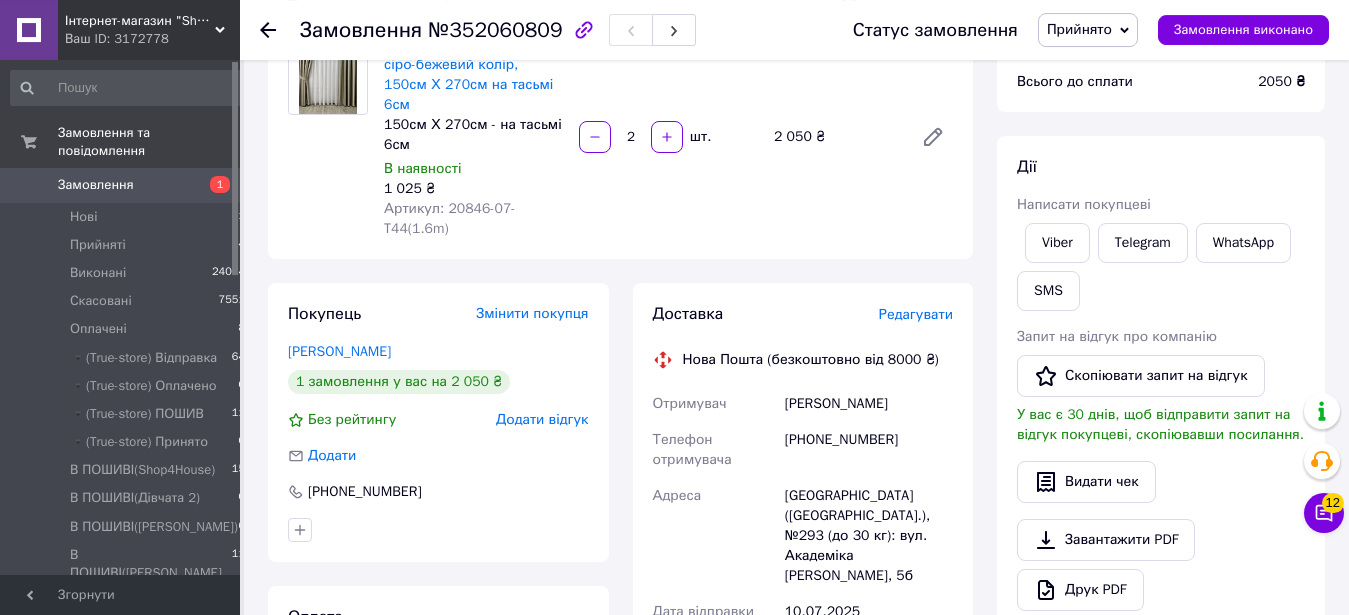 scroll, scrollTop: 51, scrollLeft: 0, axis: vertical 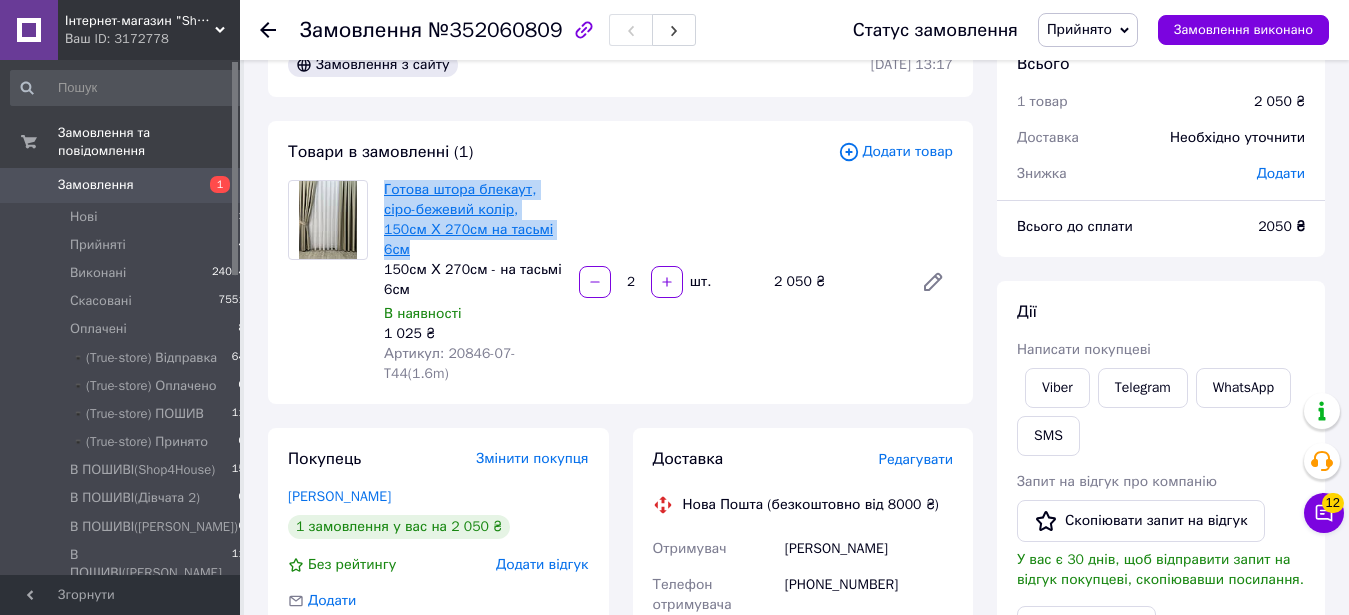drag, startPoint x: 543, startPoint y: 226, endPoint x: 386, endPoint y: 191, distance: 160.85397 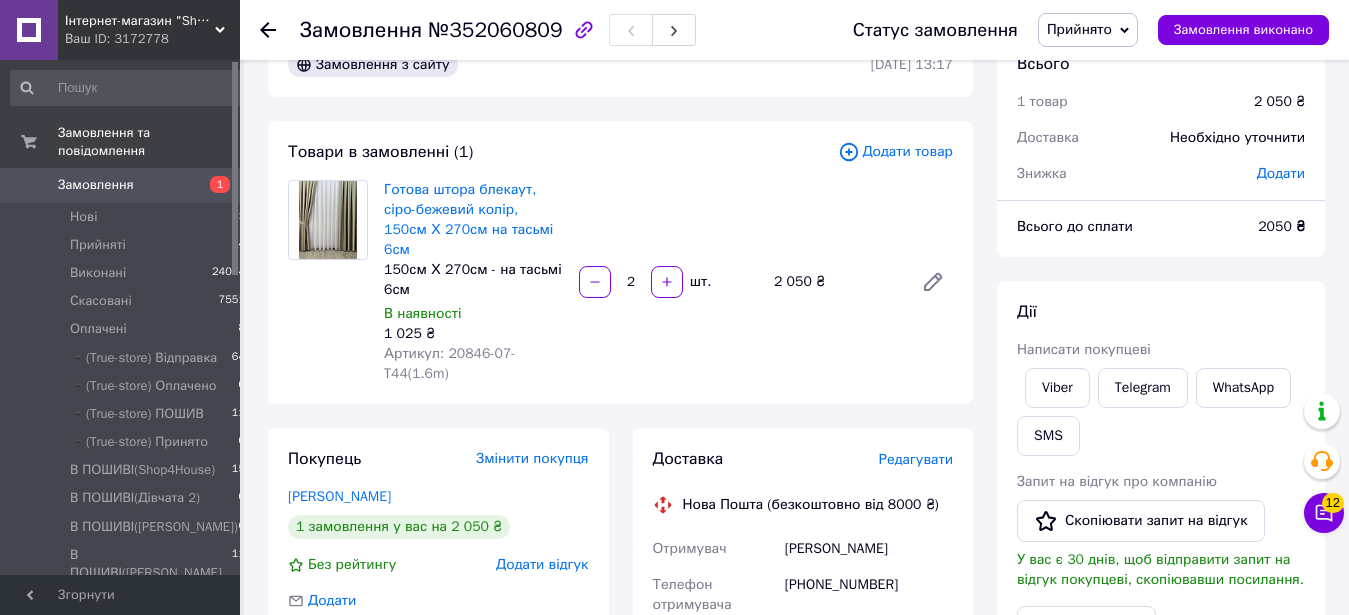 click on "Готова штора блекаут, сіро-бежевий колір, 150см Х 270см на тасьмі 6см 150см Х 270см - на тасьмі 6см В наявності 1 025 ₴ Артикул: 20846-07-T44(1.6m) 2   шт. 2 050 ₴" at bounding box center [668, 282] 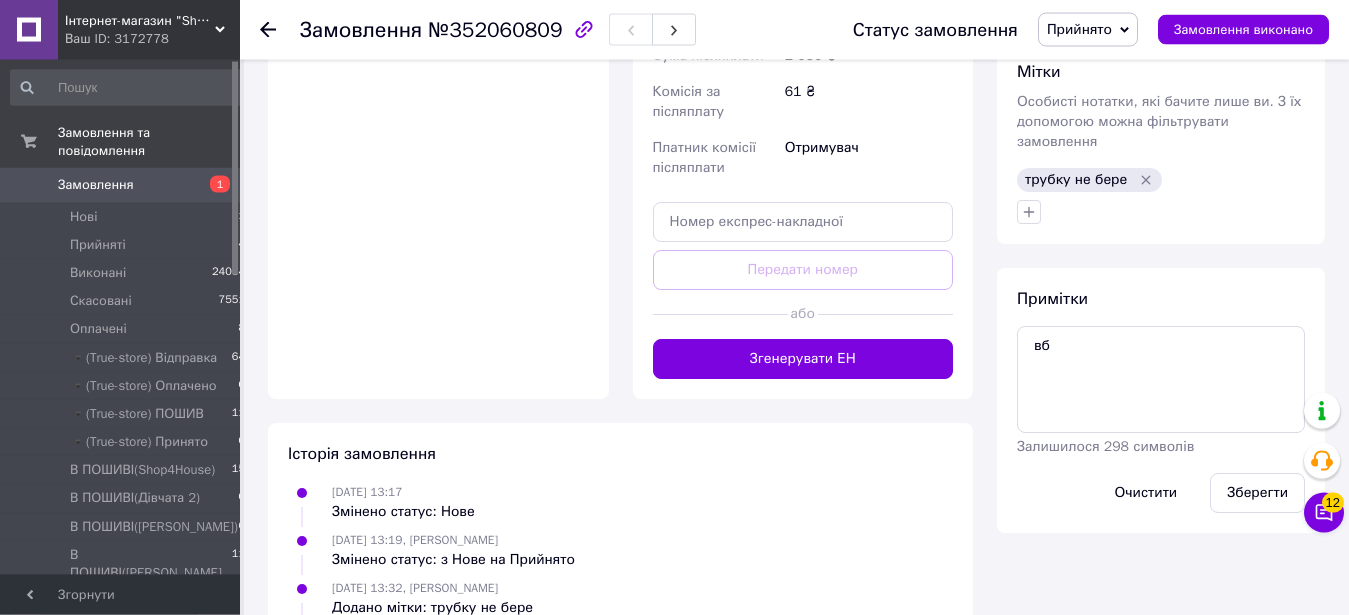 scroll, scrollTop: 867, scrollLeft: 0, axis: vertical 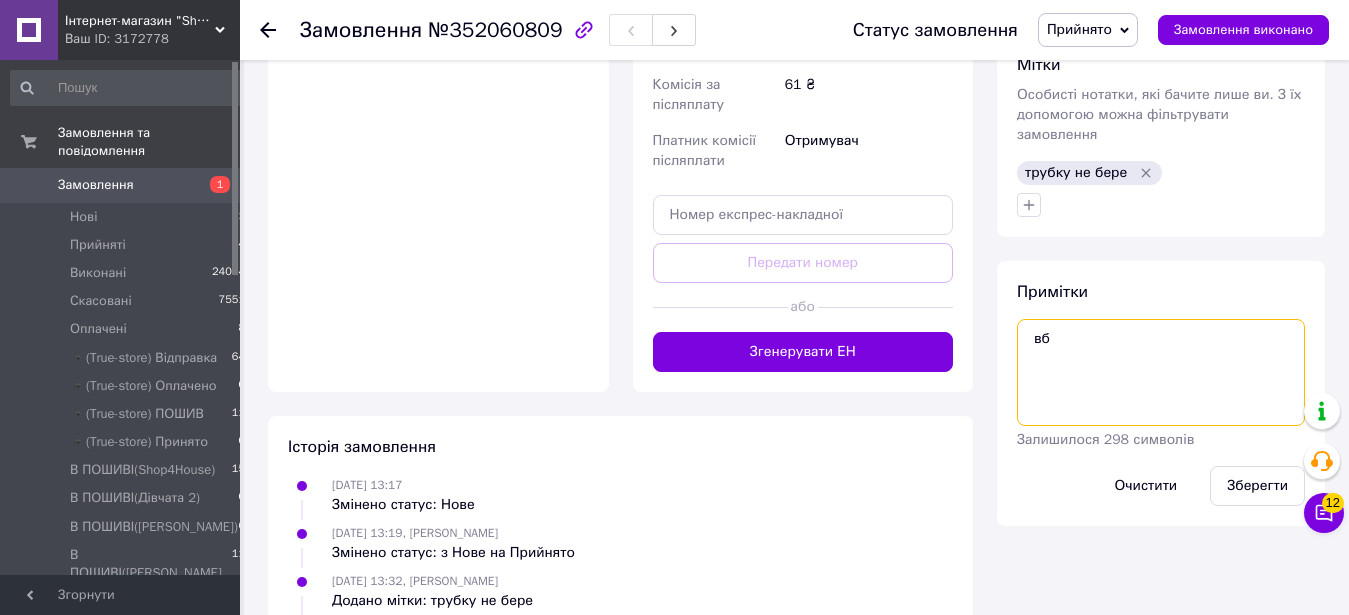 drag, startPoint x: 1059, startPoint y: 310, endPoint x: 988, endPoint y: 299, distance: 71.84706 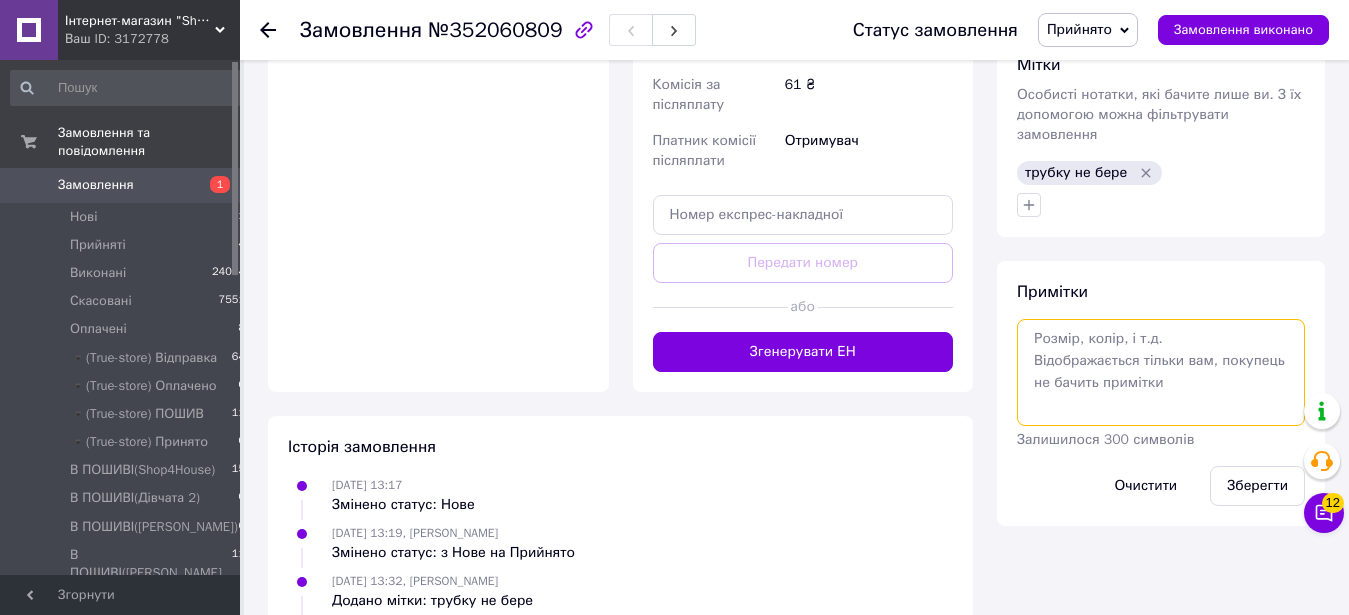 type on "б" 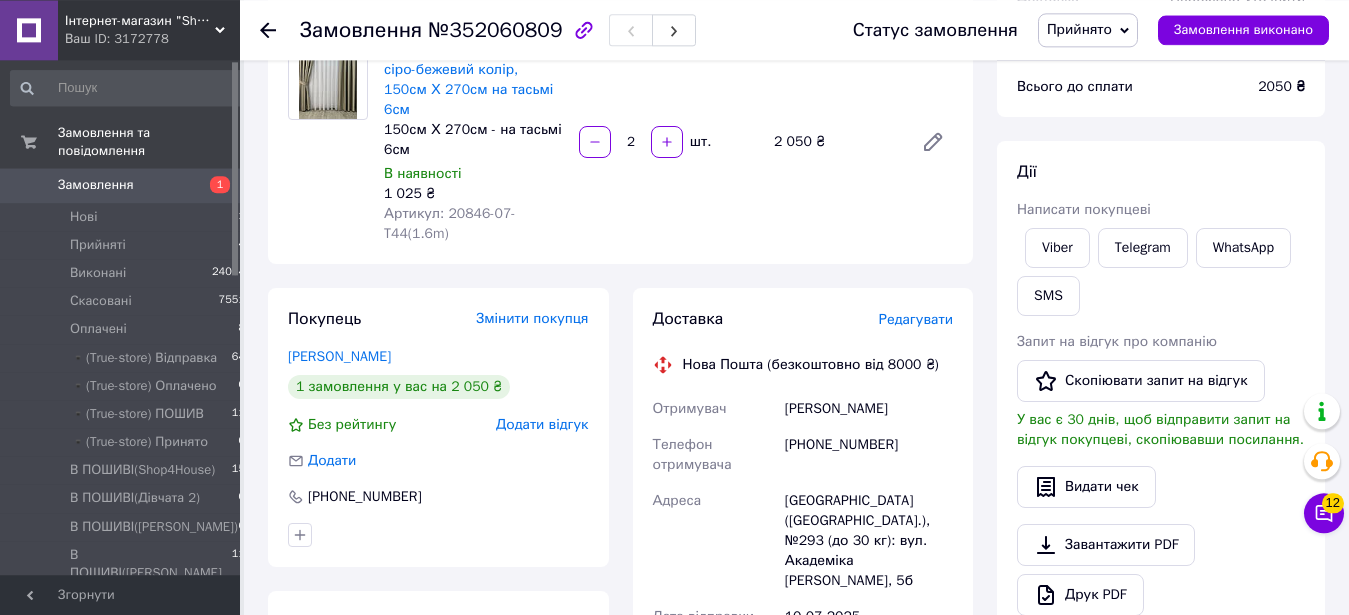 scroll, scrollTop: 153, scrollLeft: 0, axis: vertical 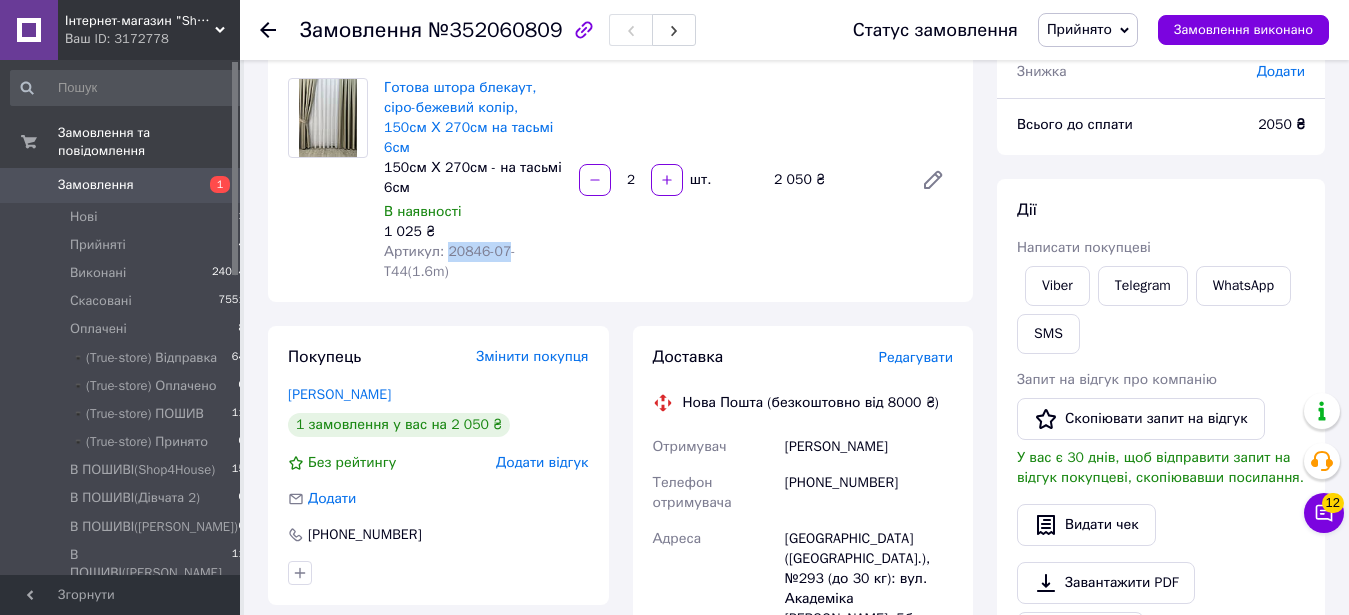 drag, startPoint x: 445, startPoint y: 230, endPoint x: 481, endPoint y: 237, distance: 36.67424 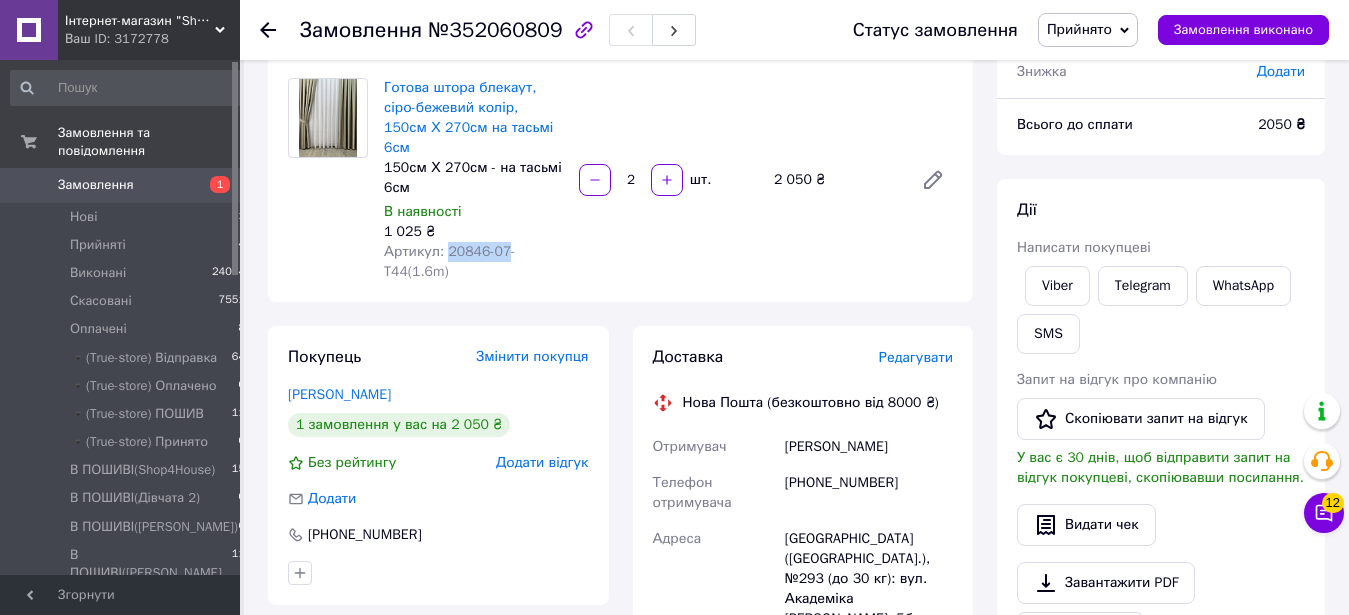 click on "Артикул: 20846-07-T44(1.6m)" at bounding box center (450, 261) 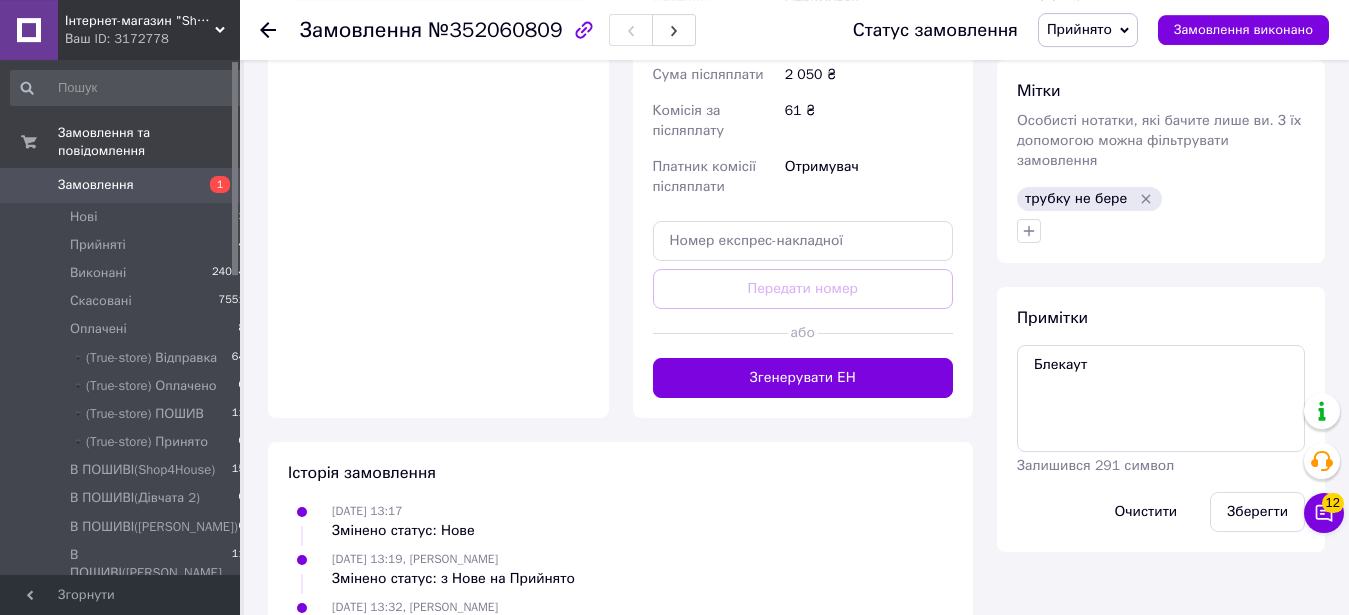 scroll, scrollTop: 867, scrollLeft: 0, axis: vertical 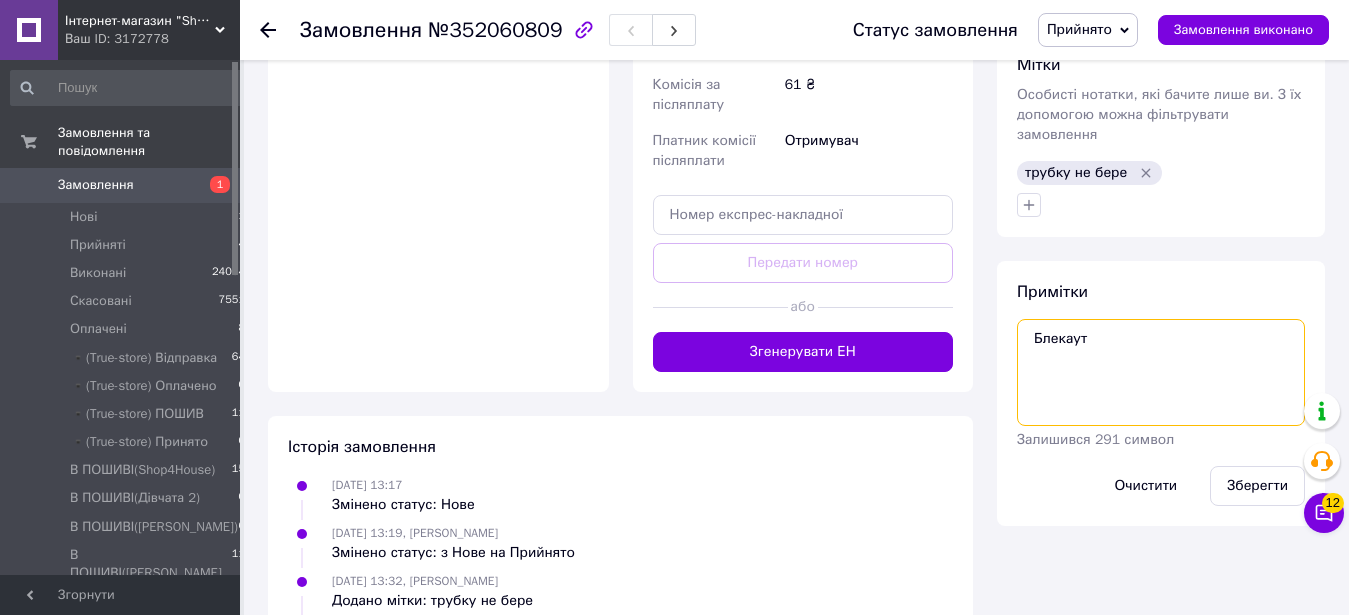 click on "Блекаут" at bounding box center (1161, 372) 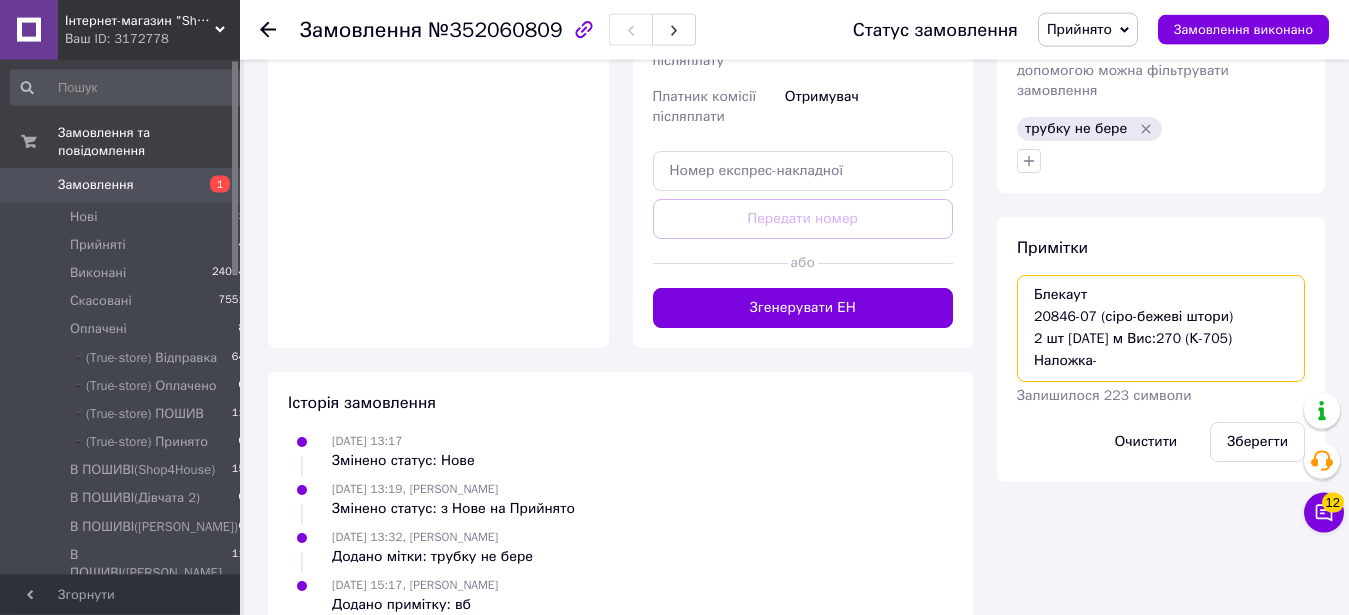 scroll, scrollTop: 915, scrollLeft: 0, axis: vertical 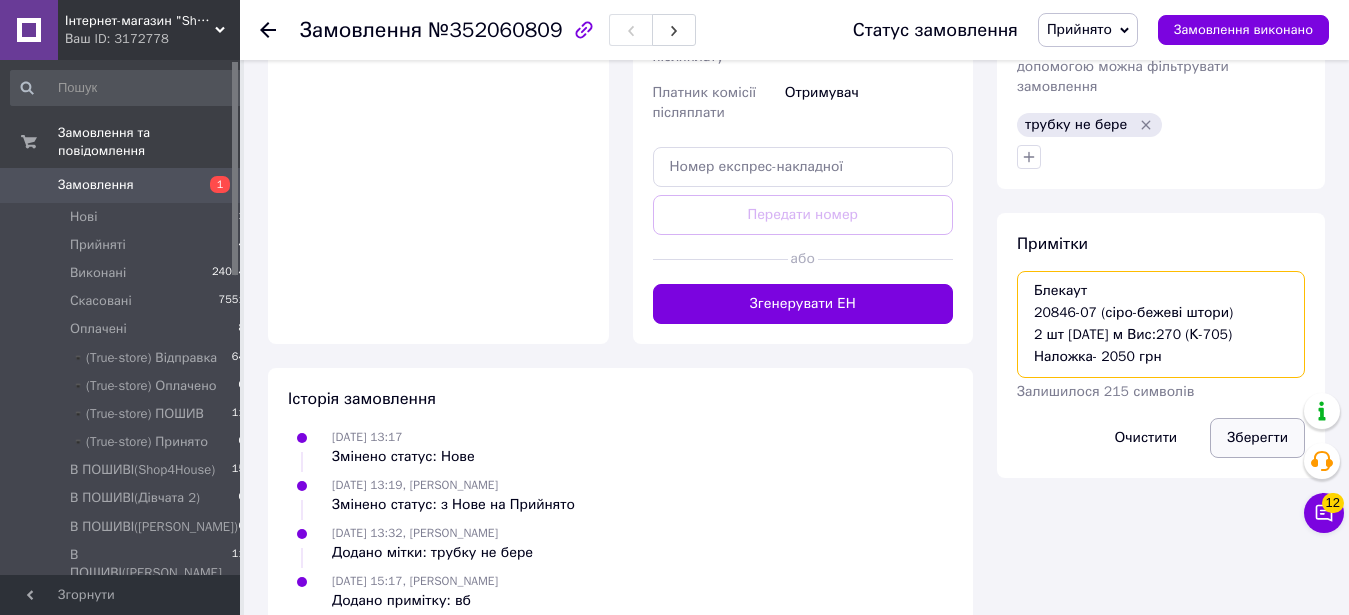 type on "Блекаут
20846-07 (сіро-бежеві штори)
2 шт по 1.5 м Вис:270 (К-705)
Наложка- 2050 грн" 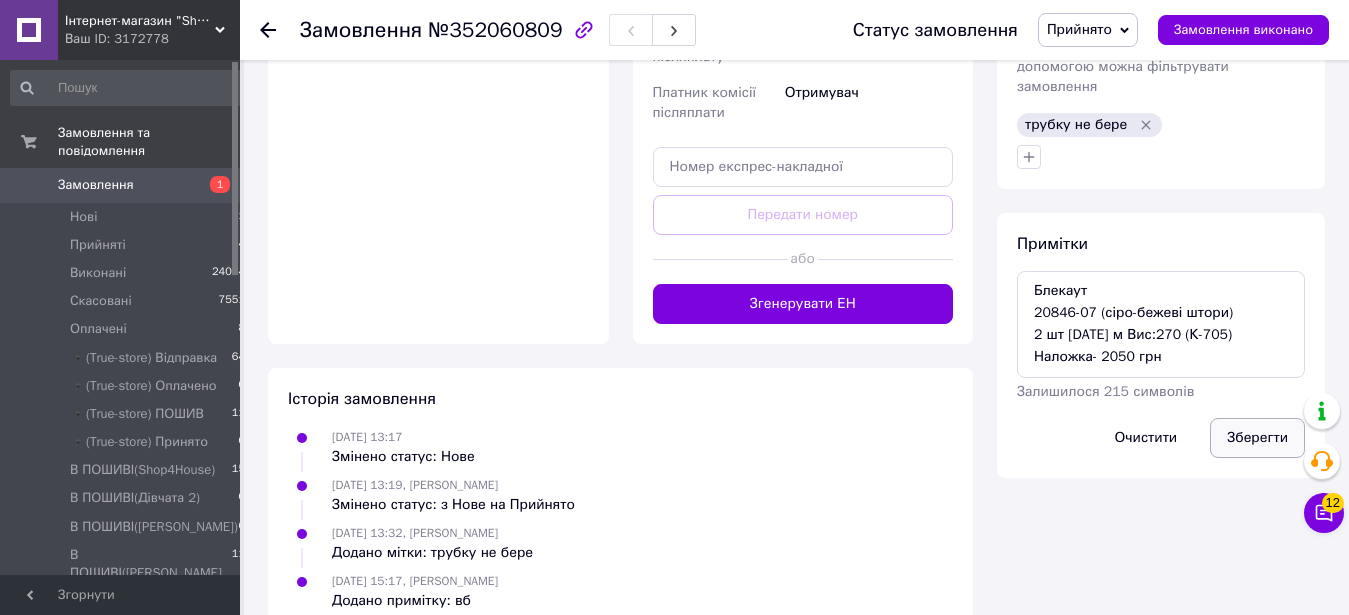 click on "Зберегти" at bounding box center [1257, 438] 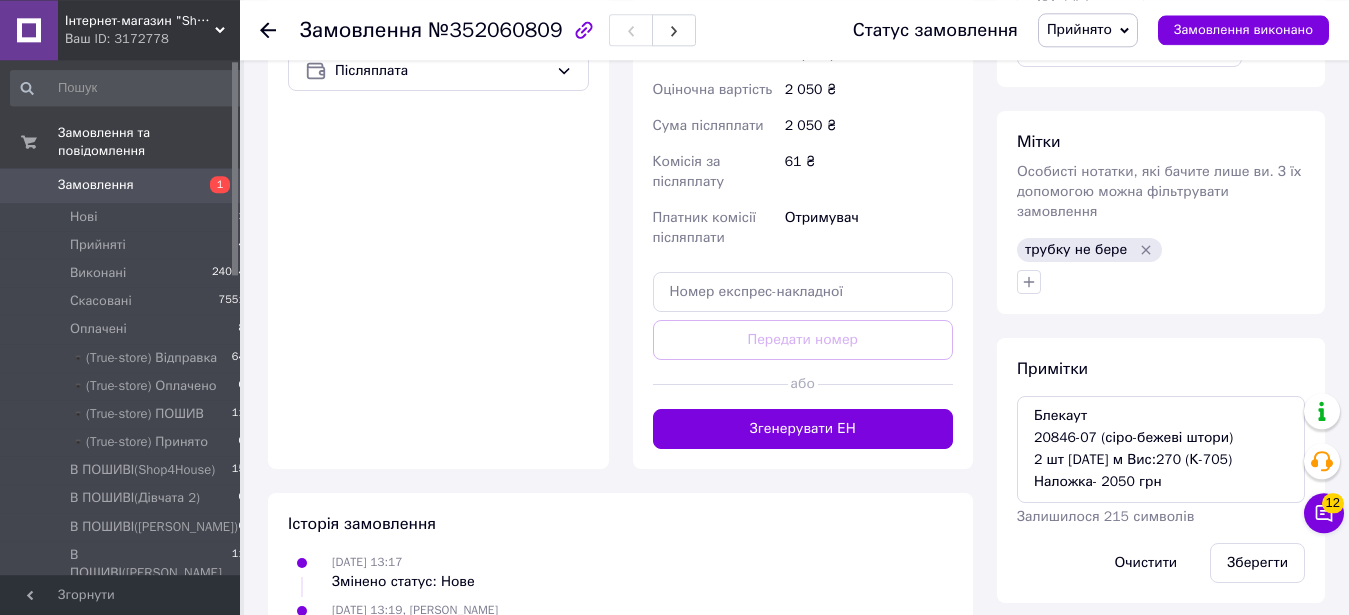 scroll, scrollTop: 711, scrollLeft: 0, axis: vertical 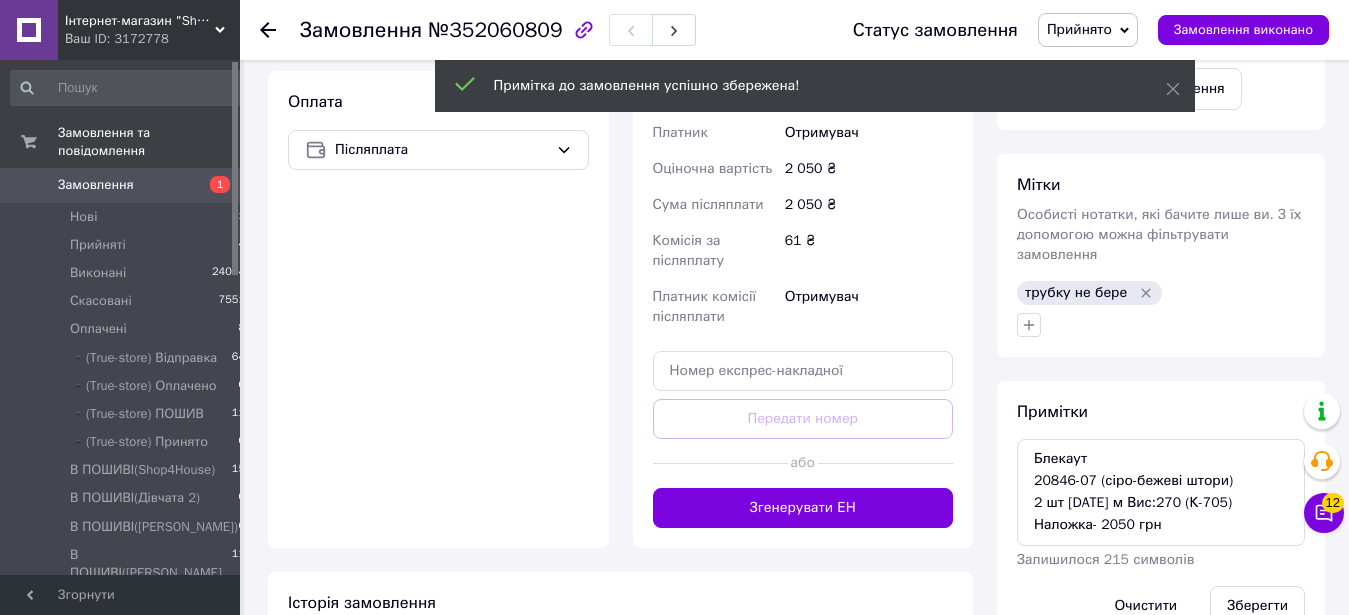click 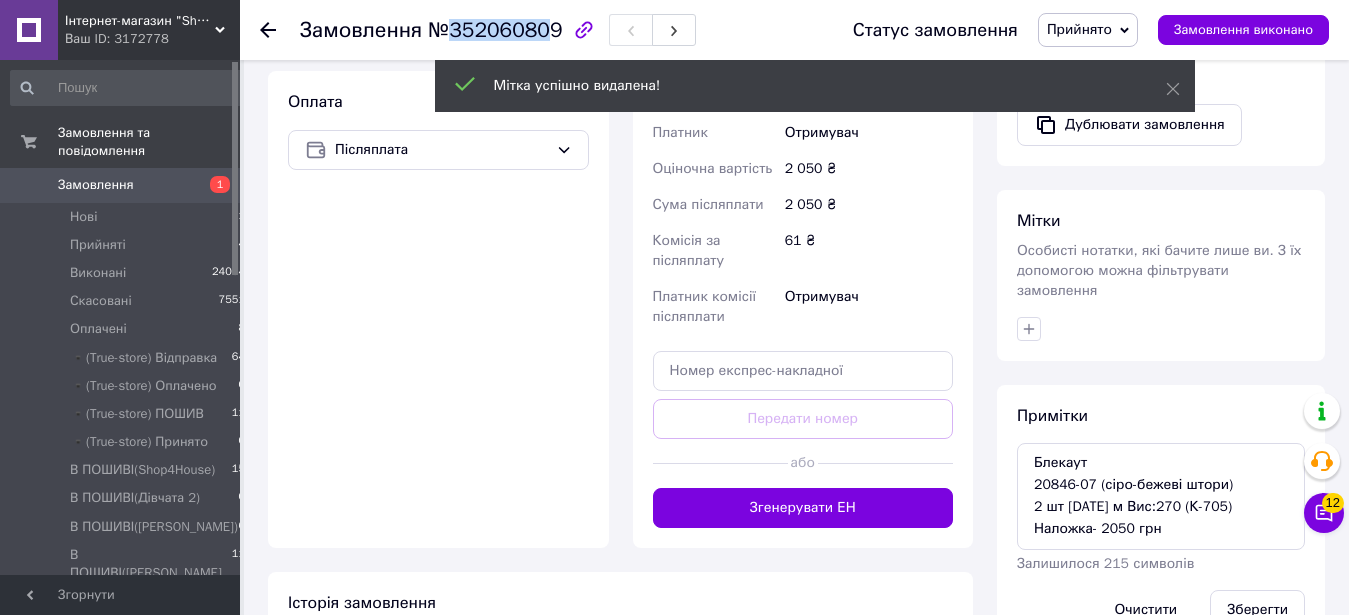 drag, startPoint x: 446, startPoint y: 29, endPoint x: 540, endPoint y: 33, distance: 94.08507 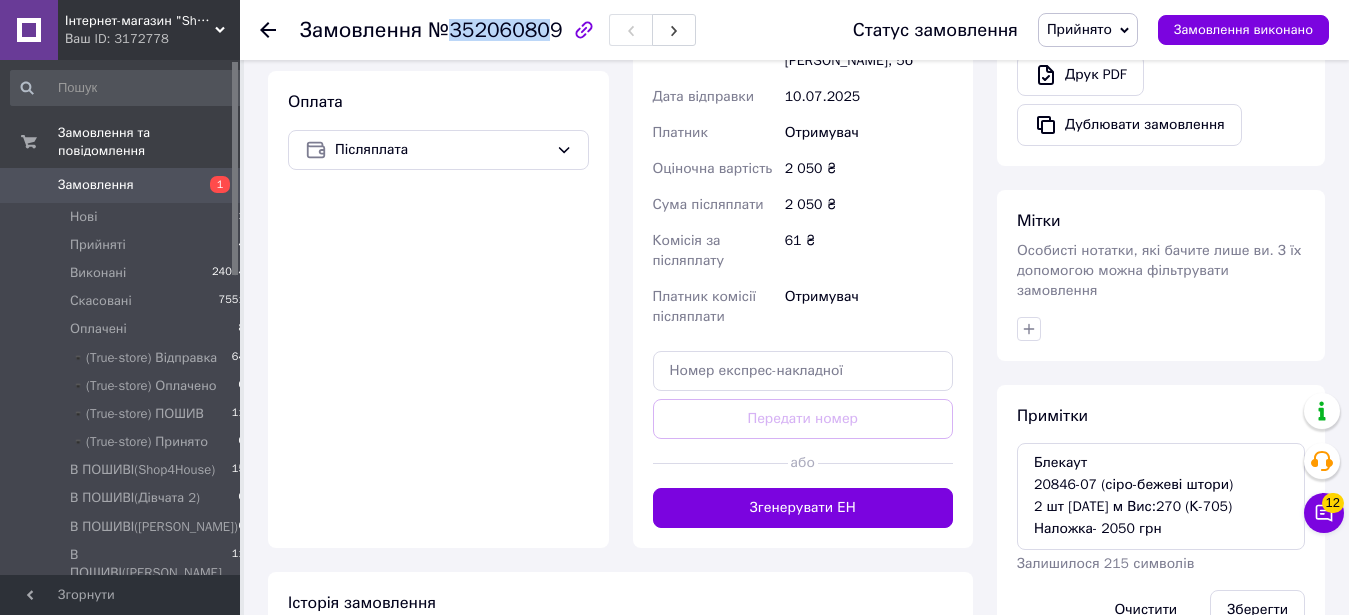 click on "№352060809" at bounding box center (495, 30) 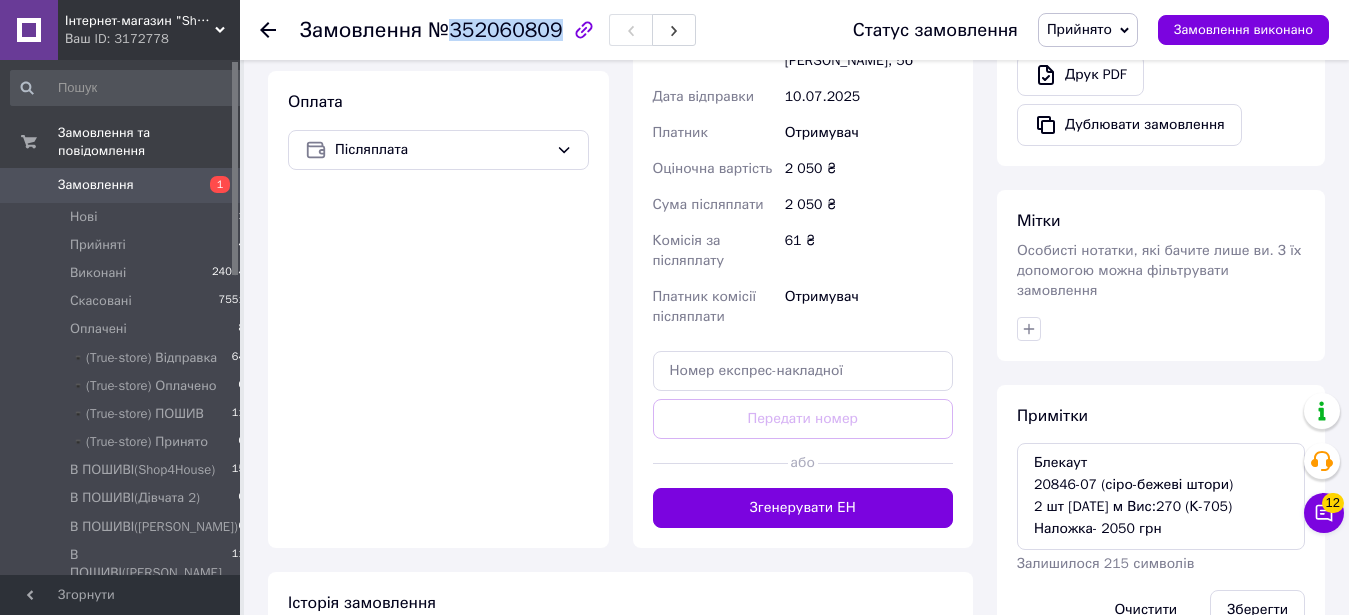 drag, startPoint x: 444, startPoint y: 33, endPoint x: 544, endPoint y: 33, distance: 100 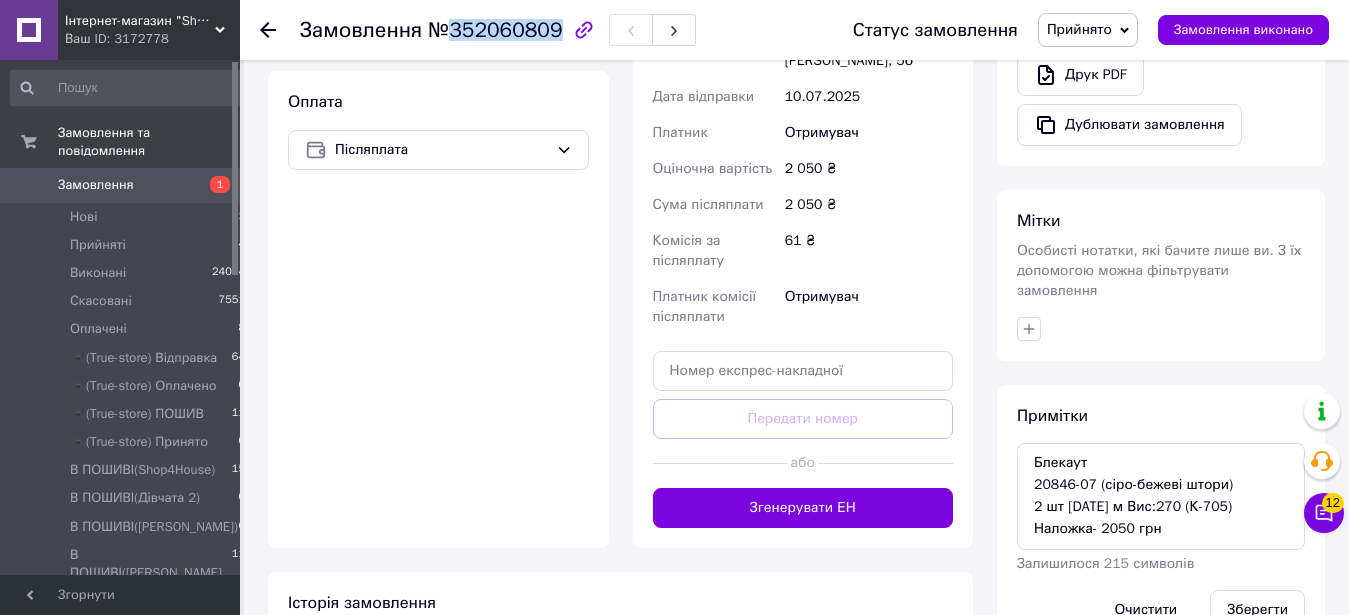 copy on "352060809" 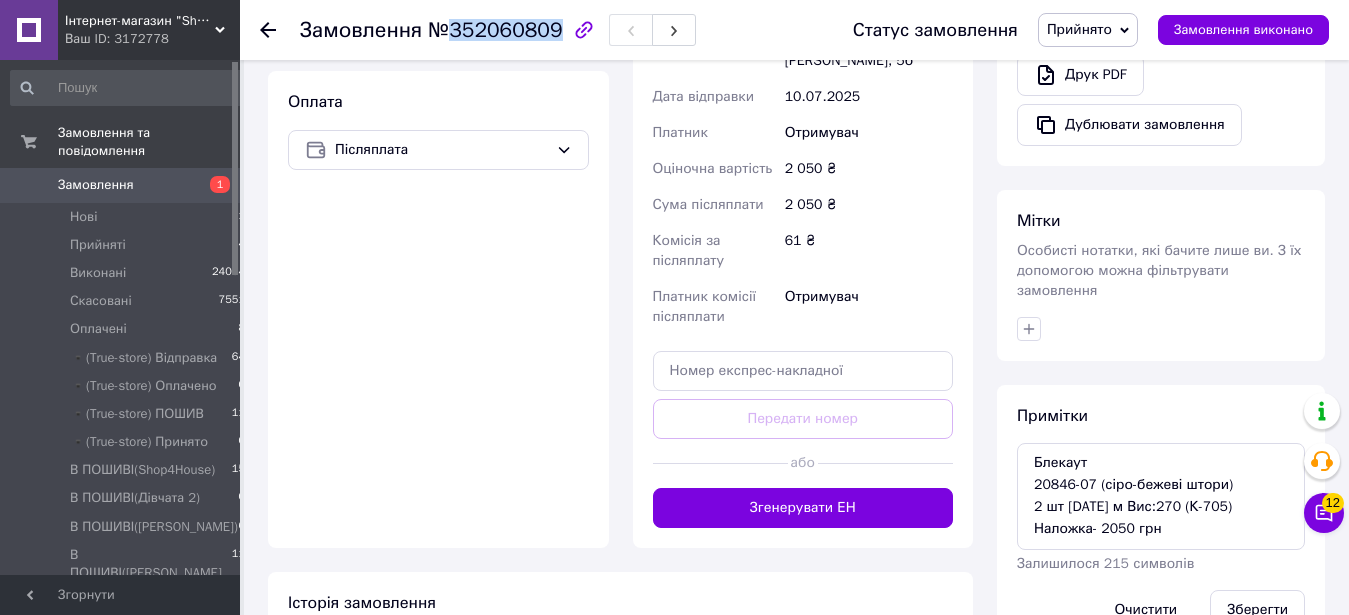 click on "Мітки Особисті нотатки, які бачите лише ви. З їх допомогою можна фільтрувати замовлення" at bounding box center [1161, 275] 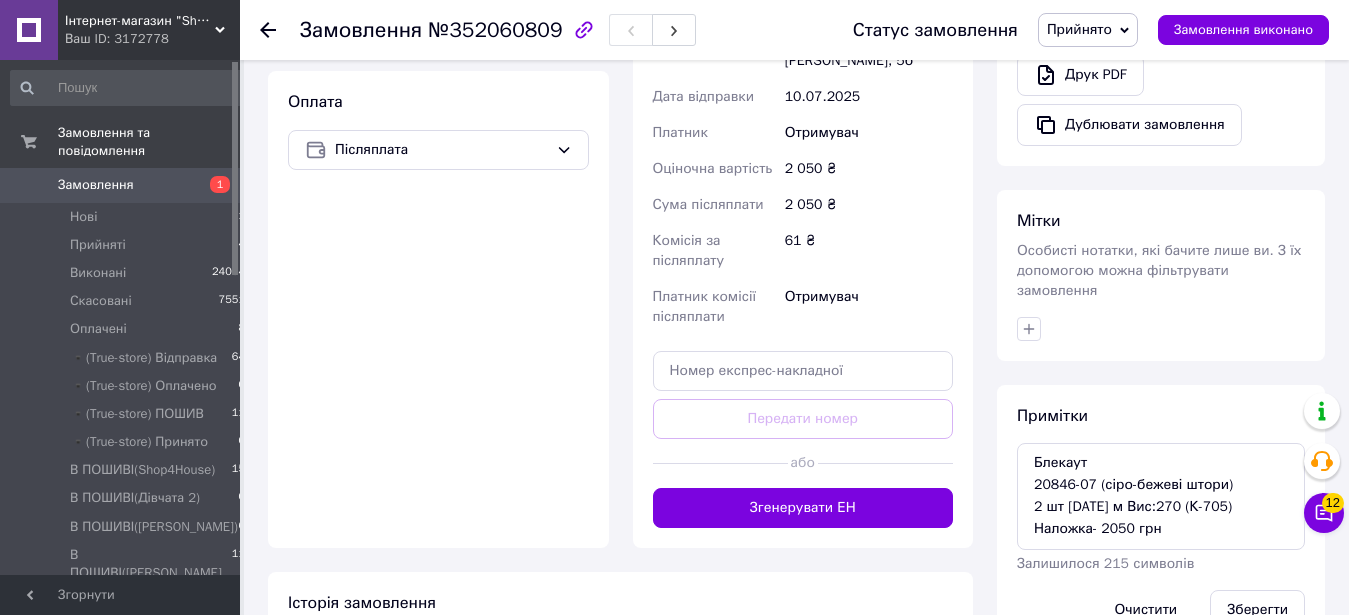 scroll, scrollTop: 915, scrollLeft: 0, axis: vertical 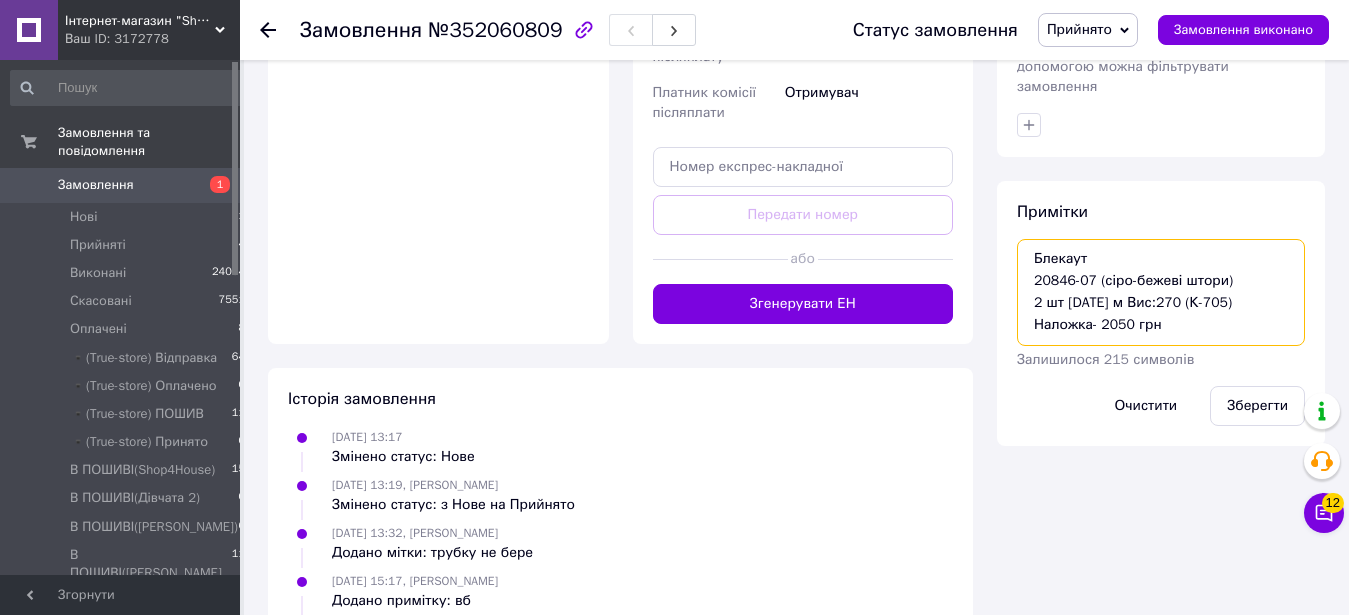 drag, startPoint x: 1028, startPoint y: 246, endPoint x: 1244, endPoint y: 287, distance: 219.85677 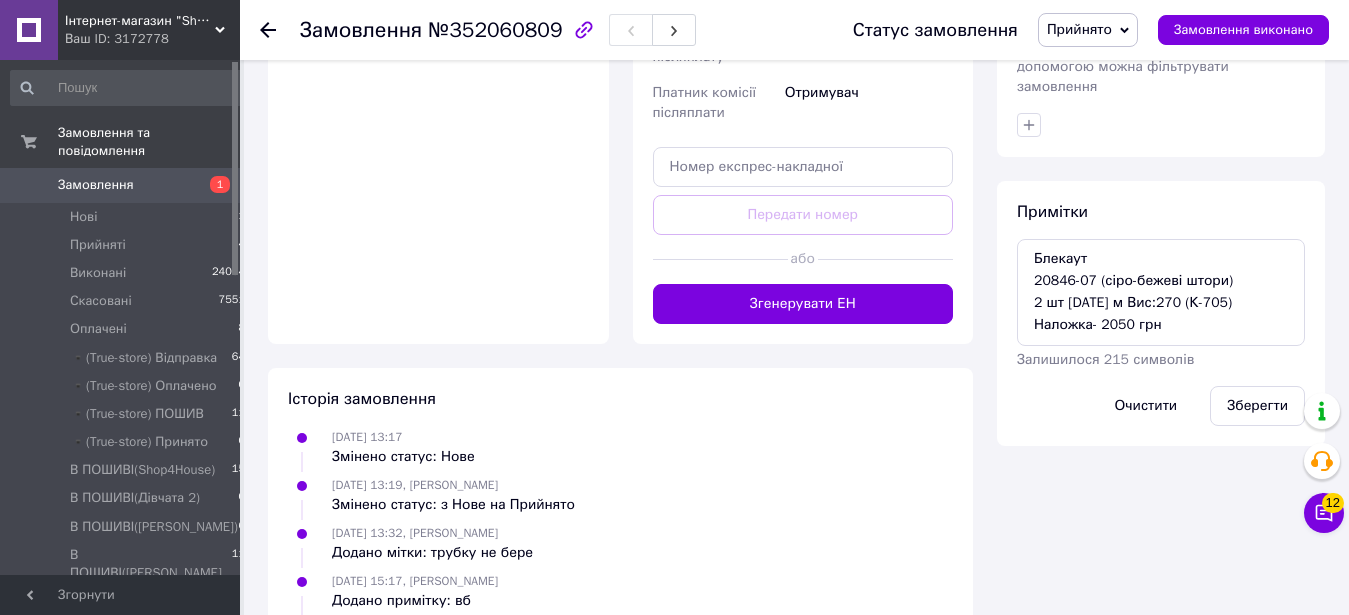 click on "Прийнято" at bounding box center (1088, 30) 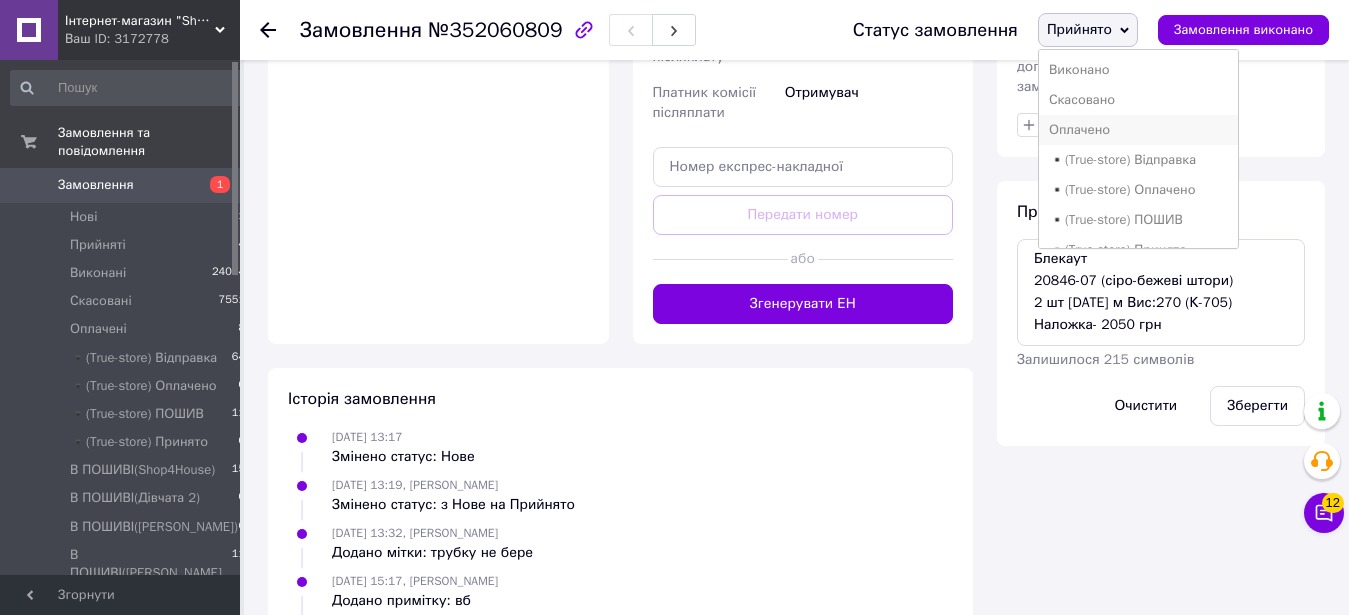 click on "Оплачено" at bounding box center [1139, 130] 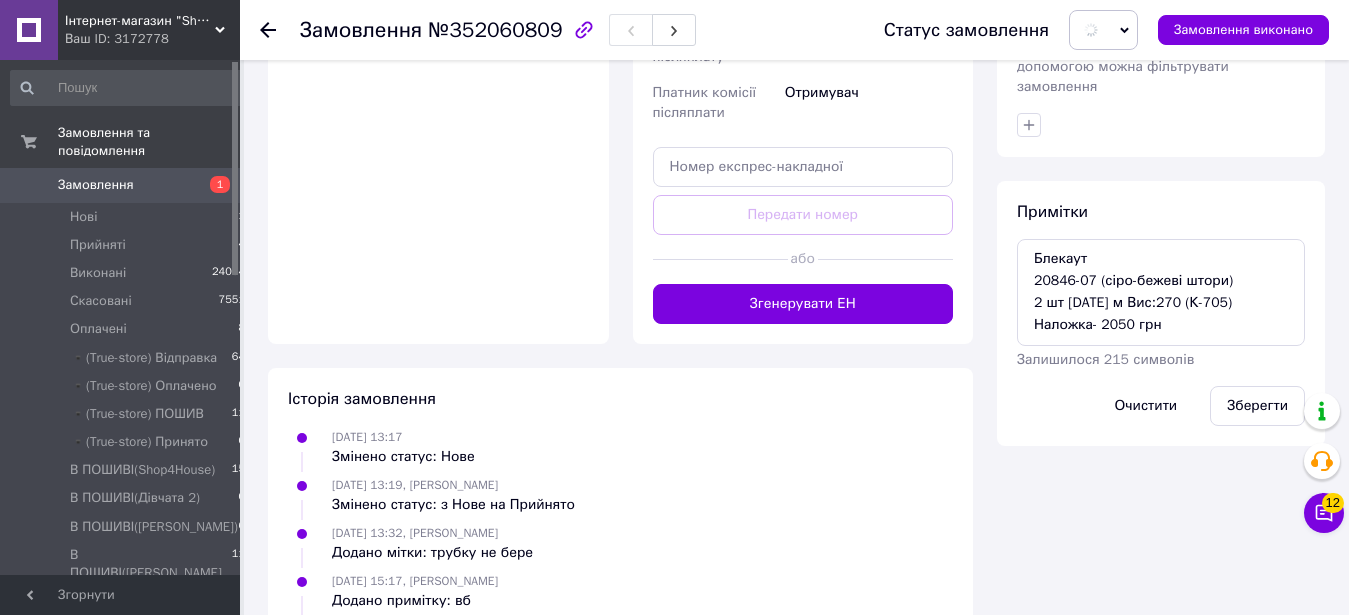 click on "Зберегти" at bounding box center (1257, 406) 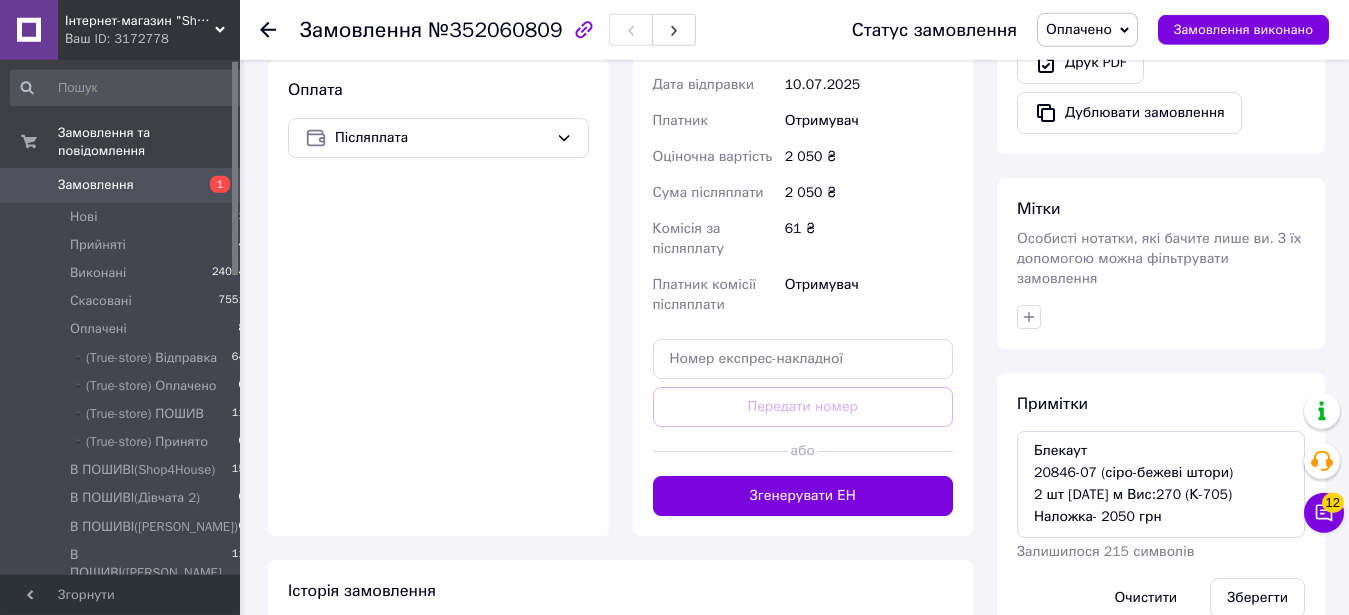 scroll, scrollTop: 813, scrollLeft: 0, axis: vertical 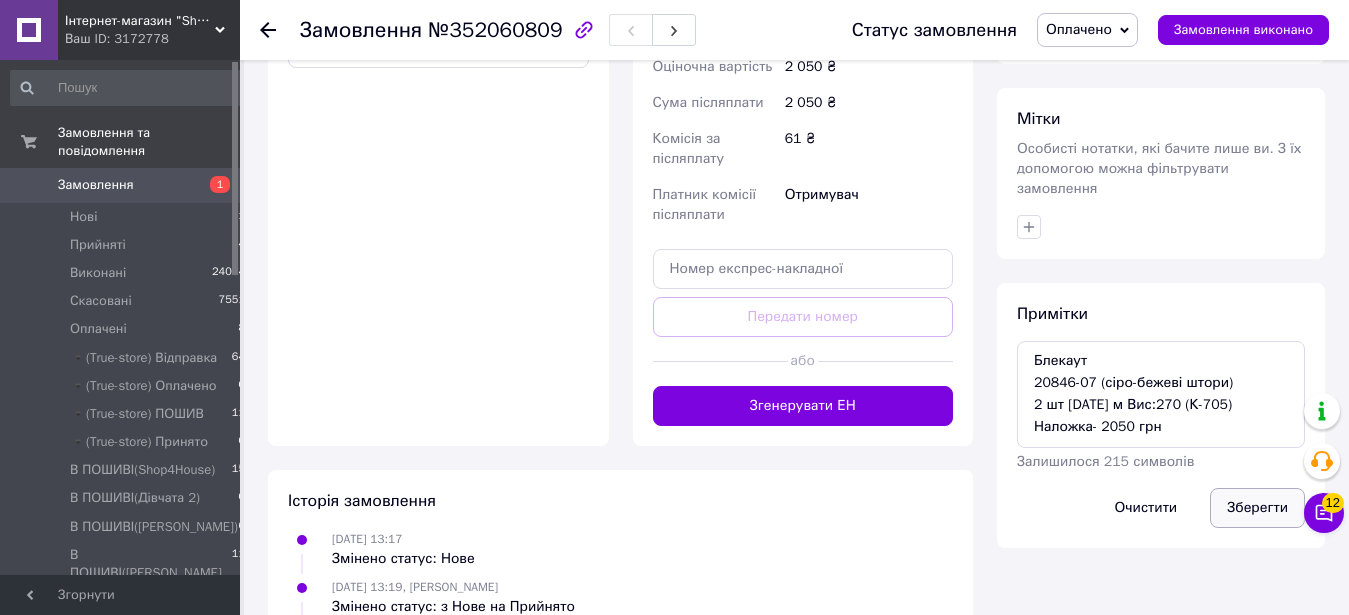 click on "Зберегти" at bounding box center (1257, 508) 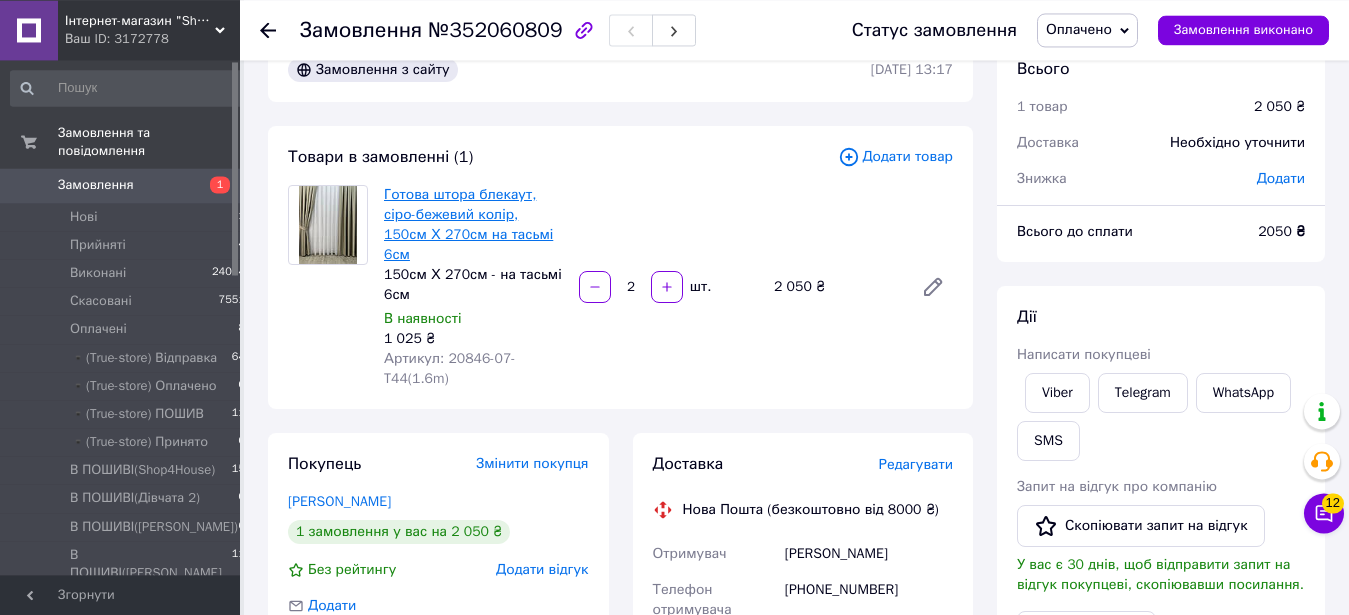 scroll, scrollTop: 0, scrollLeft: 0, axis: both 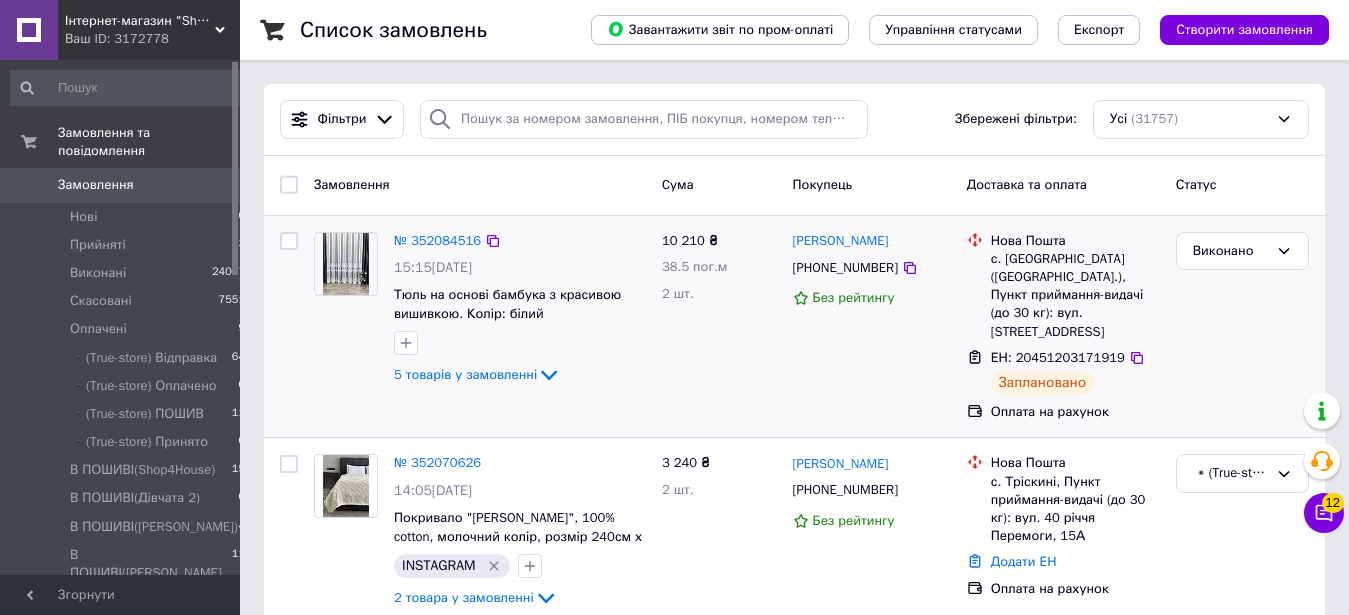 click at bounding box center (289, 327) 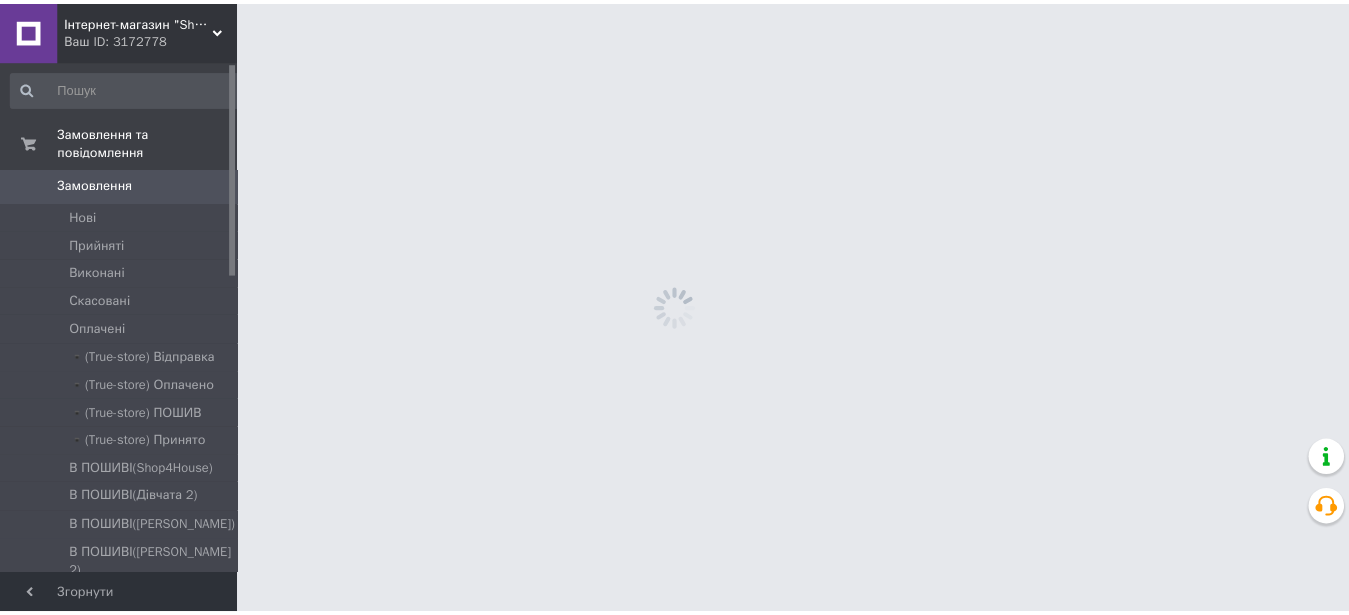scroll, scrollTop: 0, scrollLeft: 0, axis: both 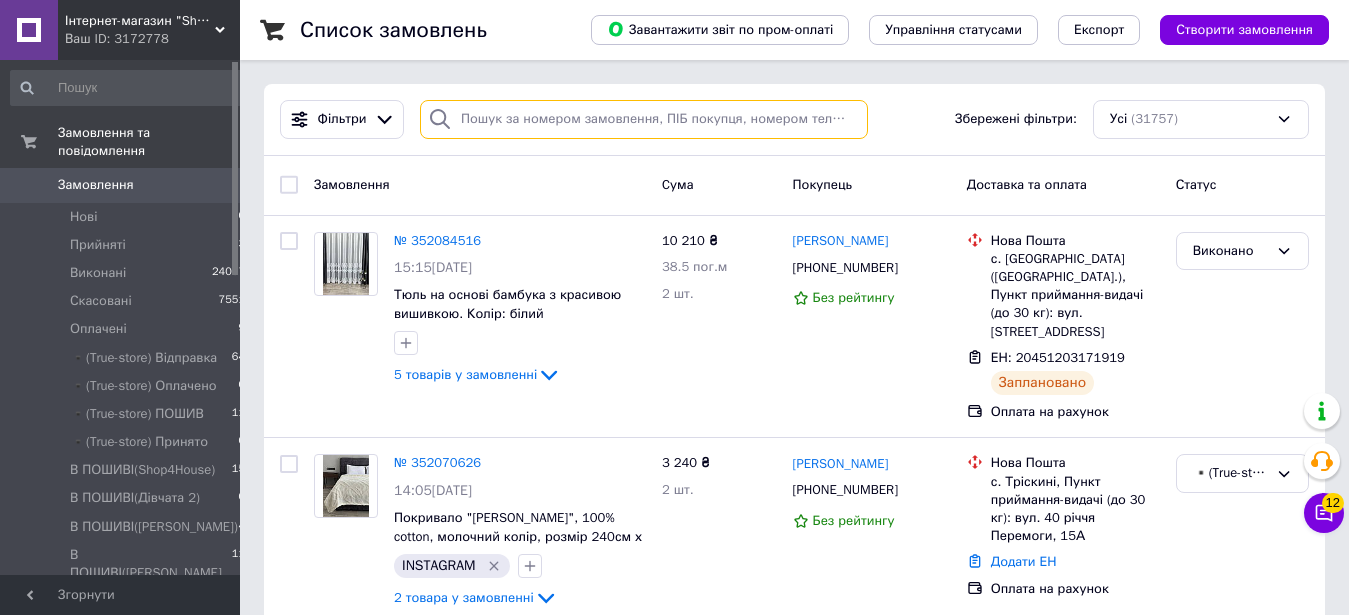 click at bounding box center (644, 119) 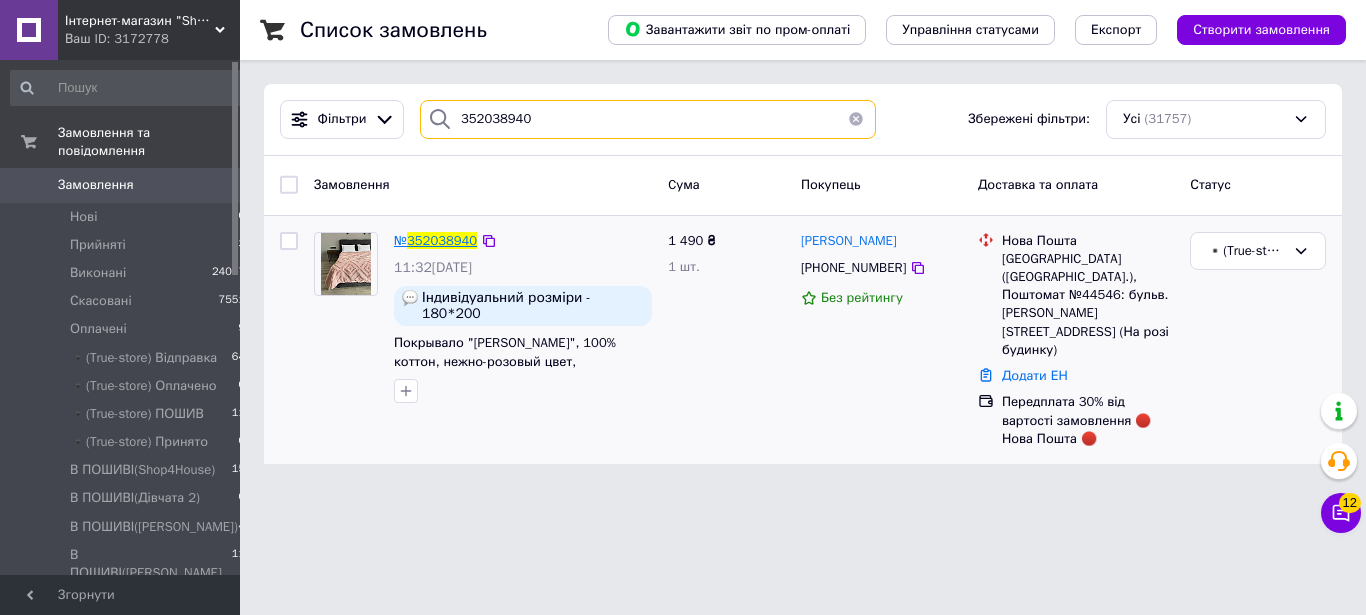 type on "352038940" 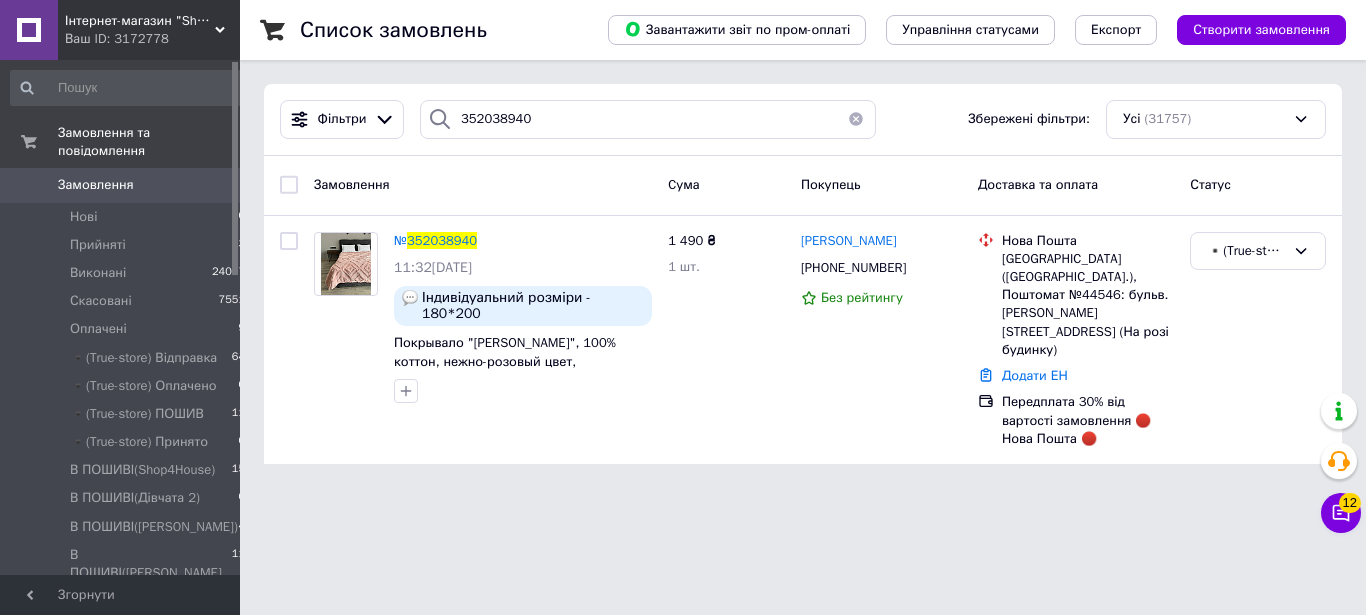 click at bounding box center (856, 119) 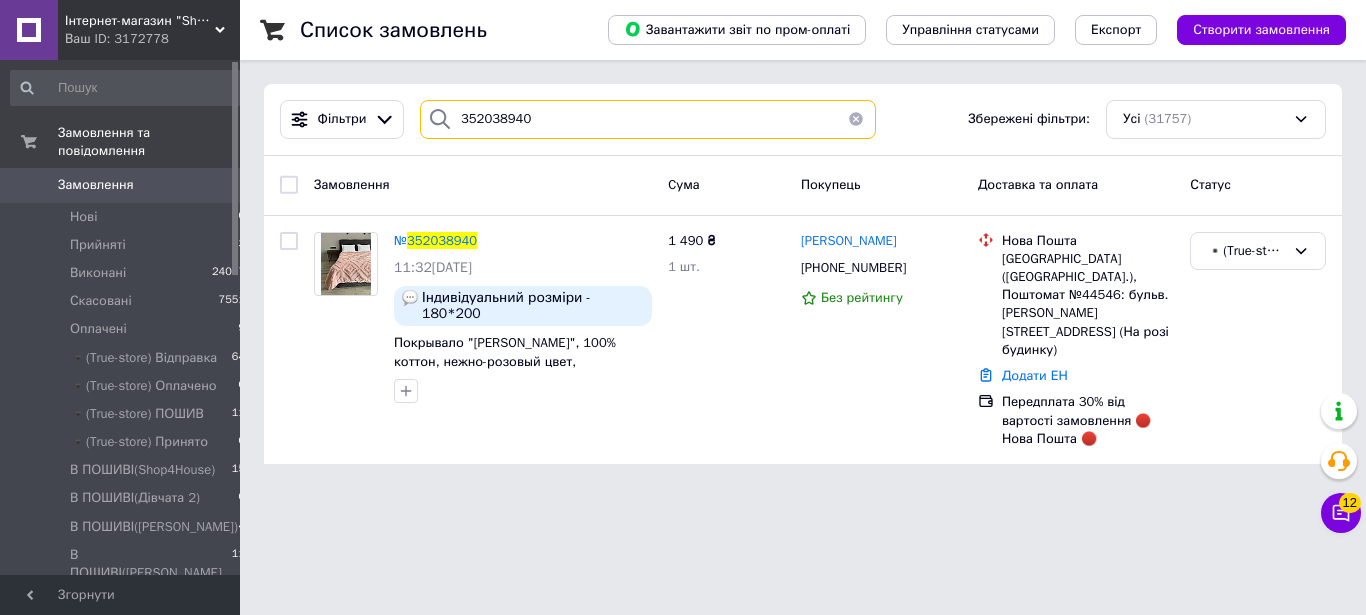 type 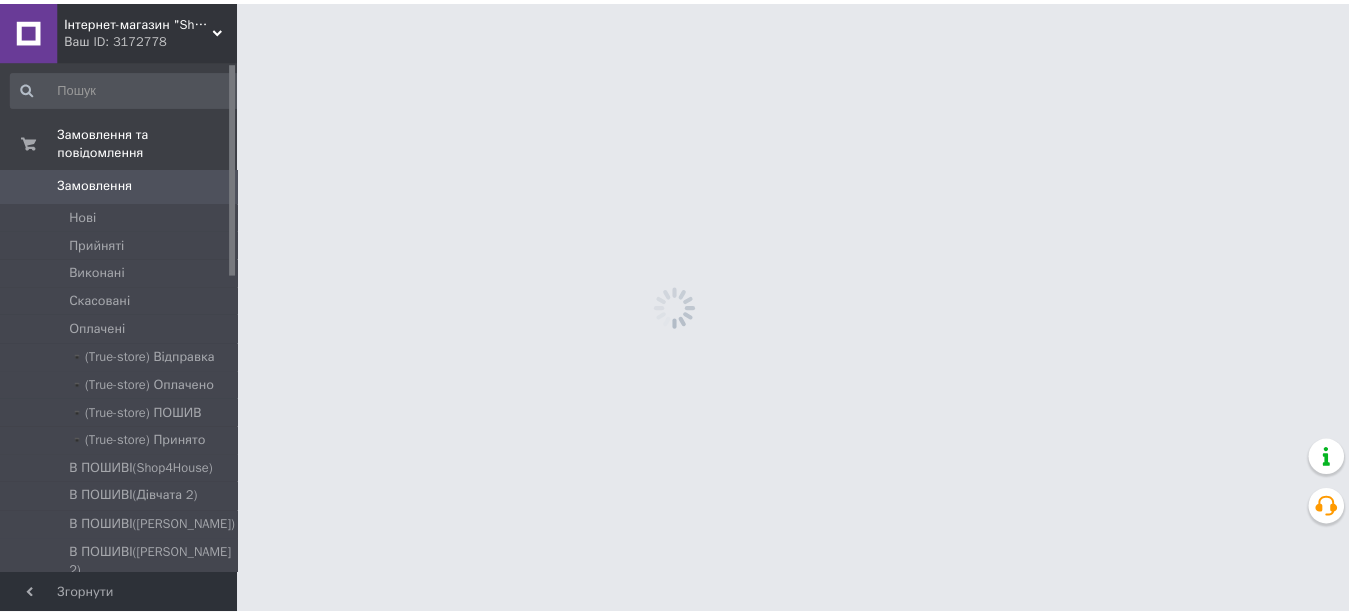 scroll, scrollTop: 0, scrollLeft: 0, axis: both 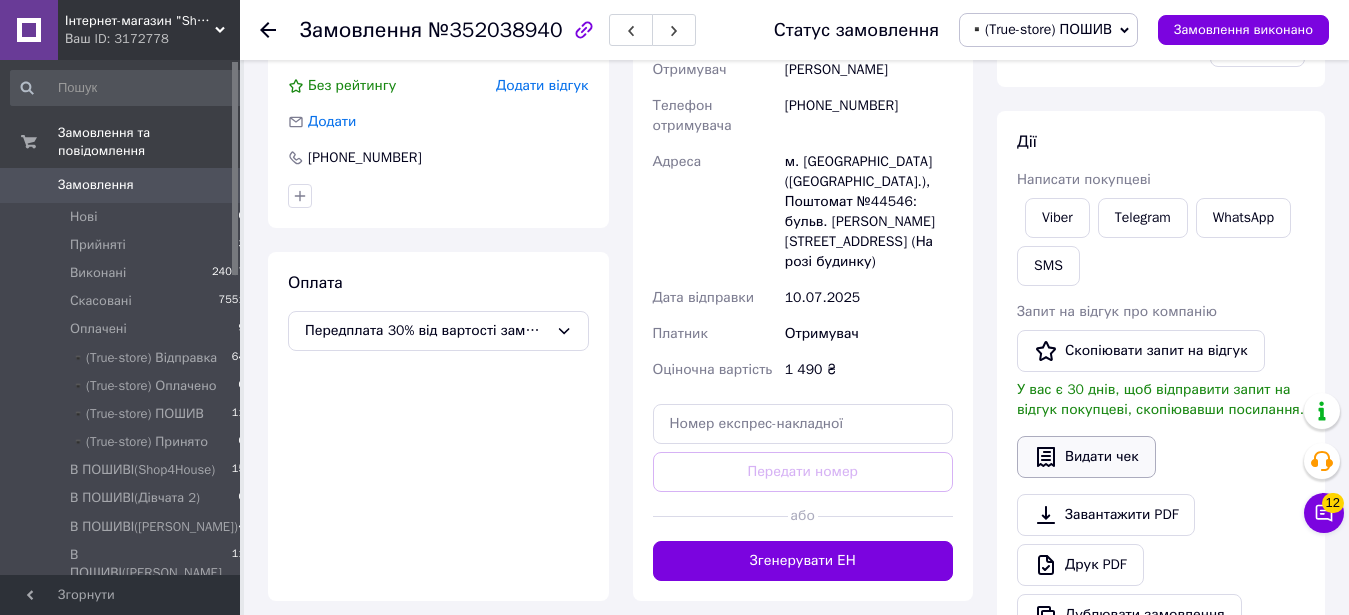 click on "Видати чек" at bounding box center (1086, 457) 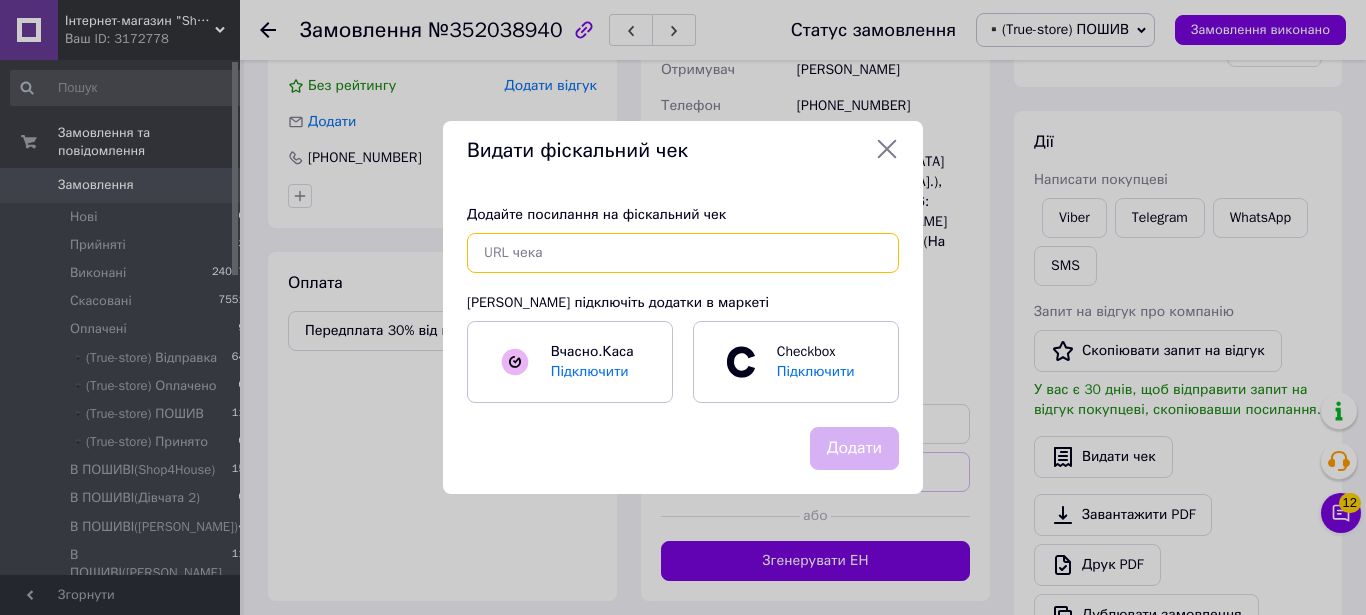 click at bounding box center (683, 253) 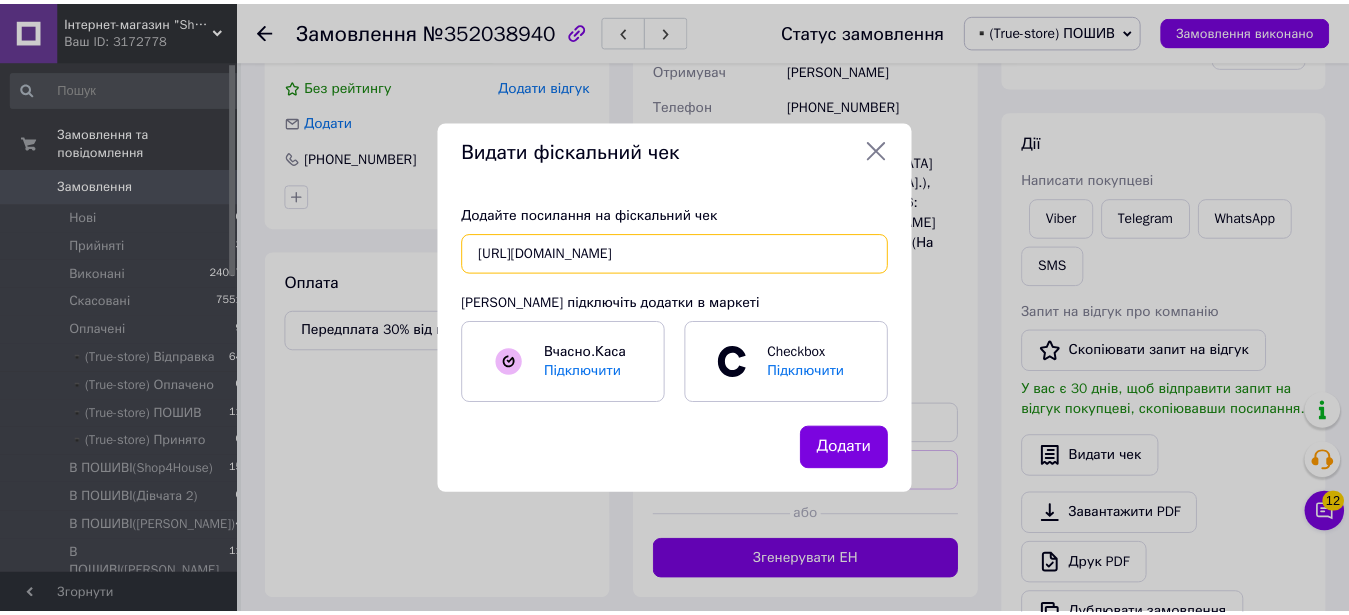 scroll, scrollTop: 0, scrollLeft: 19, axis: horizontal 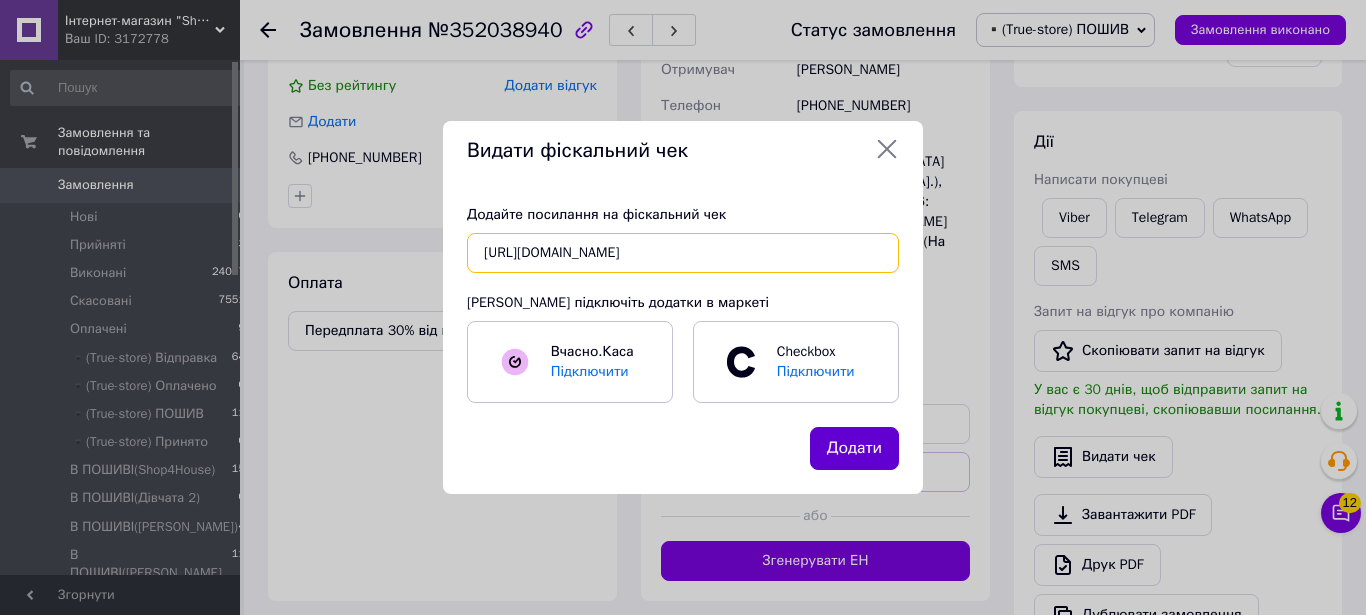 type on "https://check.checkbox.ua/07affd56-5178-4466-b5c8-b26ef210ef47" 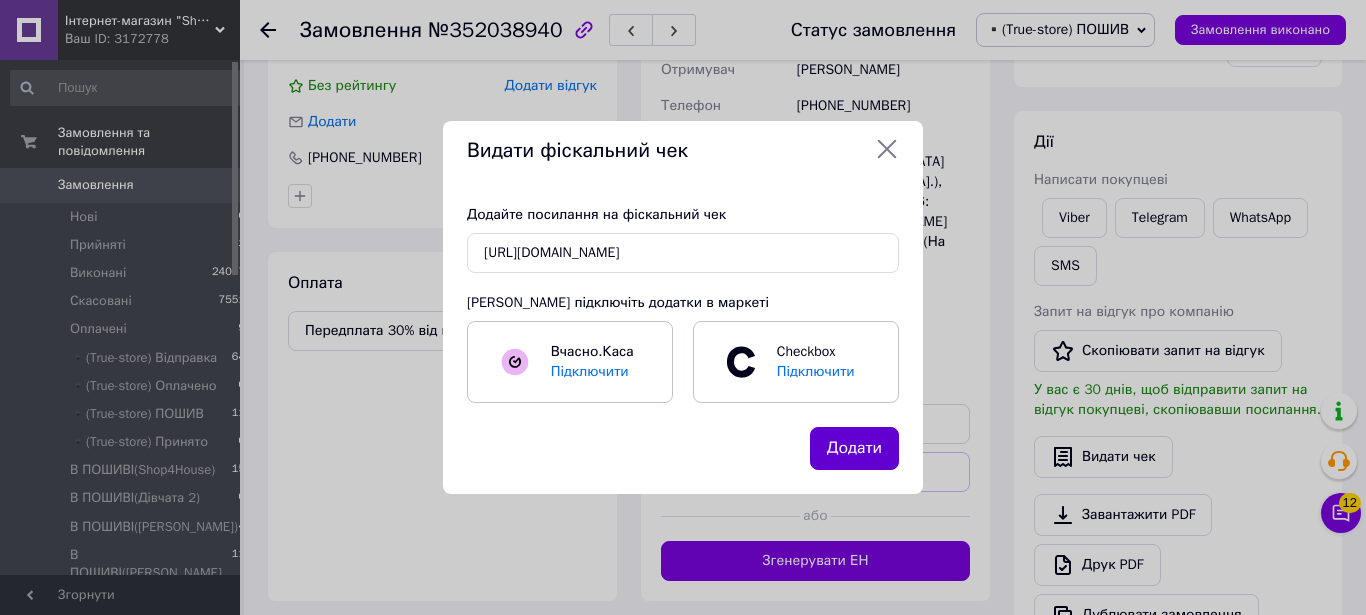 click on "Додати" at bounding box center (854, 448) 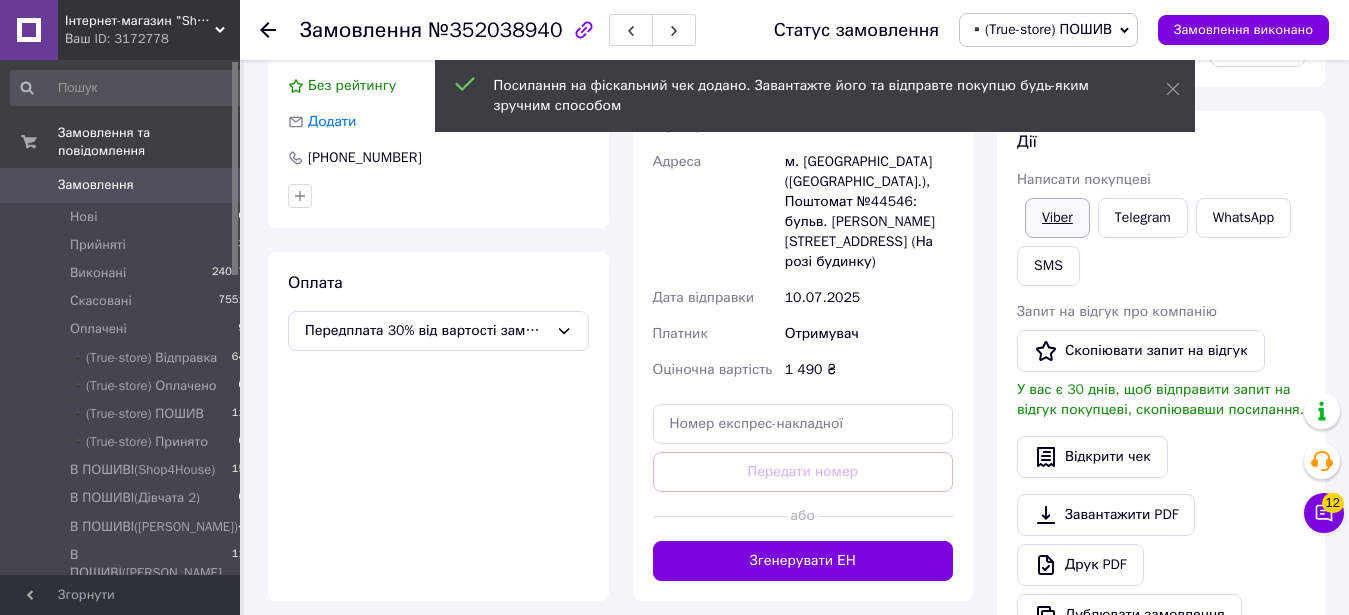 click on "Viber" at bounding box center (1057, 218) 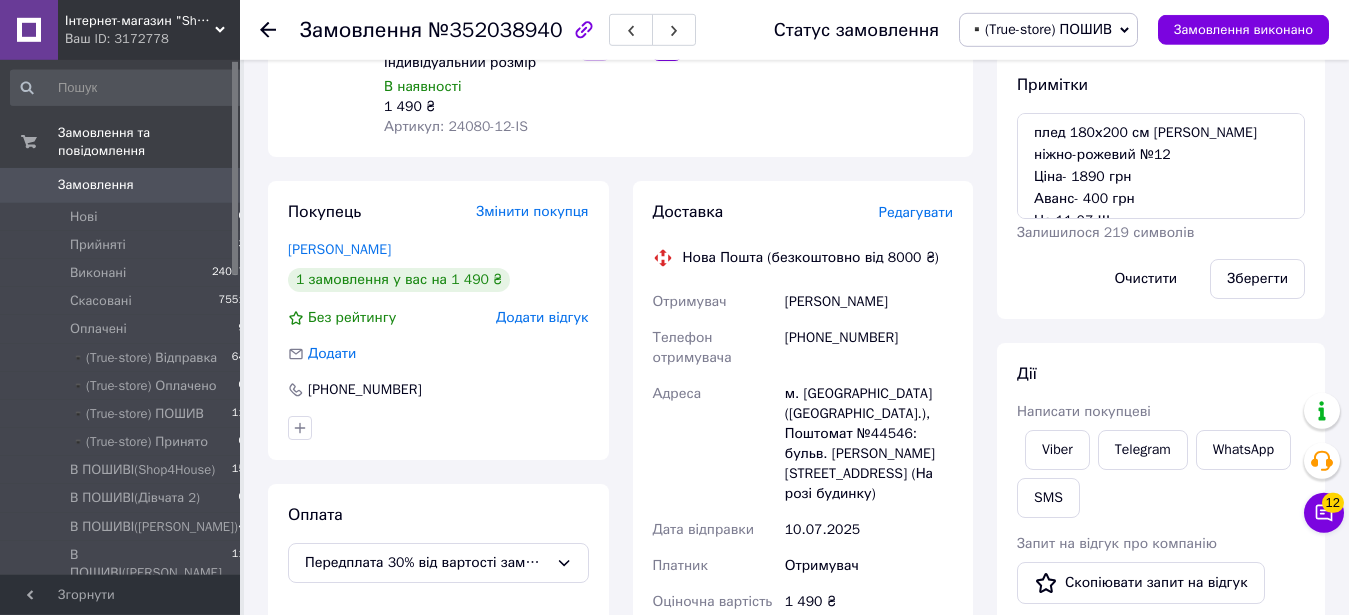 scroll, scrollTop: 306, scrollLeft: 0, axis: vertical 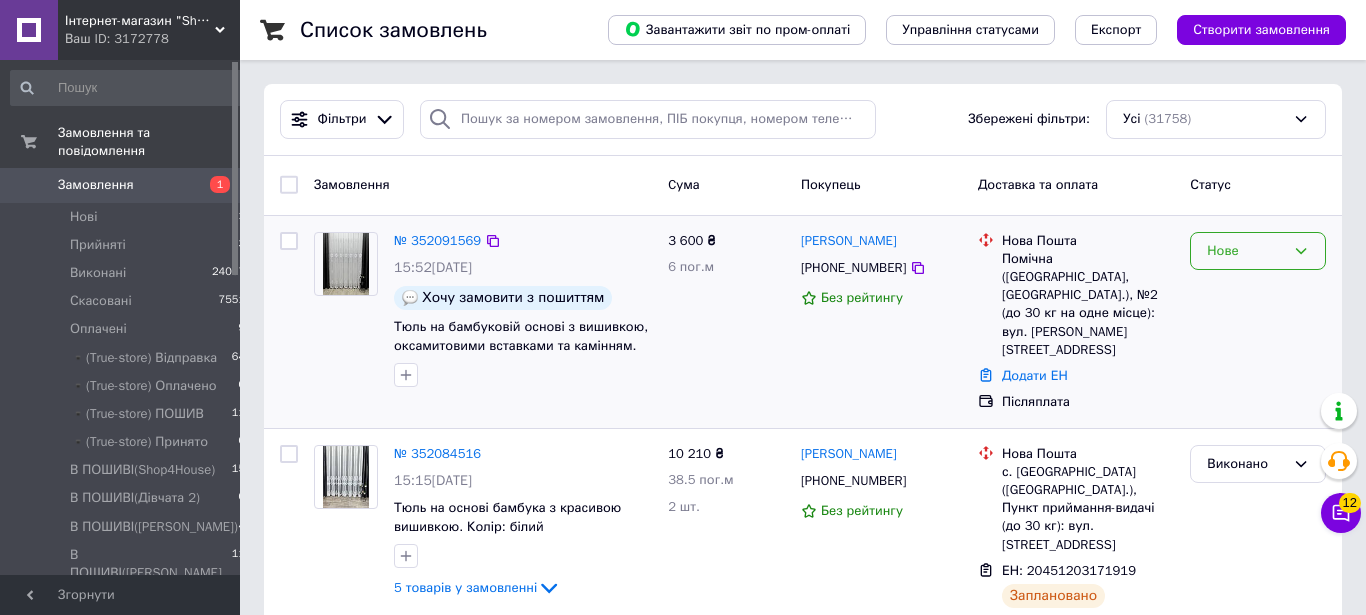 click on "Нове" at bounding box center [1258, 251] 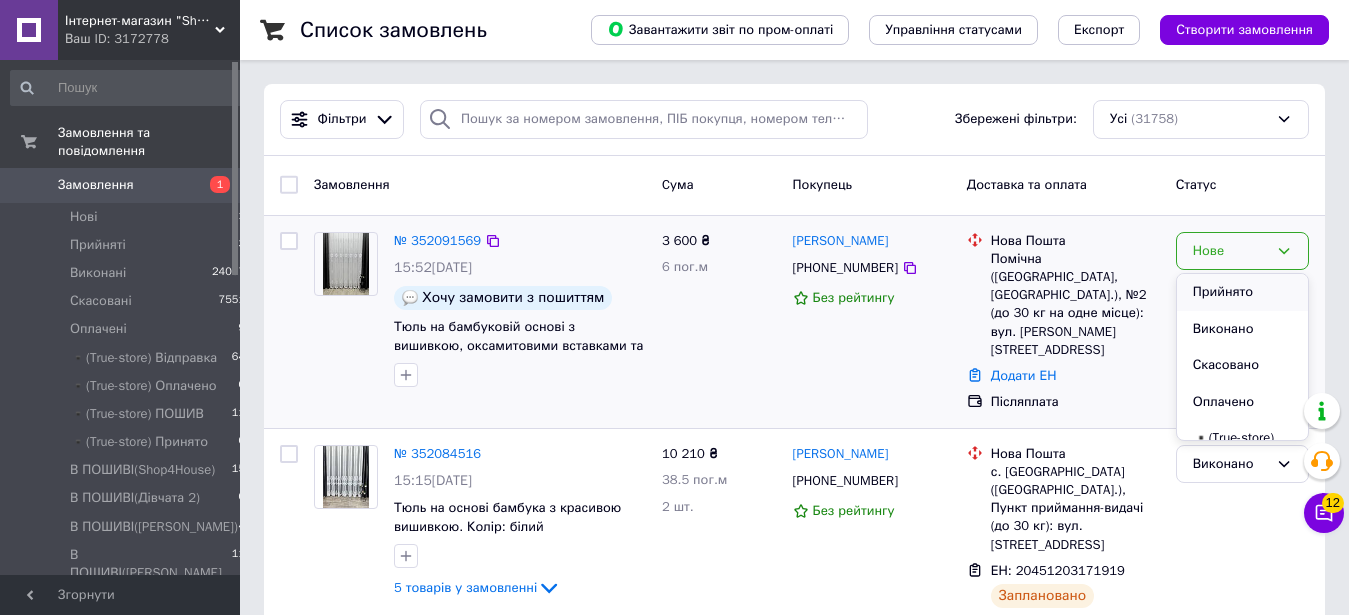 click on "Прийнято" at bounding box center [1242, 292] 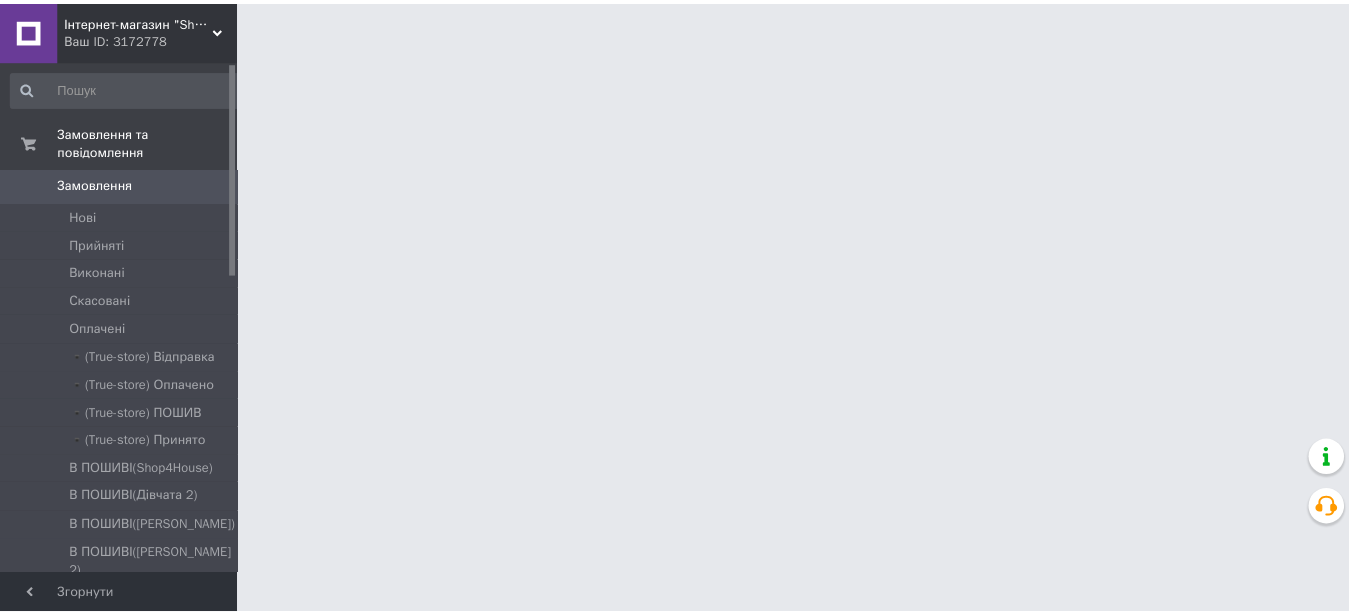scroll, scrollTop: 0, scrollLeft: 0, axis: both 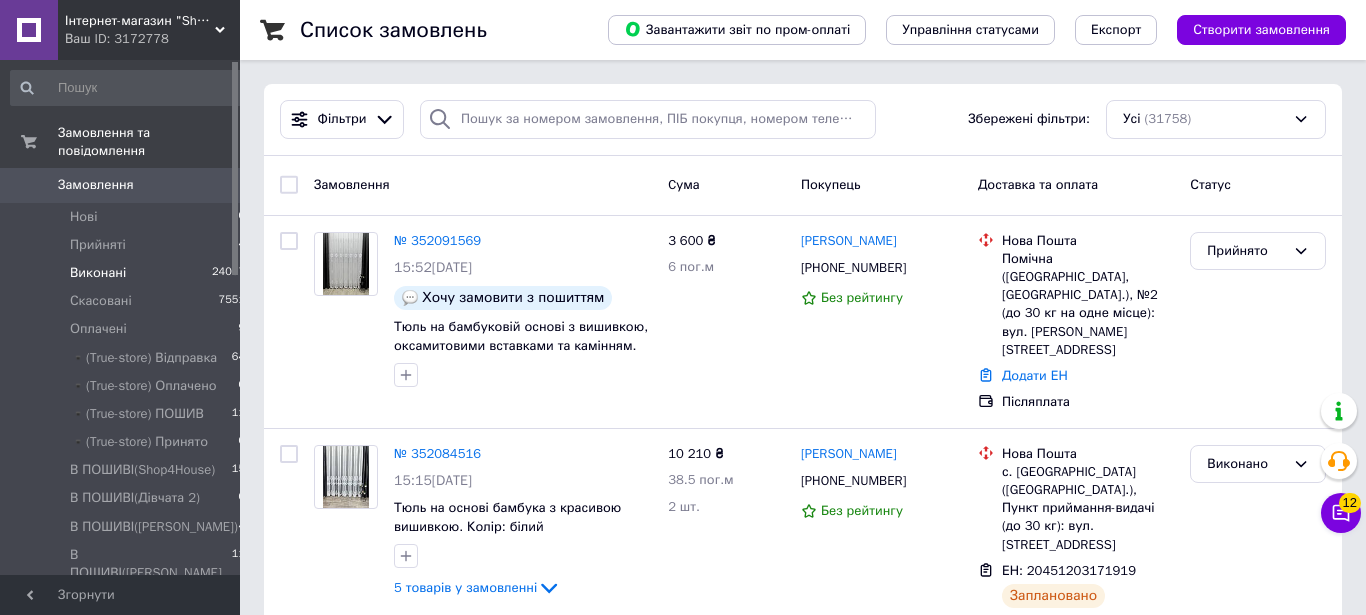 click on "Прийняті 4" at bounding box center [128, 245] 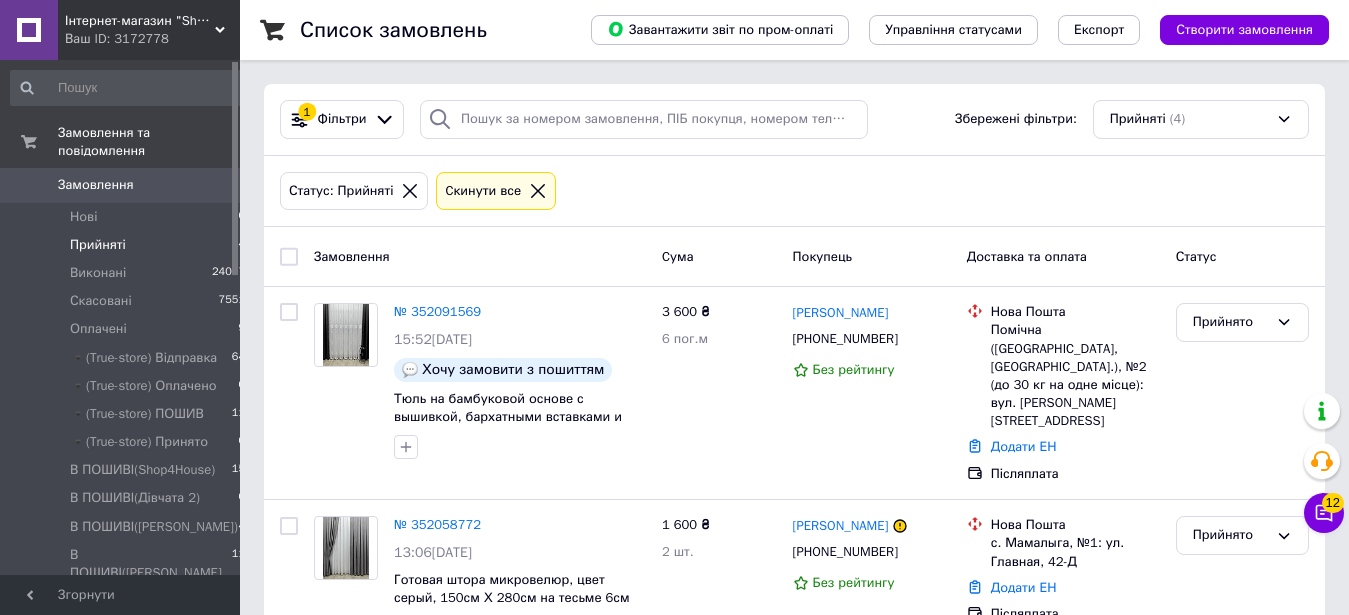click on "Прийняті 4" at bounding box center [128, 245] 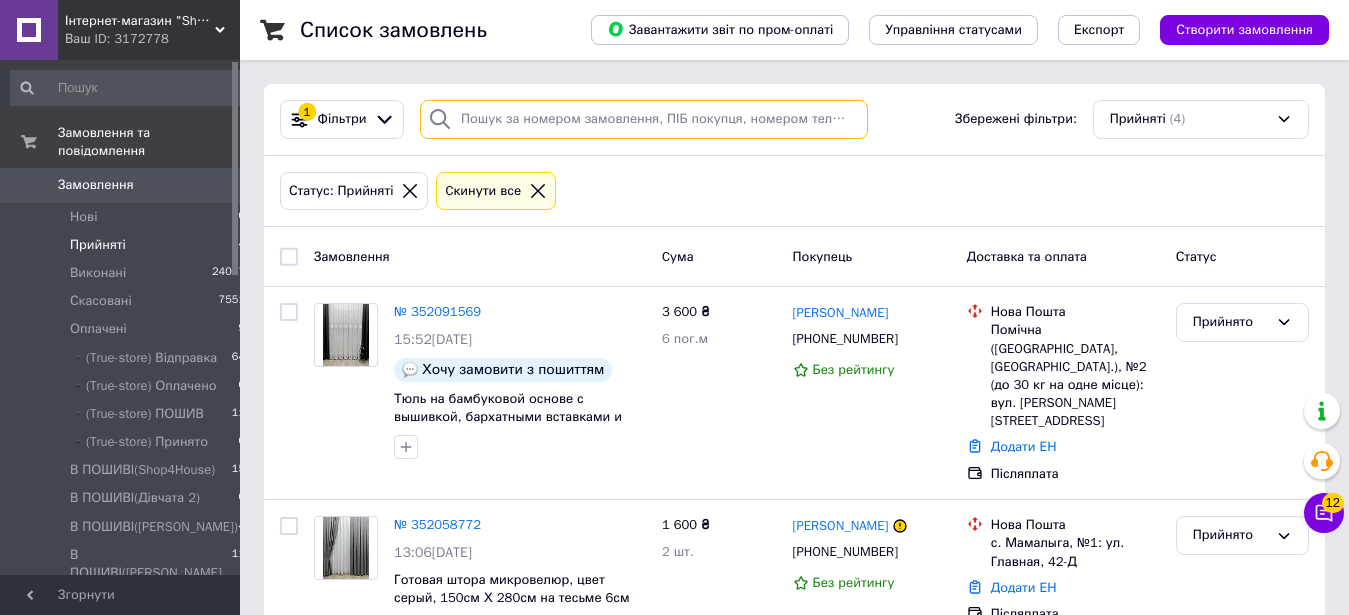 click at bounding box center (644, 119) 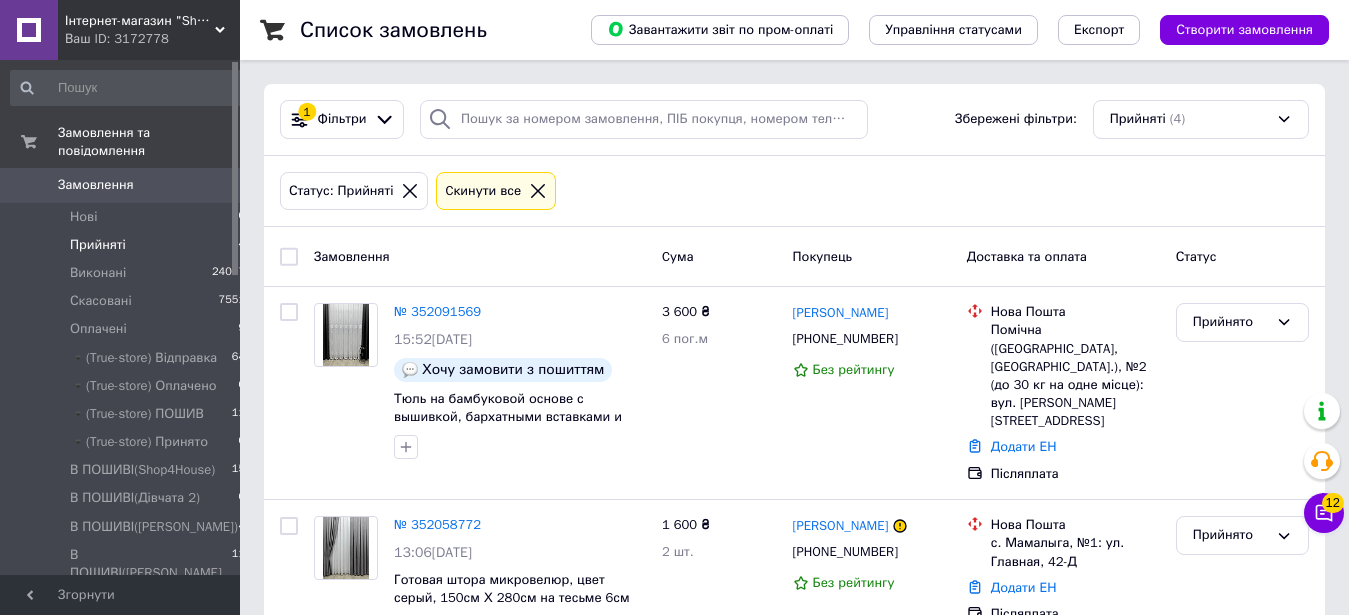 click 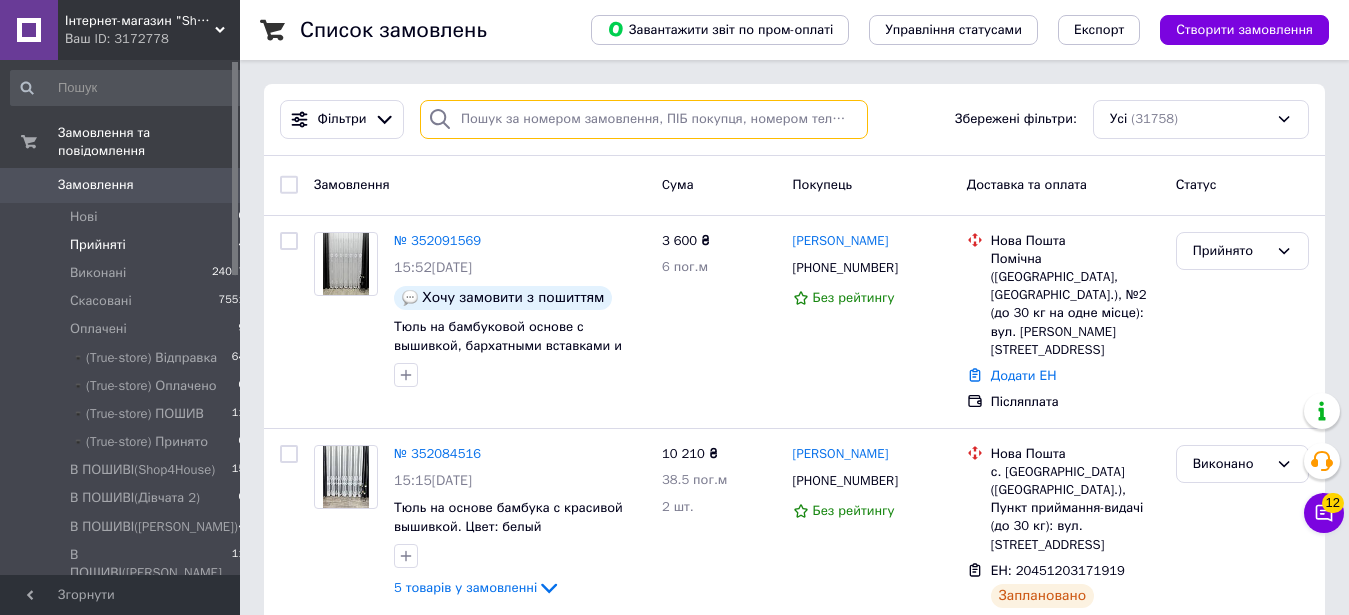click at bounding box center [644, 119] 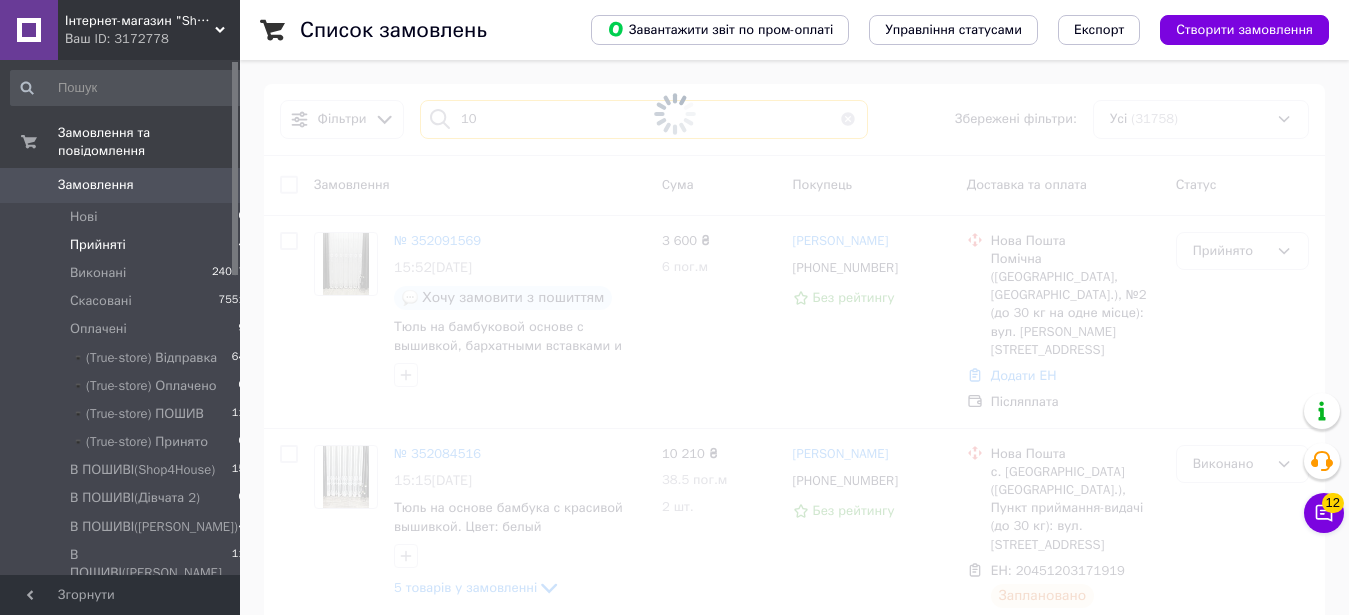 type on "1" 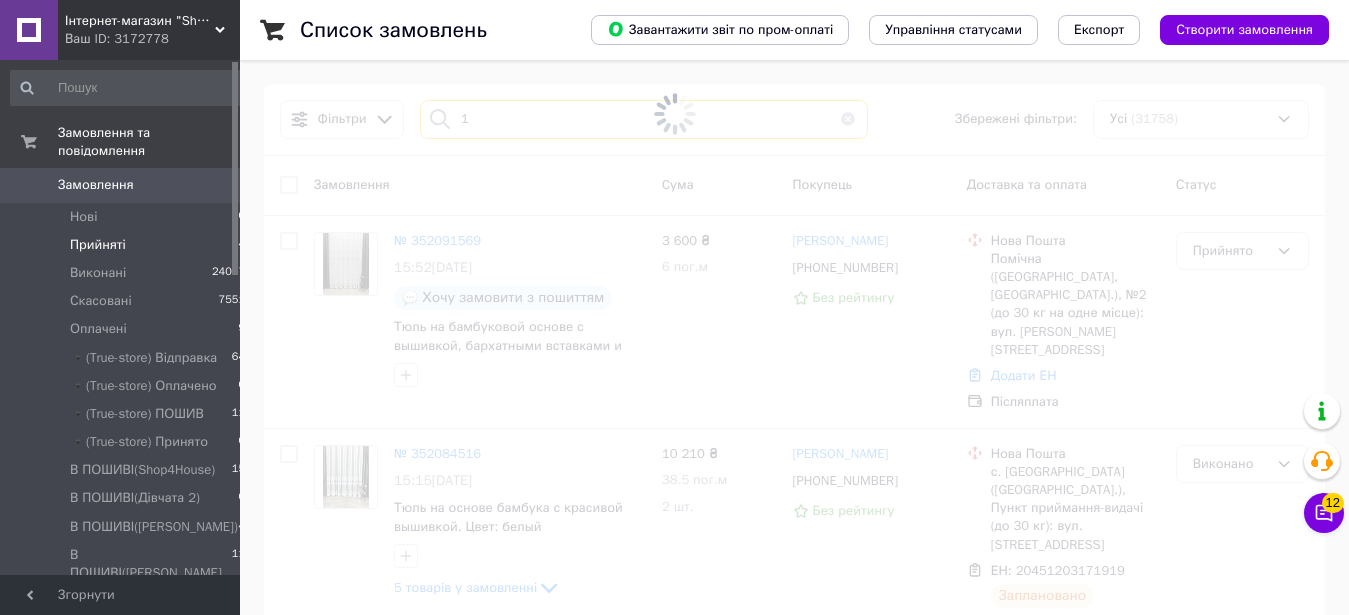 type 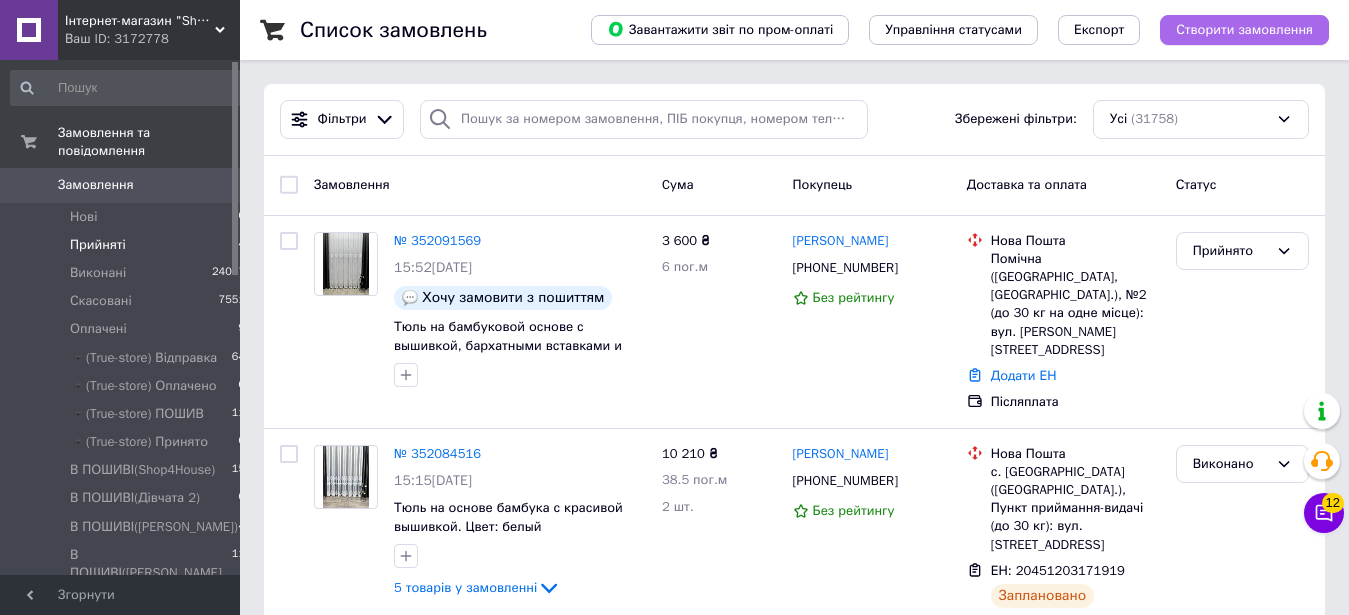 click on "Створити замовлення" at bounding box center (1244, 30) 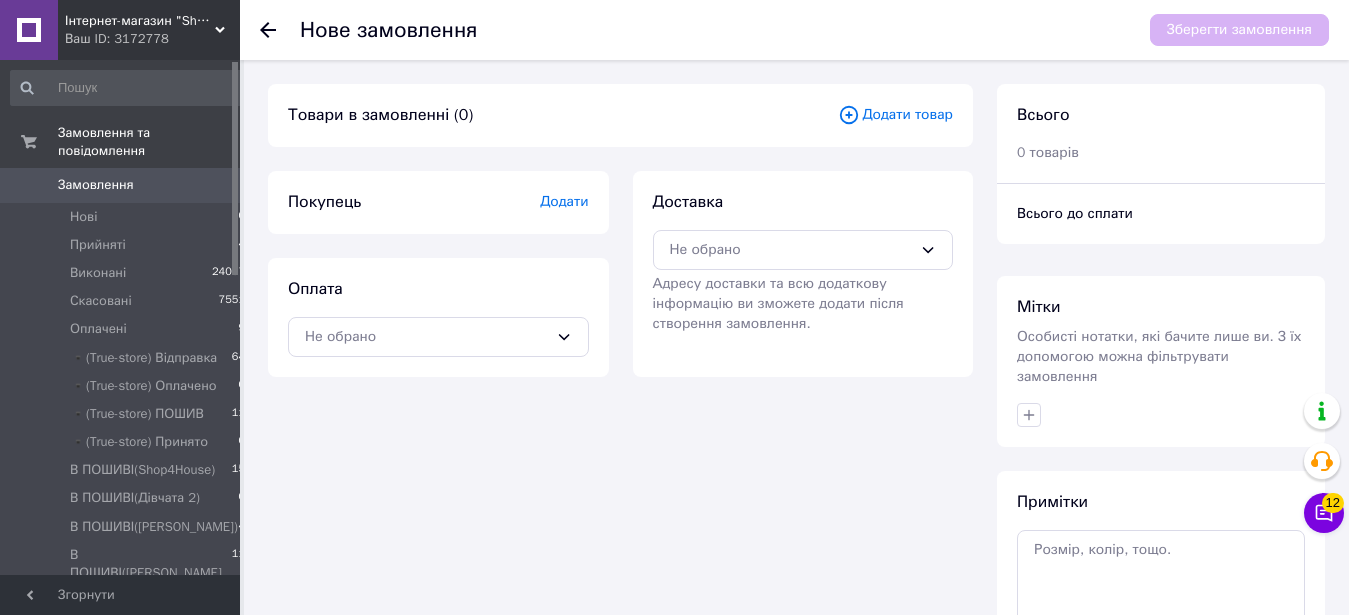click on "Додати товар" at bounding box center (895, 115) 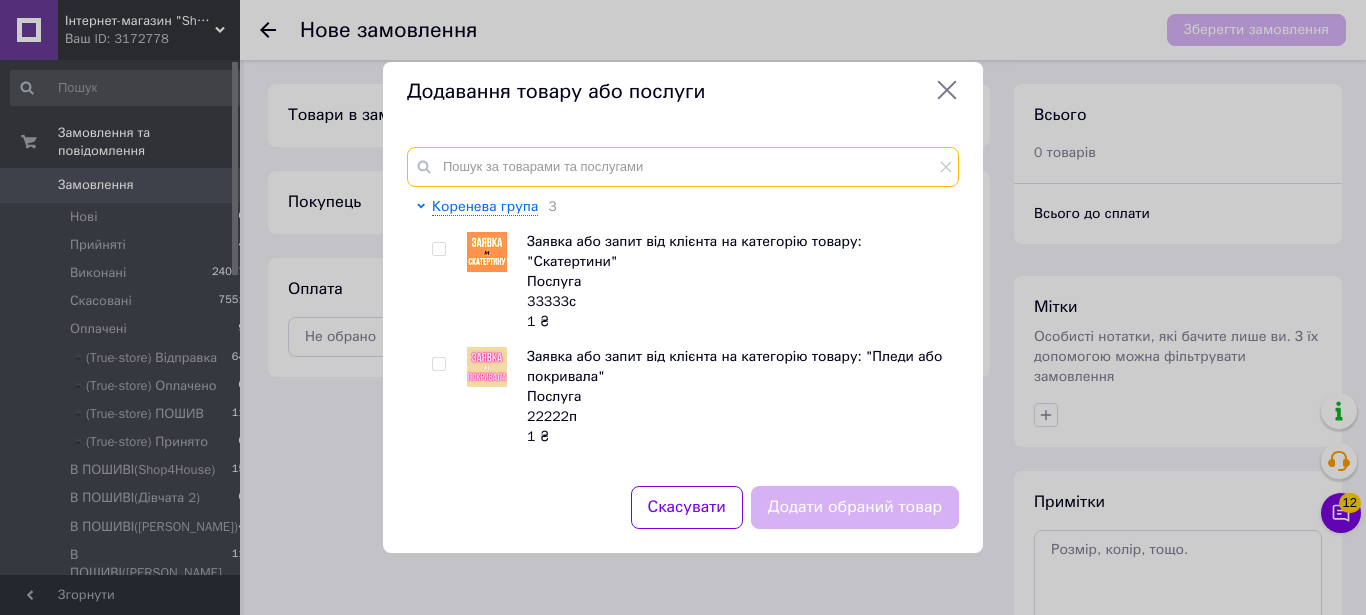 click at bounding box center (683, 167) 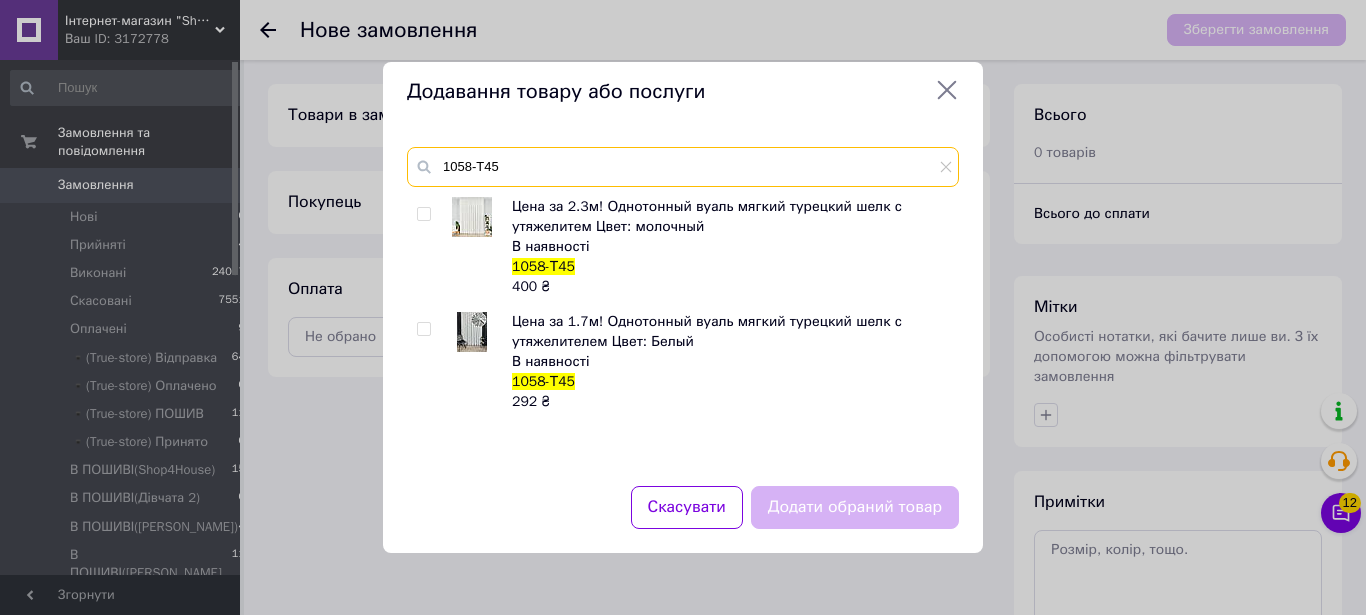 type on "1058-Т45" 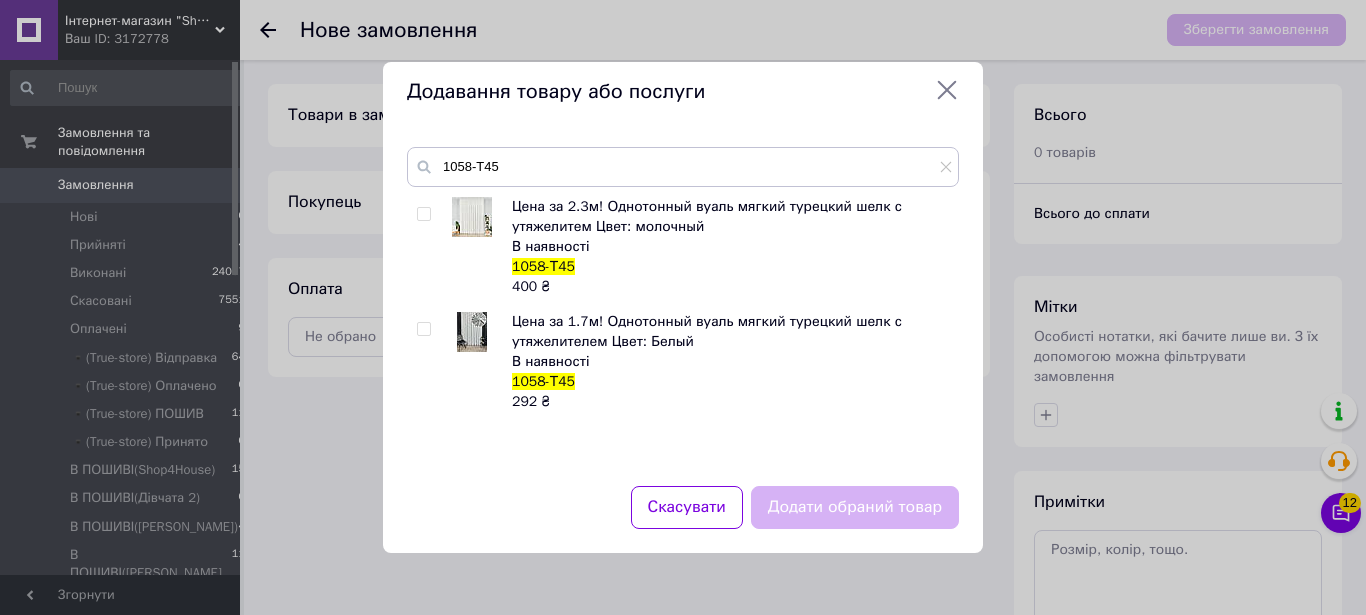 click at bounding box center (423, 214) 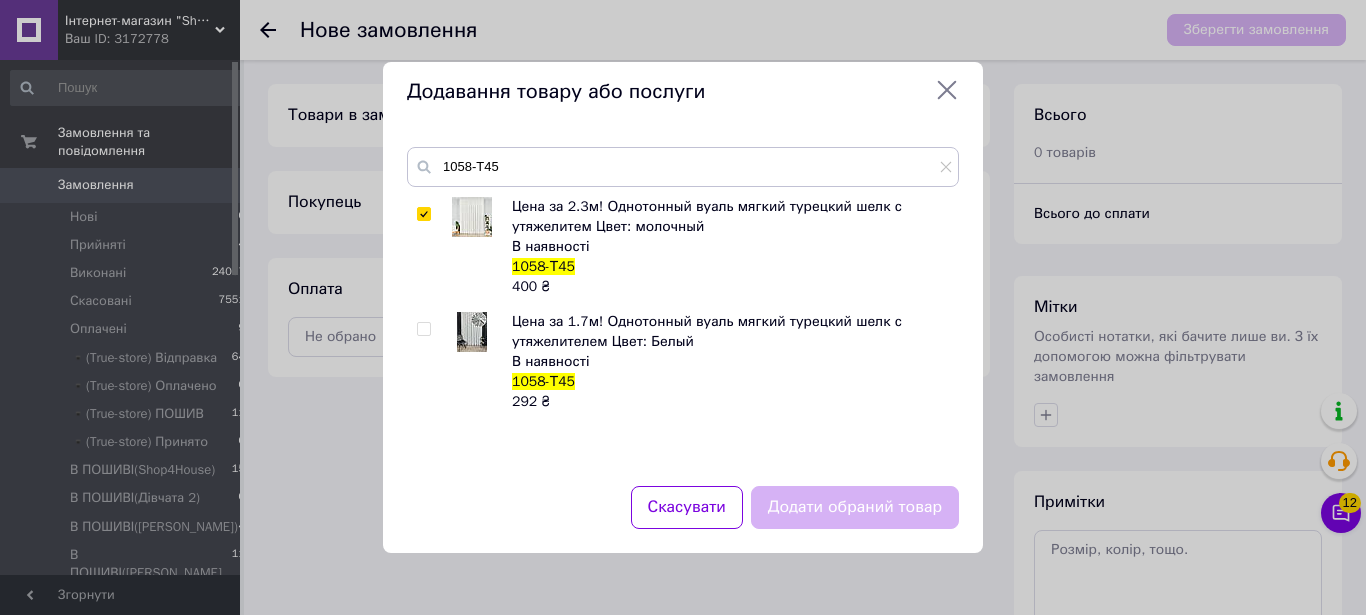 checkbox on "true" 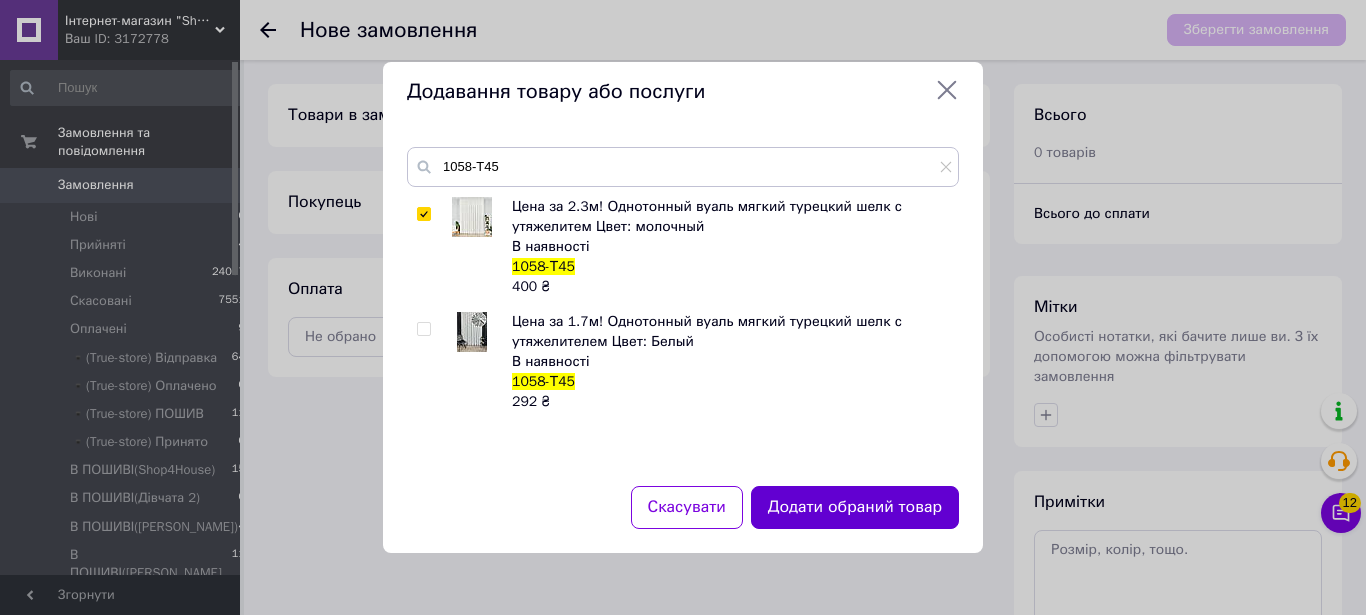click on "Додати обраний товар" at bounding box center (855, 507) 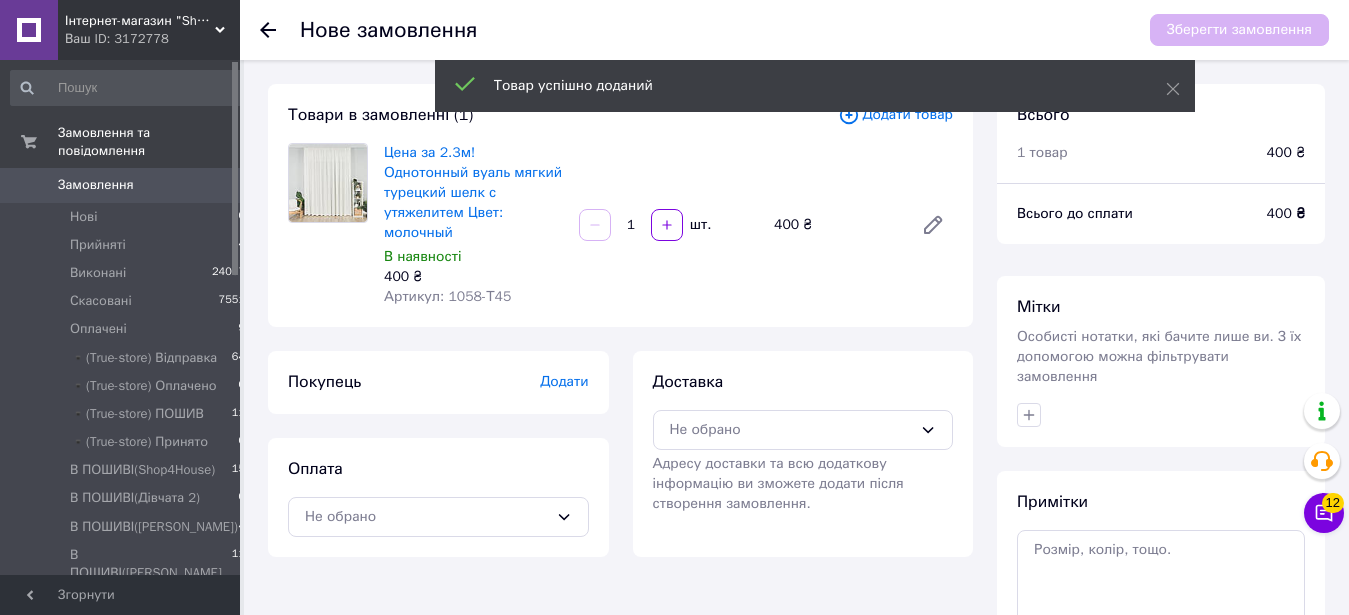 click on "Товар успішно доданий" at bounding box center (815, 88) 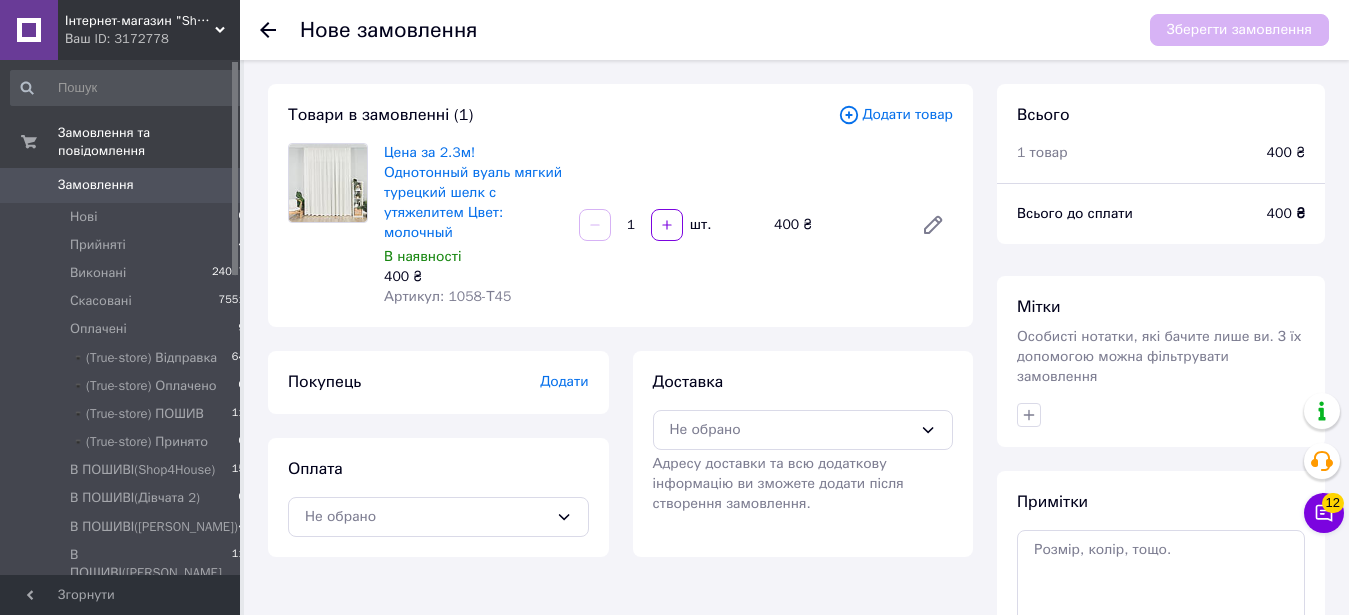 click on "Додати товар" at bounding box center [895, 115] 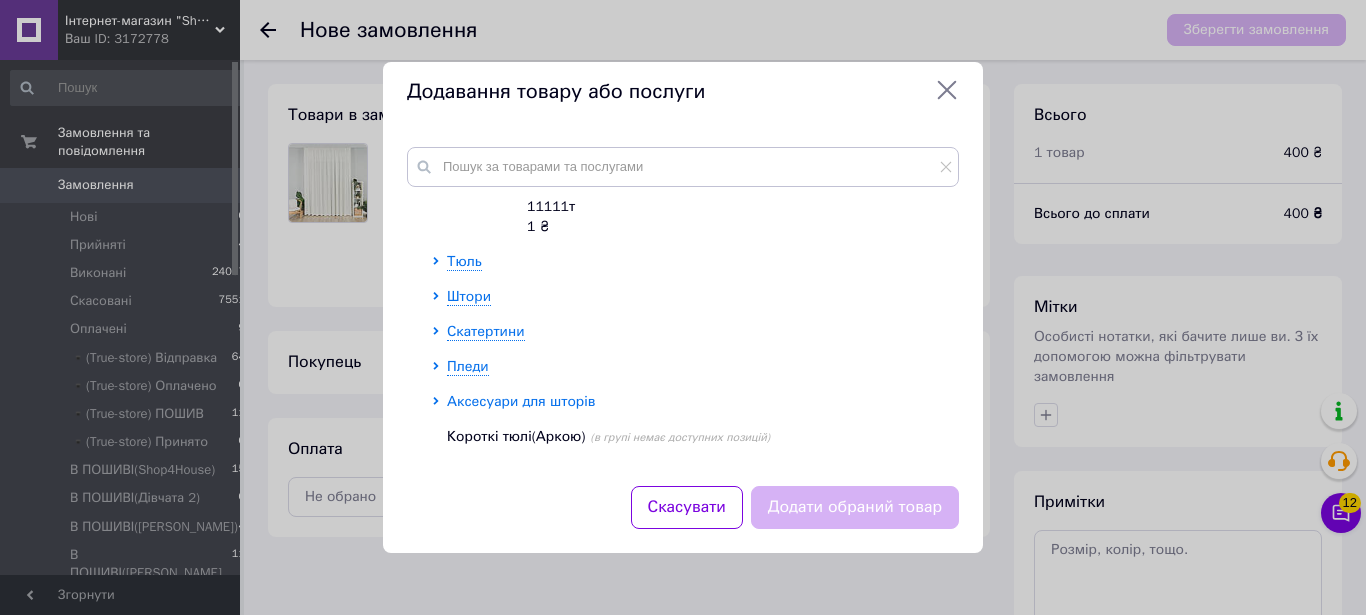 scroll, scrollTop: 348, scrollLeft: 0, axis: vertical 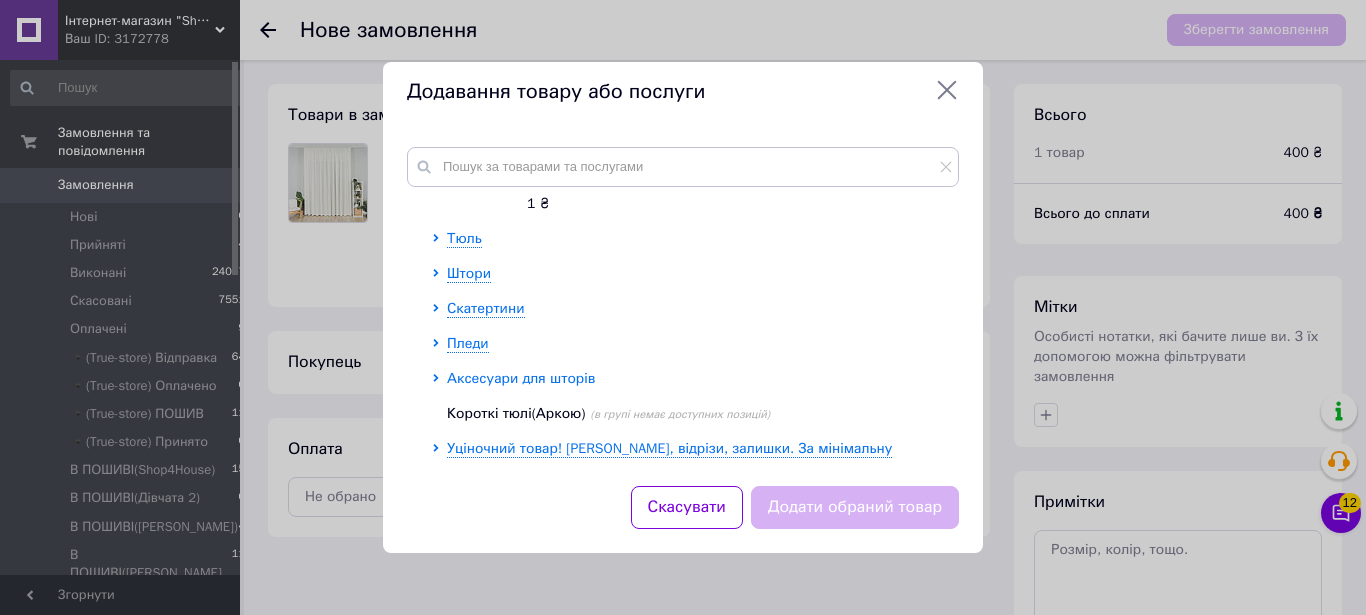 click on "Аксесуари для шторів" at bounding box center (521, 378) 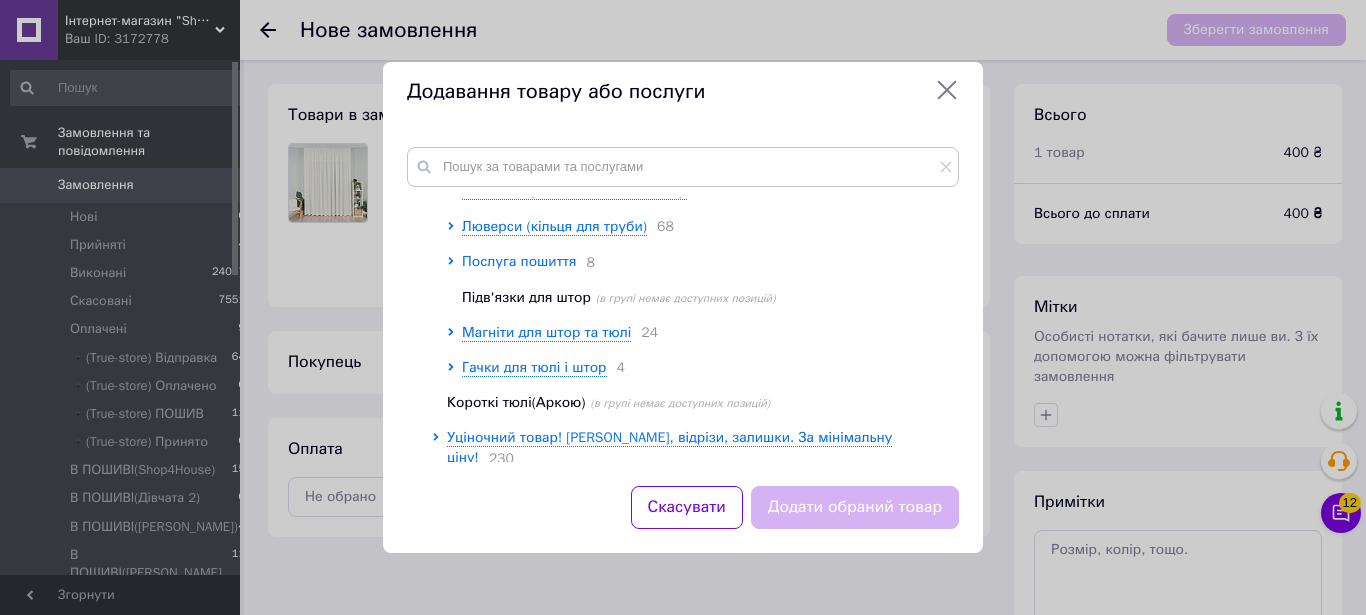 click on "Послуга пошиття" at bounding box center (519, 261) 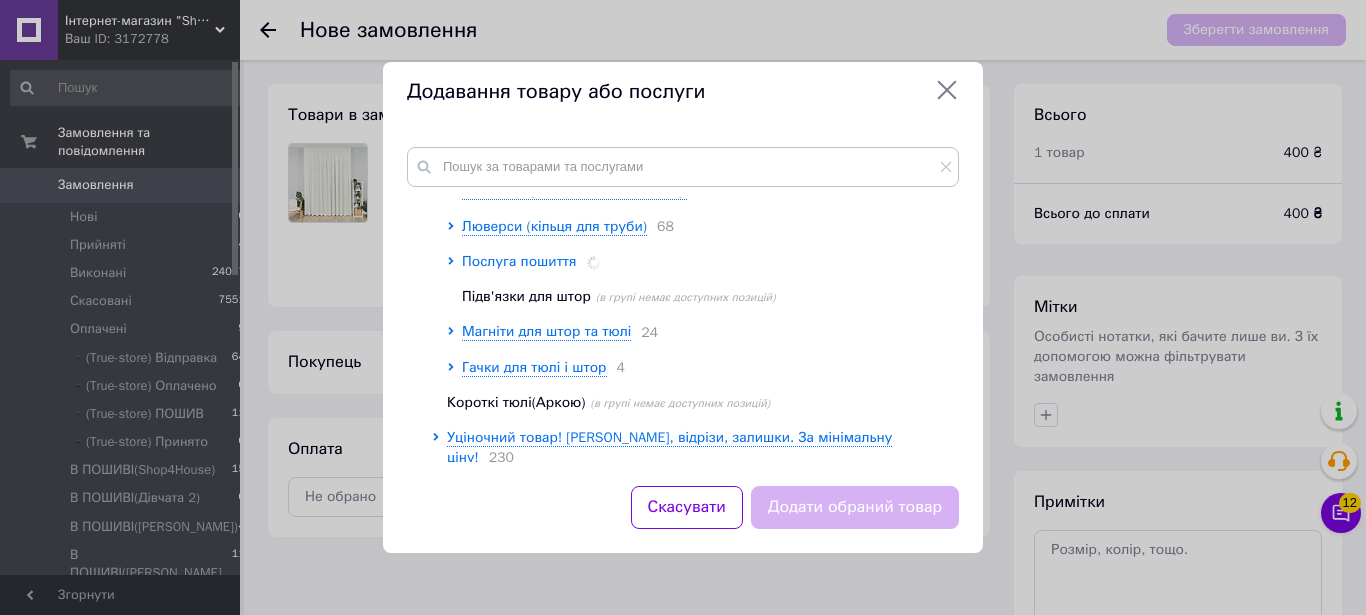 scroll, scrollTop: 569, scrollLeft: 0, axis: vertical 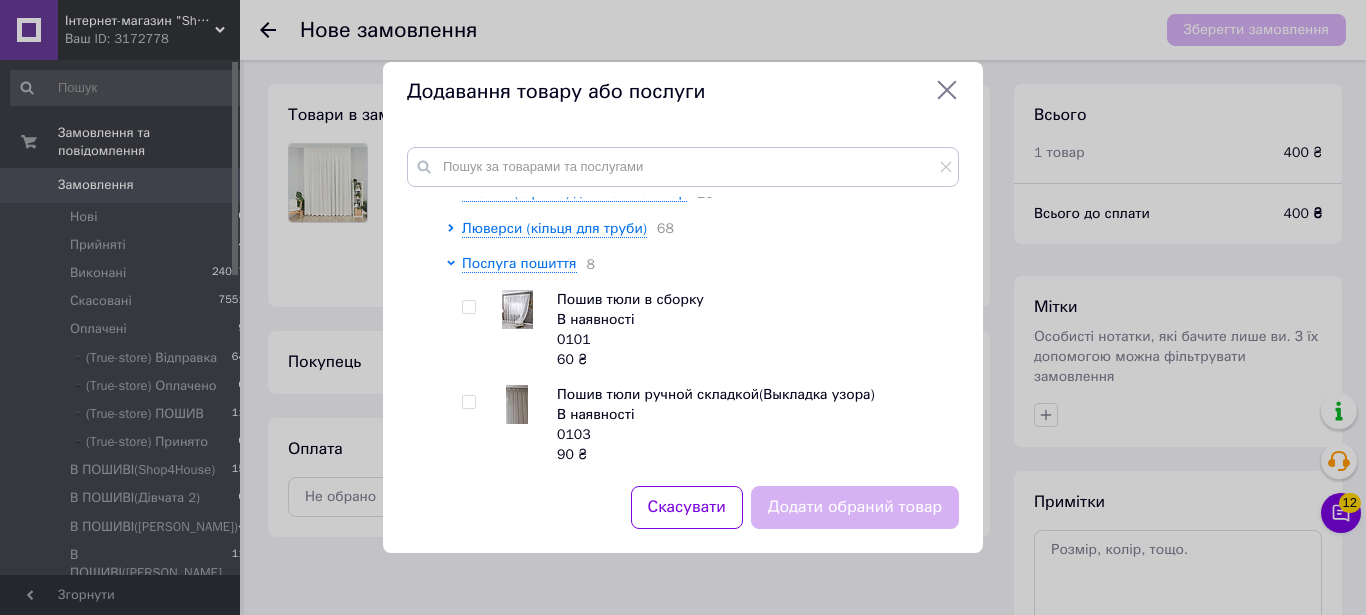 click at bounding box center (468, 307) 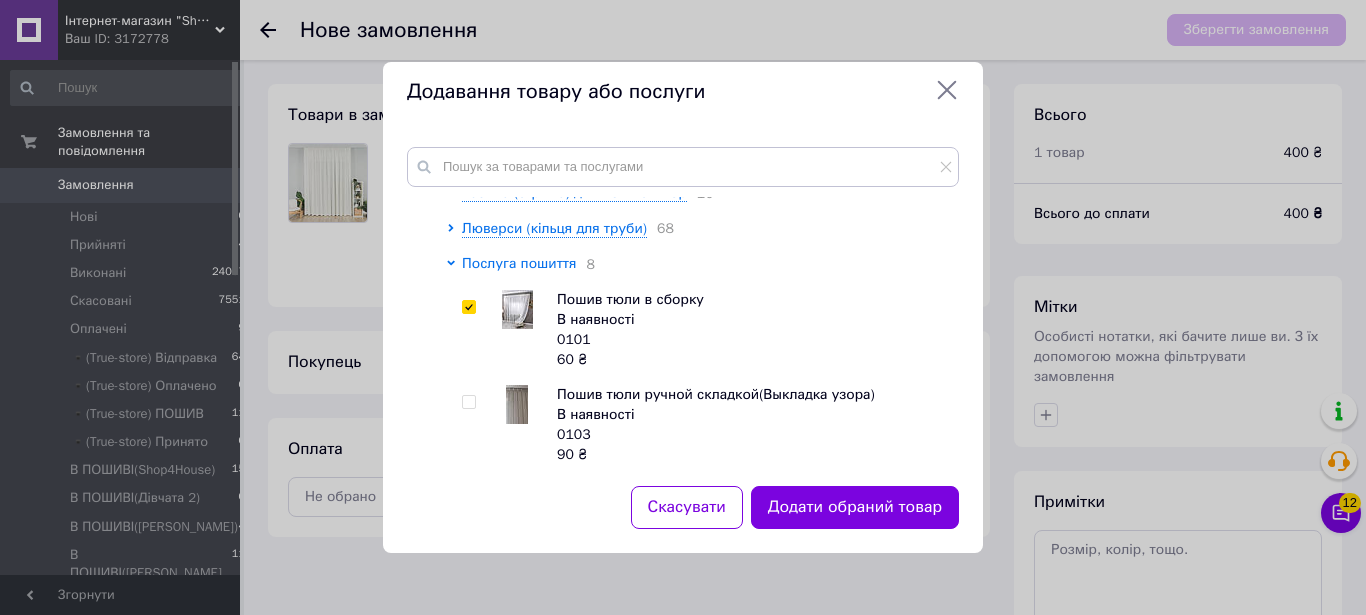 click on "Послуга пошиття" at bounding box center (519, 263) 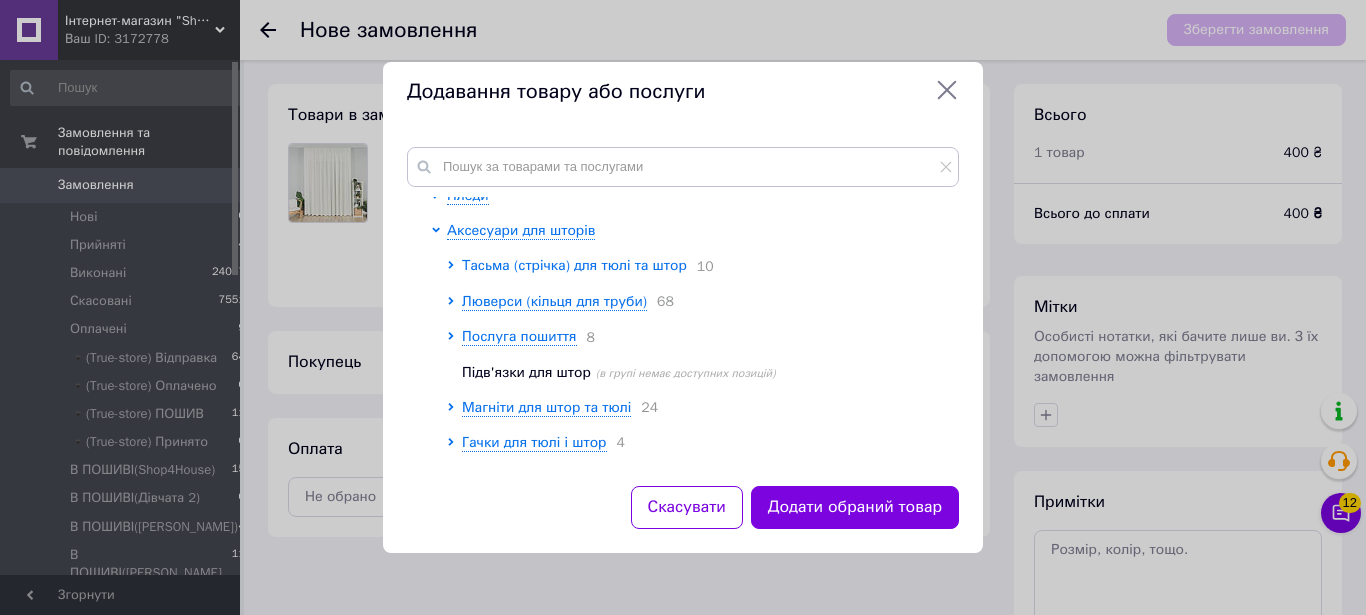 scroll, scrollTop: 455, scrollLeft: 0, axis: vertical 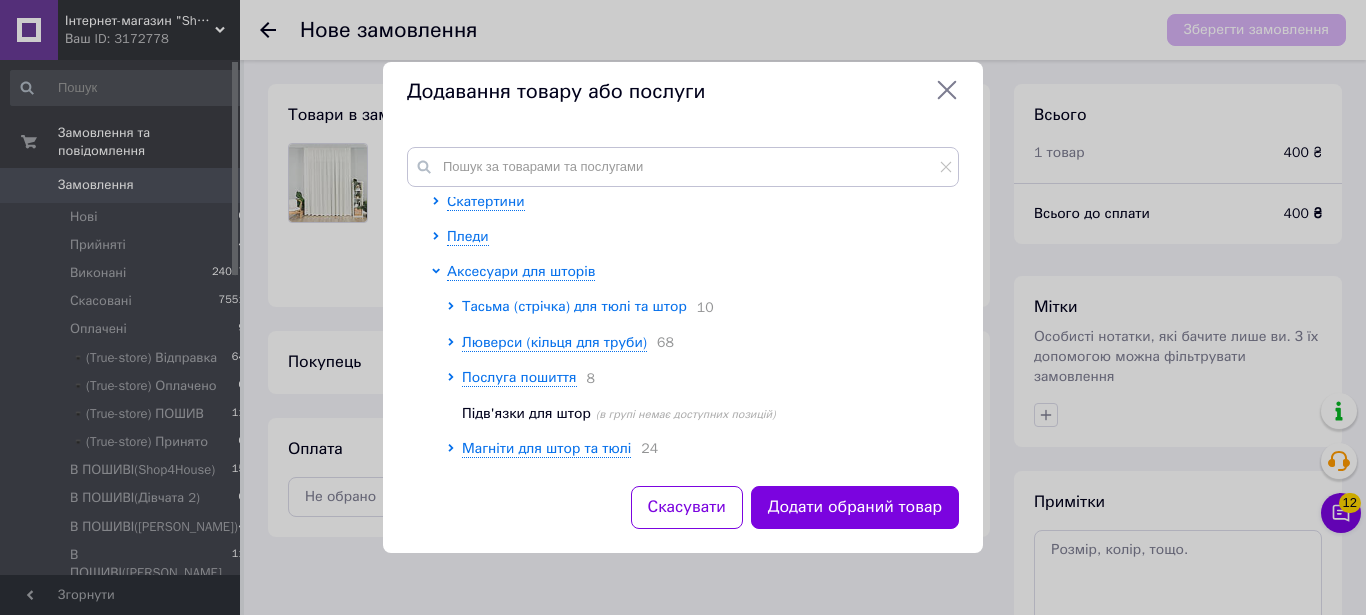 click on "Тасьма (стрічка) для тюлі та штор" at bounding box center [574, 306] 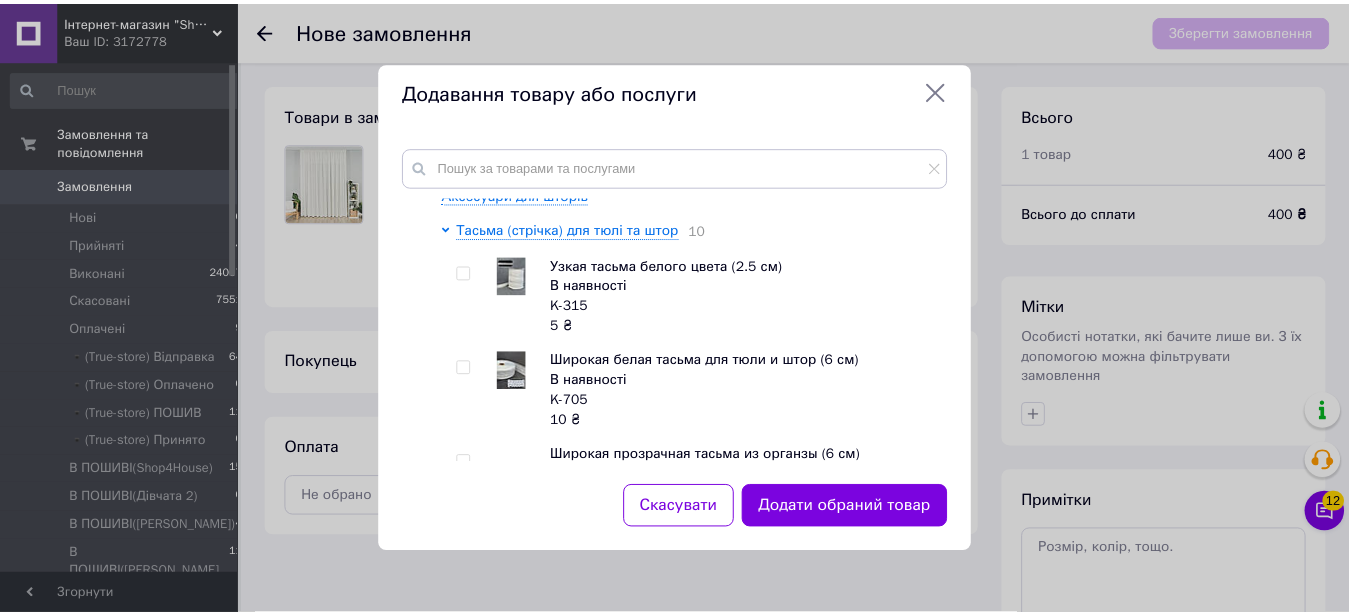scroll, scrollTop: 569, scrollLeft: 0, axis: vertical 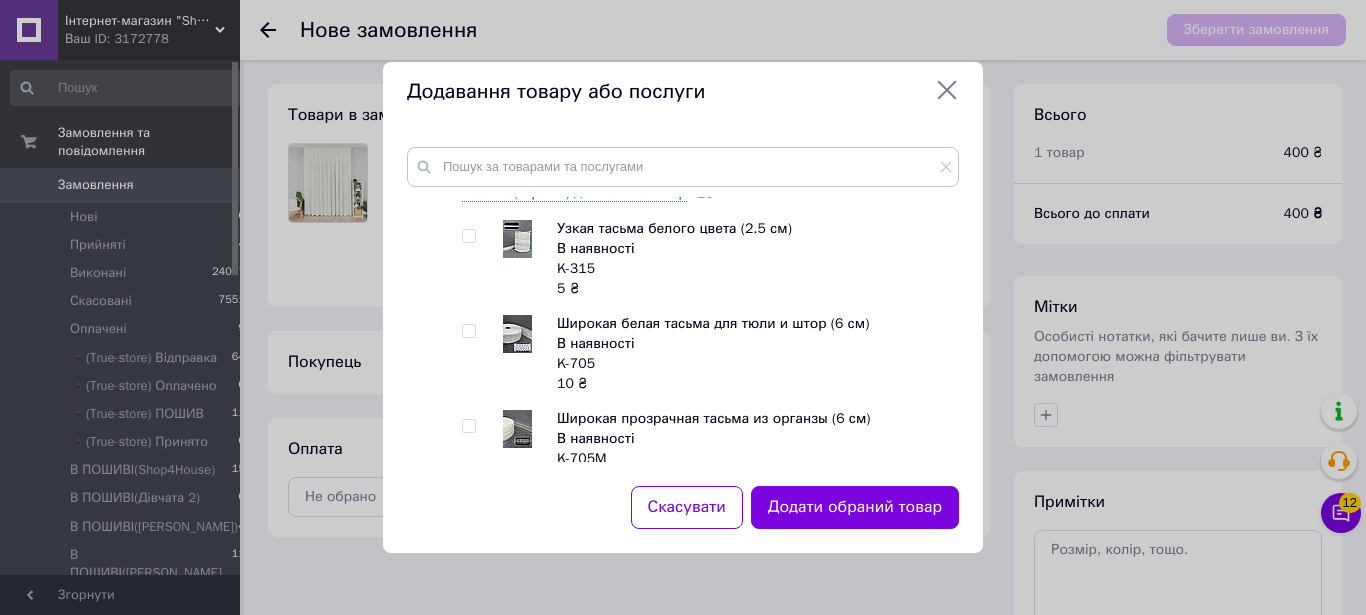 click at bounding box center [468, 331] 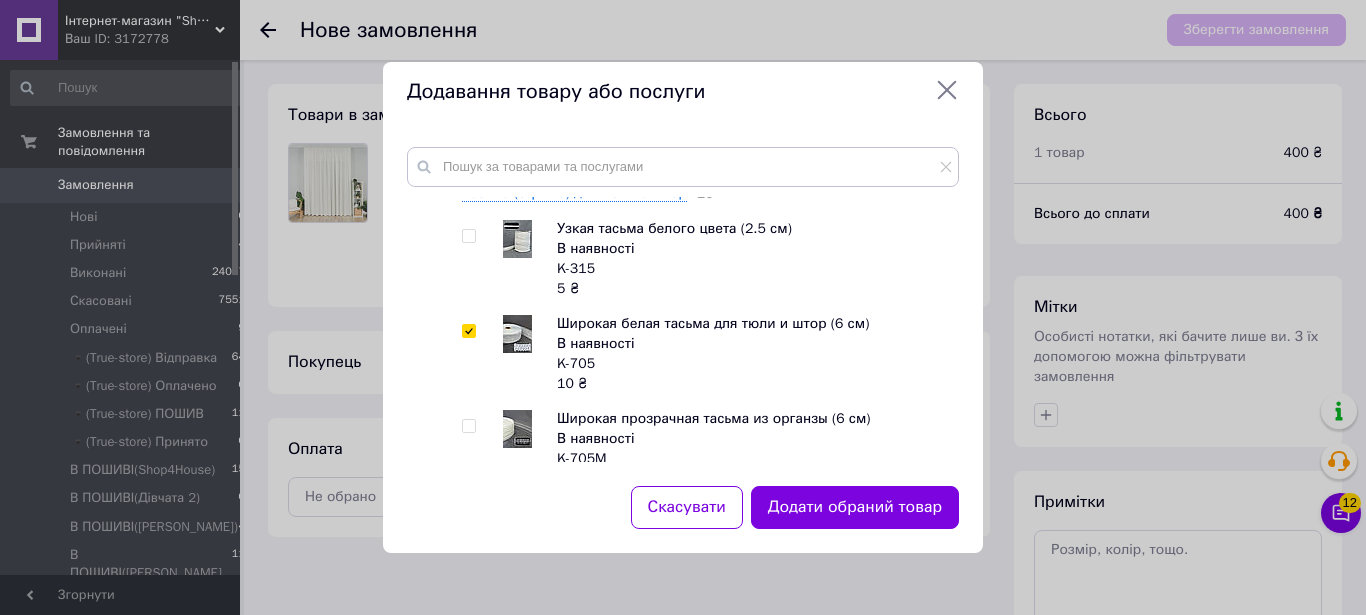 checkbox on "true" 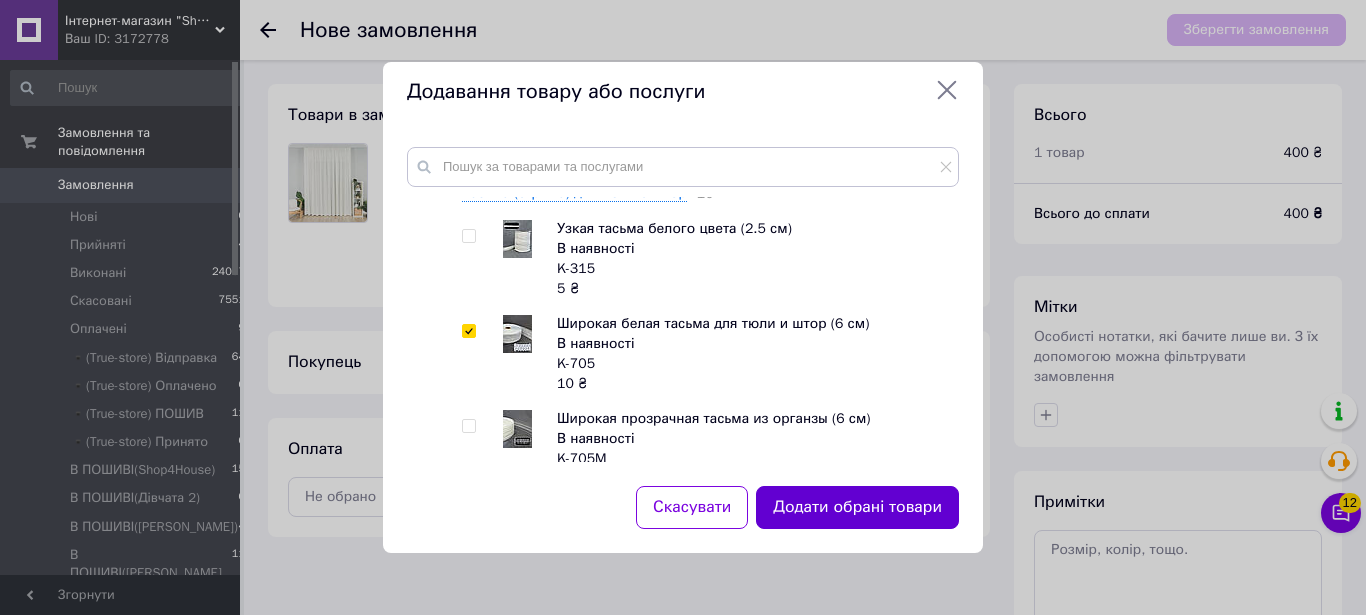 click on "Додати обрані товари" at bounding box center [857, 507] 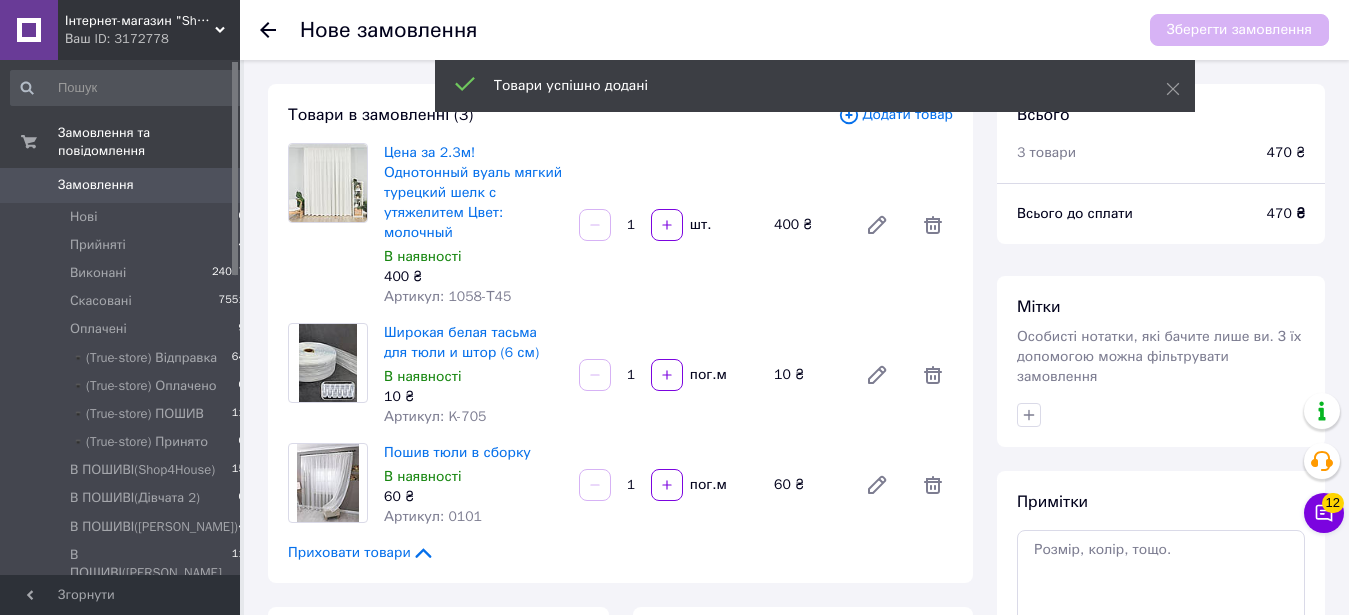 click on "1   пог.м" at bounding box center (668, 375) 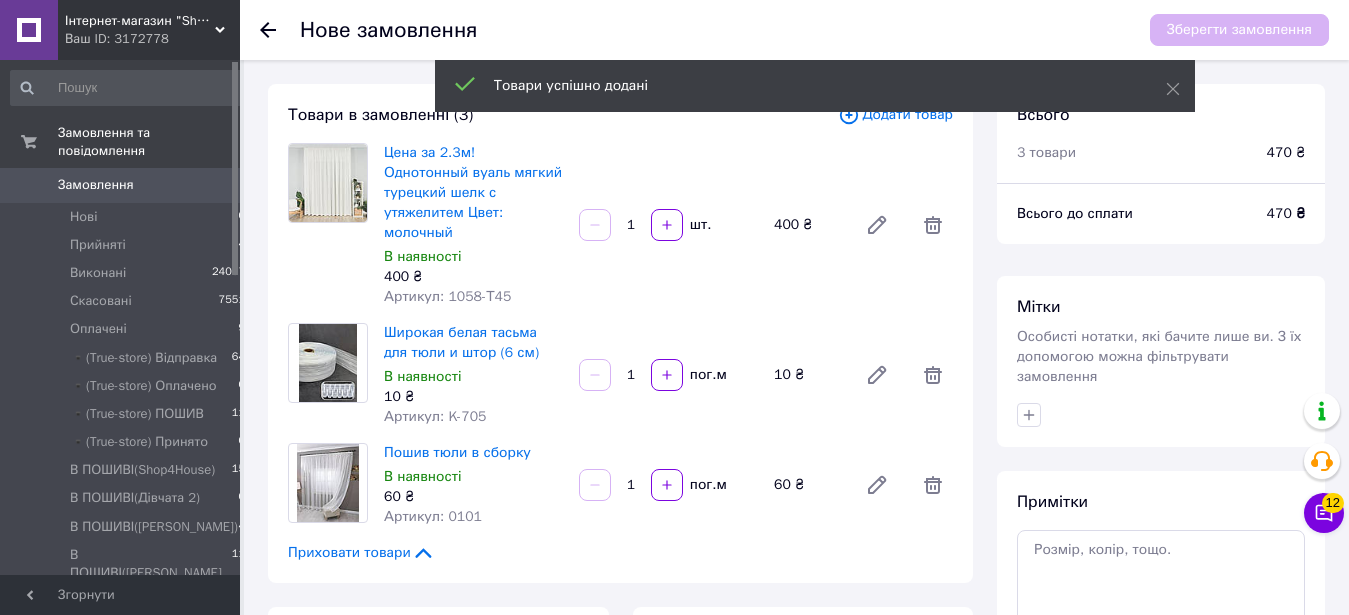 click on "1" at bounding box center (631, 375) 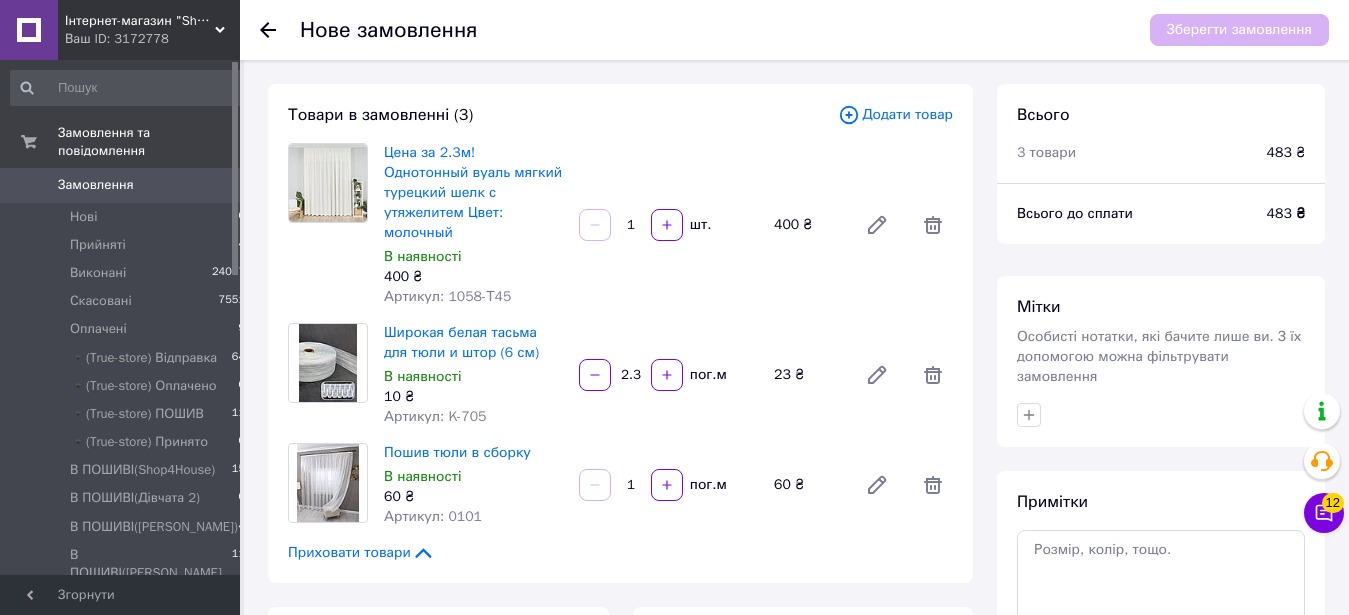type on "2.3" 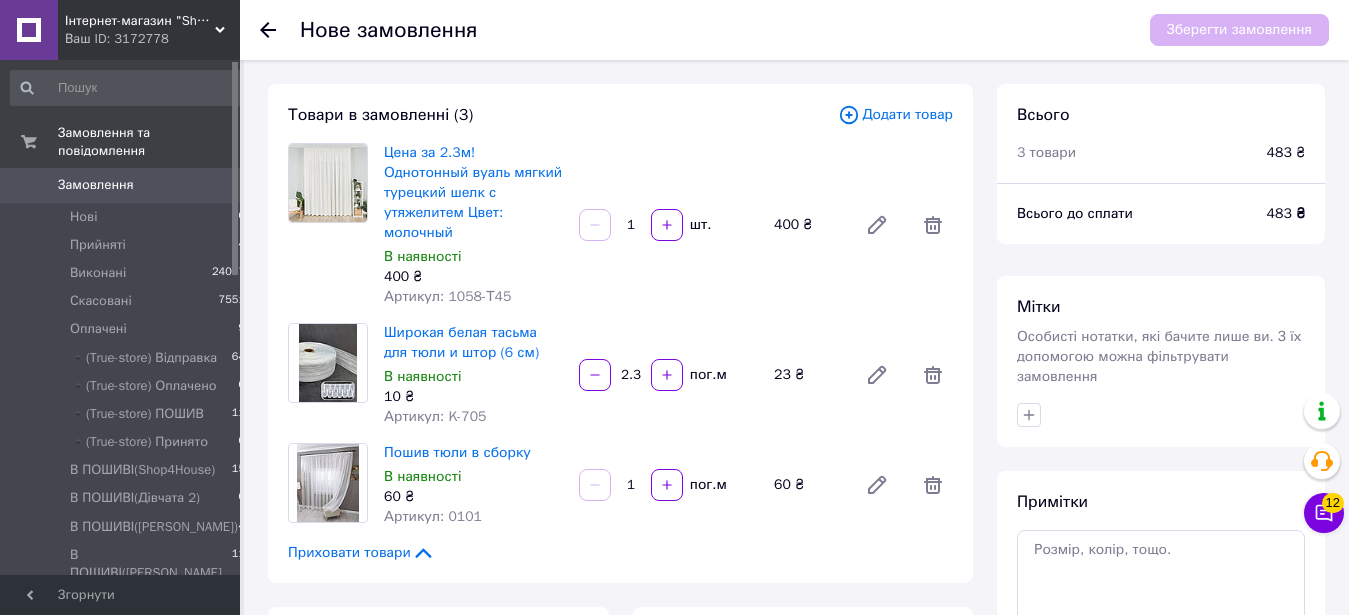 click on "1" at bounding box center (631, 485) 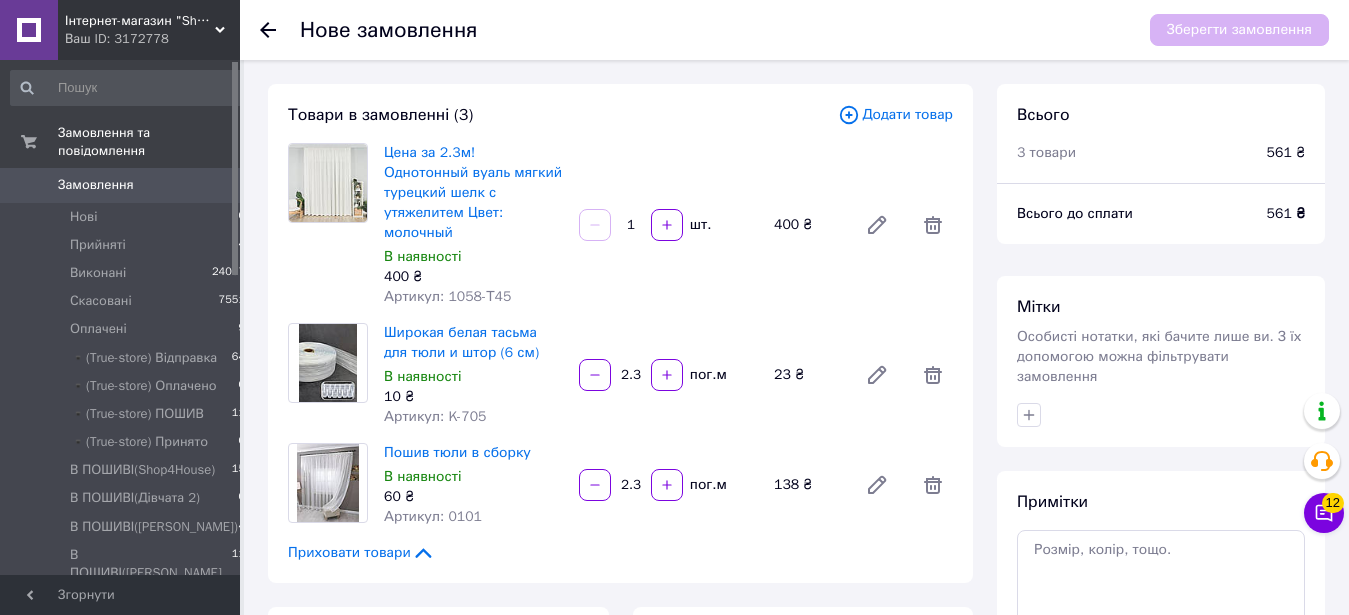 type on "2.3" 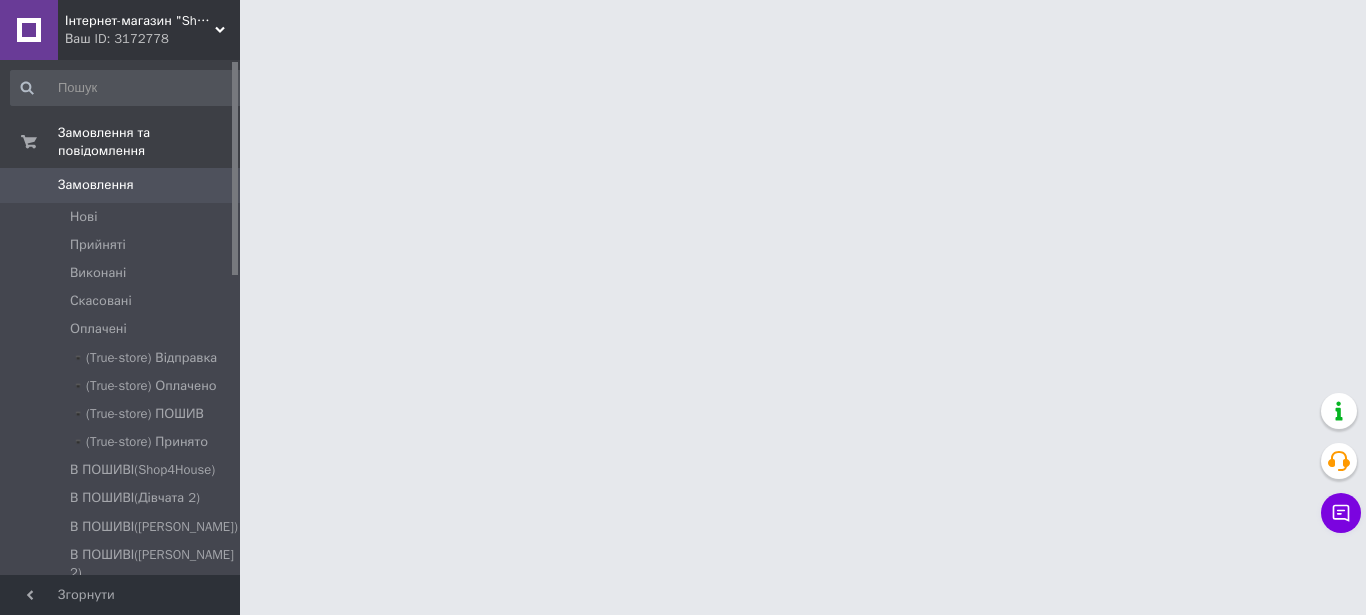scroll, scrollTop: 0, scrollLeft: 0, axis: both 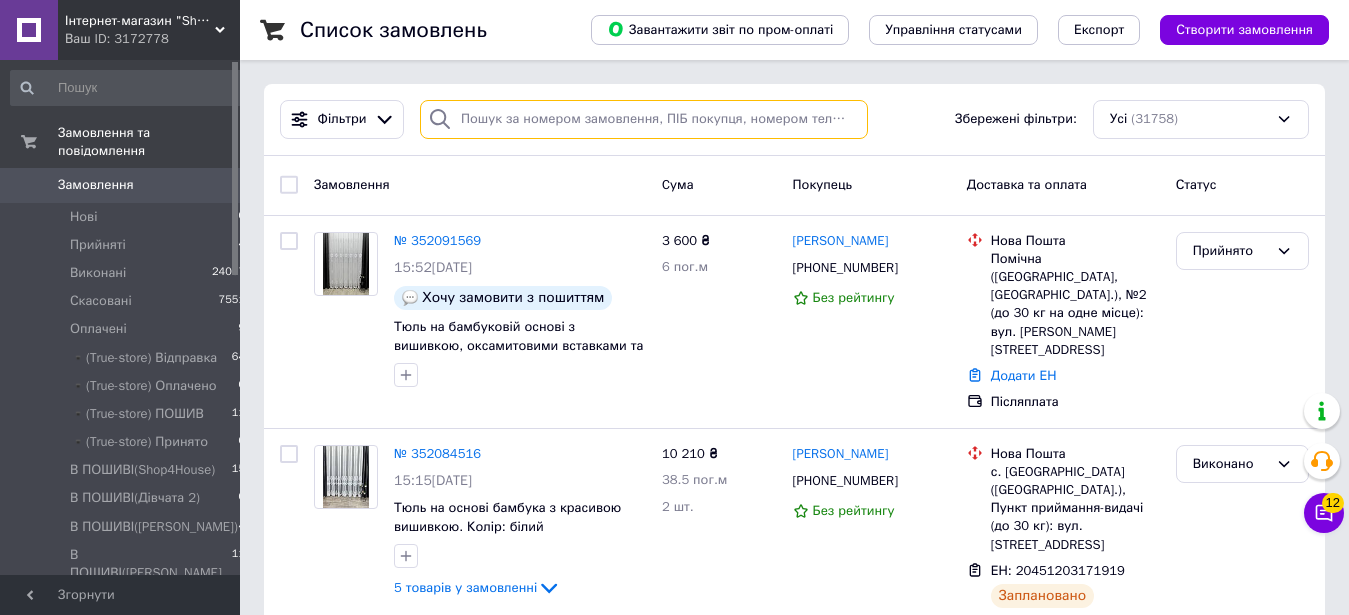 click at bounding box center [644, 119] 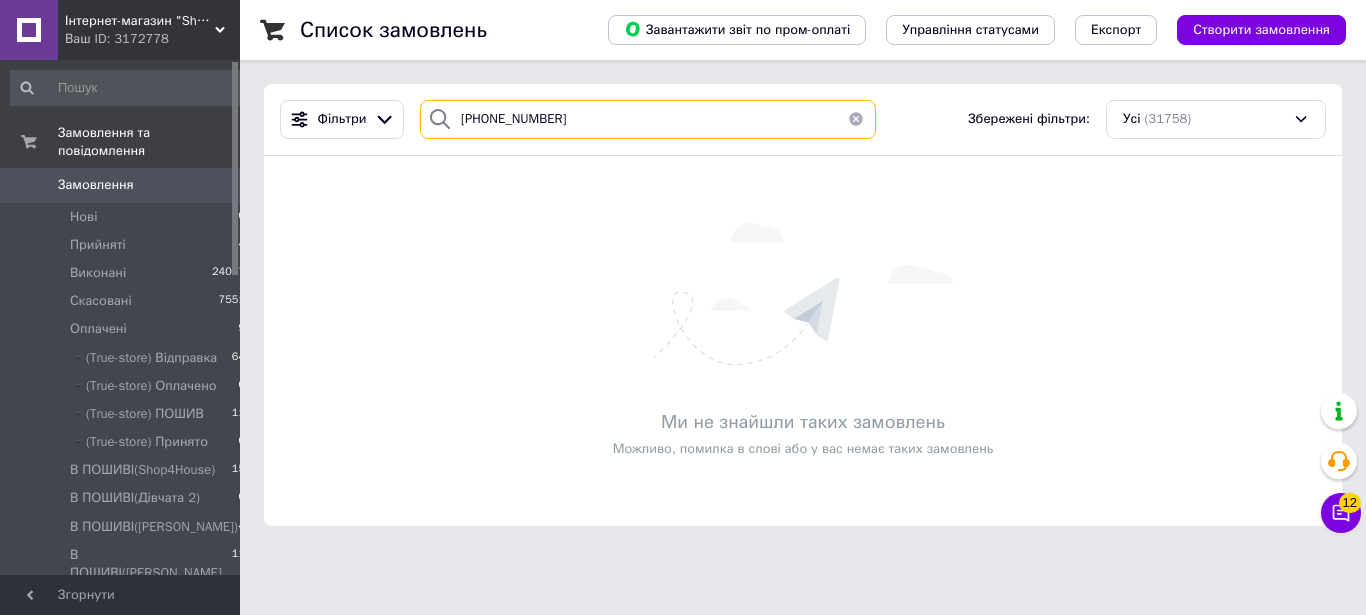 type on "+380984318709" 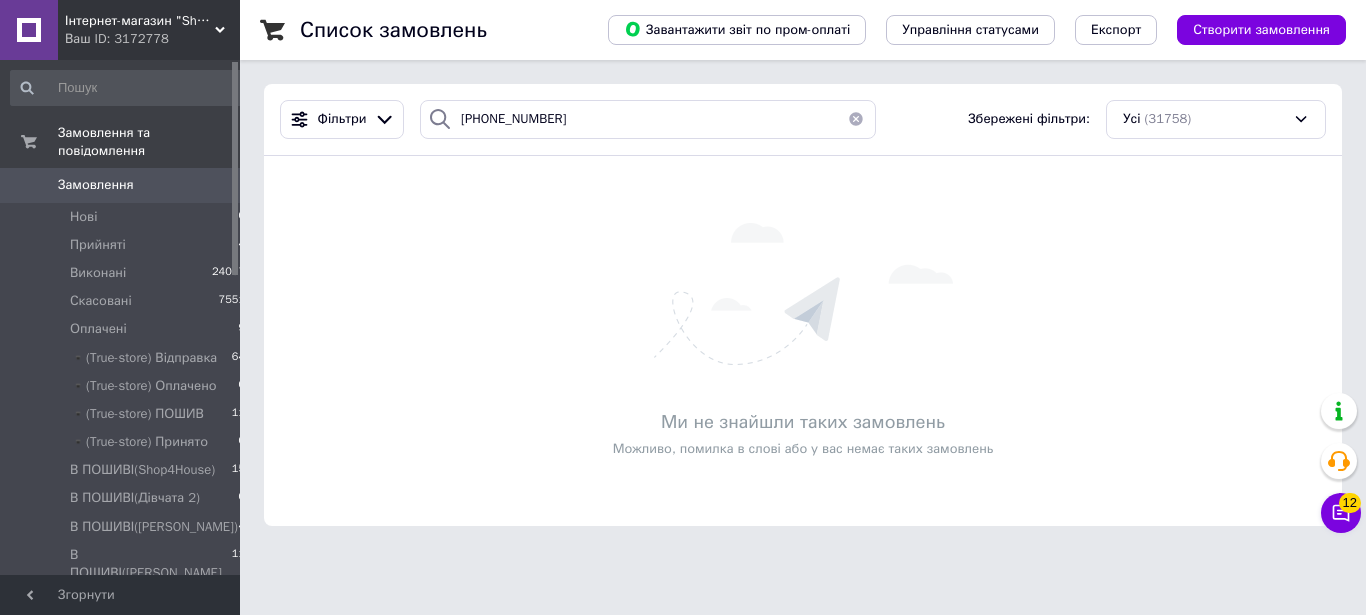 click on "Інтернет-магазин "Shop For House"" at bounding box center [140, 21] 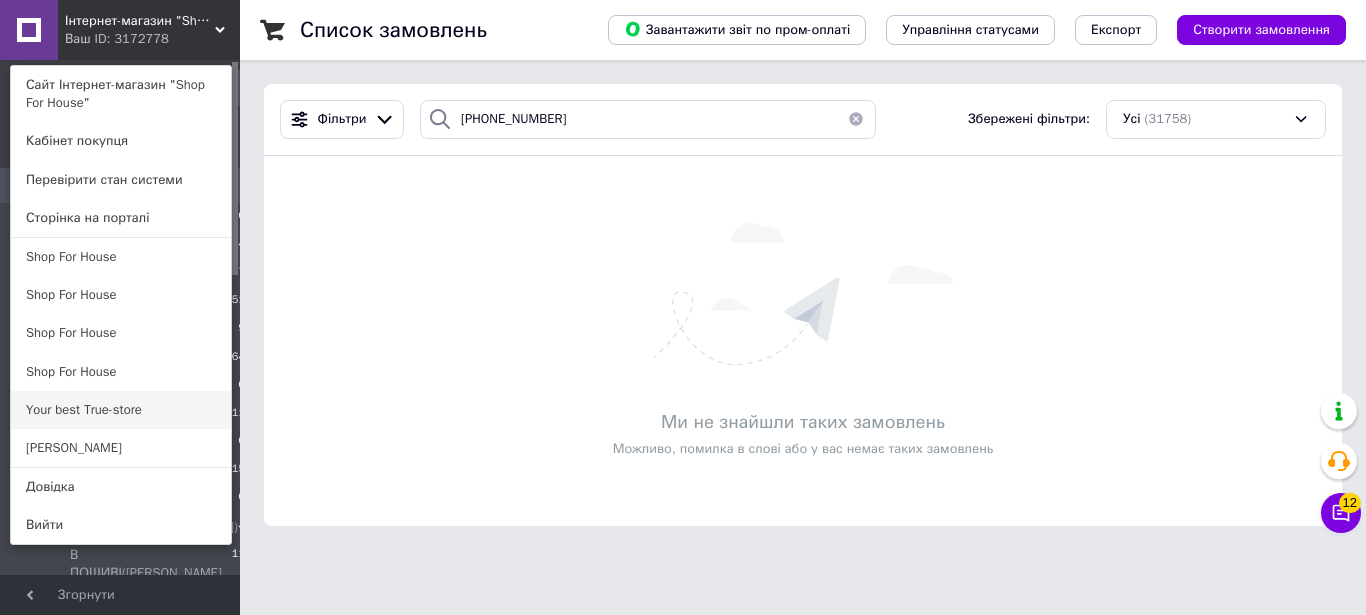 click on "Your best True-store" at bounding box center (121, 410) 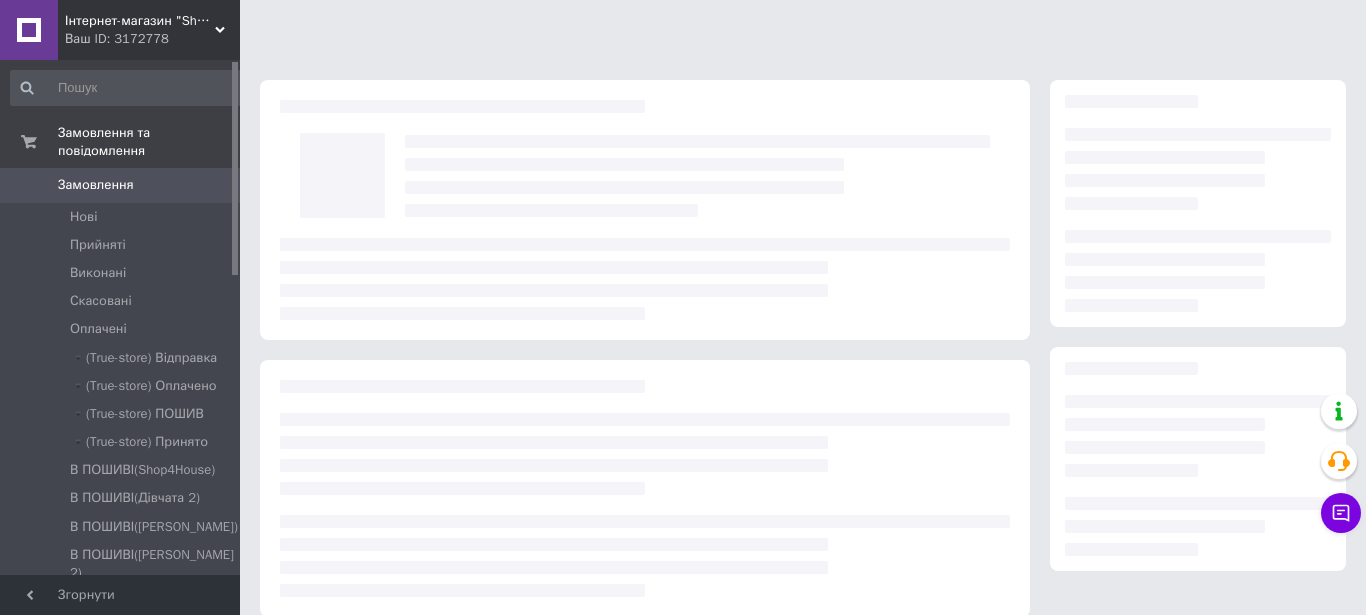 scroll, scrollTop: 0, scrollLeft: 0, axis: both 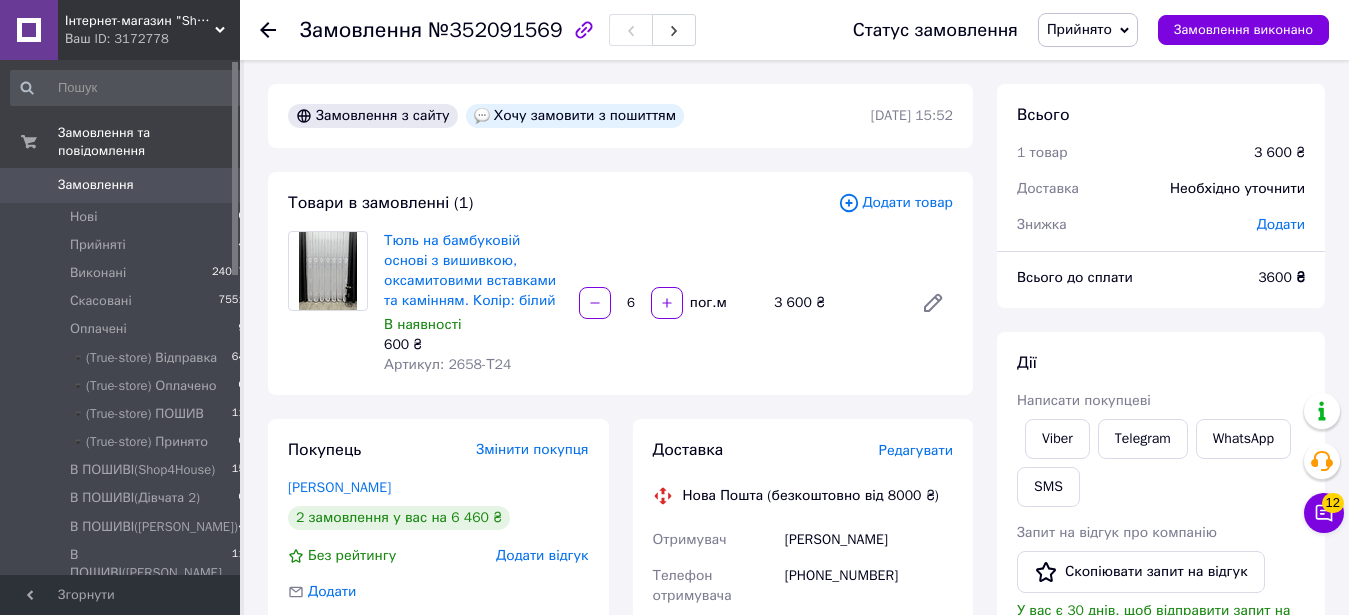 click on "Додати товар" at bounding box center [895, 203] 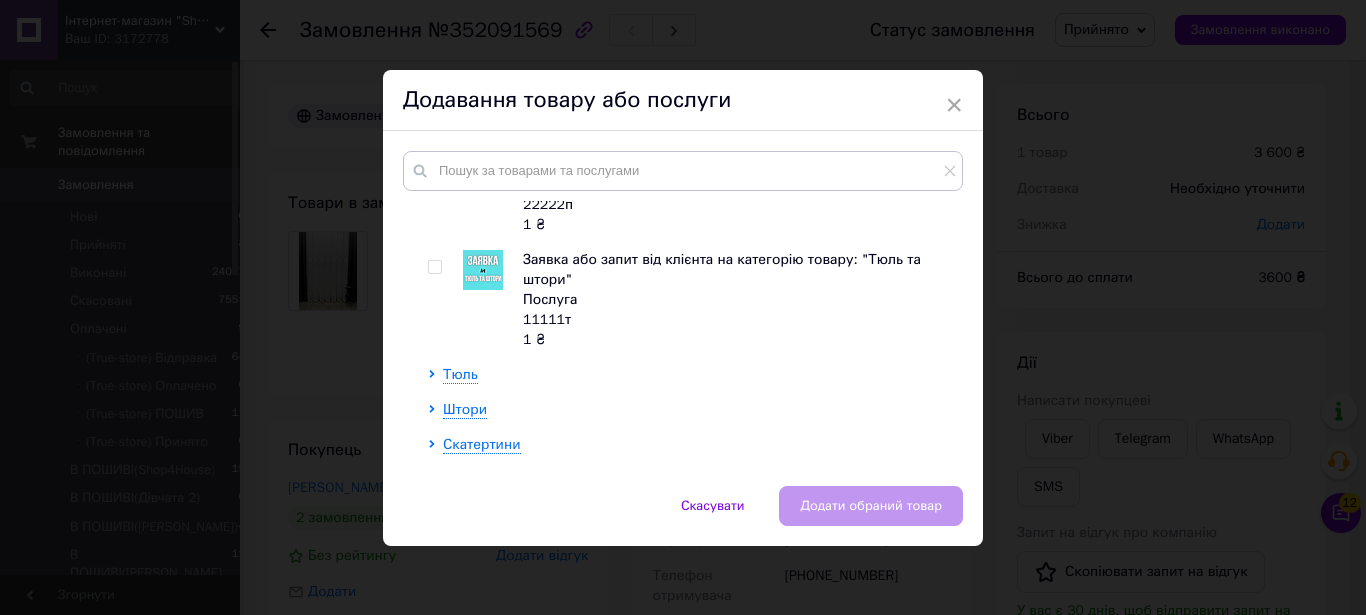 scroll, scrollTop: 328, scrollLeft: 0, axis: vertical 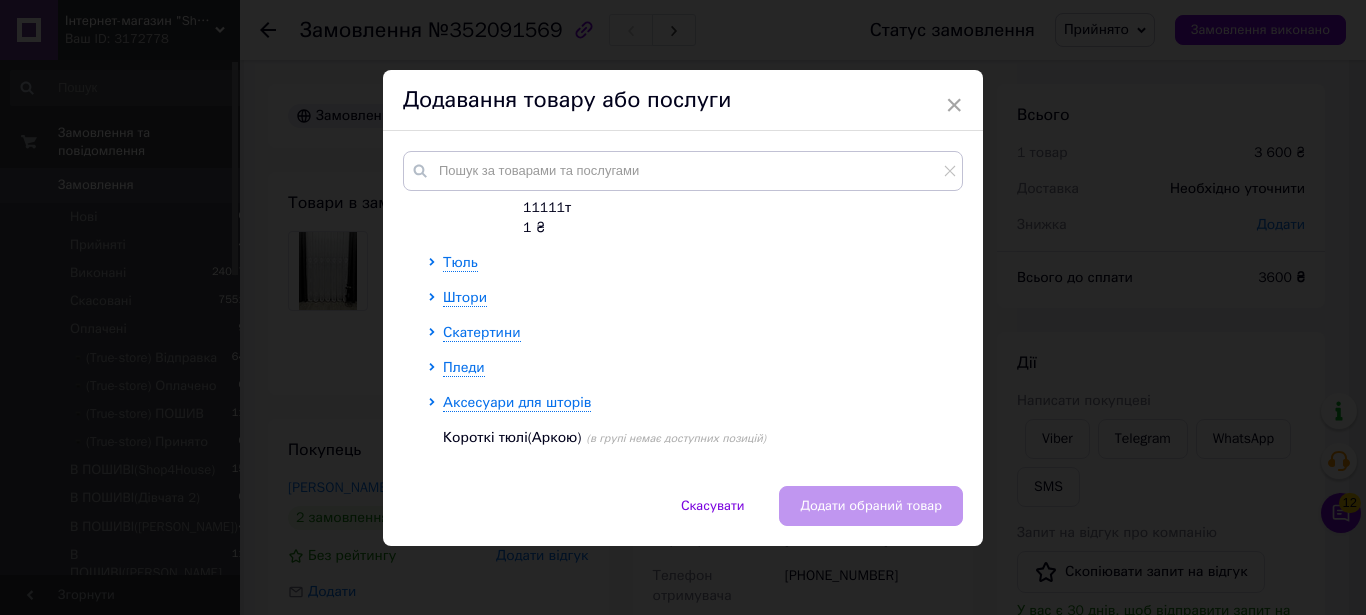 click on "Тюль Штори Скатертини Пледи Аксесуари для шторів Короткі тюлі(Аркою)  (в групі немає доступних позицій) Уціночний товар! Куски, відрізи, залишки. За мінімальну ціну! 230" at bounding box center (690, 378) 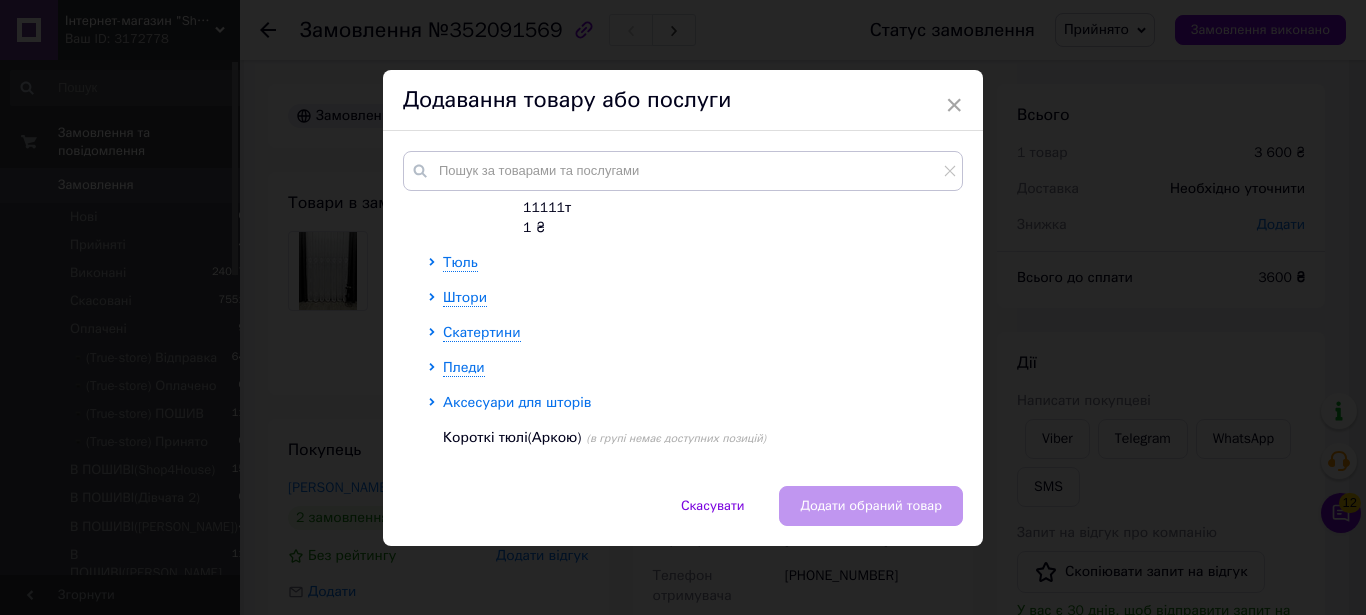 click on "Аксесуари для шторів" at bounding box center [517, 402] 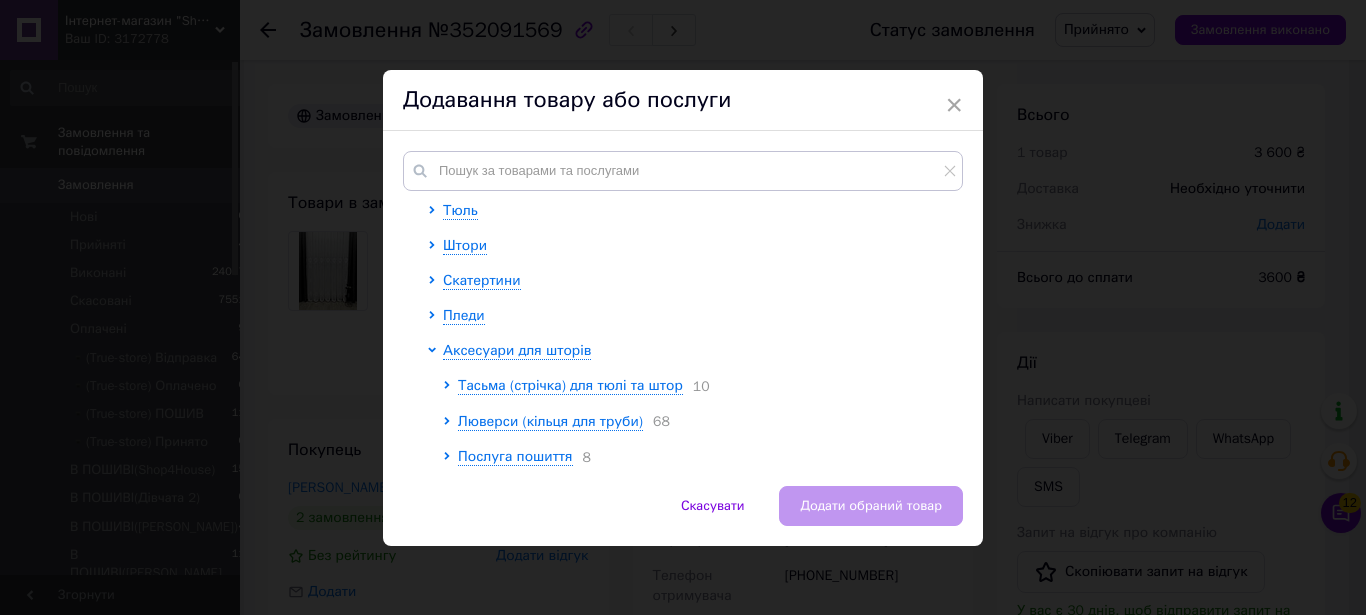 scroll, scrollTop: 444, scrollLeft: 0, axis: vertical 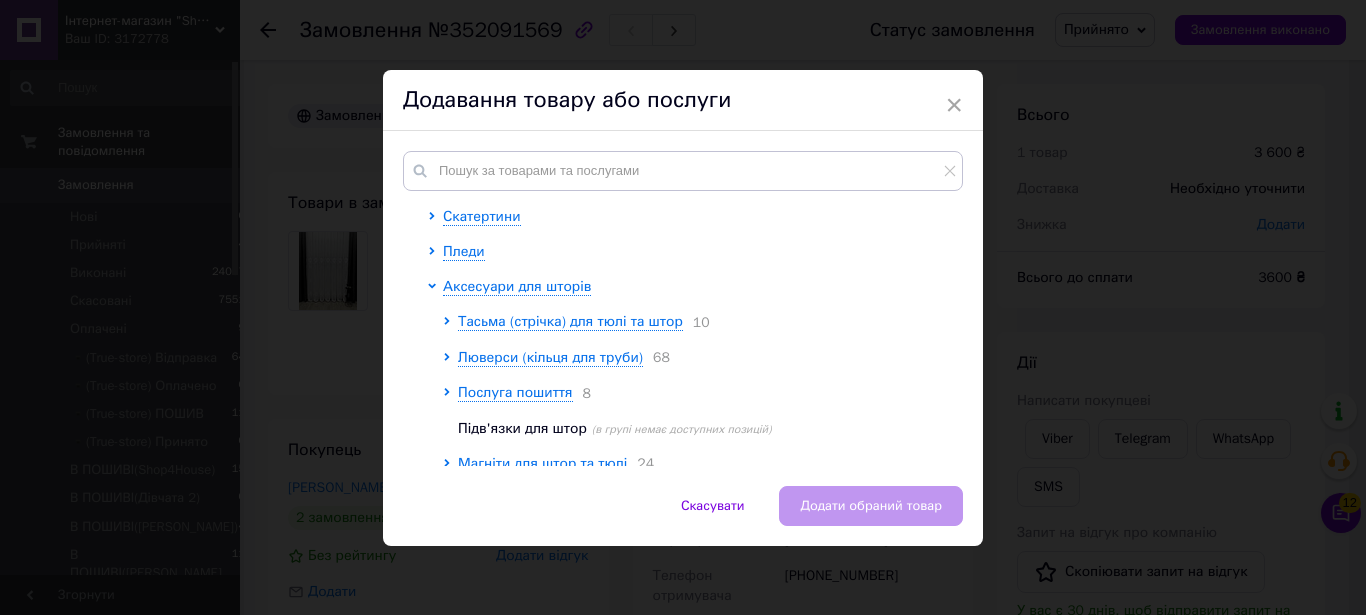 click on "Тасьма (стрічка) для тюлі та штор 10 Люверси (кільця для труби) 68 Послуга пошиття 8 Підв'язки для штор  (в групі немає доступних позицій) Магніти для штор та тюлі 24 Гачки для тюлі і штор 4" at bounding box center [697, 410] 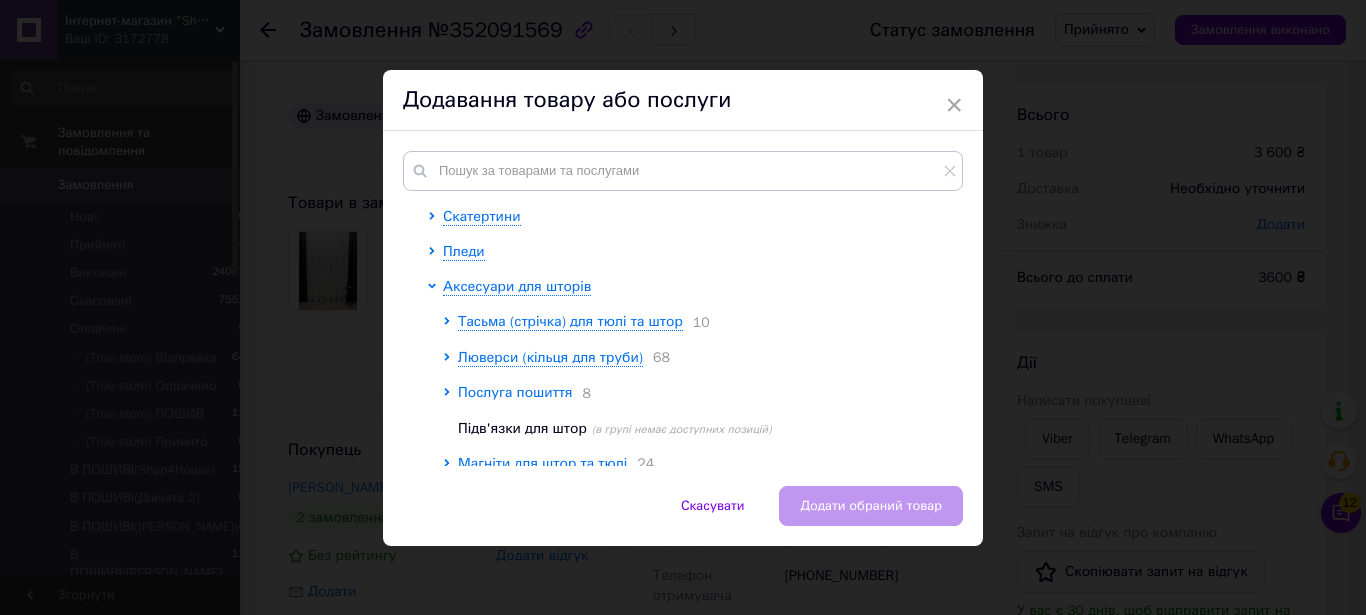 click on "Послуга пошиття" at bounding box center (515, 392) 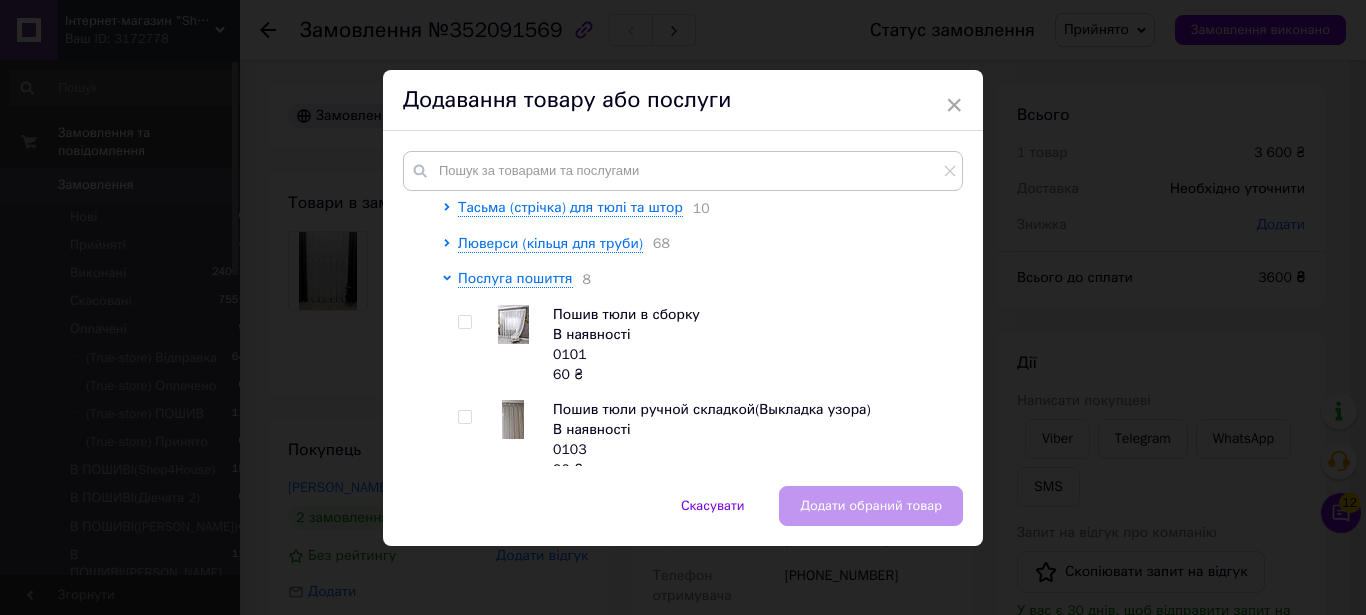 click at bounding box center [464, 322] 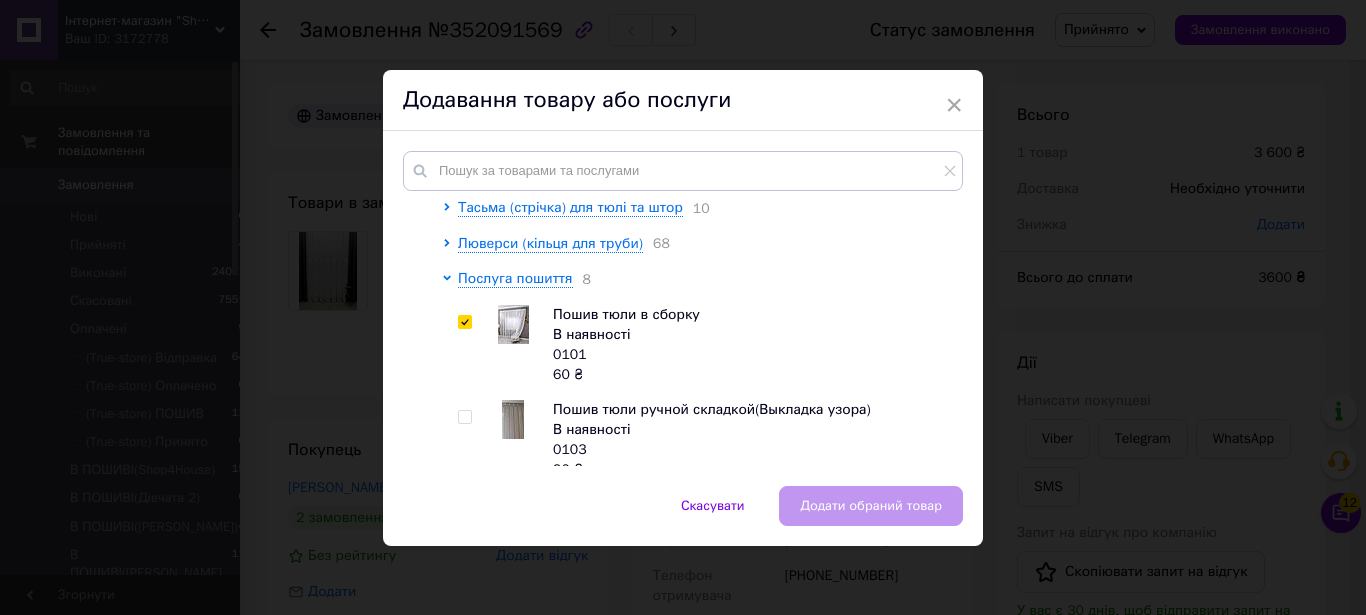 checkbox on "true" 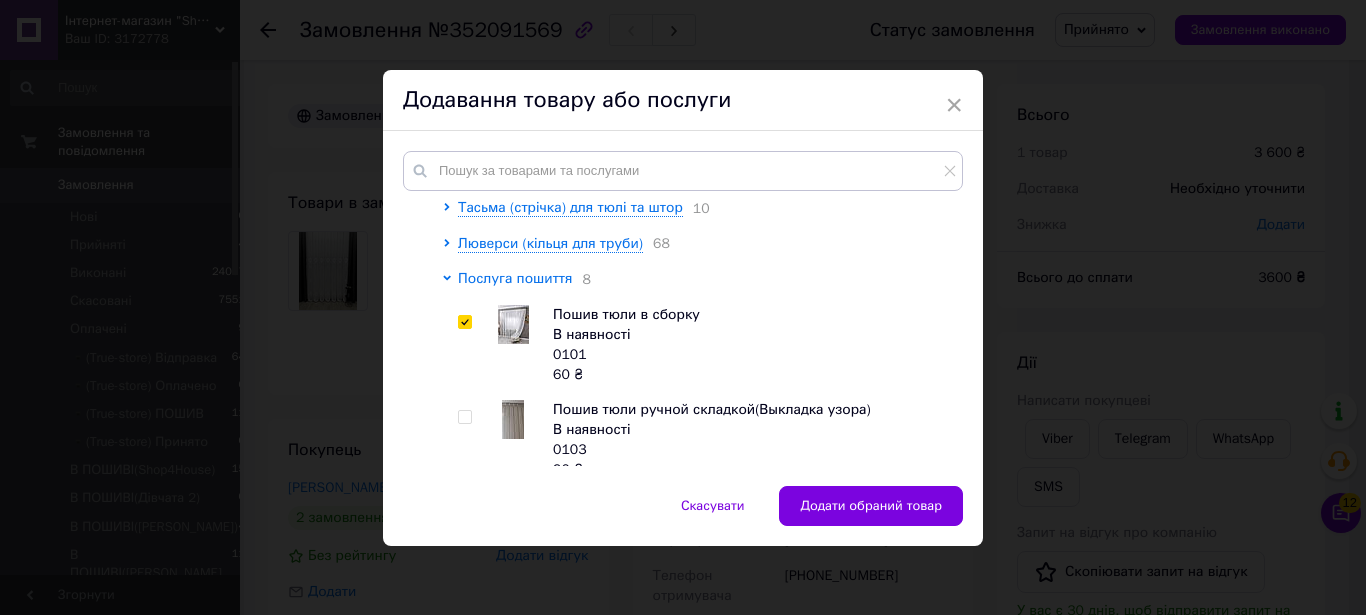 click on "Послуга пошиття" at bounding box center [515, 278] 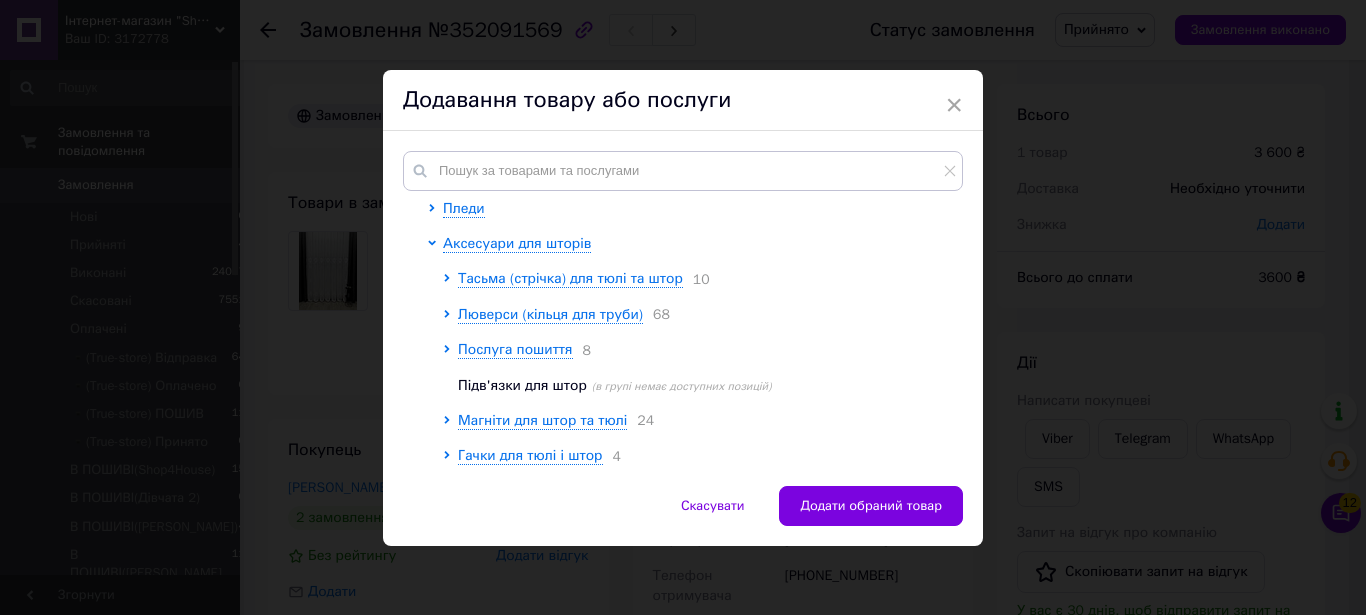 scroll, scrollTop: 437, scrollLeft: 0, axis: vertical 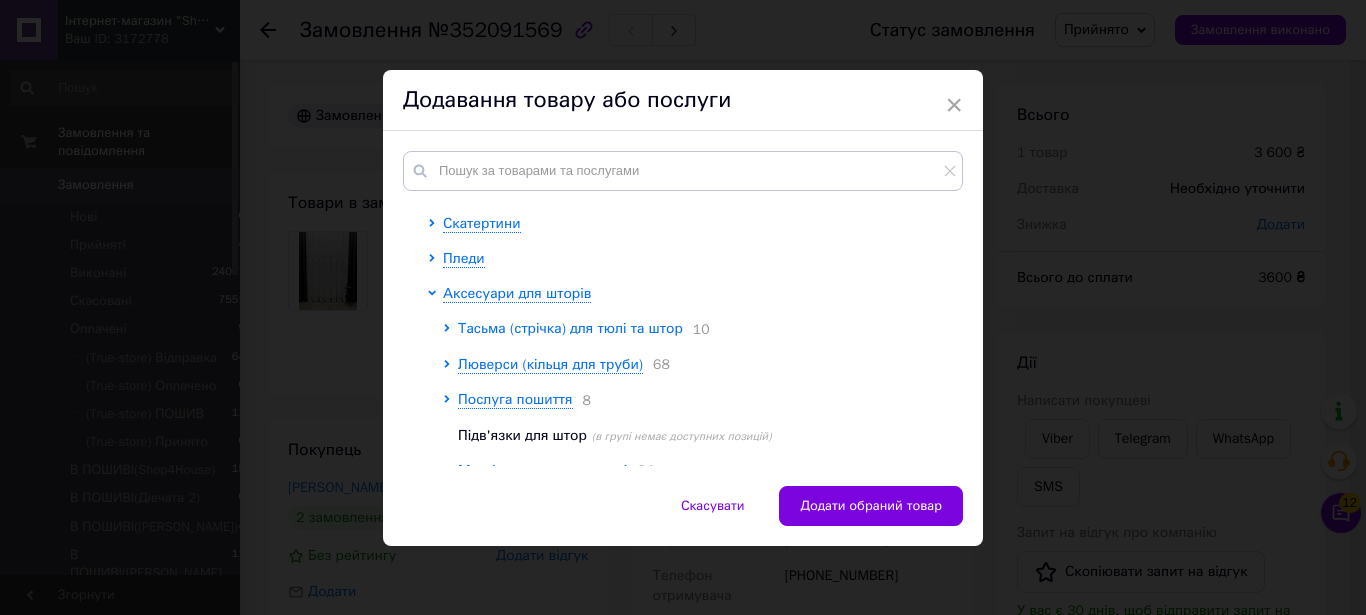 click on "Тасьма (стрічка) для тюлі та штор" at bounding box center (570, 328) 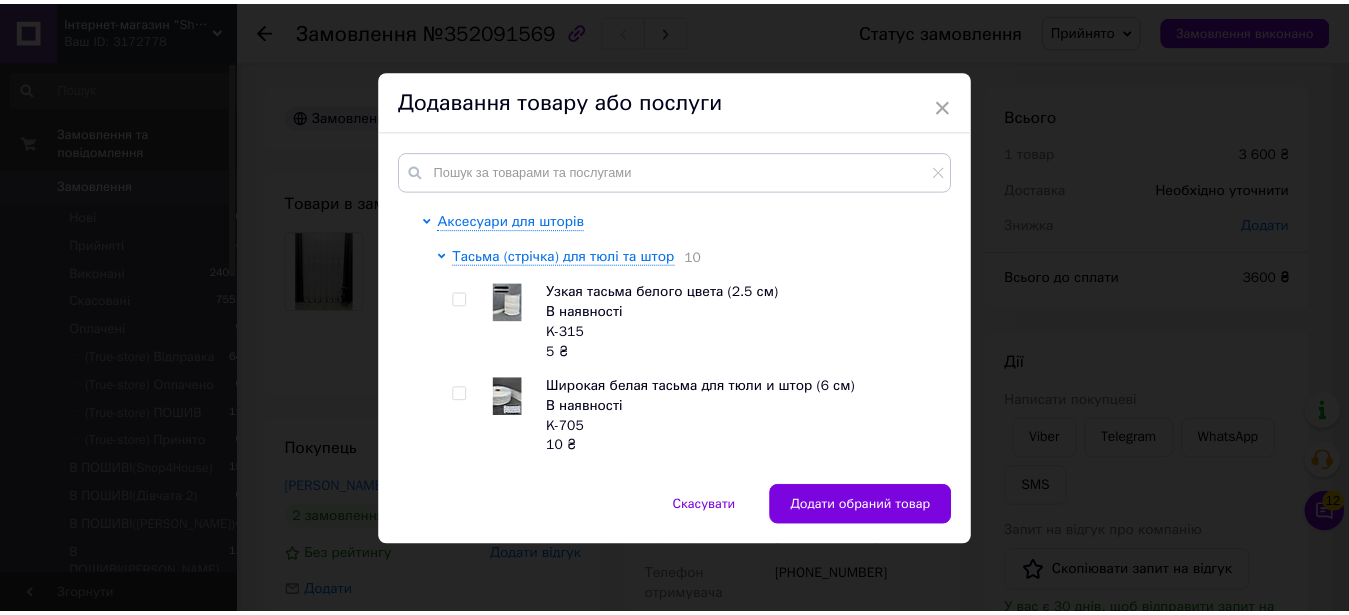 scroll, scrollTop: 551, scrollLeft: 0, axis: vertical 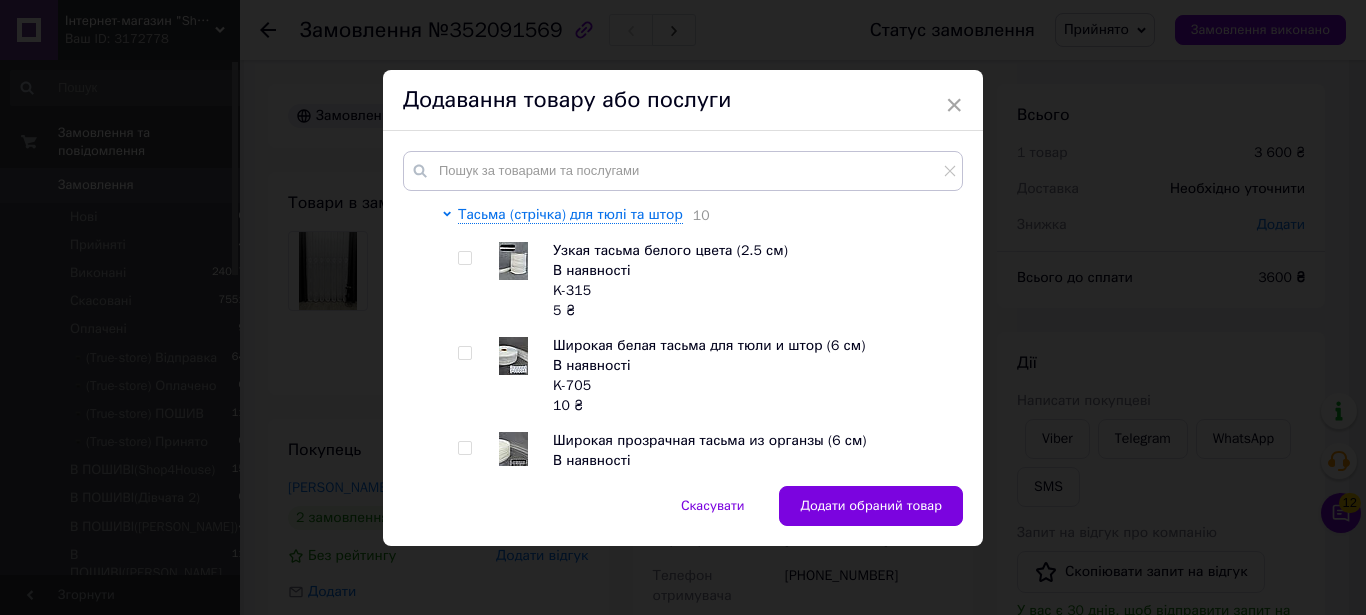 click at bounding box center [464, 353] 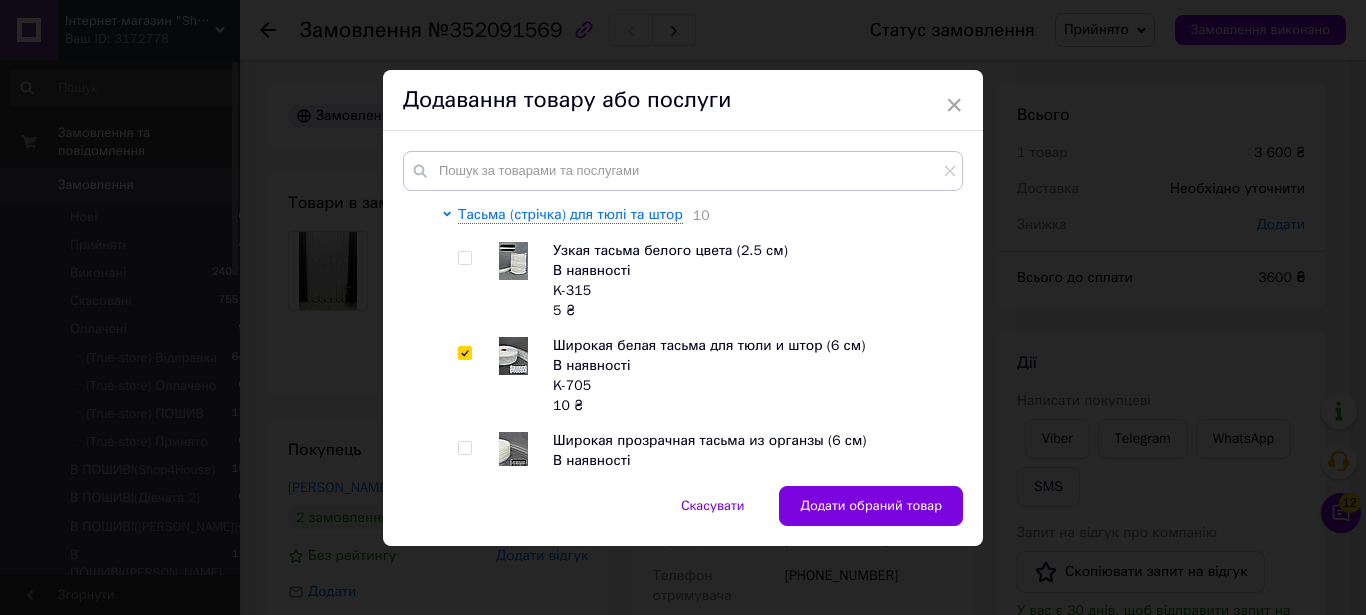 checkbox on "true" 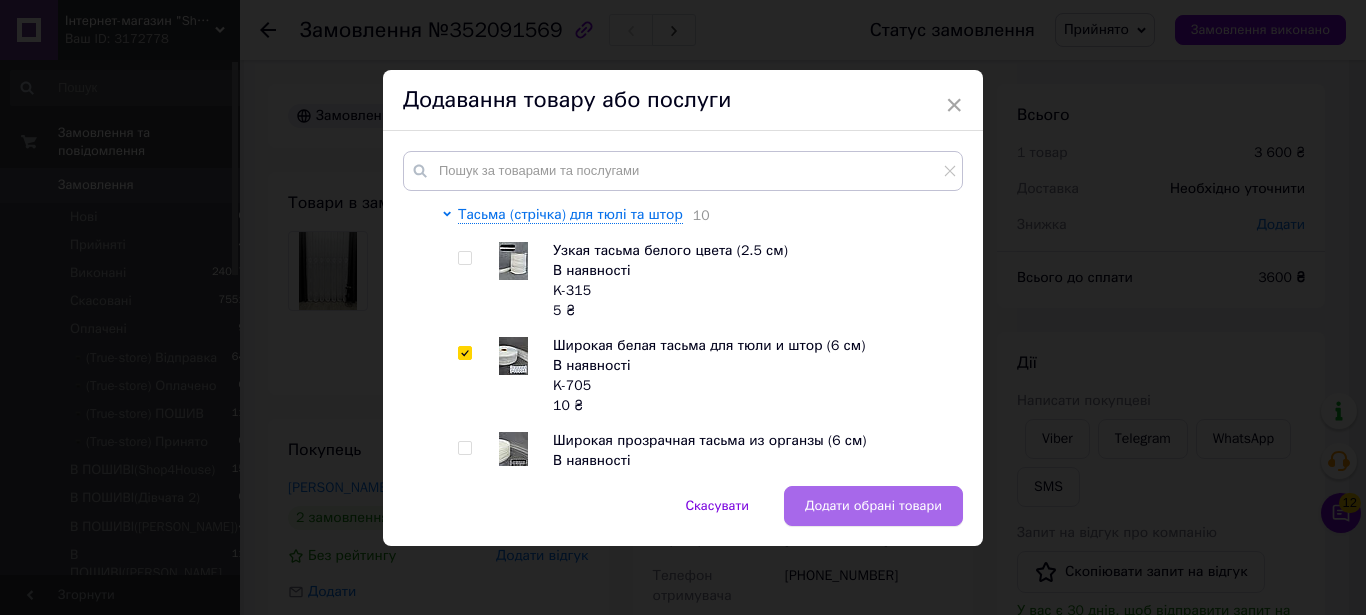 click on "Додати обрані товари" at bounding box center (873, 506) 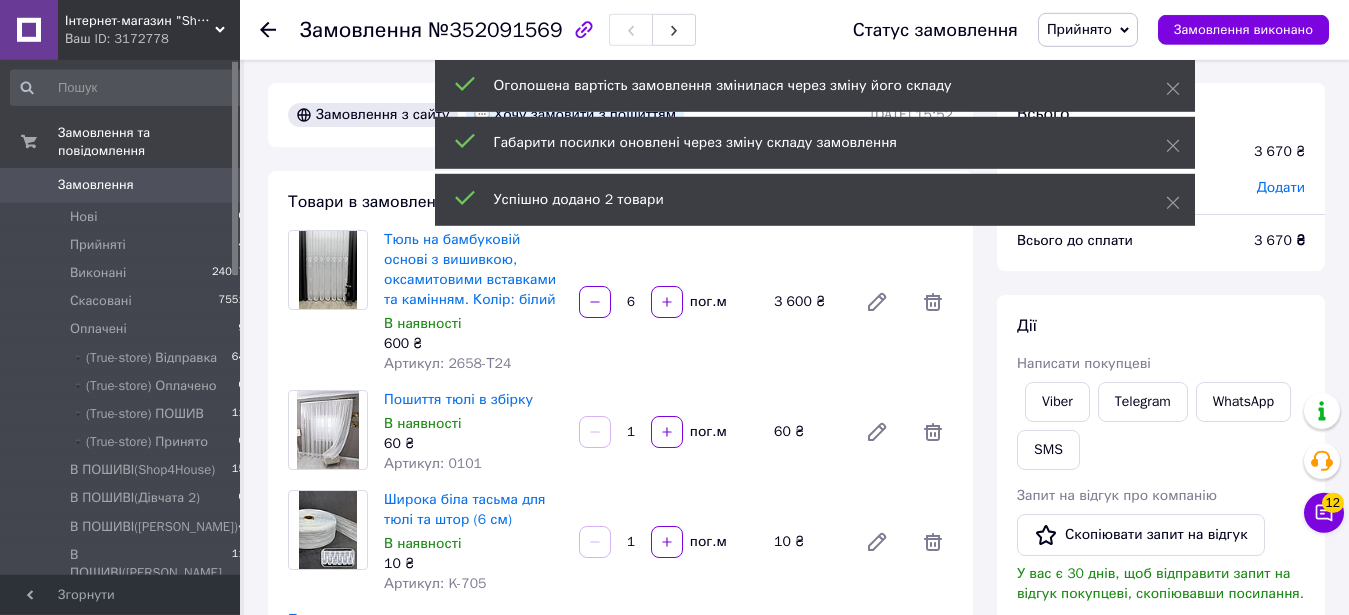scroll, scrollTop: 0, scrollLeft: 0, axis: both 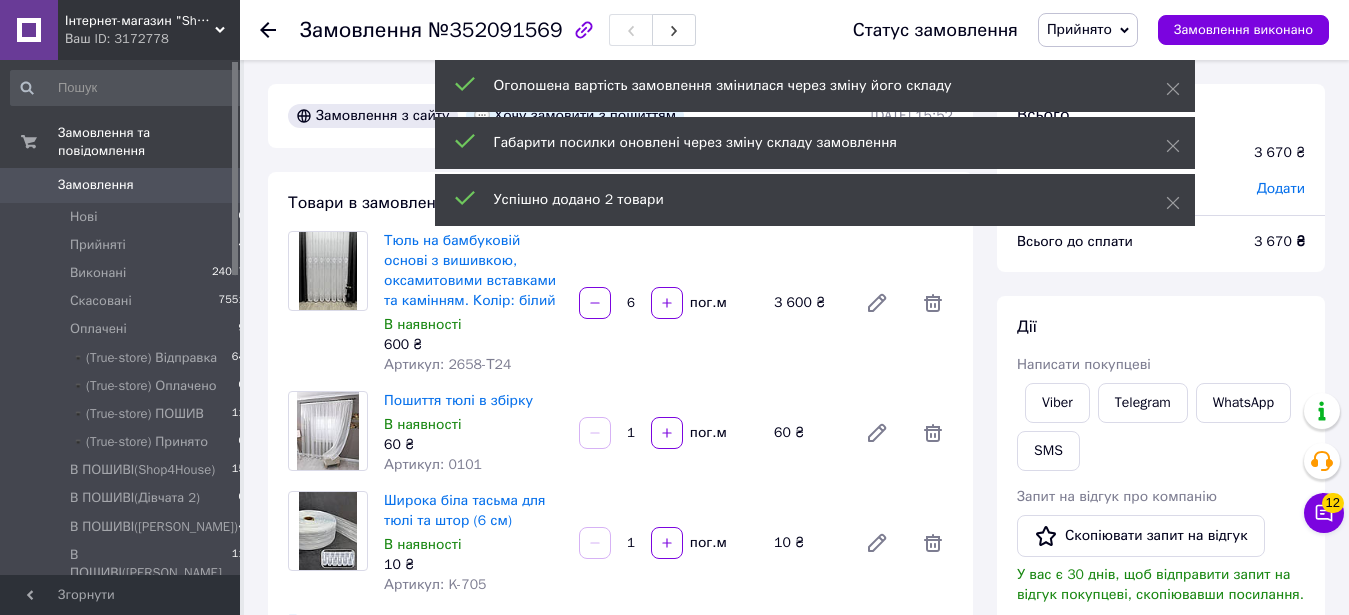 click on "1" at bounding box center (631, 433) 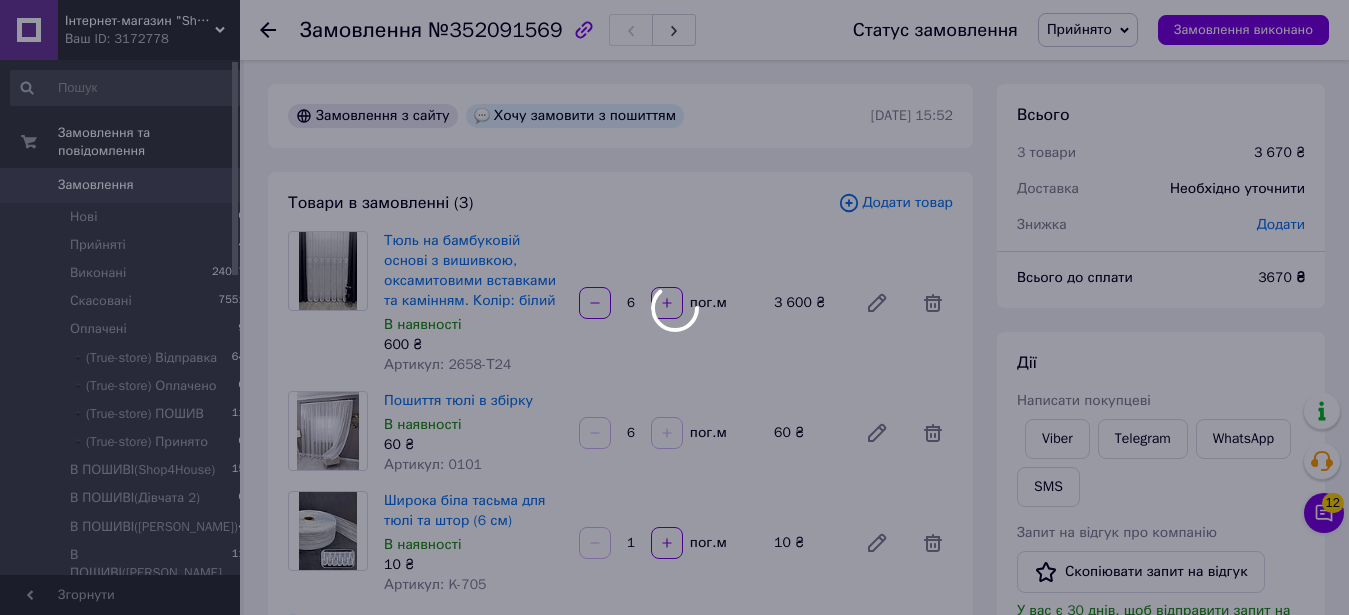 scroll, scrollTop: 102, scrollLeft: 0, axis: vertical 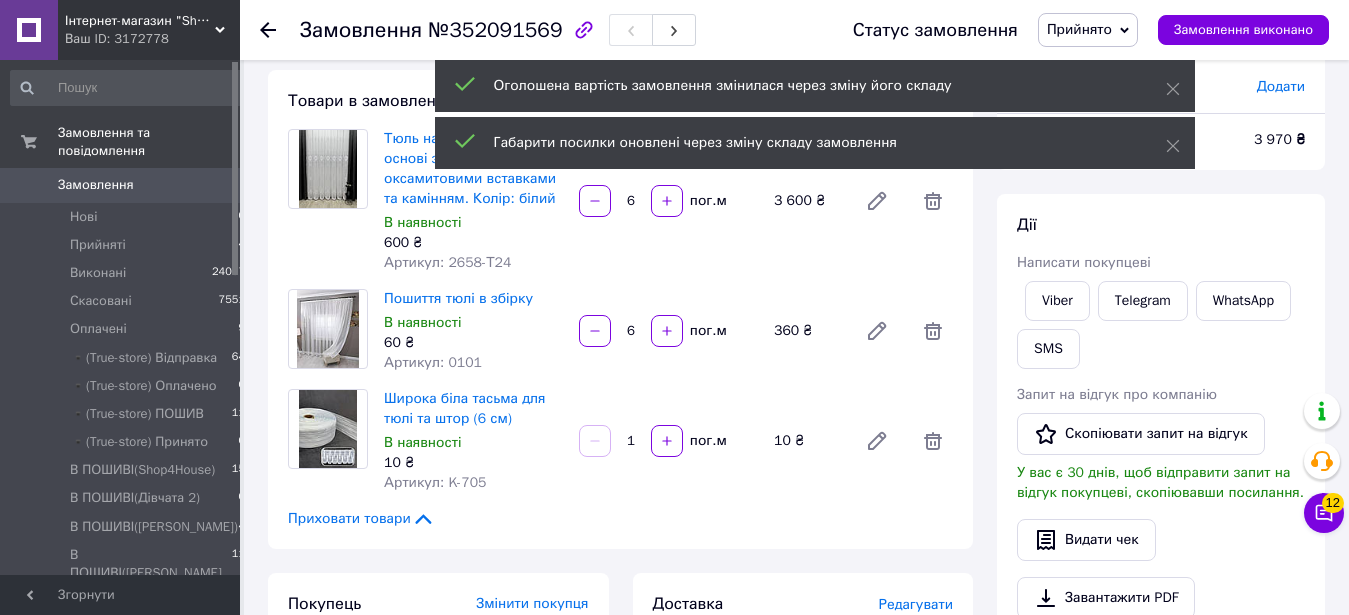type on "6" 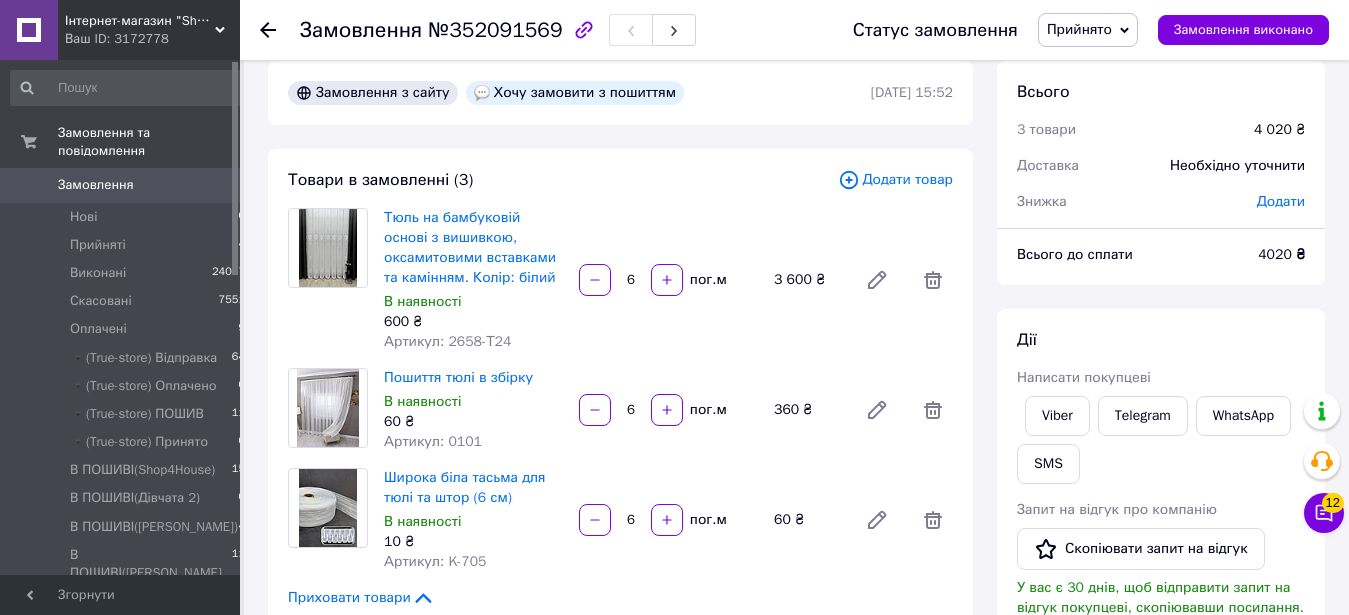 scroll, scrollTop: 0, scrollLeft: 0, axis: both 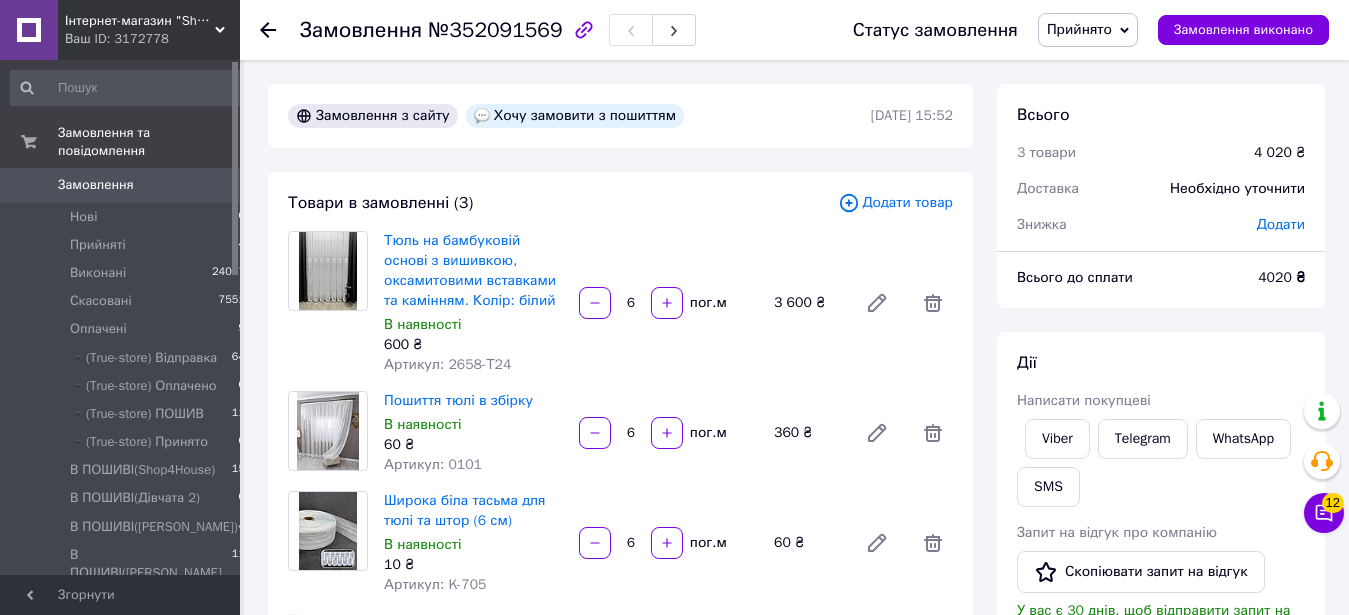 type on "6" 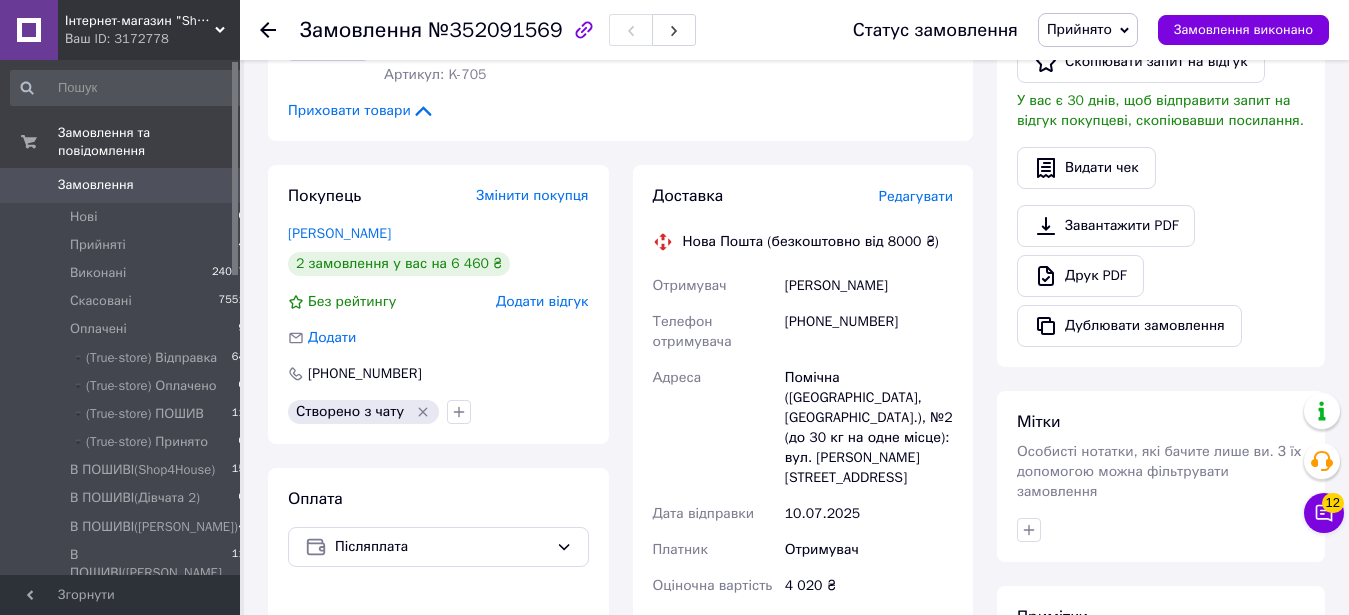 scroll, scrollTop: 0, scrollLeft: 0, axis: both 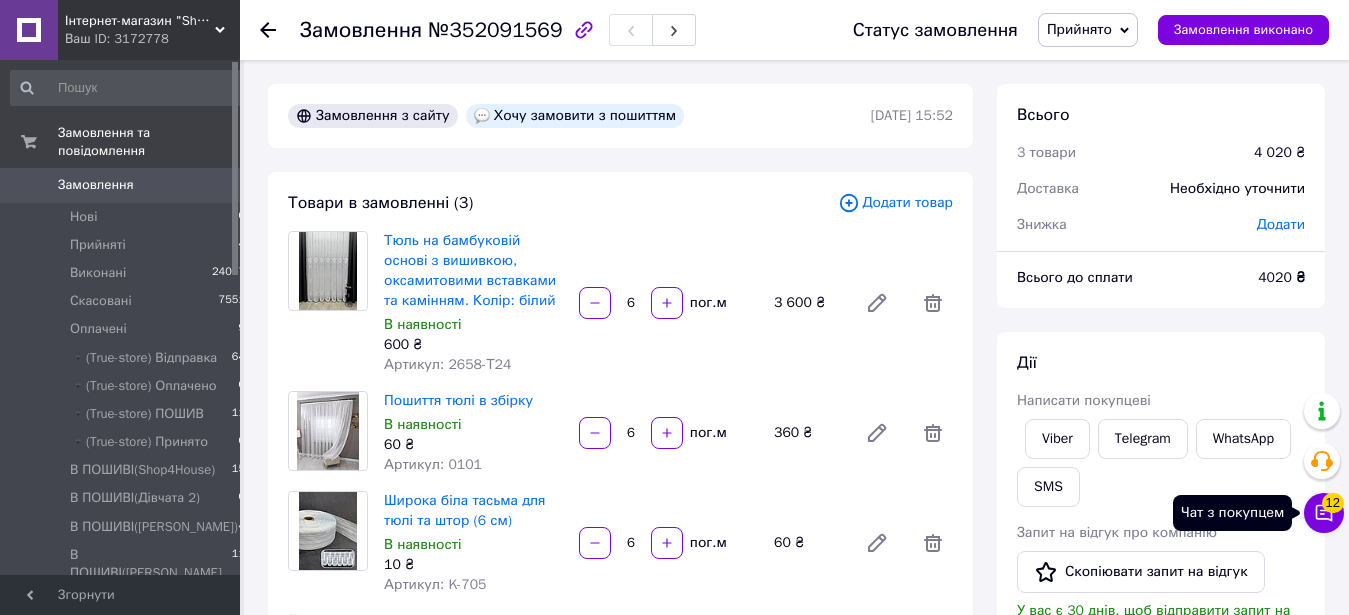 click on "12" at bounding box center (1333, 503) 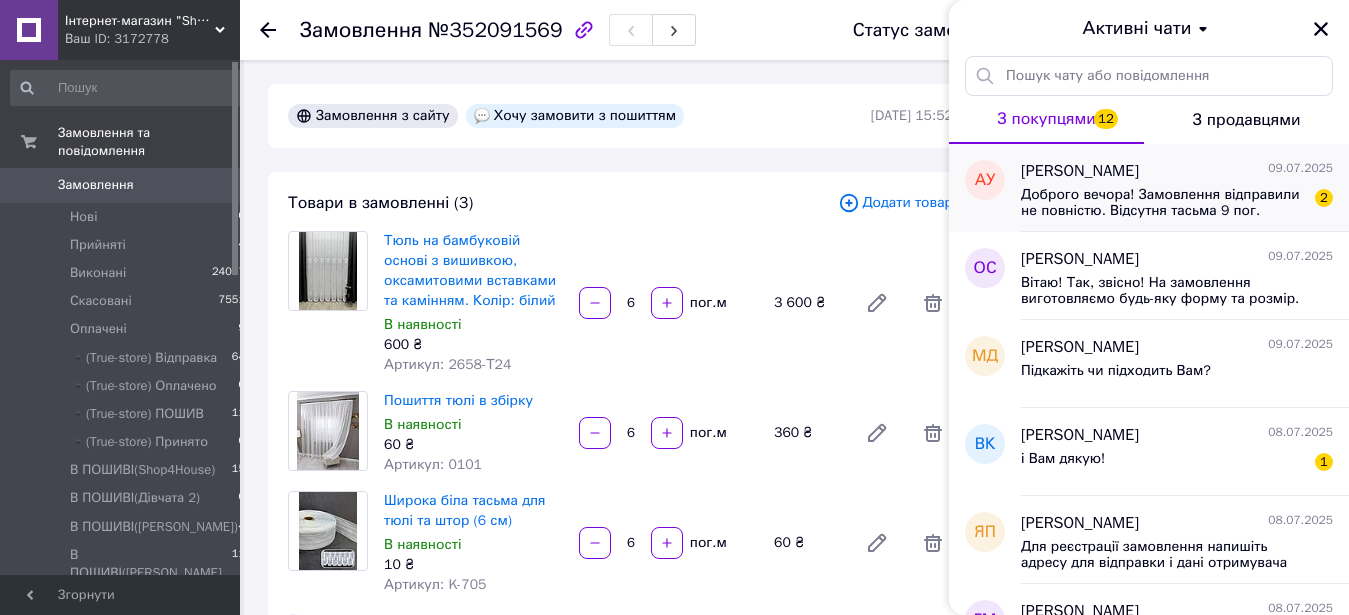 click on "Доброго вечора! Замовлення відправили не повністю. Відсутня тасьма 9 пог. метрів" at bounding box center (1163, 203) 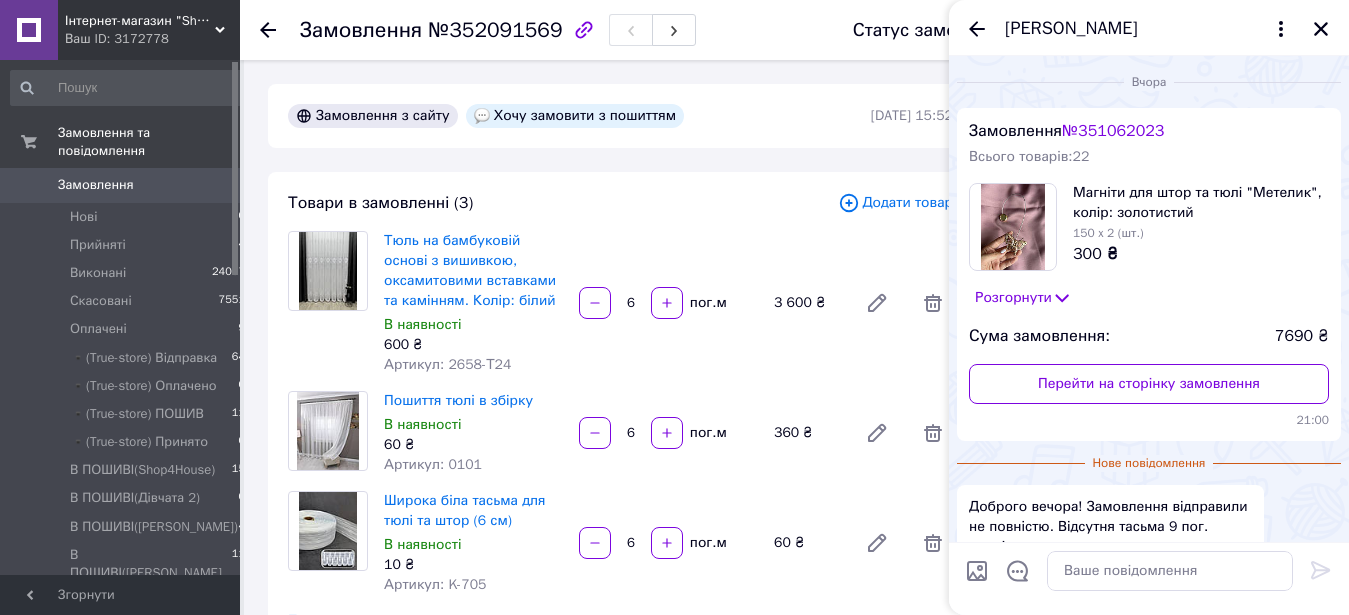 scroll, scrollTop: 129, scrollLeft: 0, axis: vertical 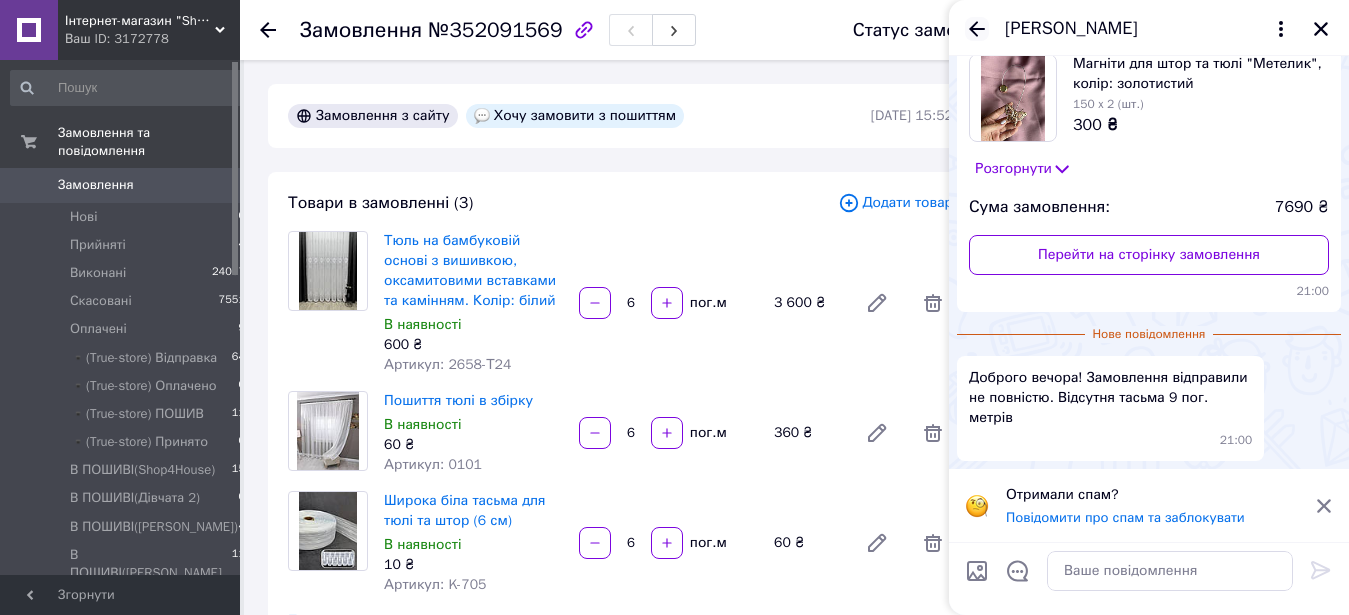 click 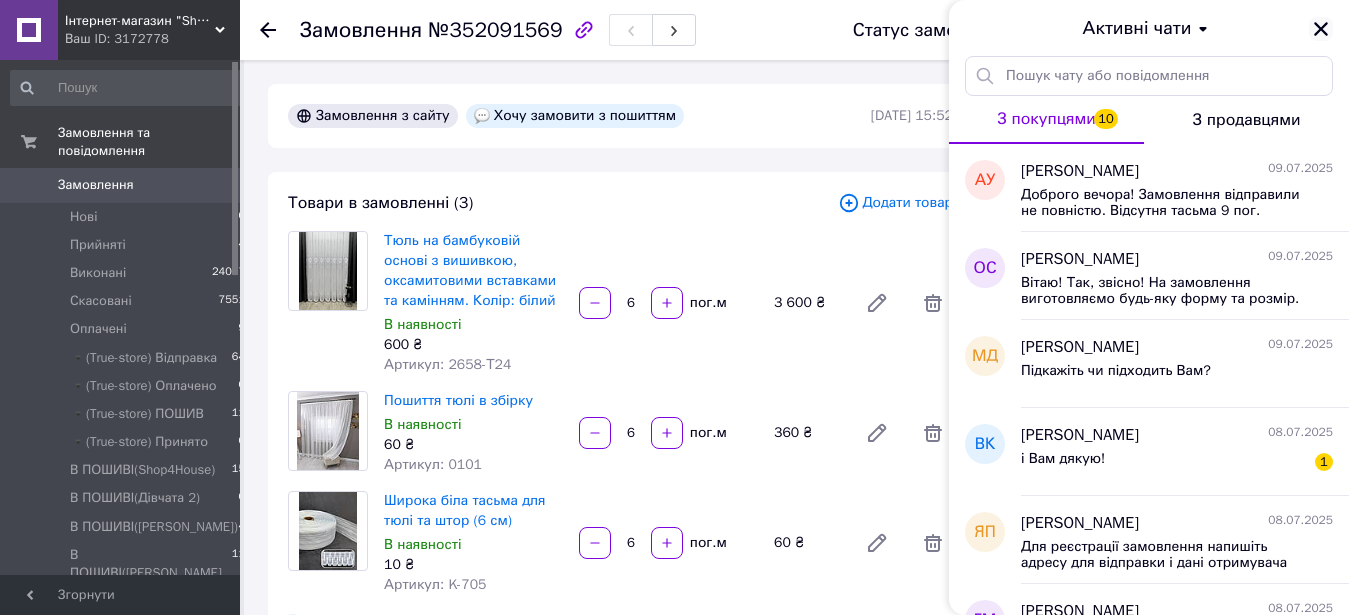 click 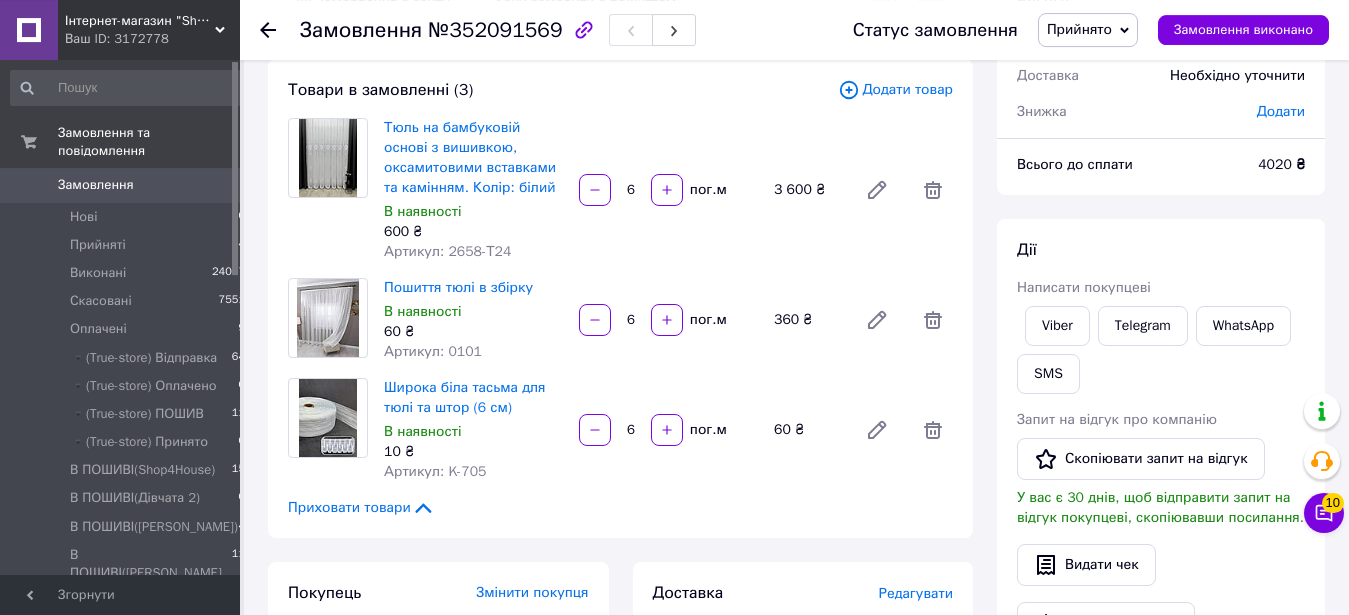 scroll, scrollTop: 102, scrollLeft: 0, axis: vertical 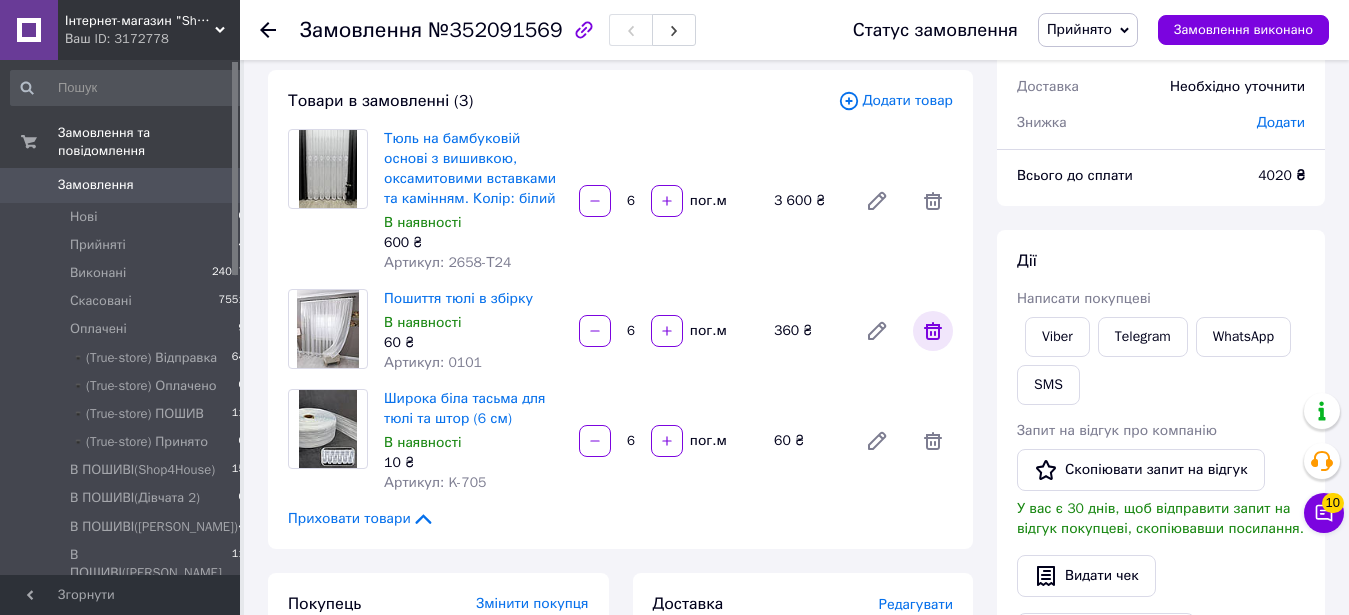 click 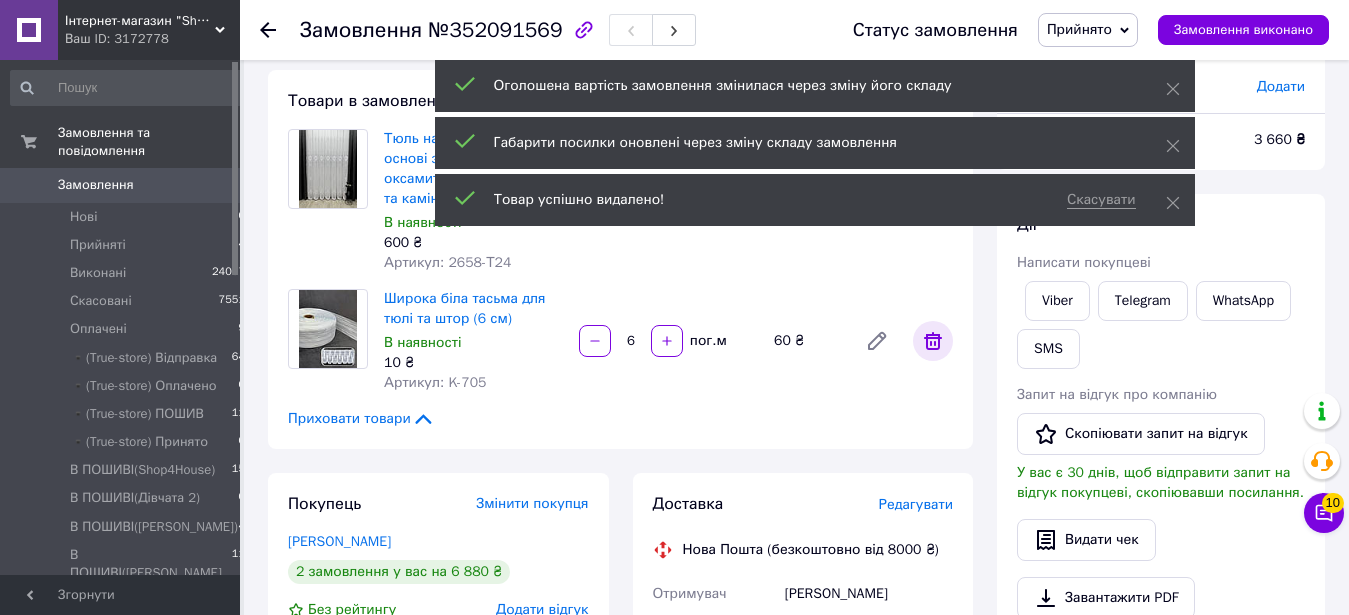 click 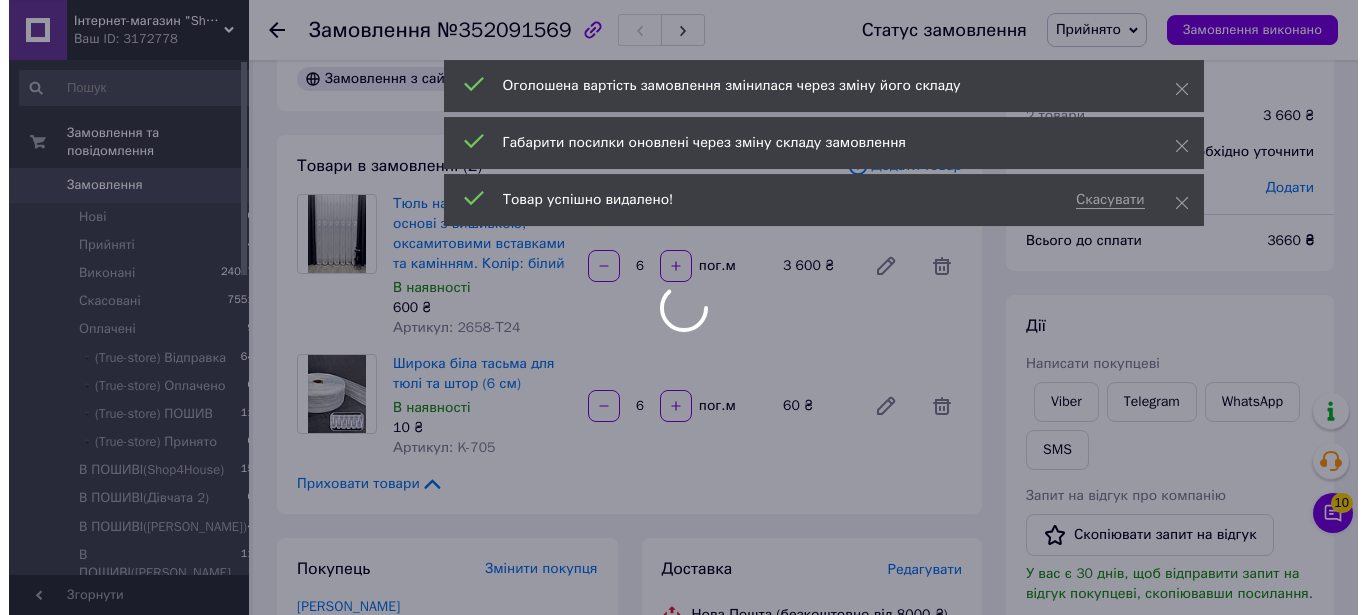 scroll, scrollTop: 0, scrollLeft: 0, axis: both 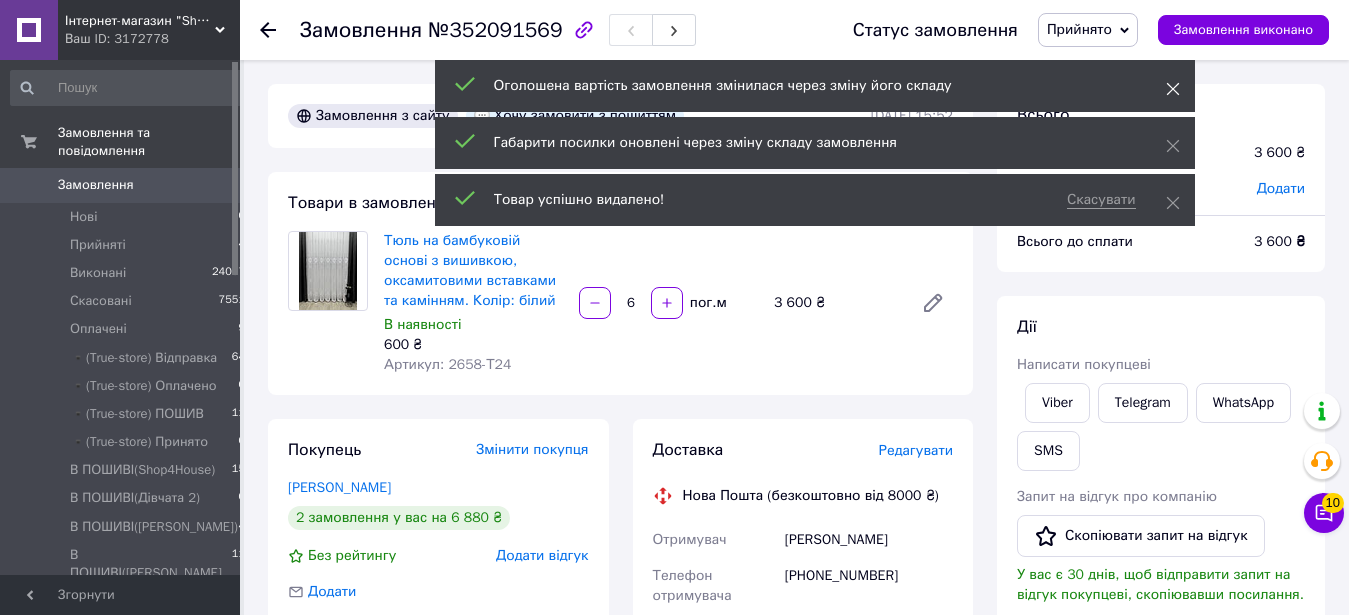 click 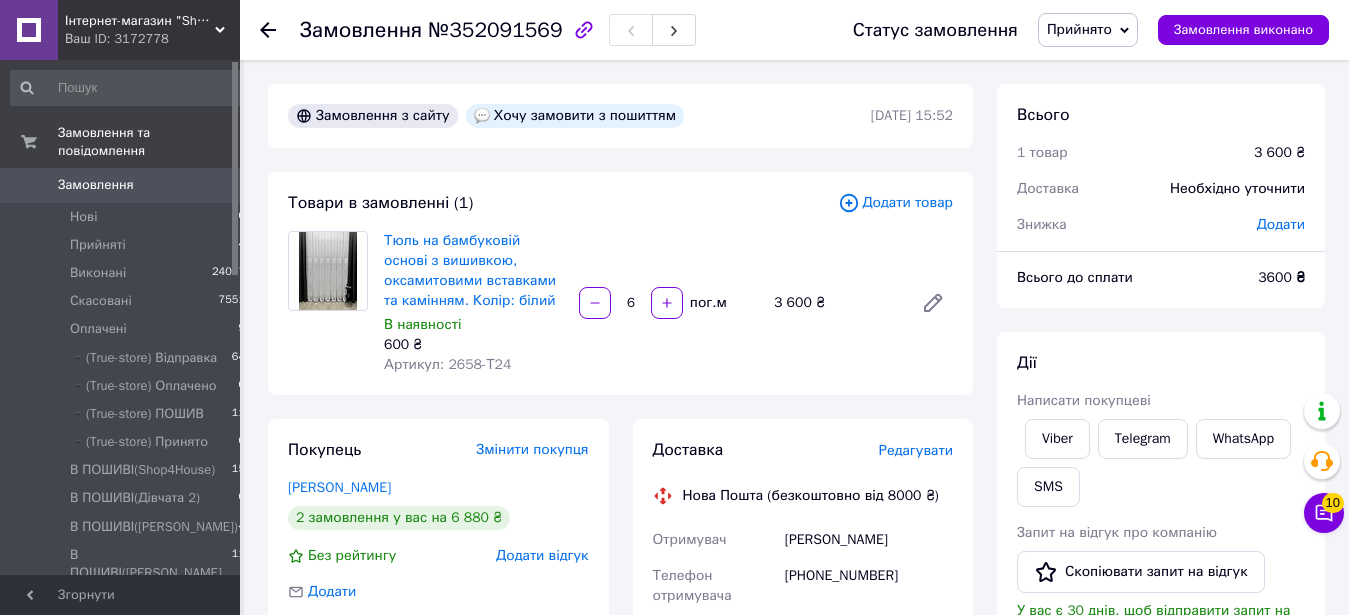 click on "Додати товар" at bounding box center (895, 203) 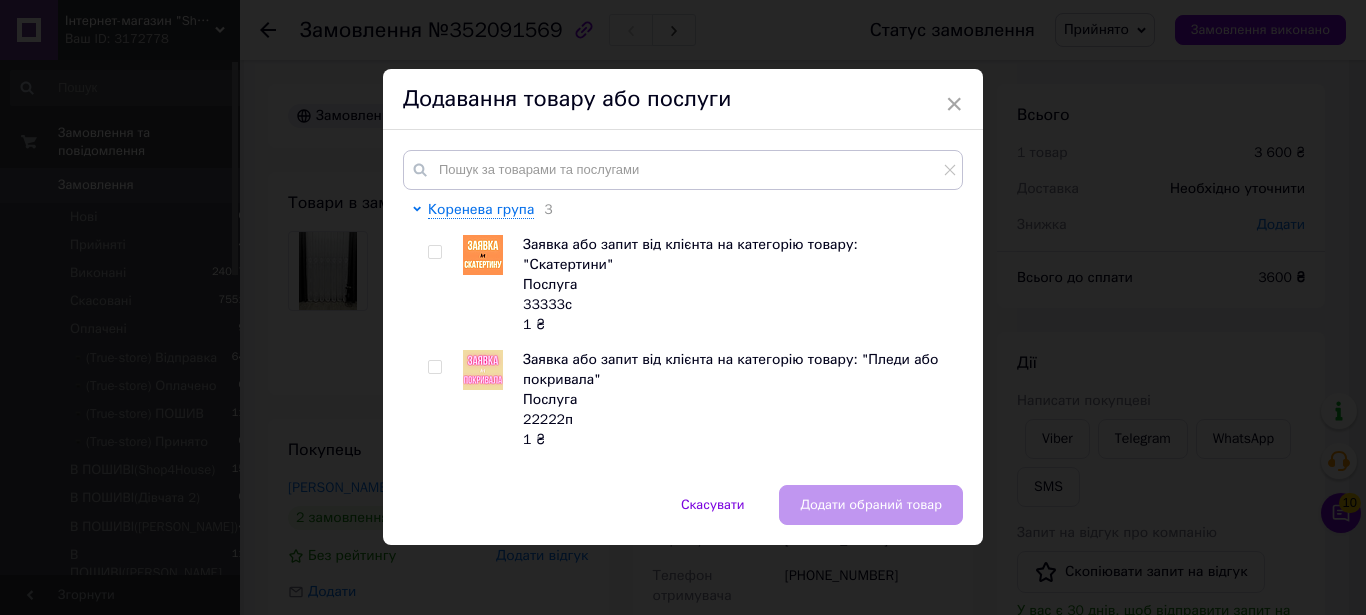 scroll, scrollTop: 1, scrollLeft: 0, axis: vertical 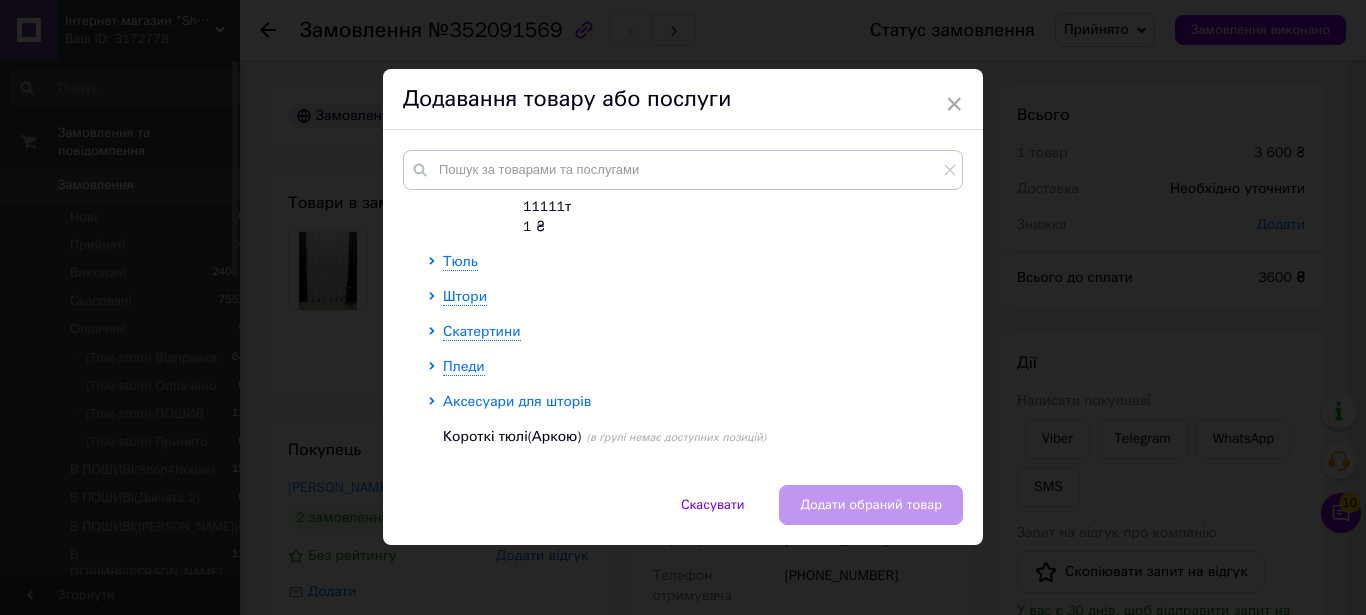 click on "Аксесуари для шторів" at bounding box center (517, 401) 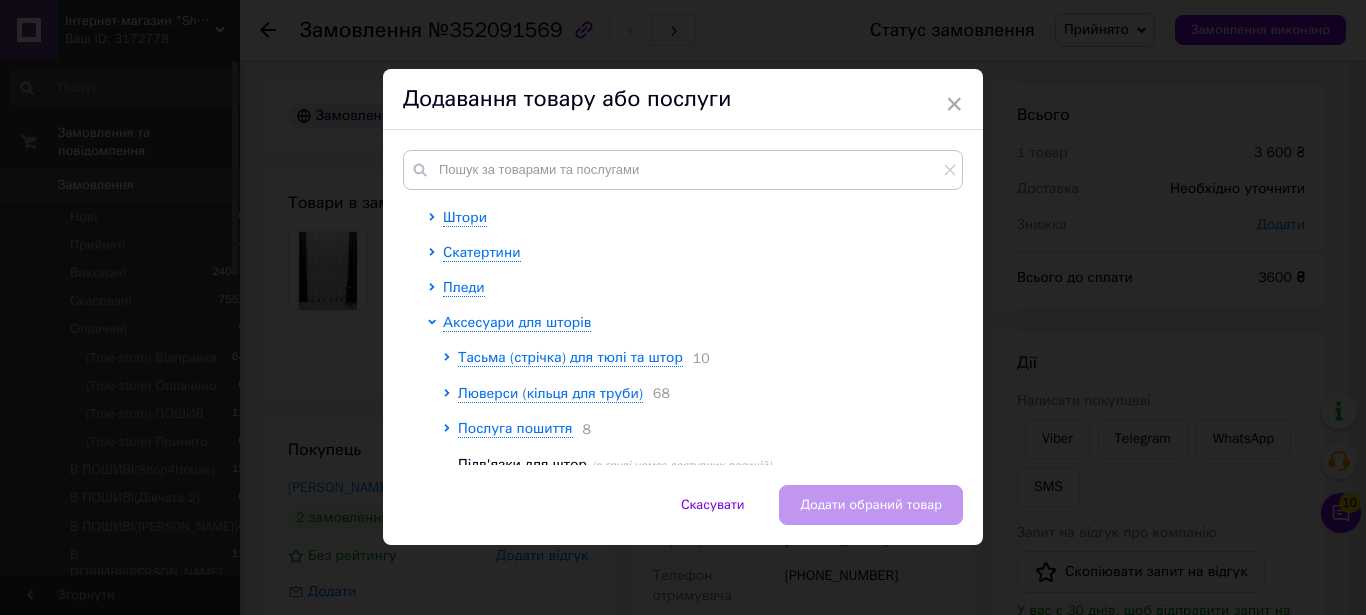 scroll, scrollTop: 444, scrollLeft: 0, axis: vertical 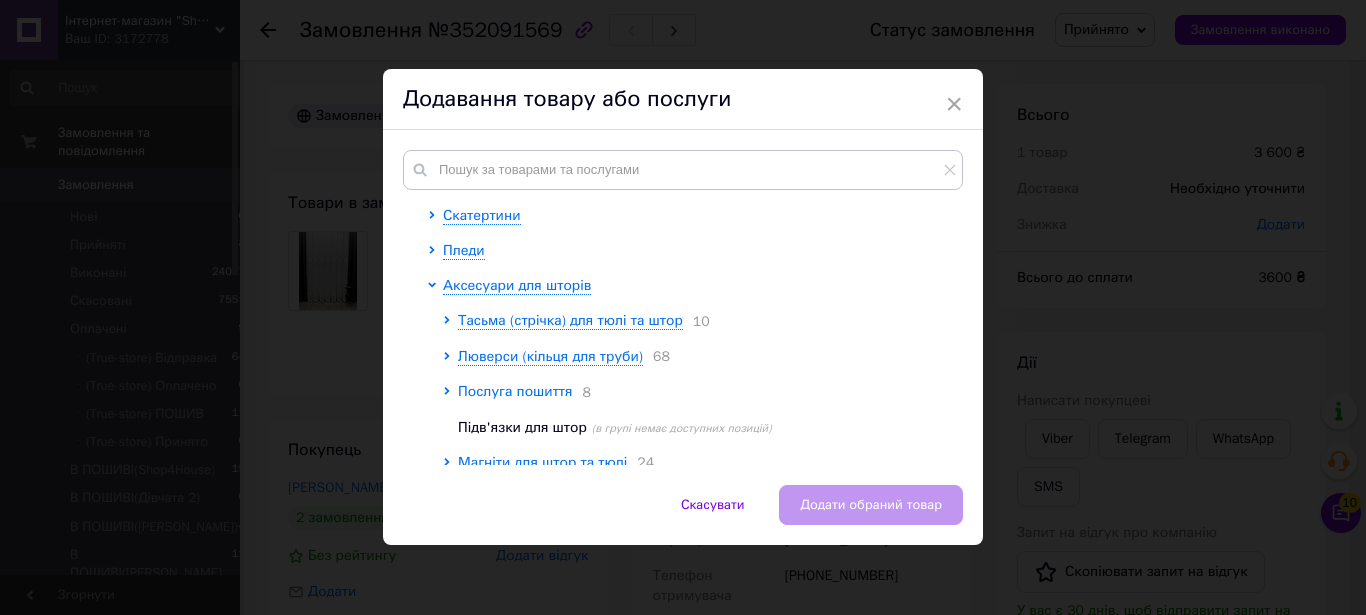 click on "Послуга пошиття" at bounding box center (515, 391) 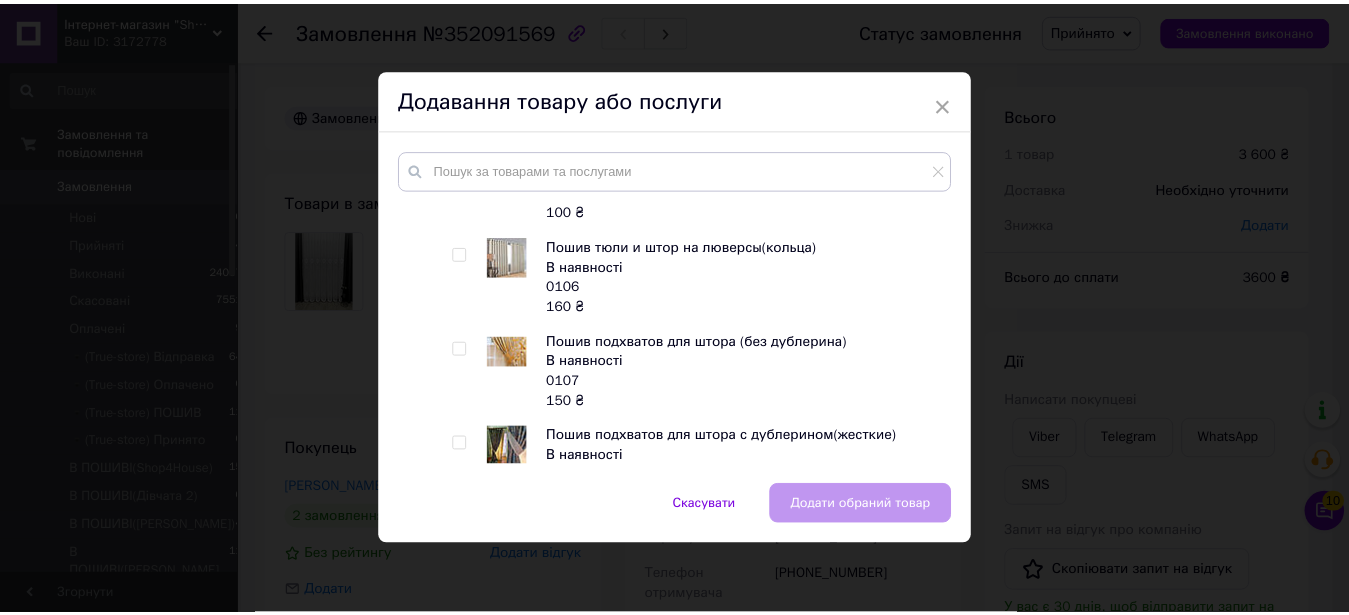 scroll, scrollTop: 891, scrollLeft: 0, axis: vertical 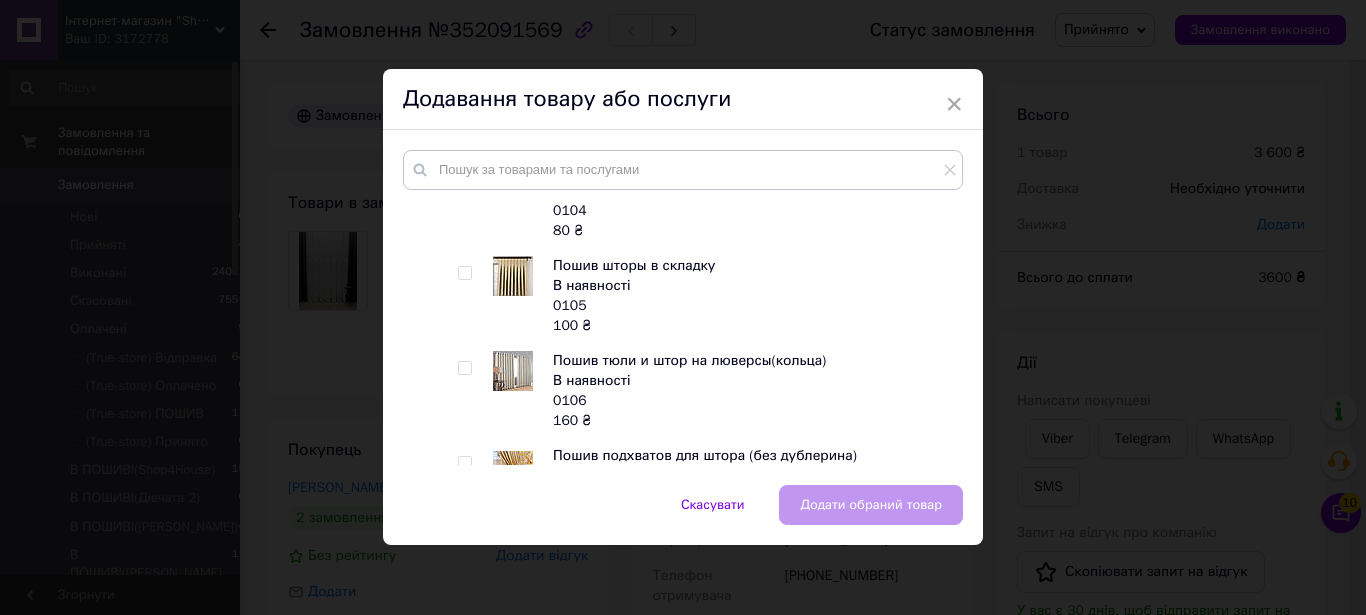 click at bounding box center [464, 368] 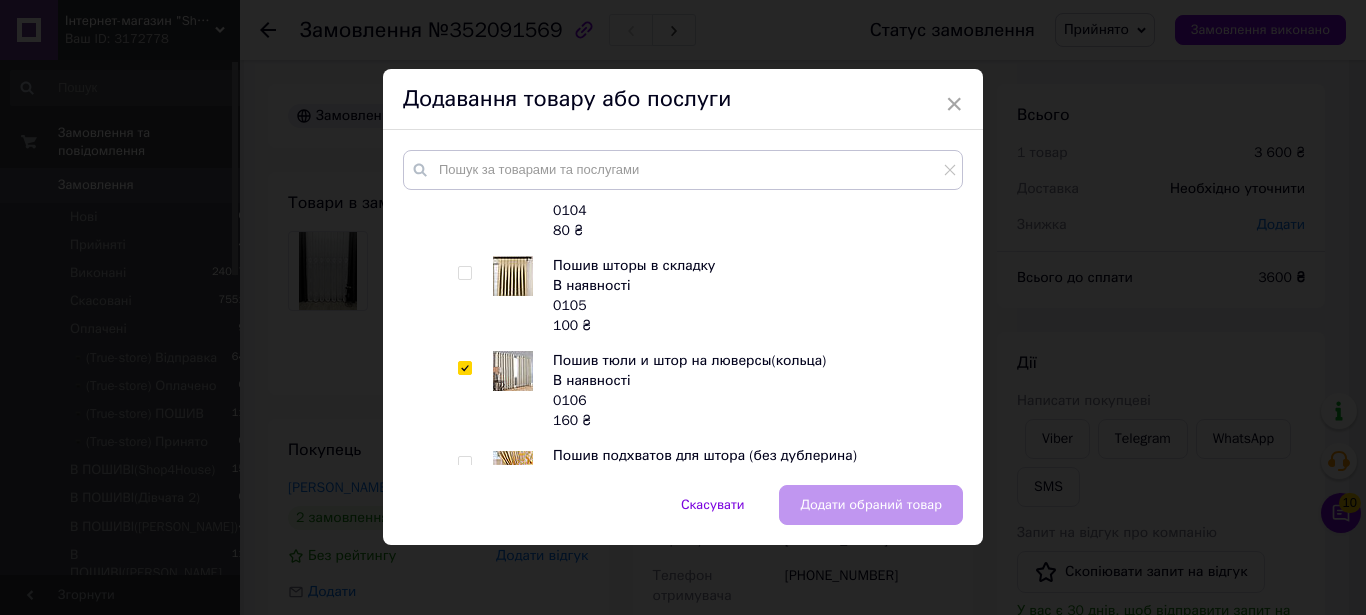 checkbox on "true" 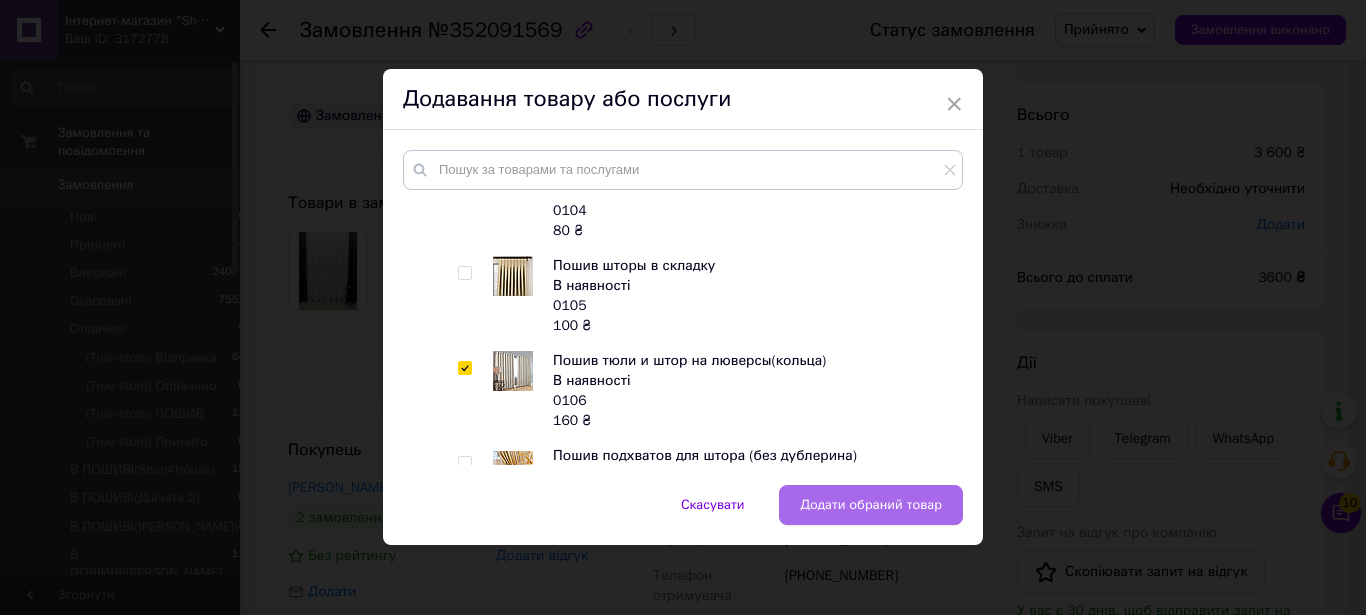 click on "Додати обраний товар" at bounding box center (871, 505) 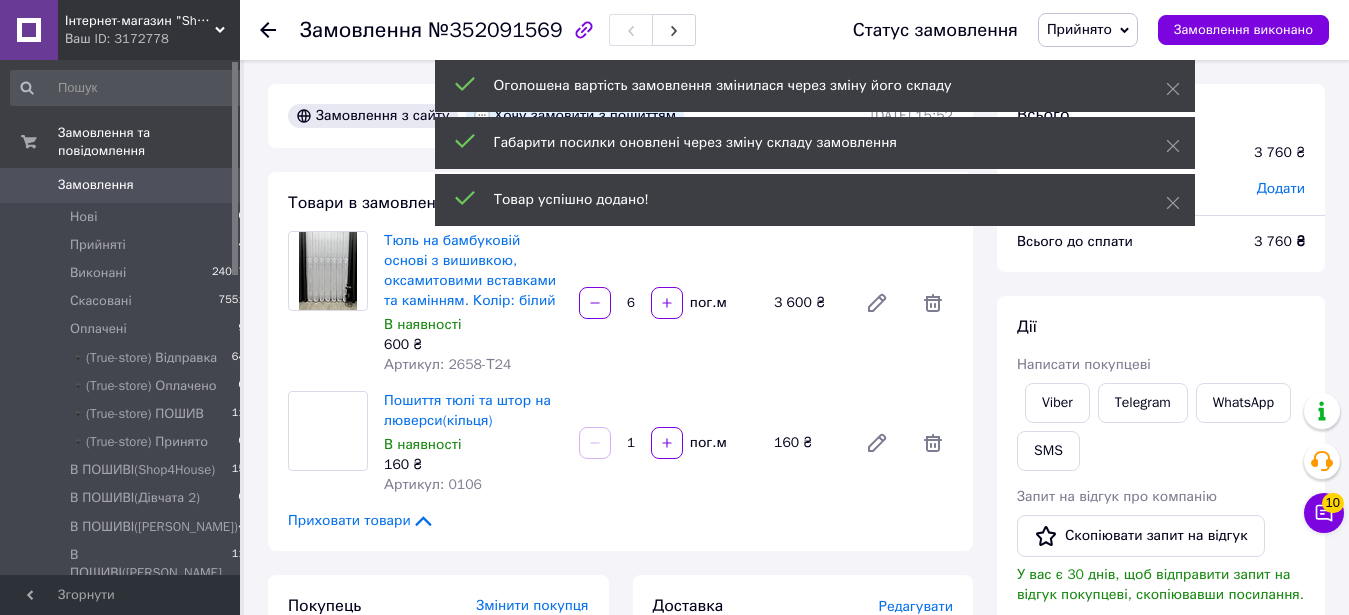 scroll, scrollTop: 84, scrollLeft: 0, axis: vertical 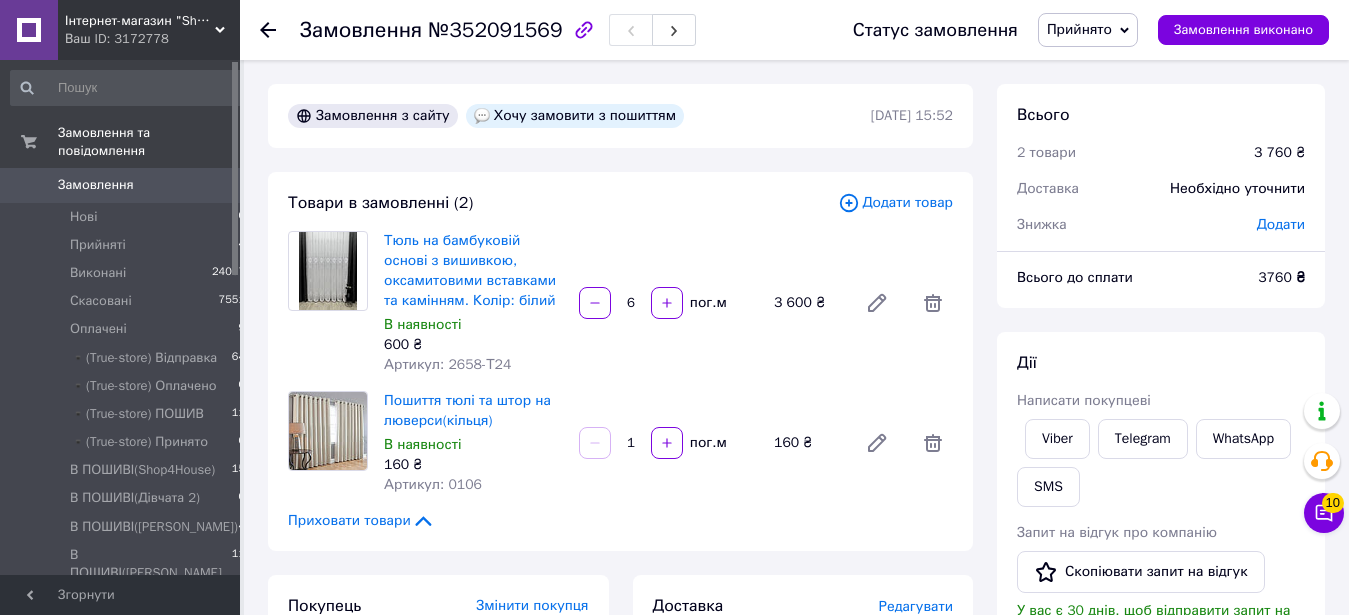 click on "1" at bounding box center (631, 443) 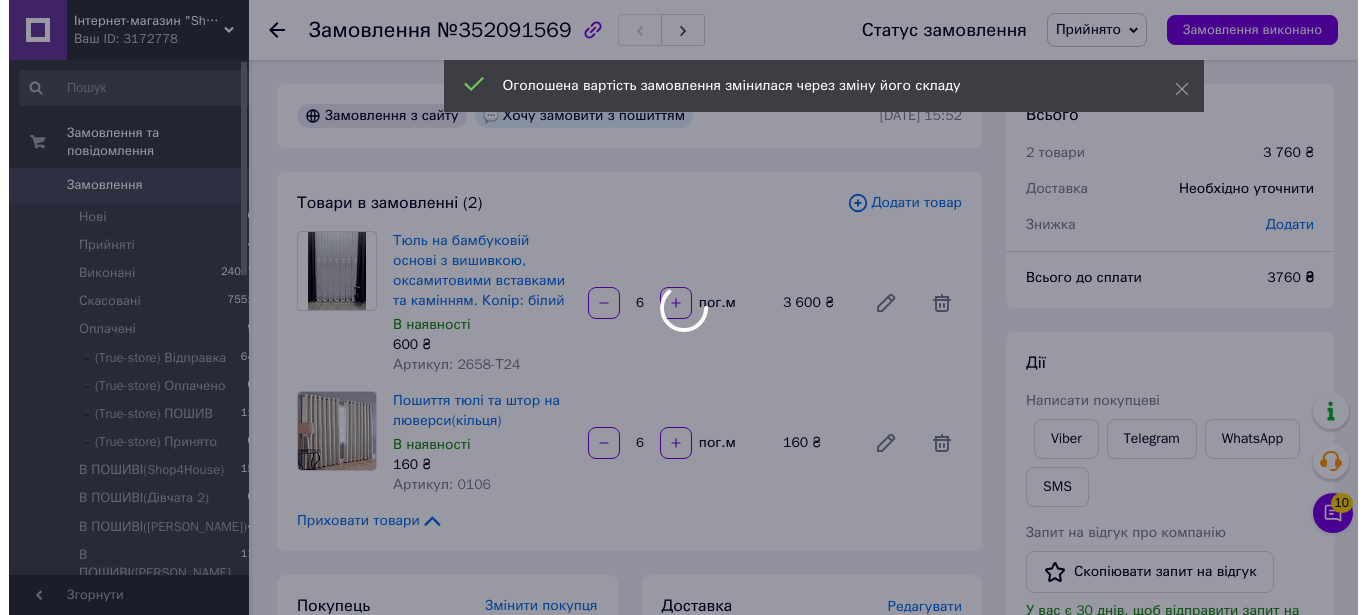 scroll, scrollTop: 180, scrollLeft: 0, axis: vertical 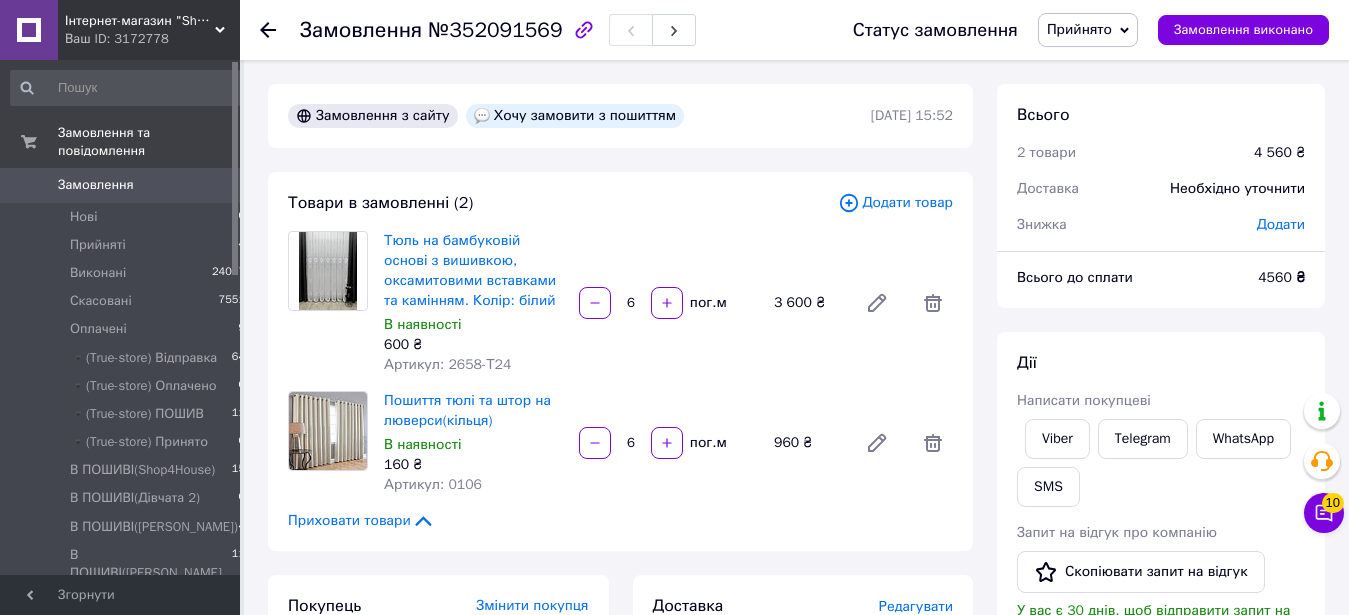 type on "6" 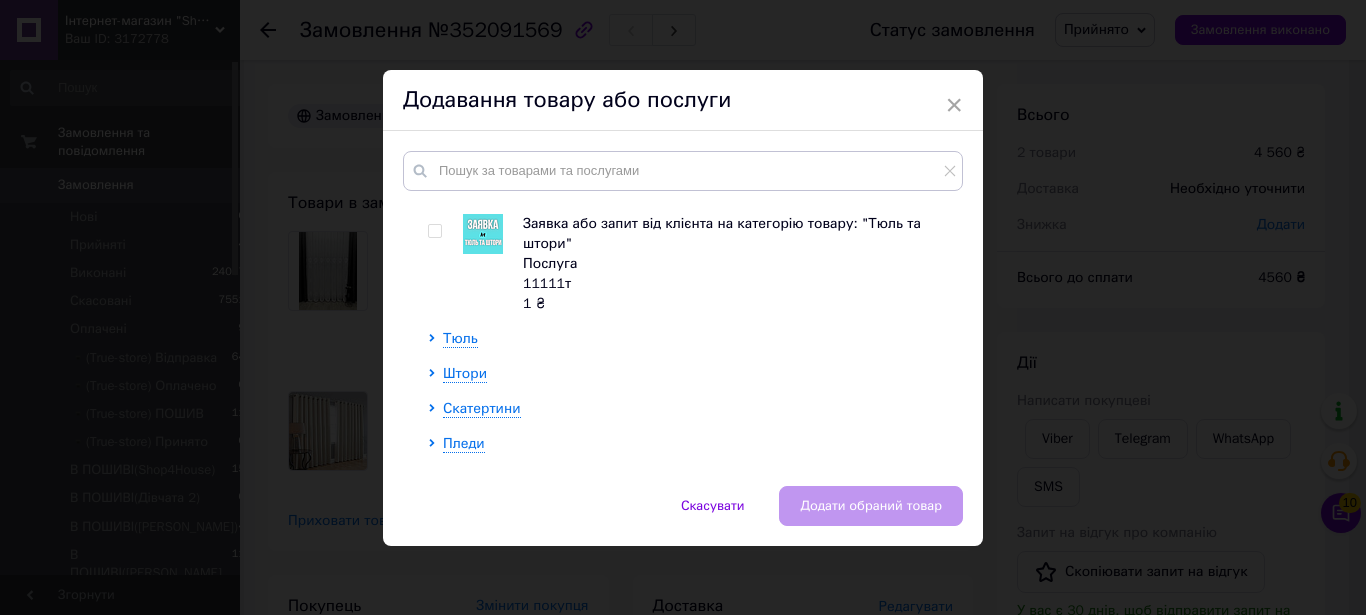 scroll, scrollTop: 328, scrollLeft: 0, axis: vertical 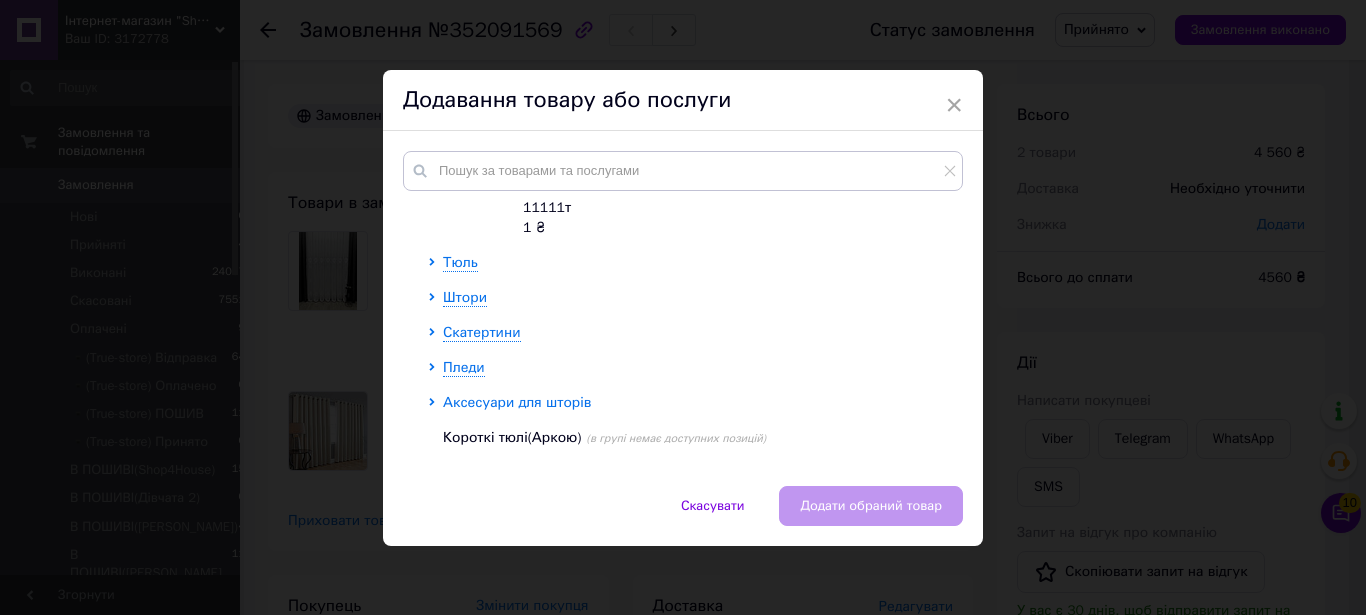 click on "Аксесуари для шторів" at bounding box center (517, 402) 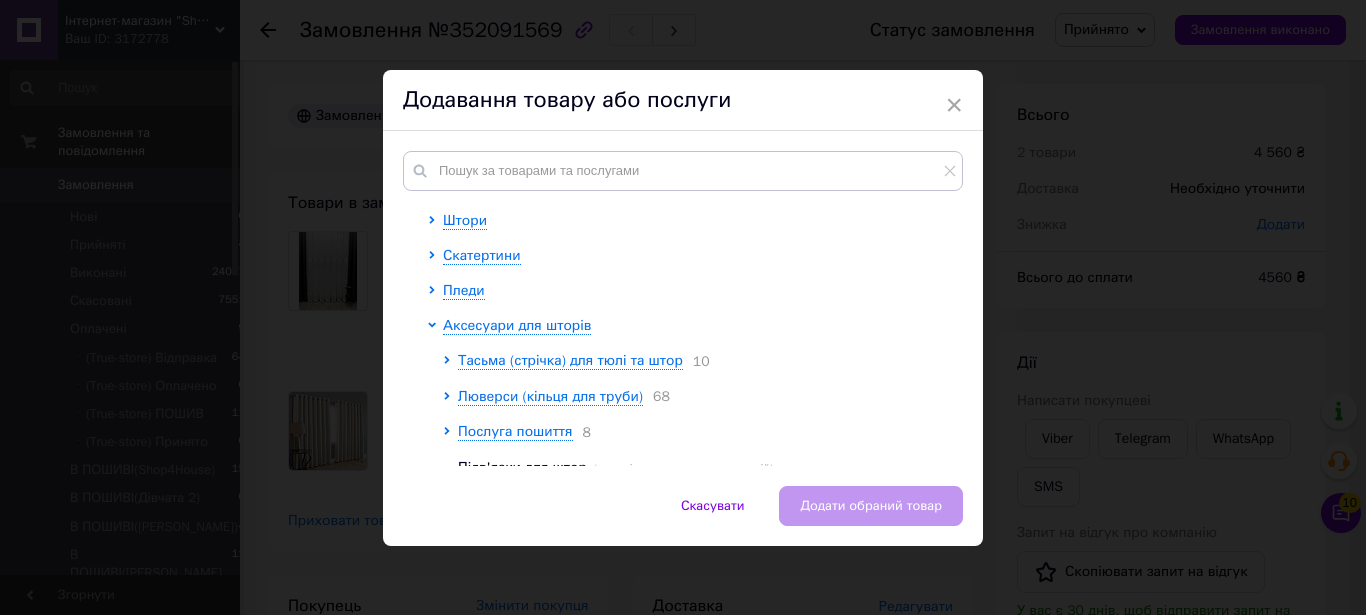scroll, scrollTop: 442, scrollLeft: 0, axis: vertical 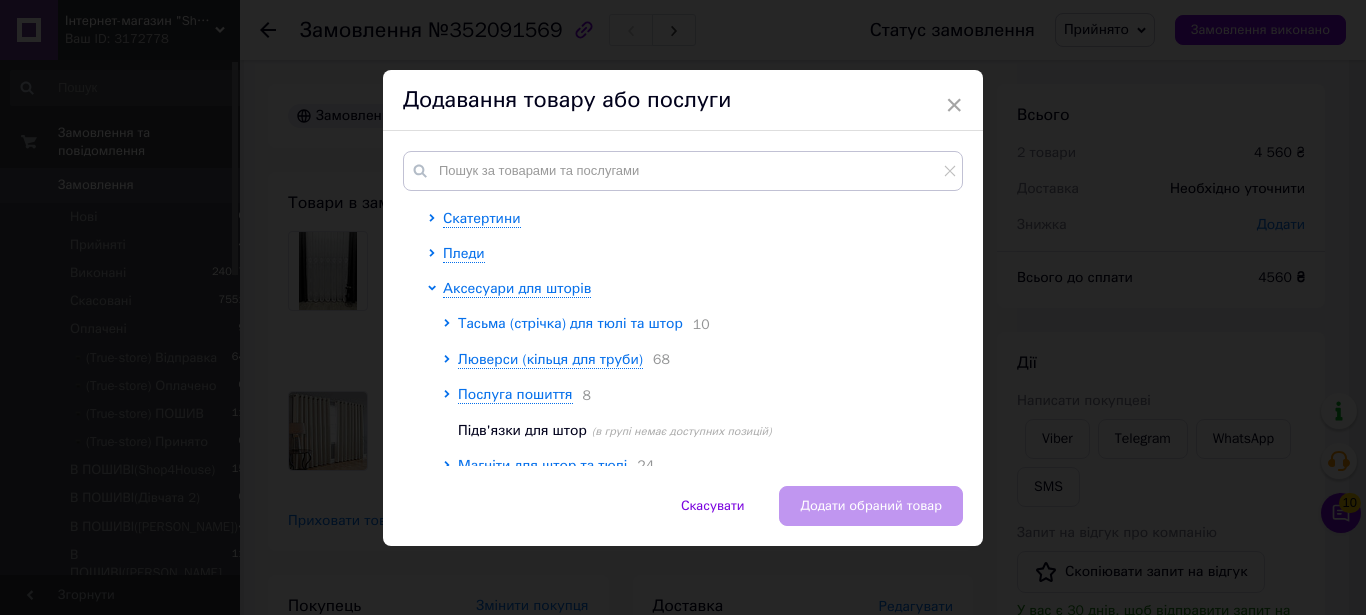 click on "Тасьма (стрічка) для тюлі та штор" at bounding box center [570, 323] 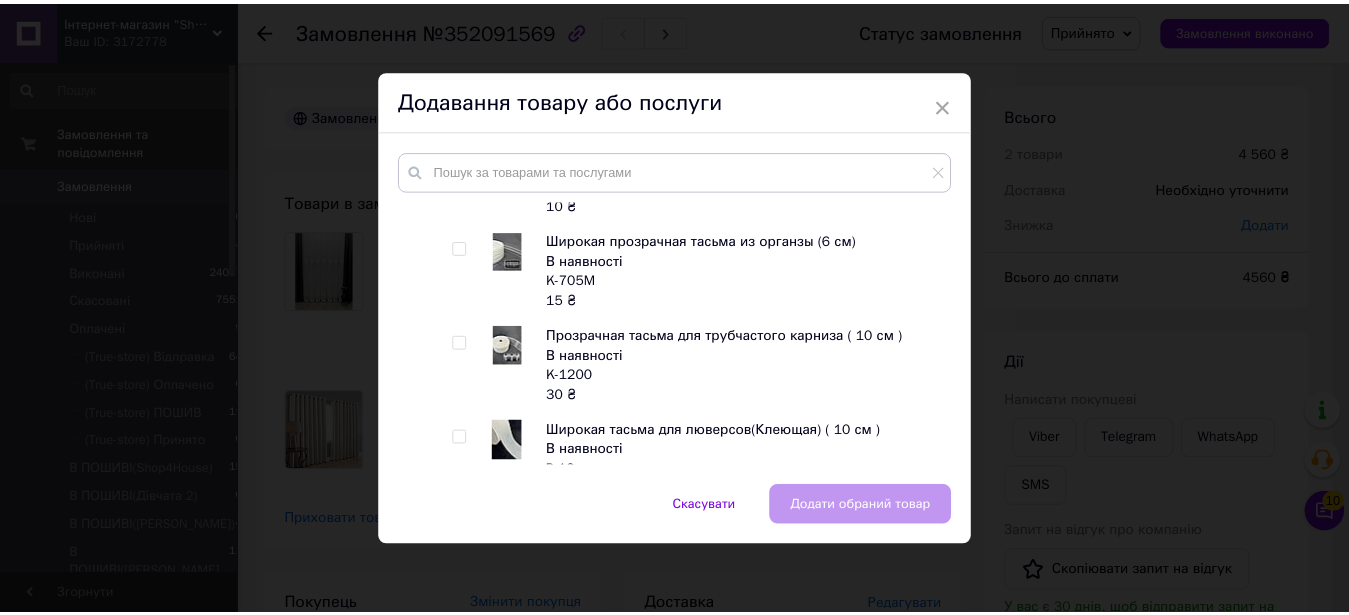 scroll, scrollTop: 784, scrollLeft: 0, axis: vertical 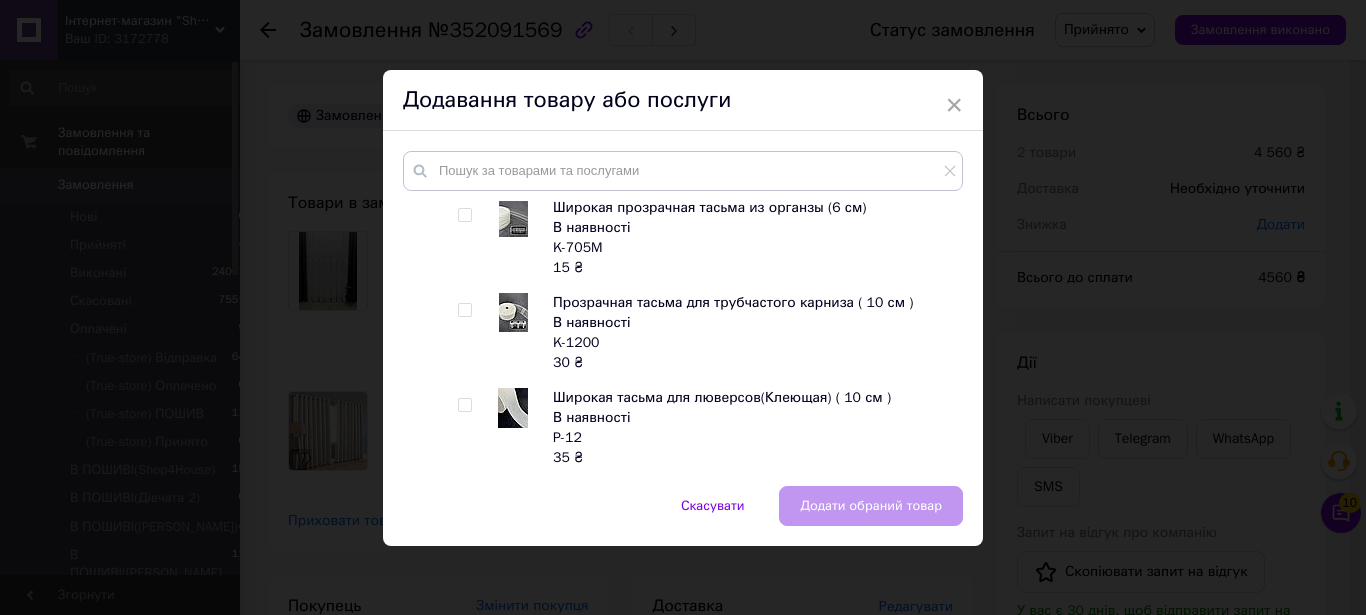 click at bounding box center (468, 428) 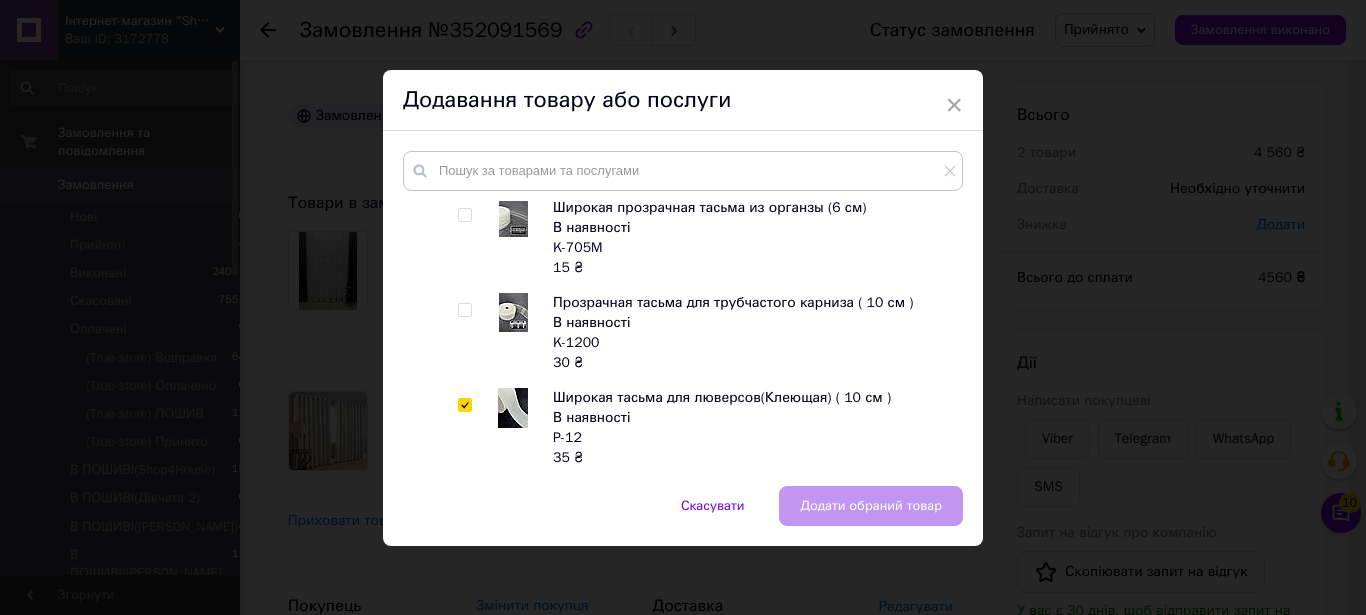 checkbox on "true" 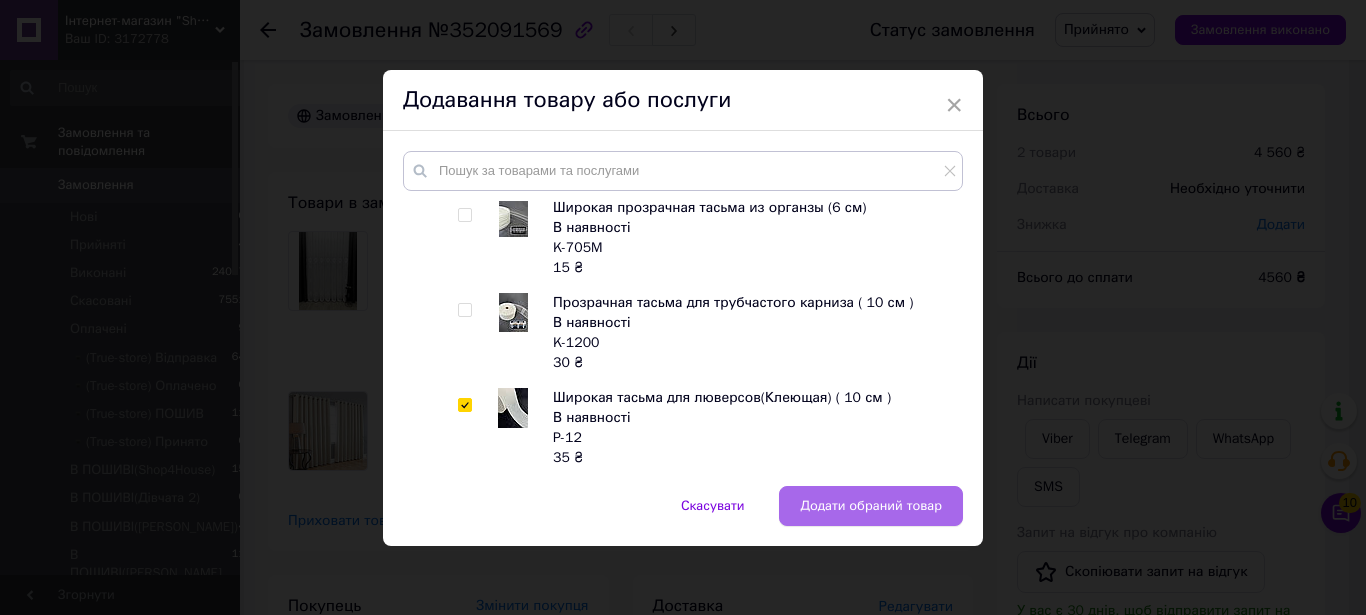 click on "Додати обраний товар" at bounding box center (871, 506) 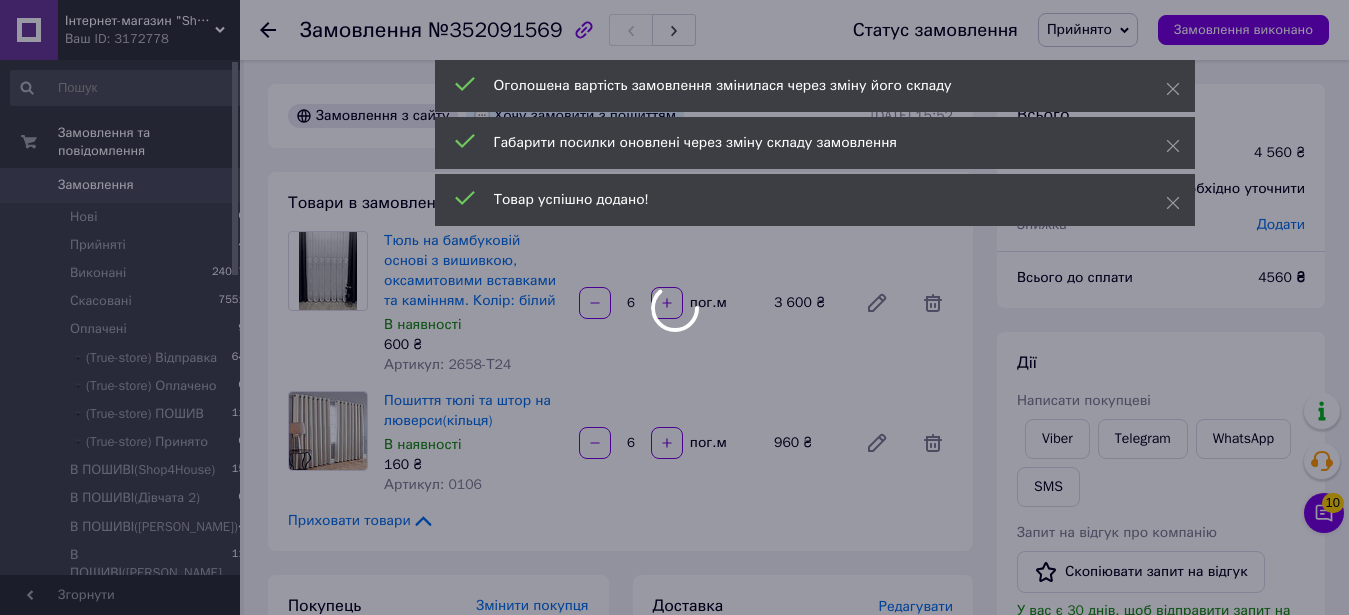 scroll, scrollTop: 276, scrollLeft: 0, axis: vertical 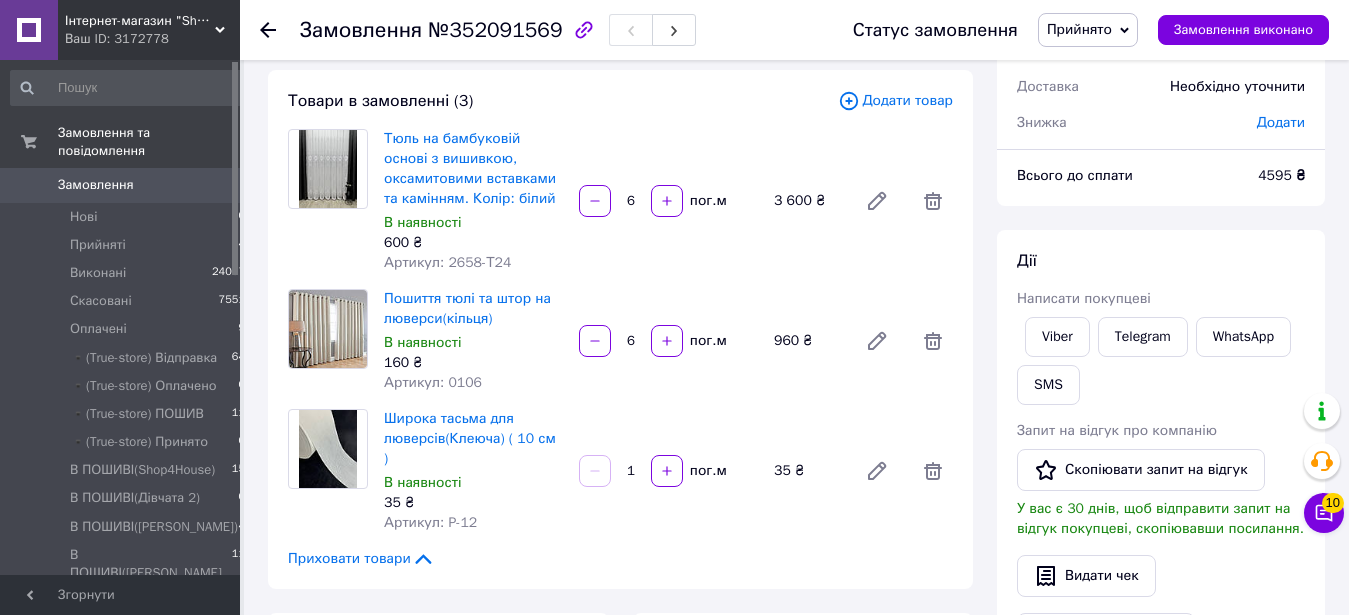 click on "1" at bounding box center [631, 471] 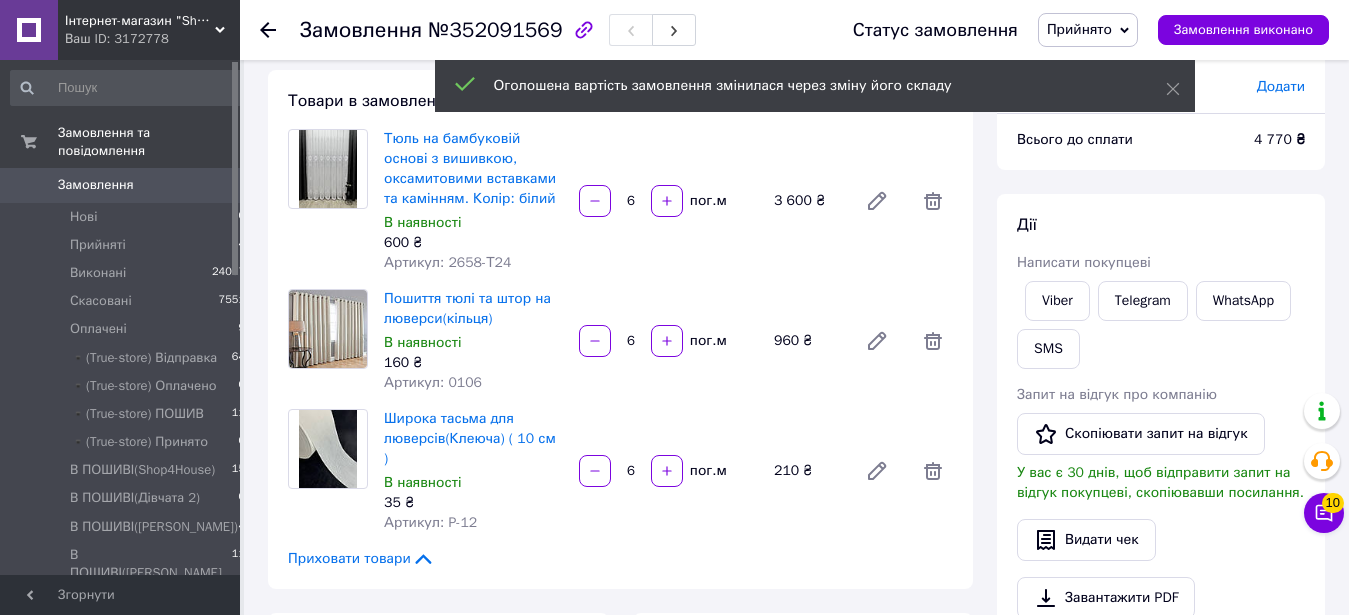 scroll, scrollTop: 372, scrollLeft: 0, axis: vertical 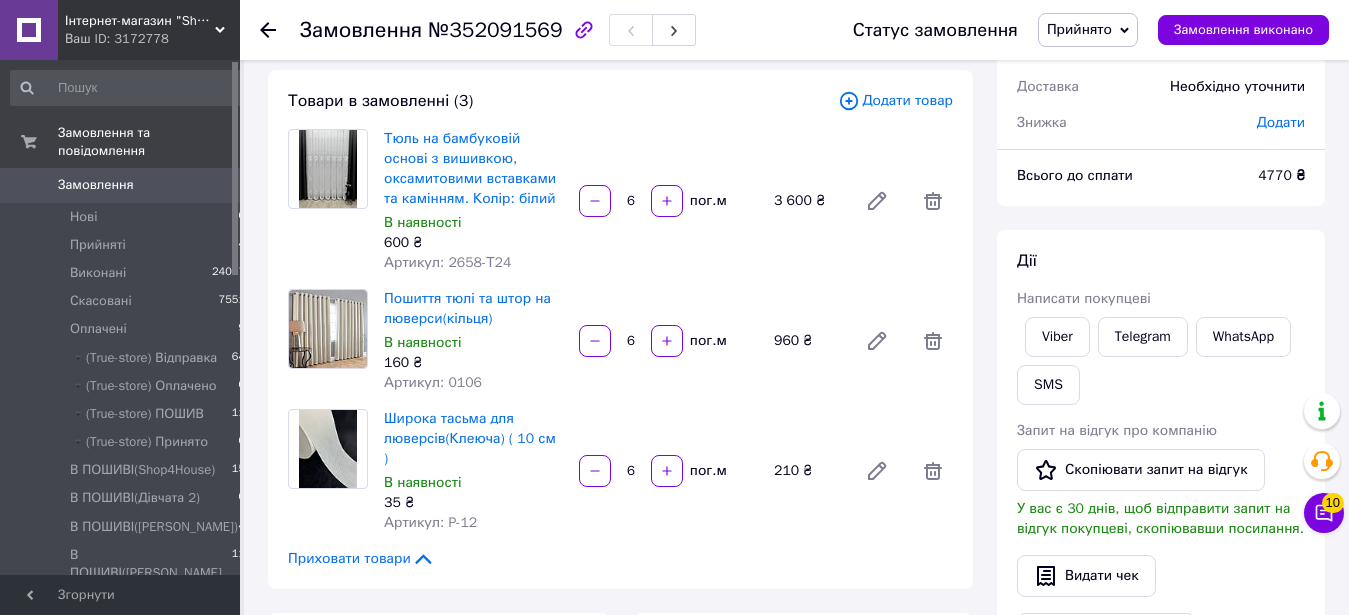 type on "6" 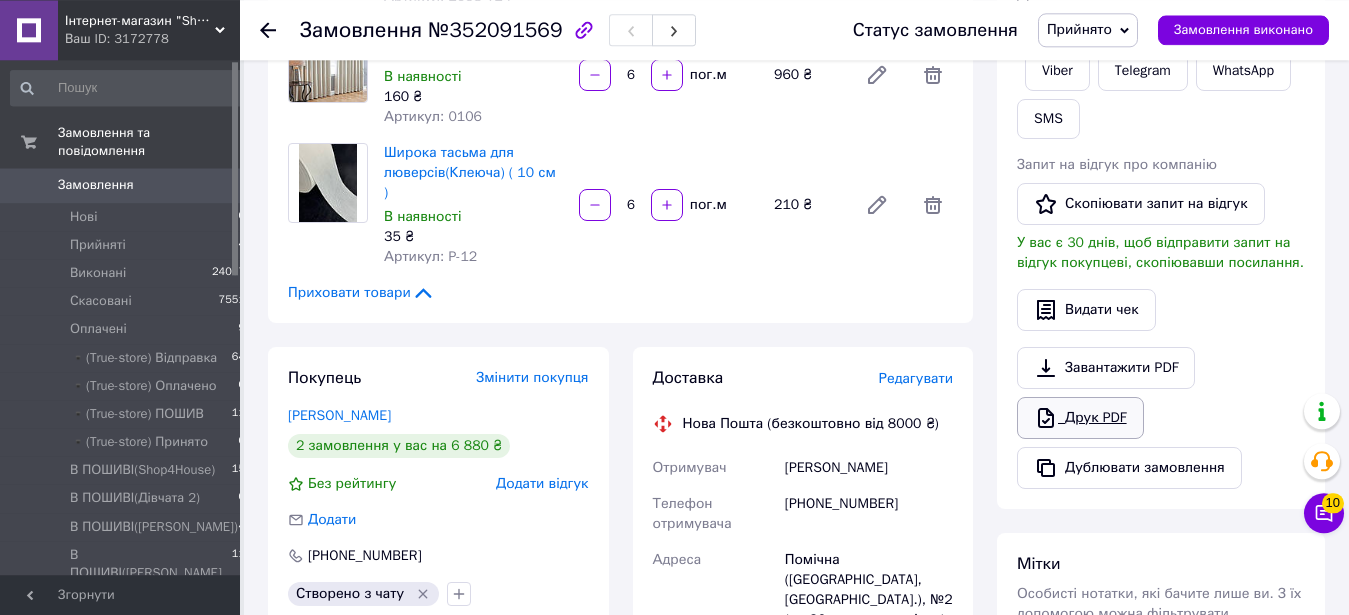scroll, scrollTop: 306, scrollLeft: 0, axis: vertical 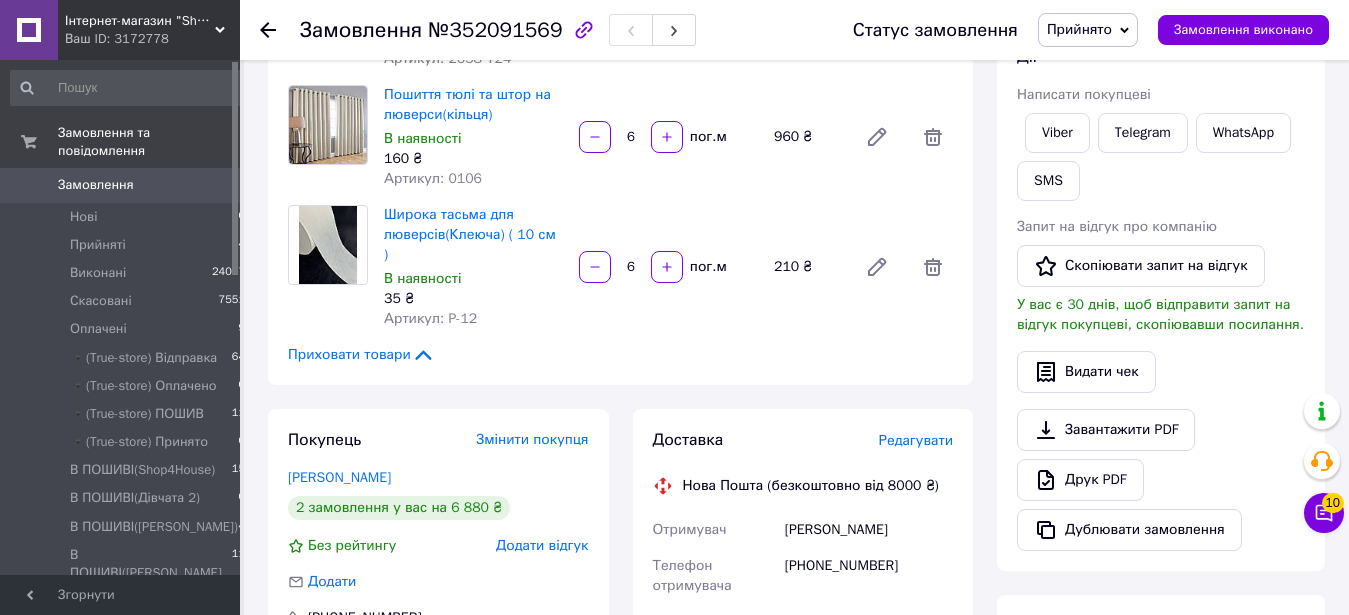 click on "Viber" at bounding box center (1057, 133) 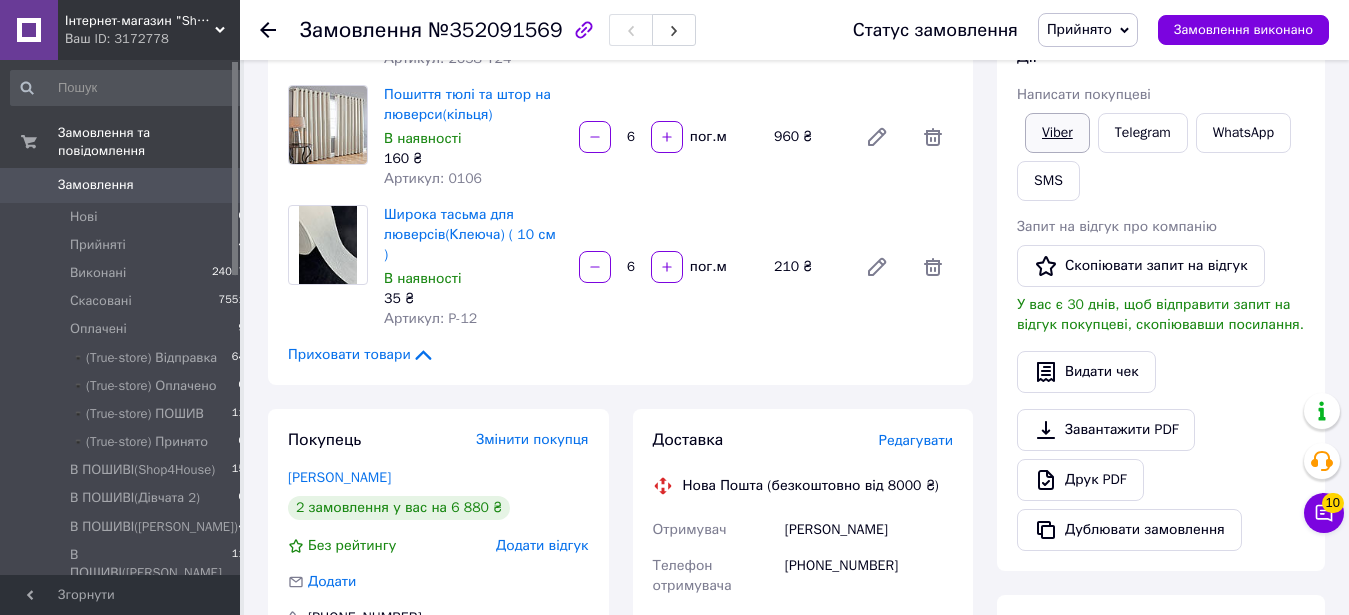 click on "Viber" at bounding box center [1057, 133] 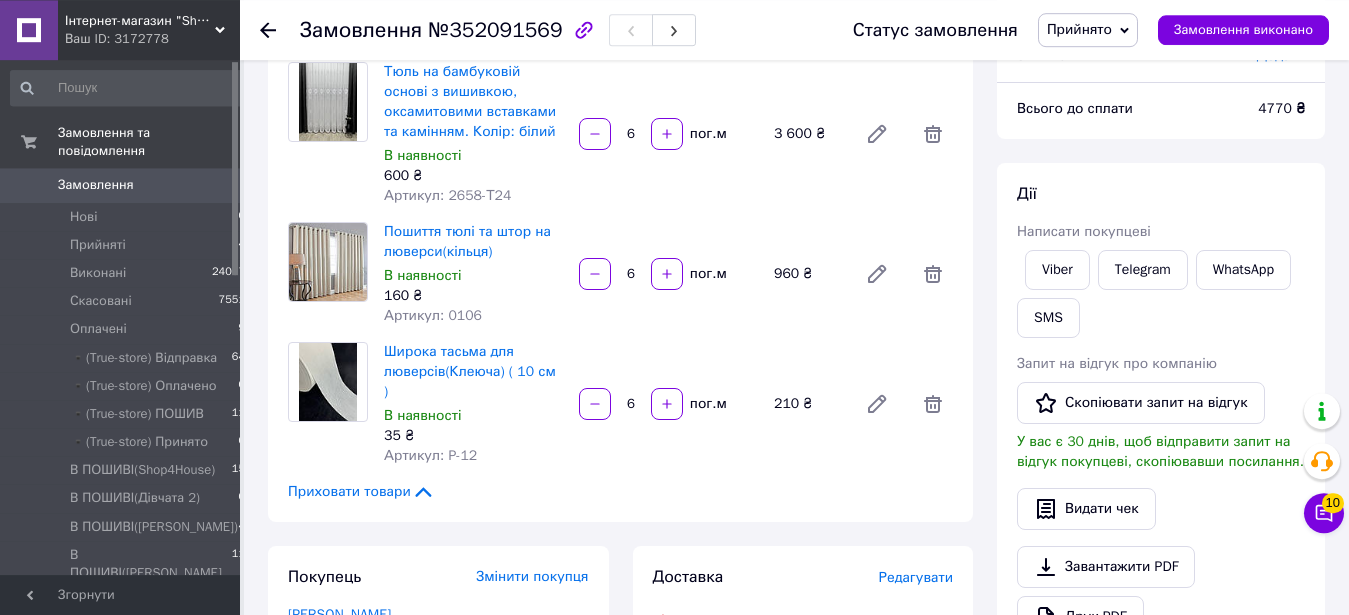 scroll, scrollTop: 102, scrollLeft: 0, axis: vertical 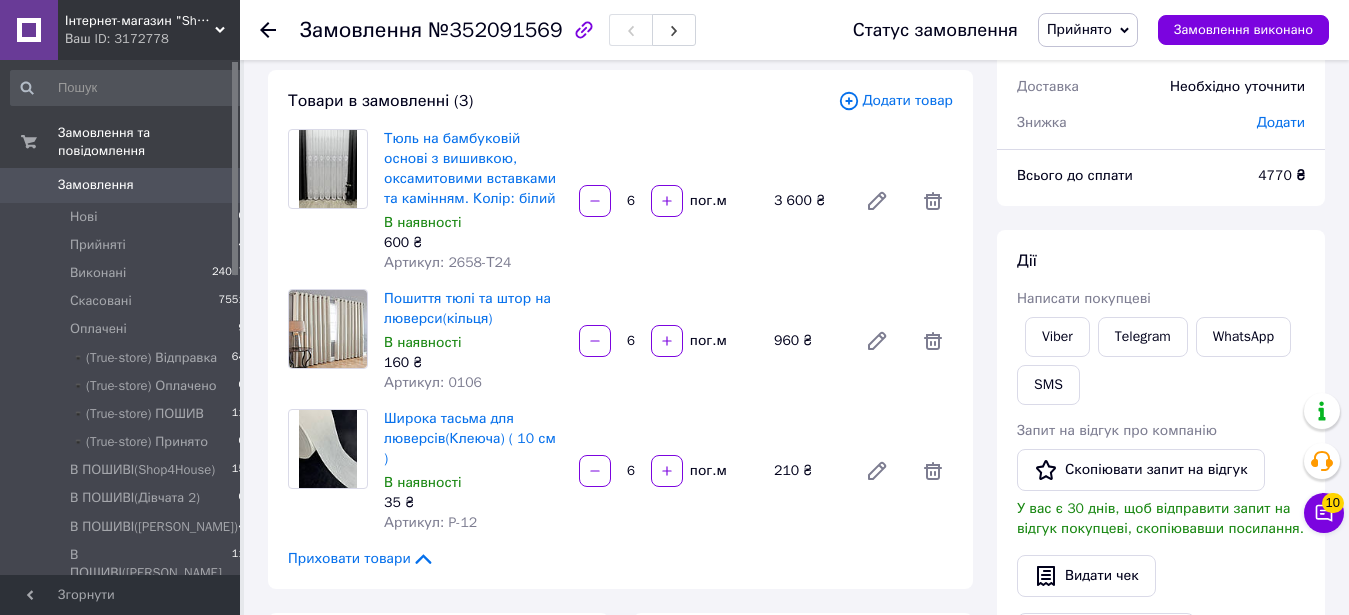 click on "Додати товар" at bounding box center [895, 101] 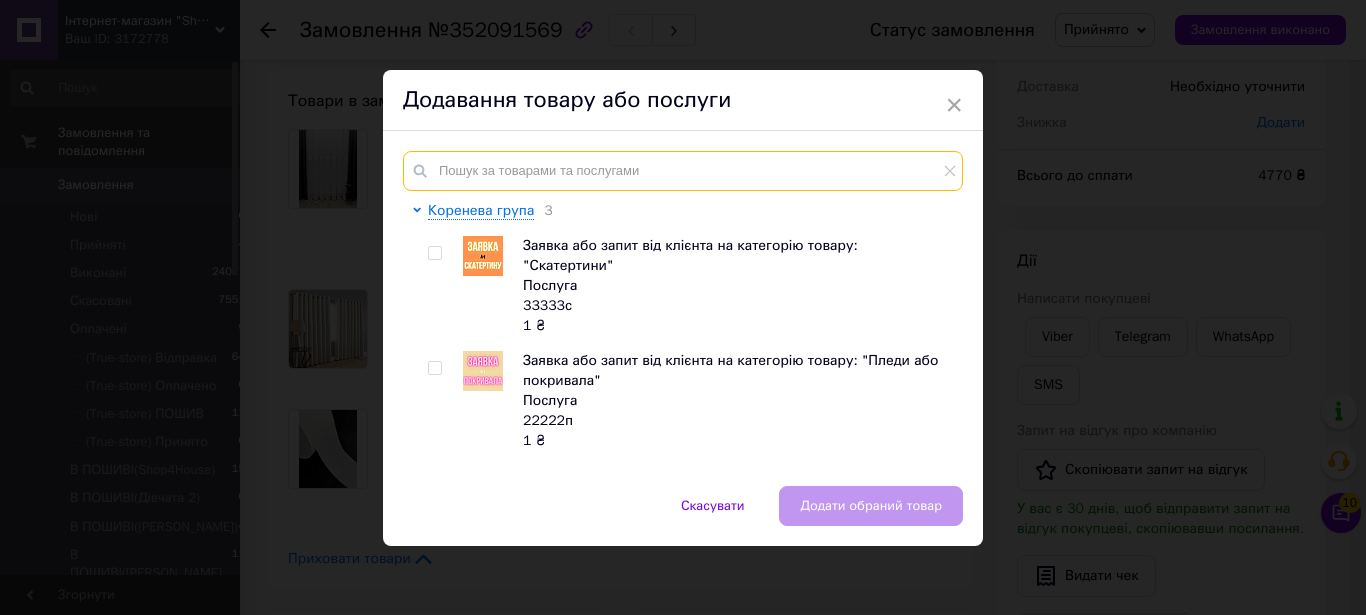 click at bounding box center (683, 171) 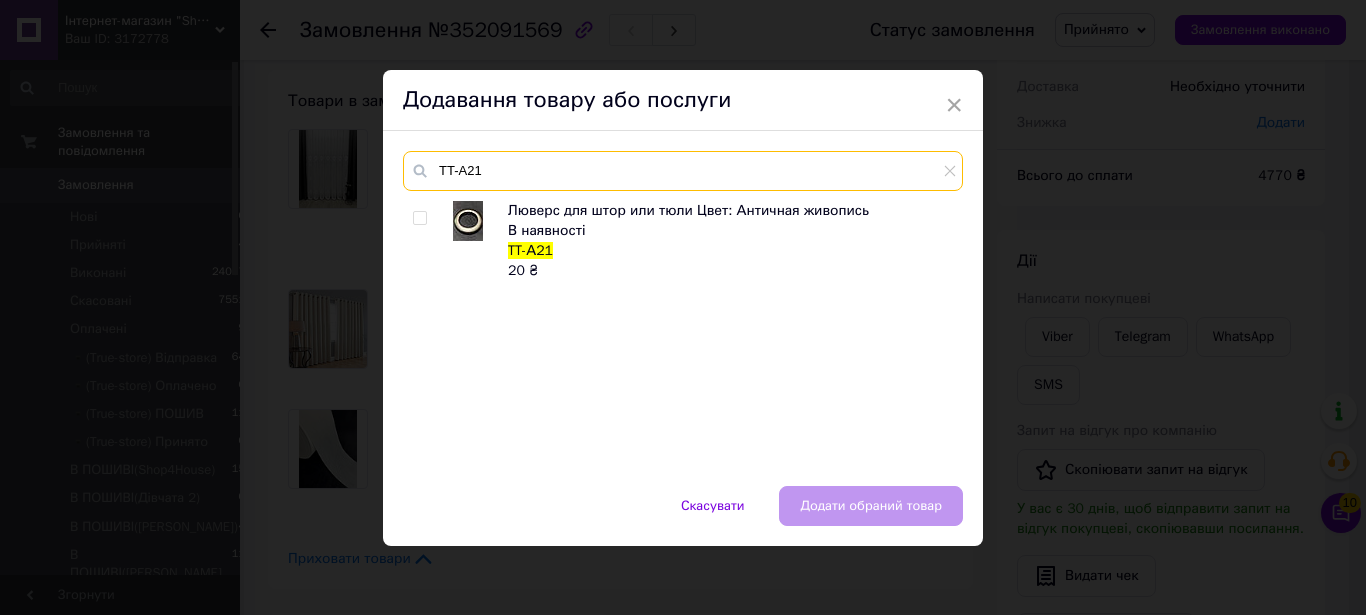 type on "TT-А21" 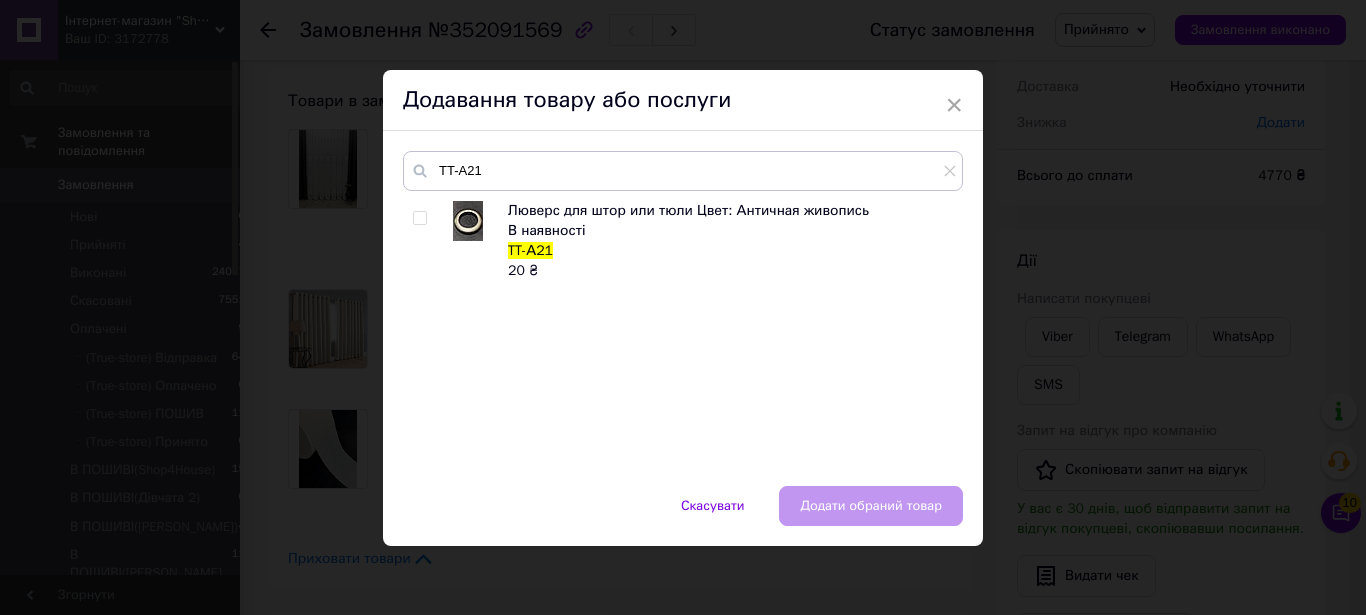 click at bounding box center (419, 218) 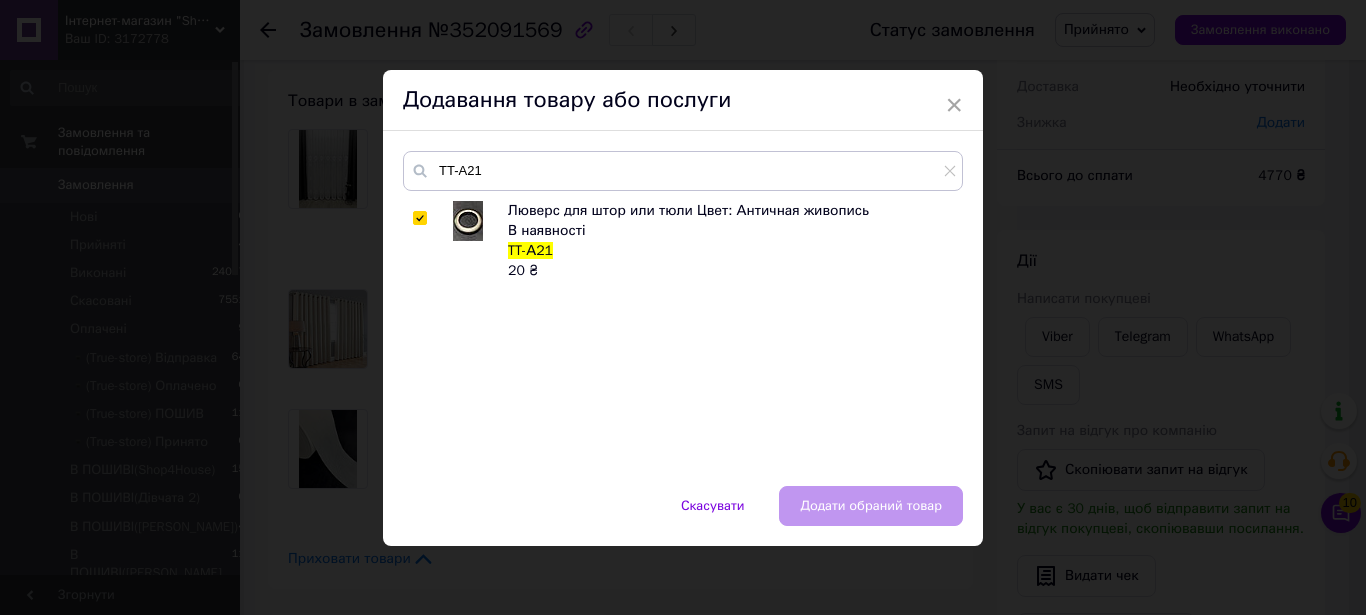 checkbox on "true" 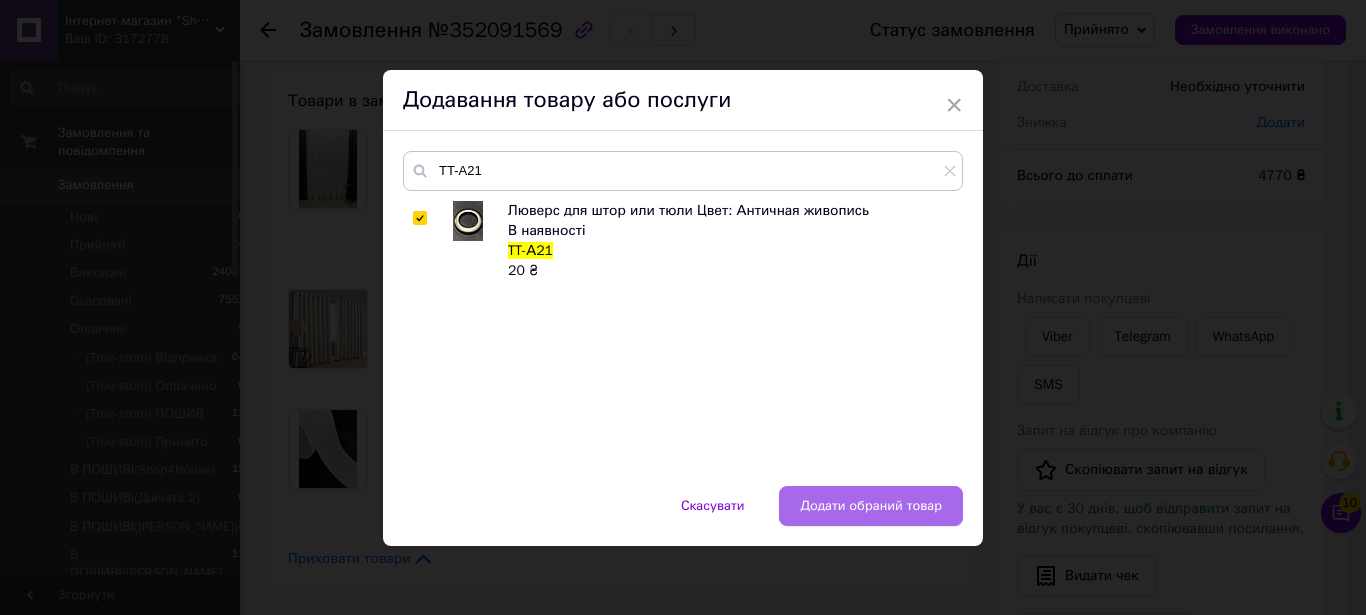 click on "Додати обраний товар" at bounding box center [871, 506] 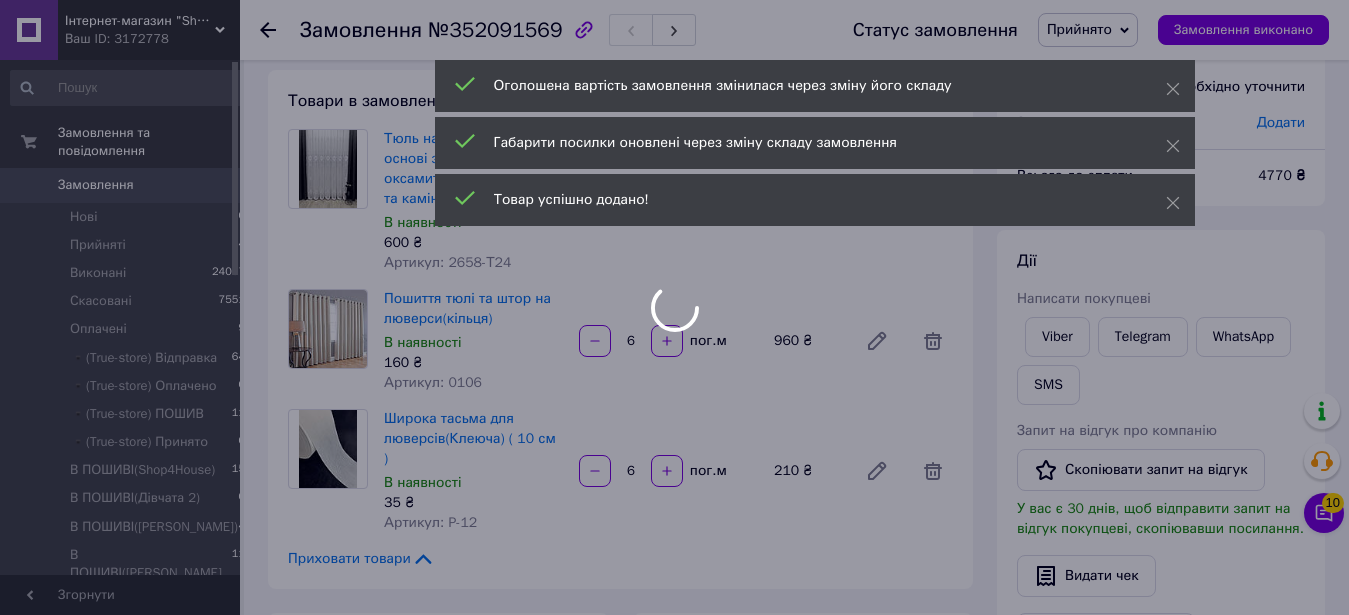 scroll, scrollTop: 306, scrollLeft: 0, axis: vertical 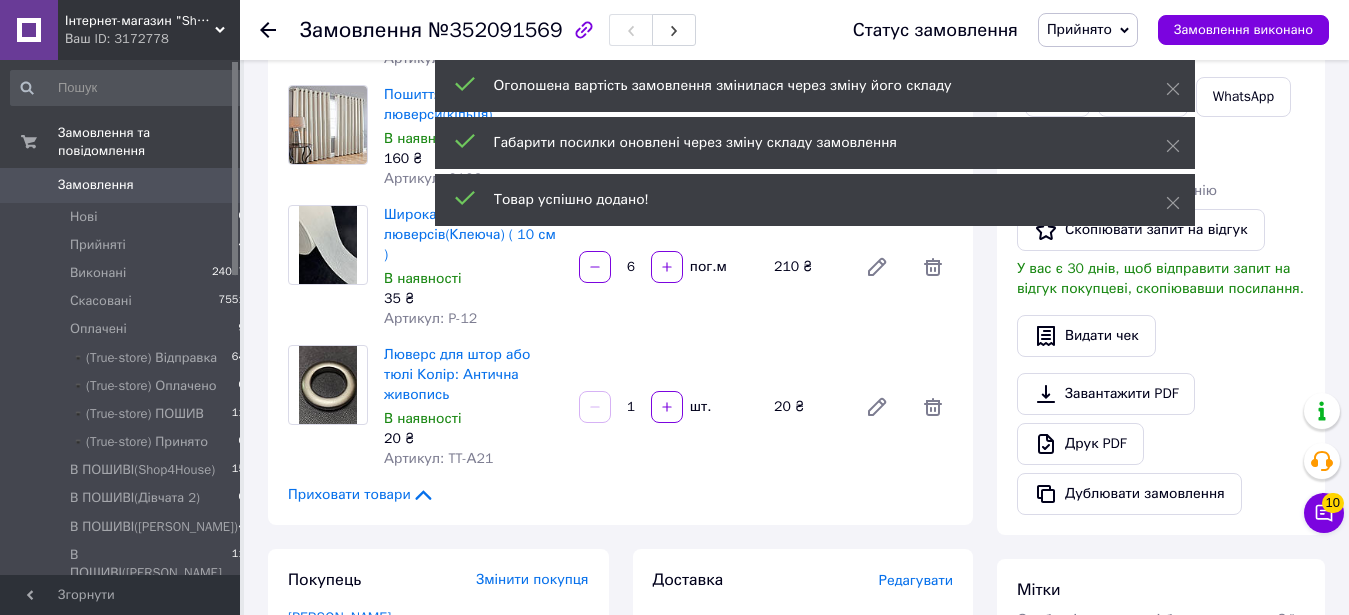 click on "1" at bounding box center [631, 407] 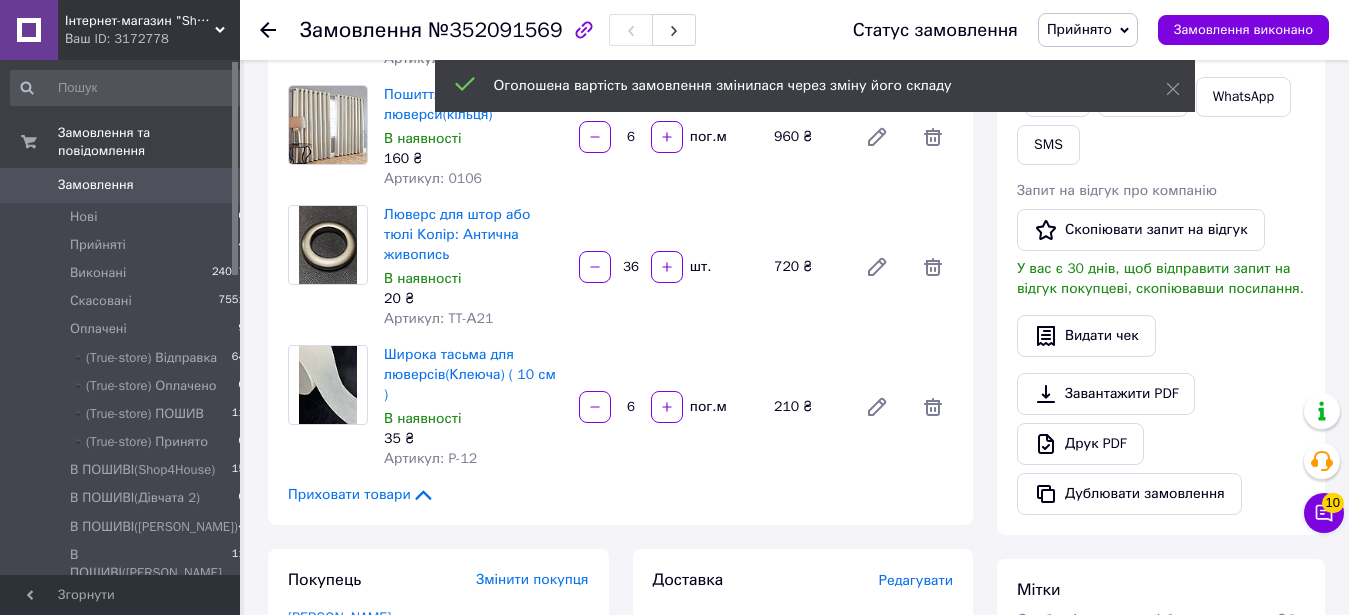 scroll, scrollTop: 564, scrollLeft: 0, axis: vertical 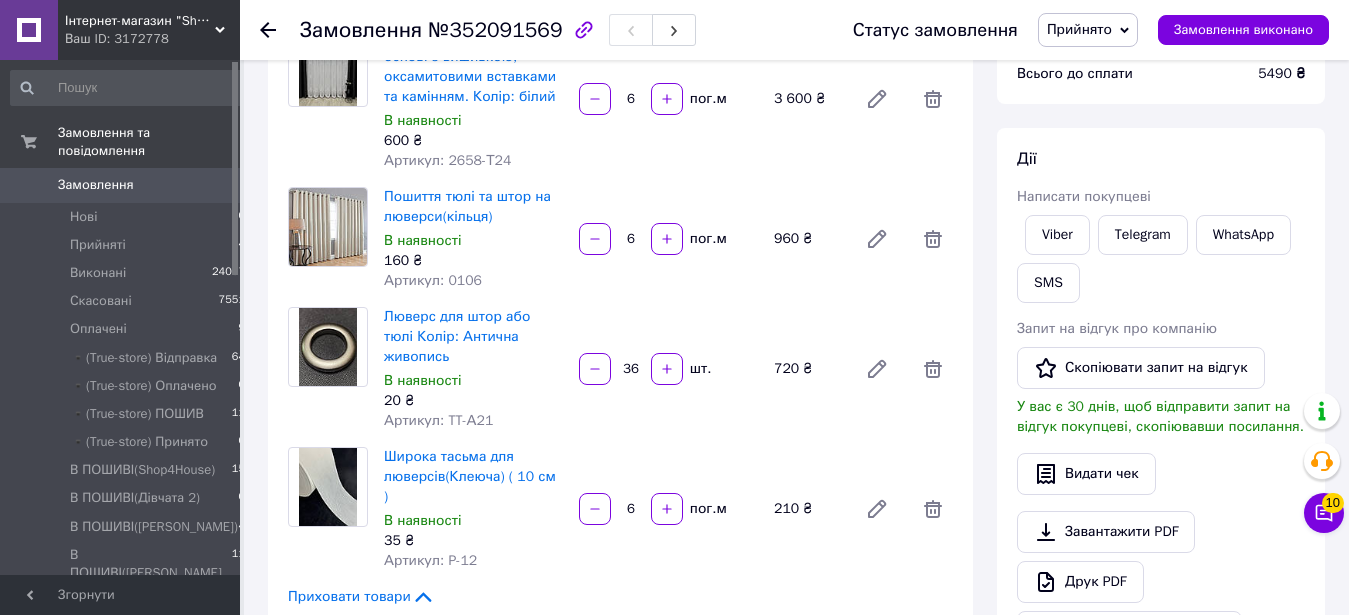 type on "36" 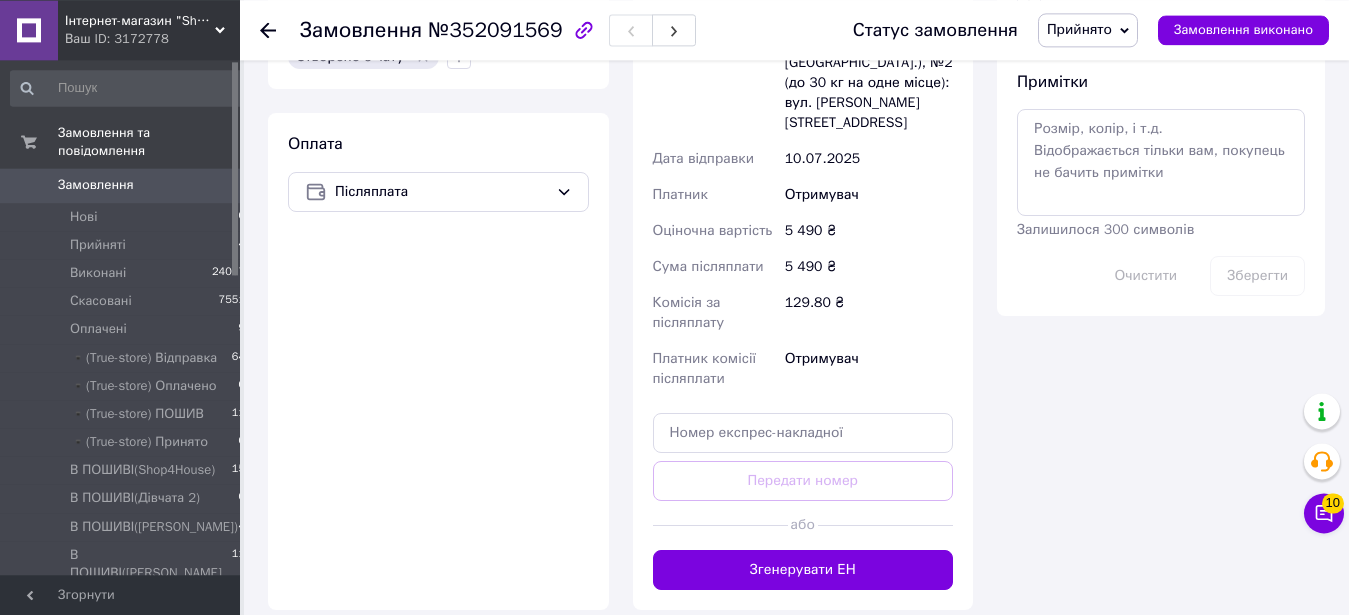 scroll, scrollTop: 918, scrollLeft: 0, axis: vertical 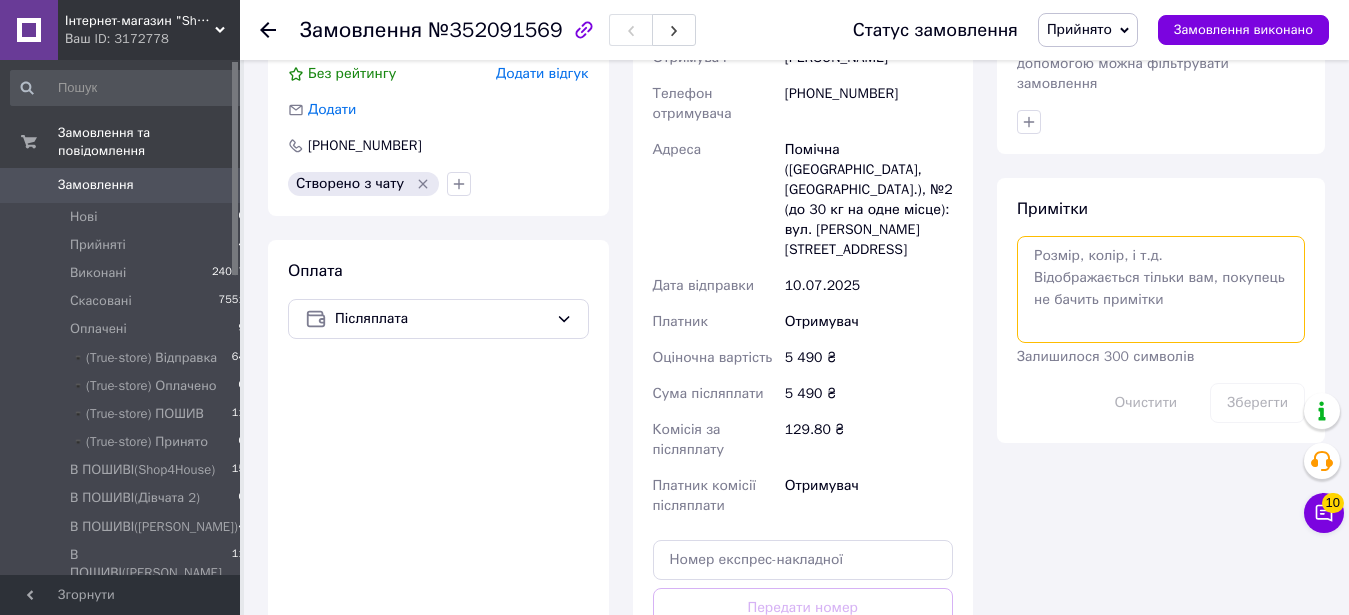 click at bounding box center (1161, 289) 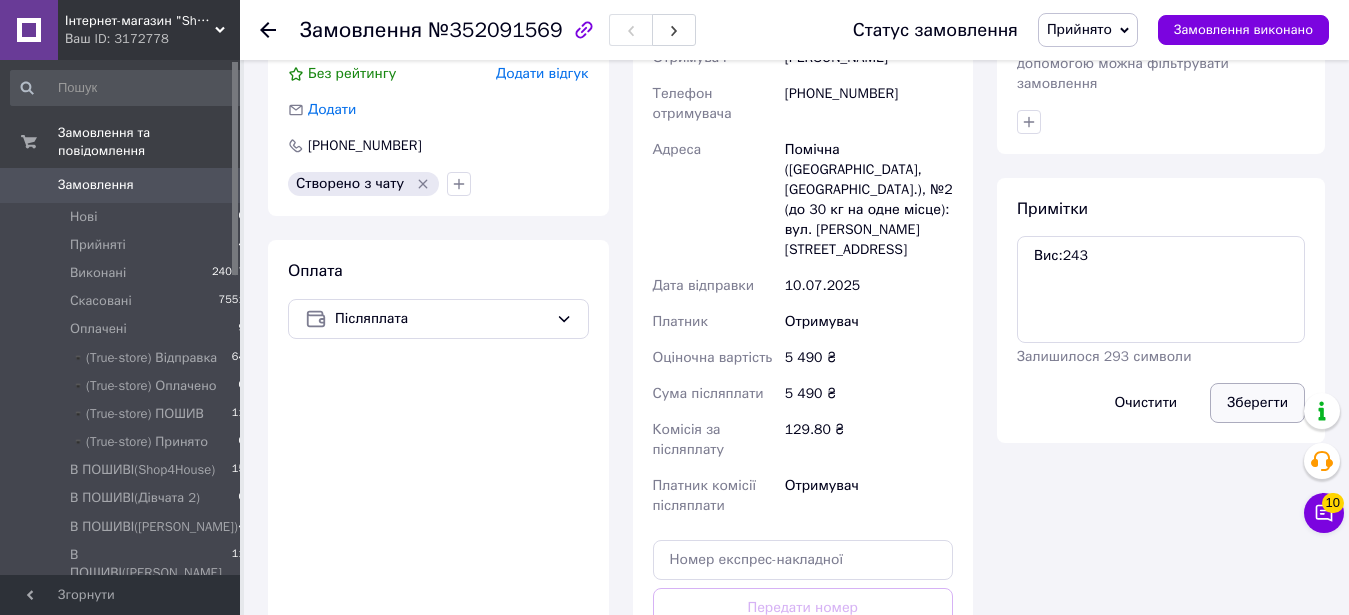 click on "Зберегти" at bounding box center (1257, 403) 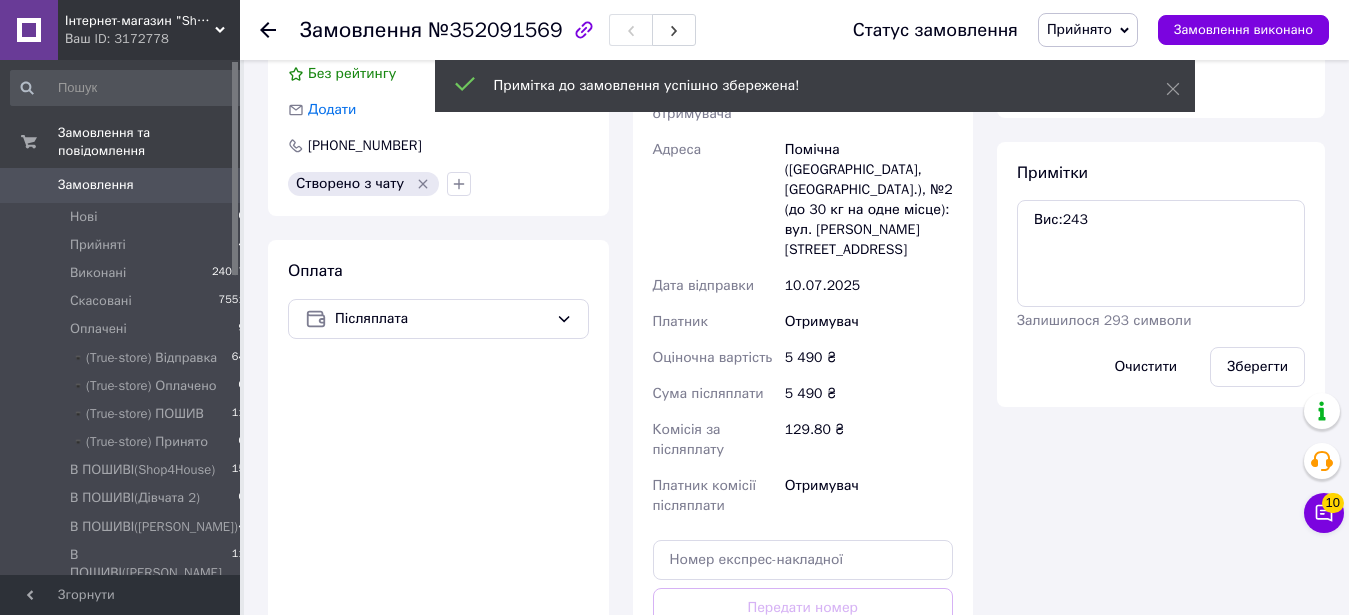 scroll, scrollTop: 612, scrollLeft: 0, axis: vertical 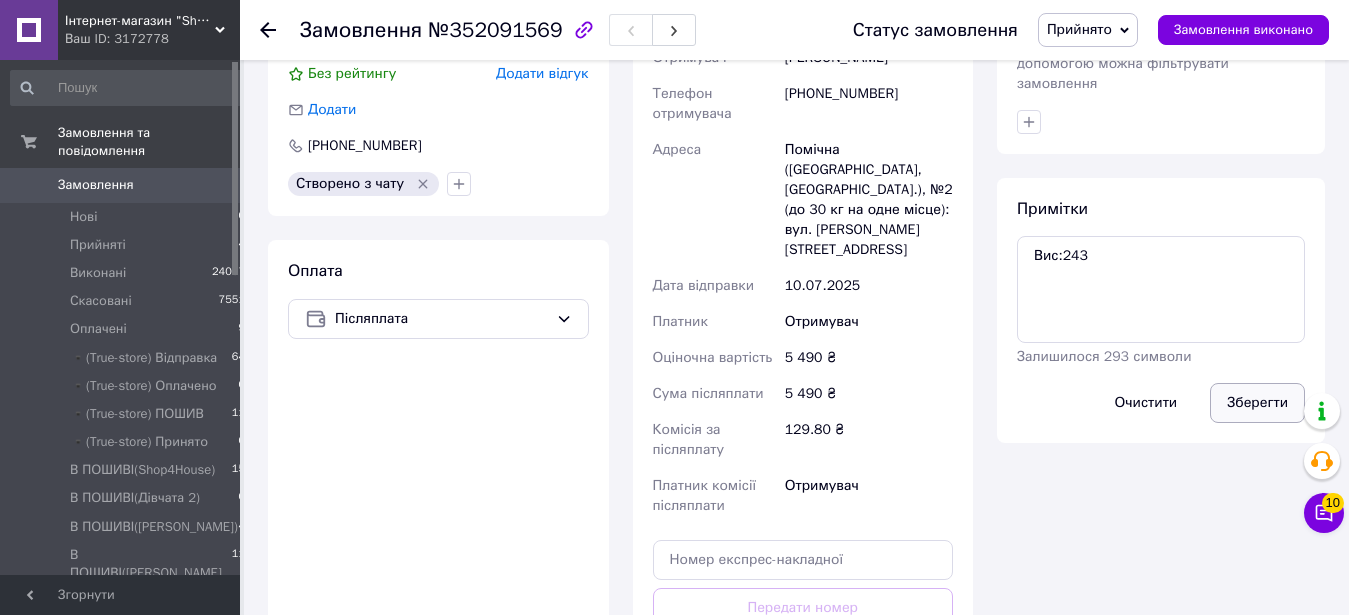 click on "Зберегти" at bounding box center (1257, 403) 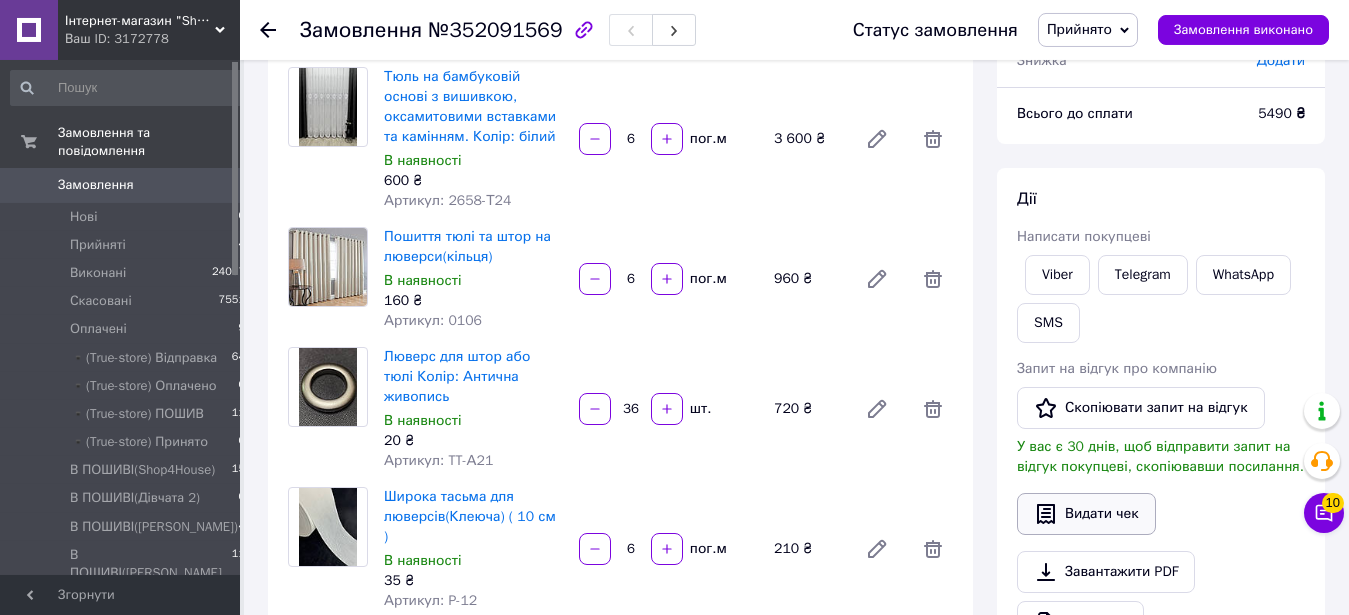 scroll, scrollTop: 0, scrollLeft: 0, axis: both 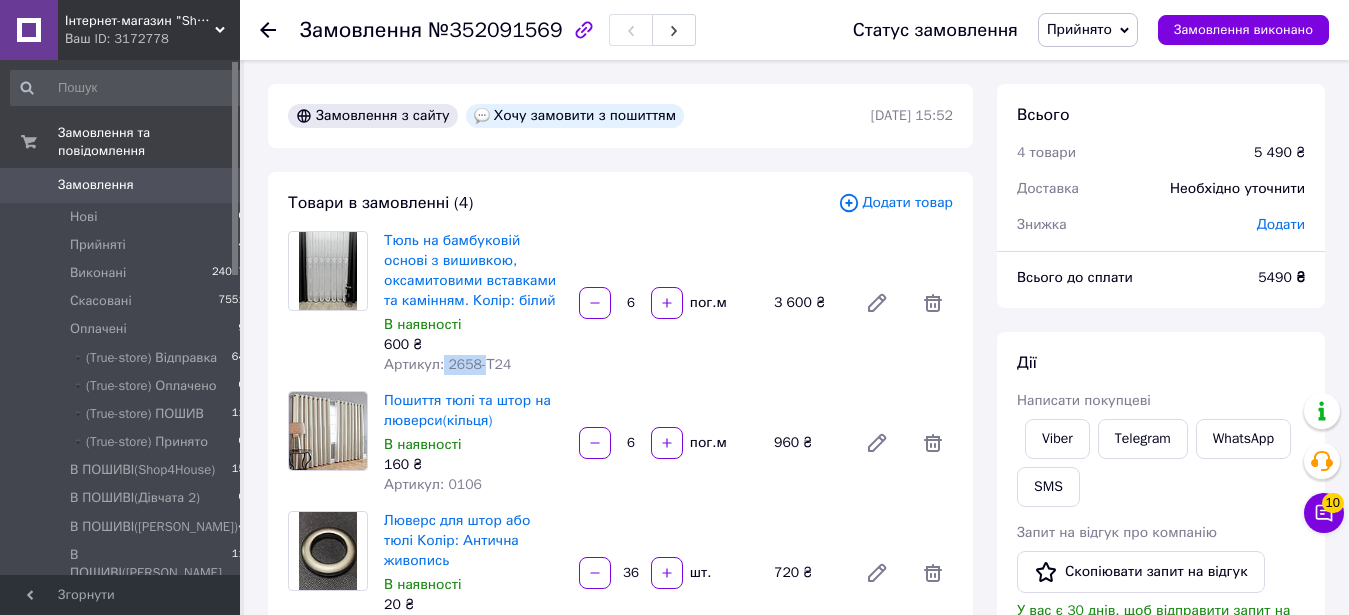 drag, startPoint x: 441, startPoint y: 367, endPoint x: 479, endPoint y: 367, distance: 38 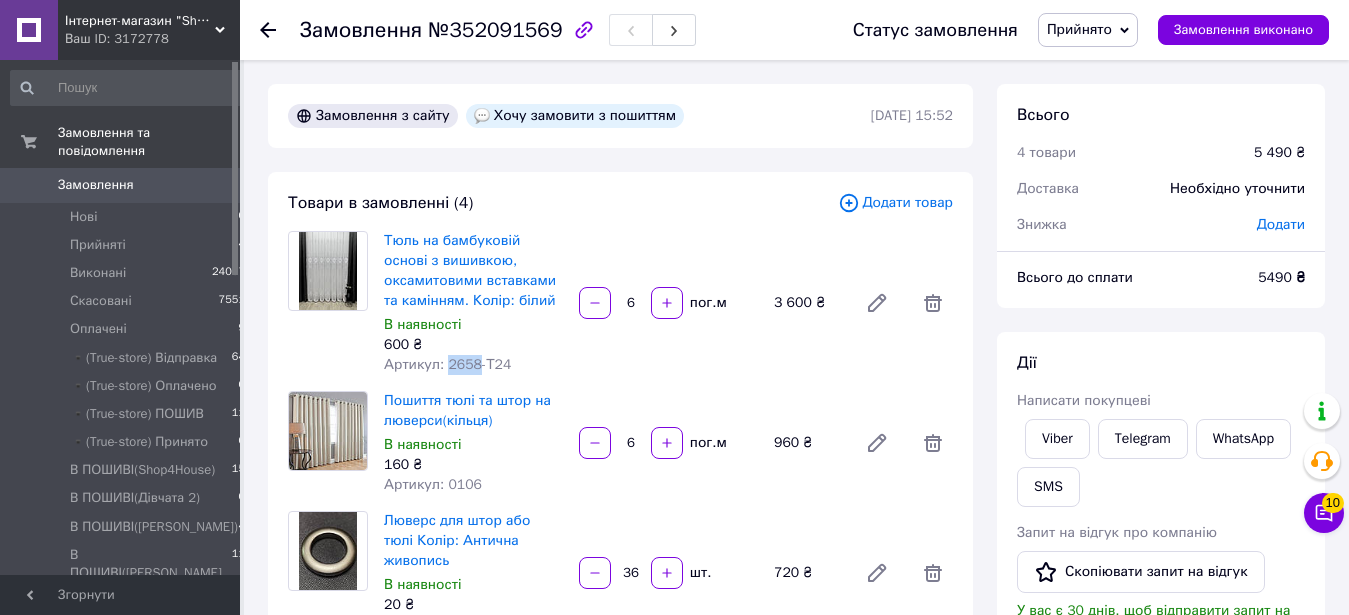 drag, startPoint x: 443, startPoint y: 366, endPoint x: 470, endPoint y: 368, distance: 27.073973 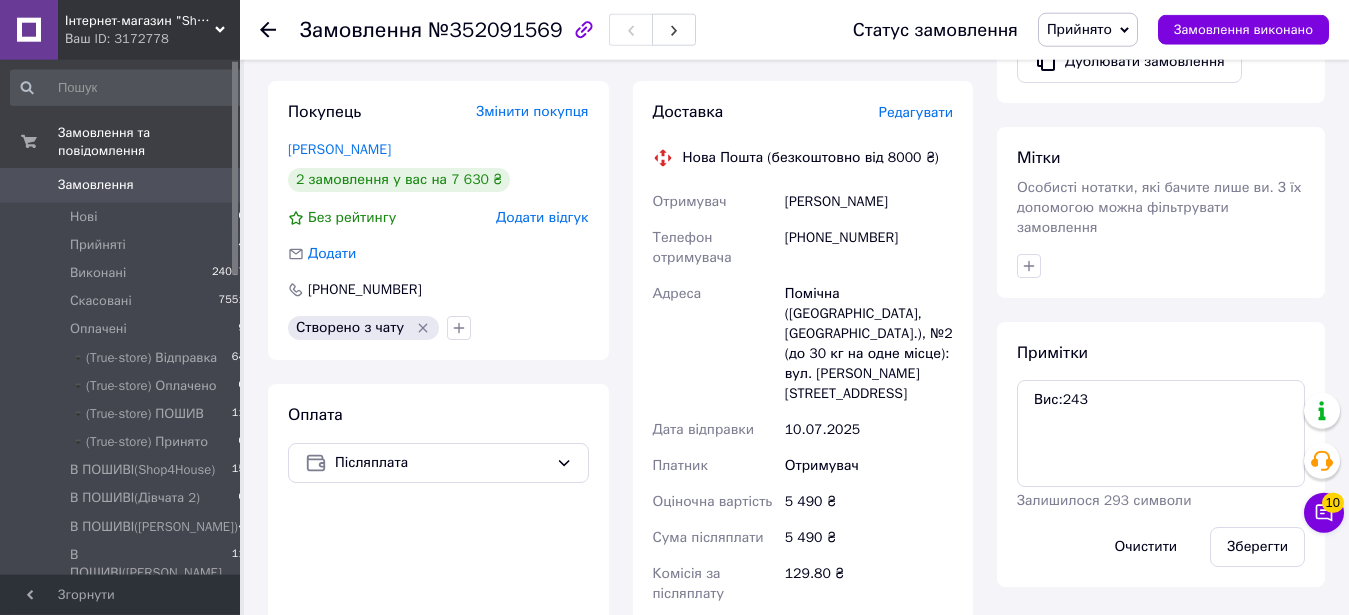 scroll, scrollTop: 816, scrollLeft: 0, axis: vertical 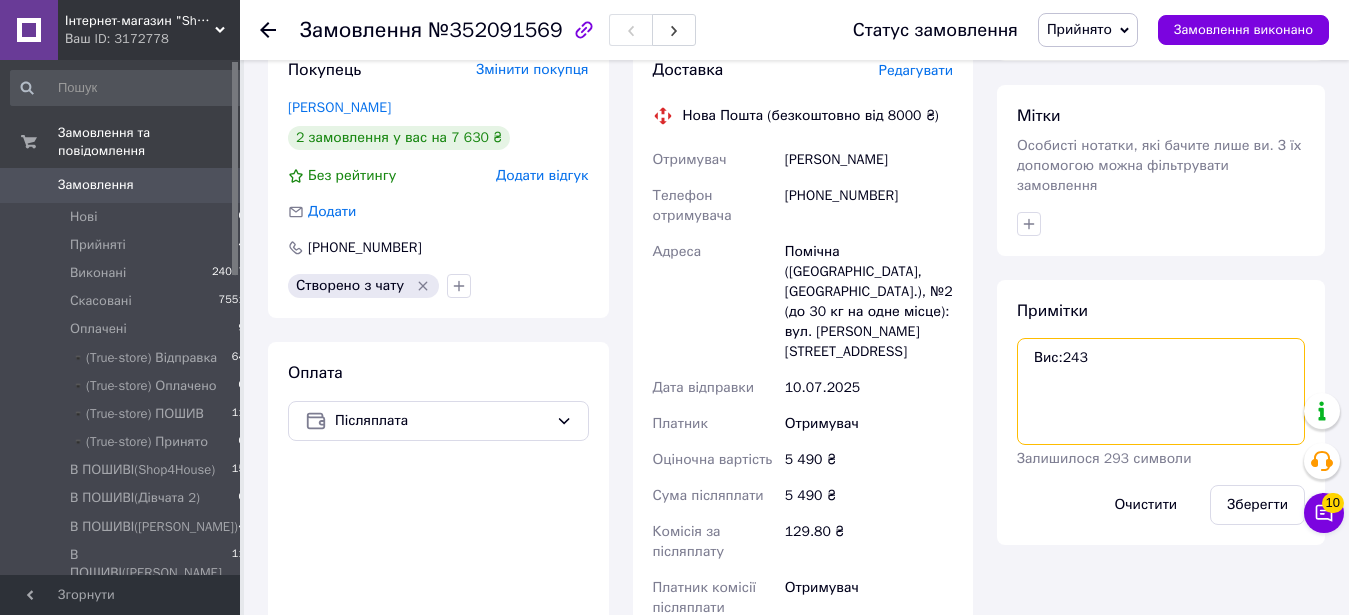 click on "Вис:243" at bounding box center (1161, 391) 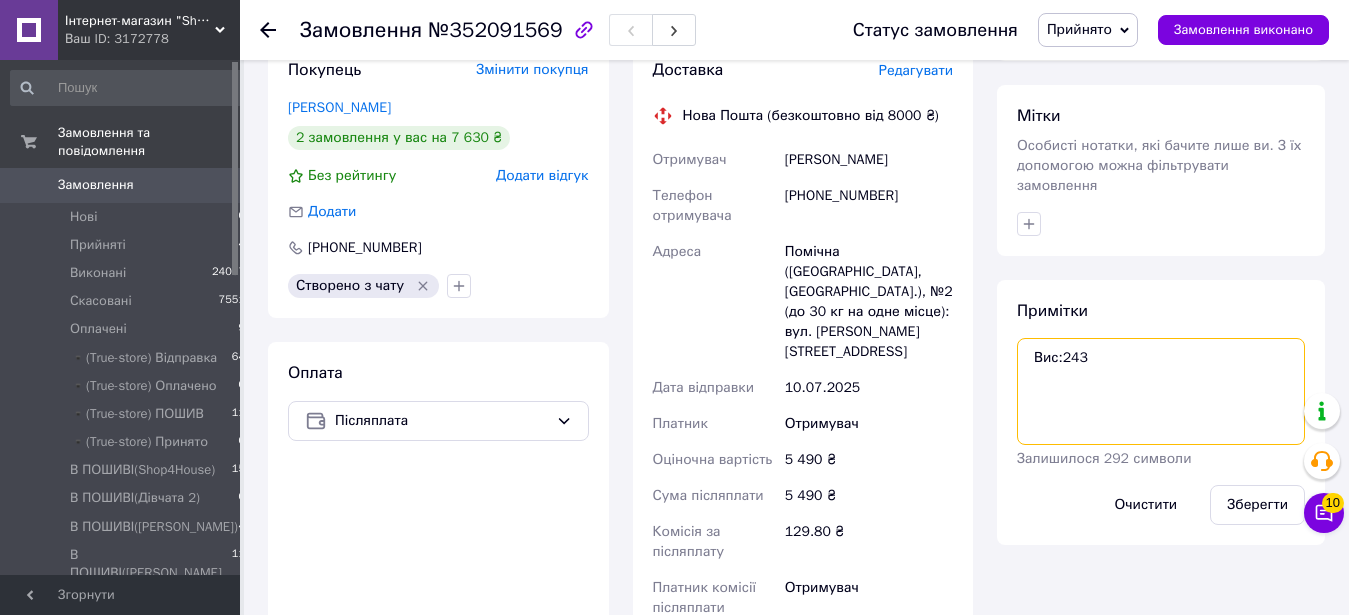 click on "Вис:243" at bounding box center [1161, 391] 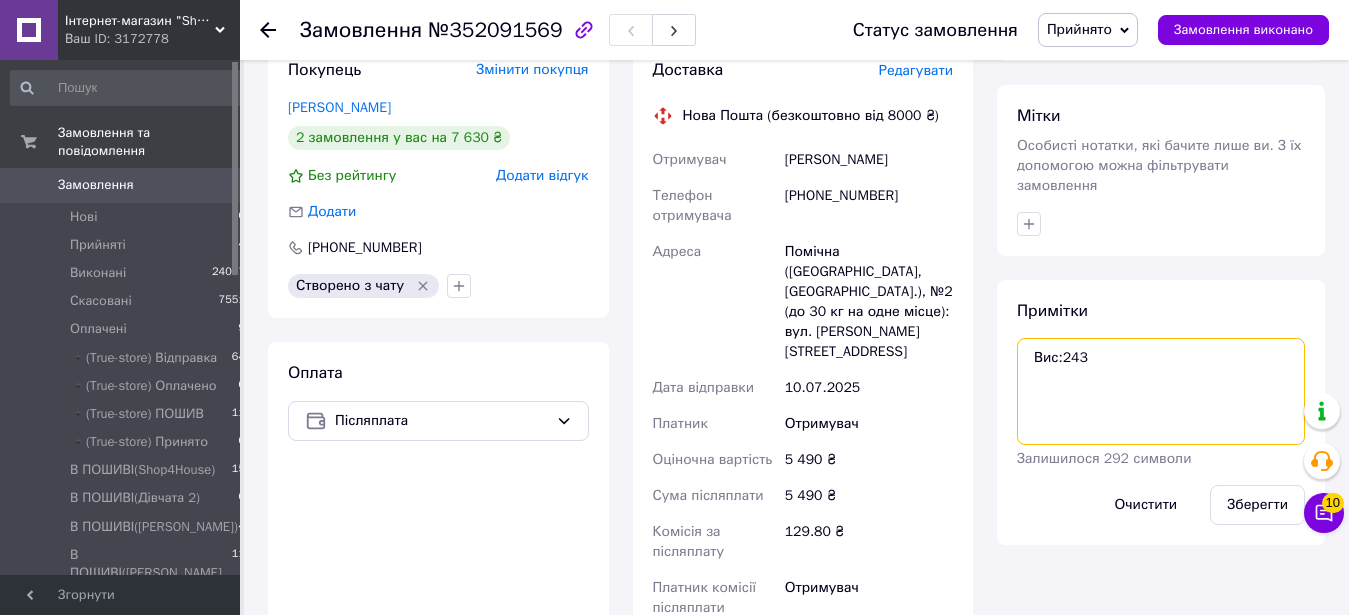 paste on "2658" 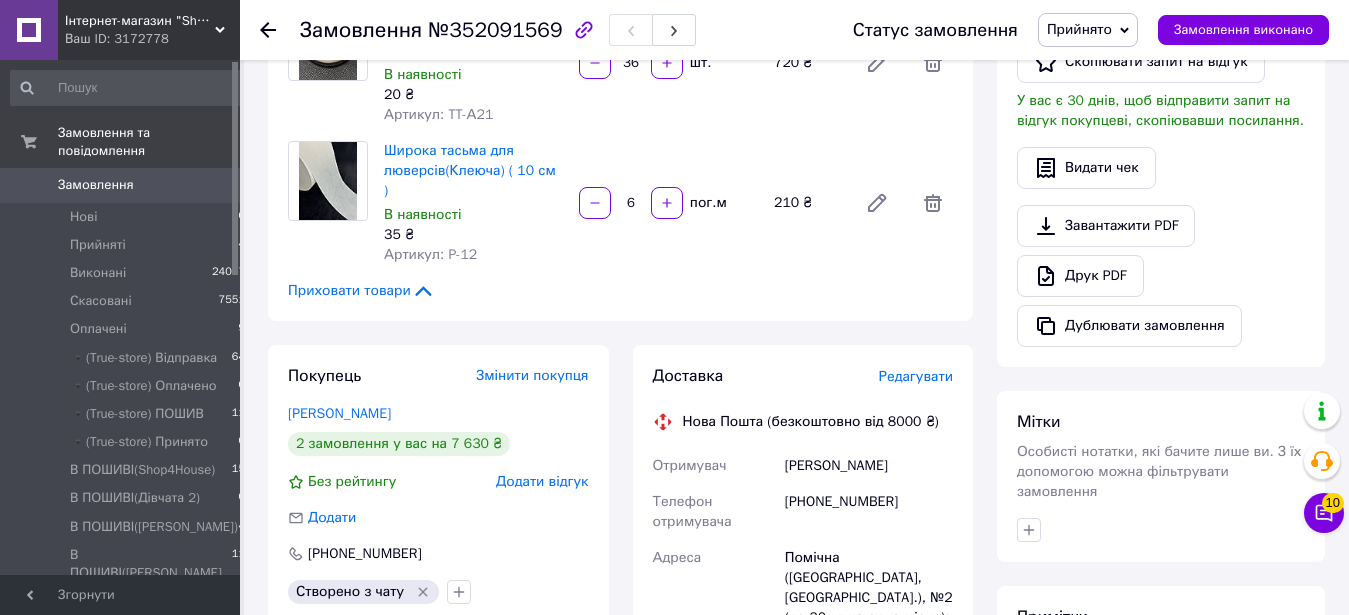 scroll, scrollTop: 918, scrollLeft: 0, axis: vertical 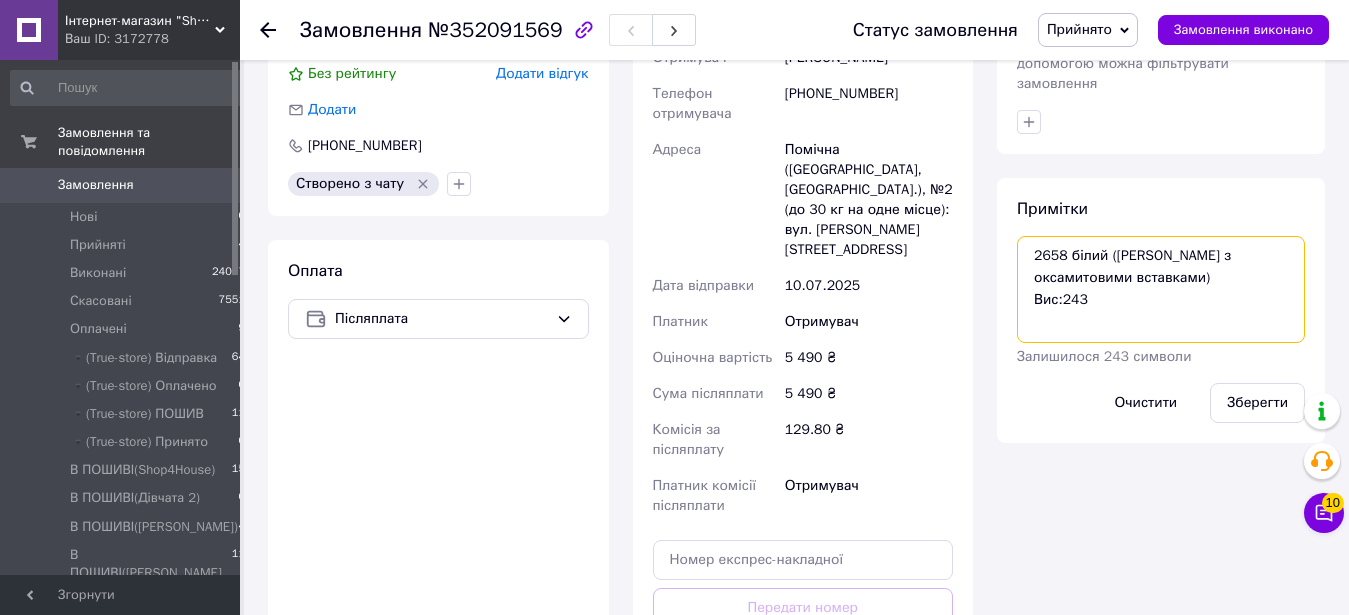 click on "2658 білий (тюль бамбук з оксамитовими вставками)
Вис:243" at bounding box center [1161, 289] 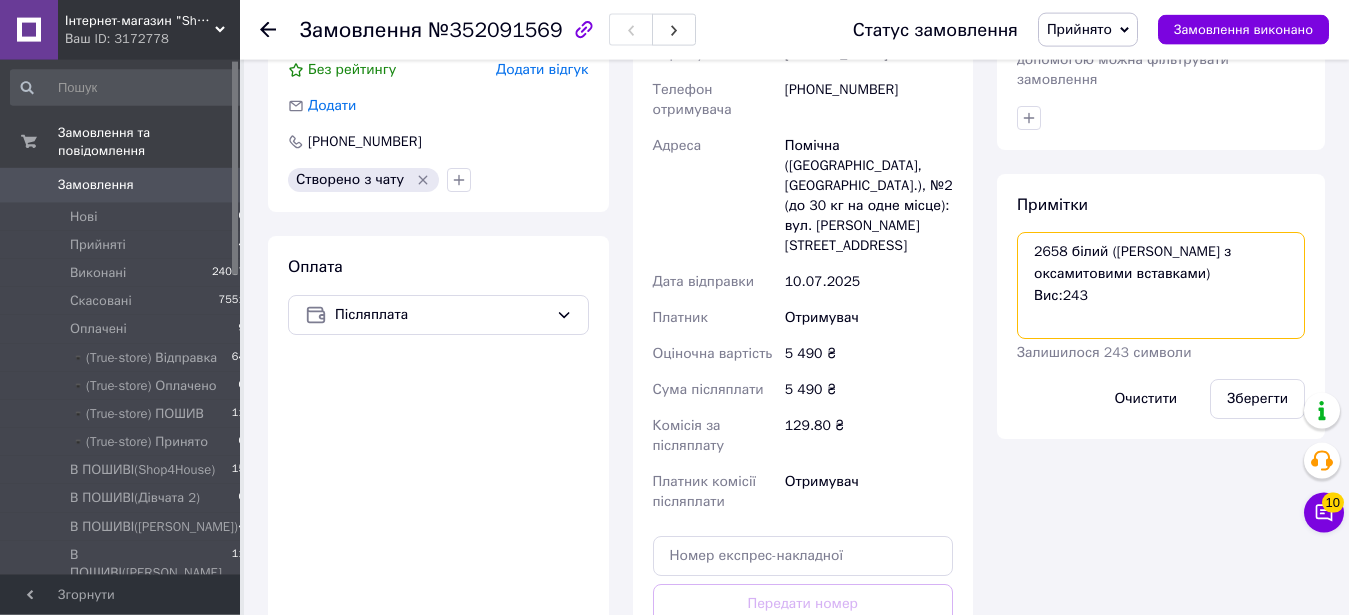 scroll, scrollTop: 918, scrollLeft: 0, axis: vertical 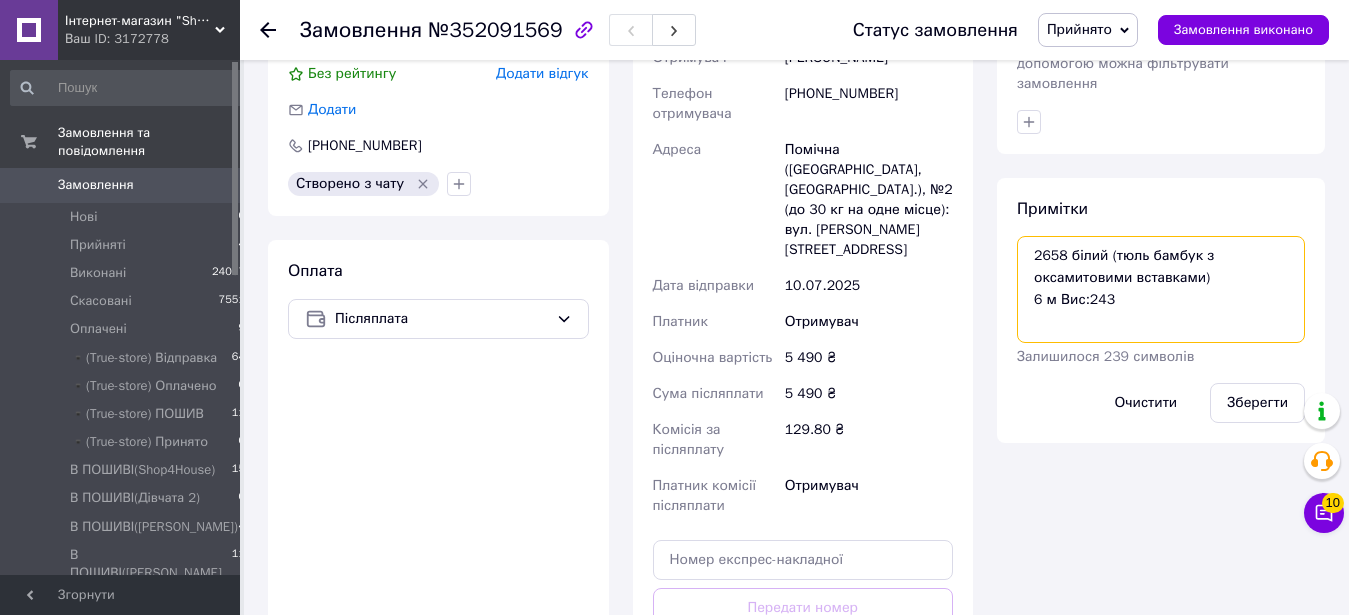click on "2658 білий (тюль бамбук з оксамитовими вставками)
6 м Вис:243" at bounding box center [1161, 289] 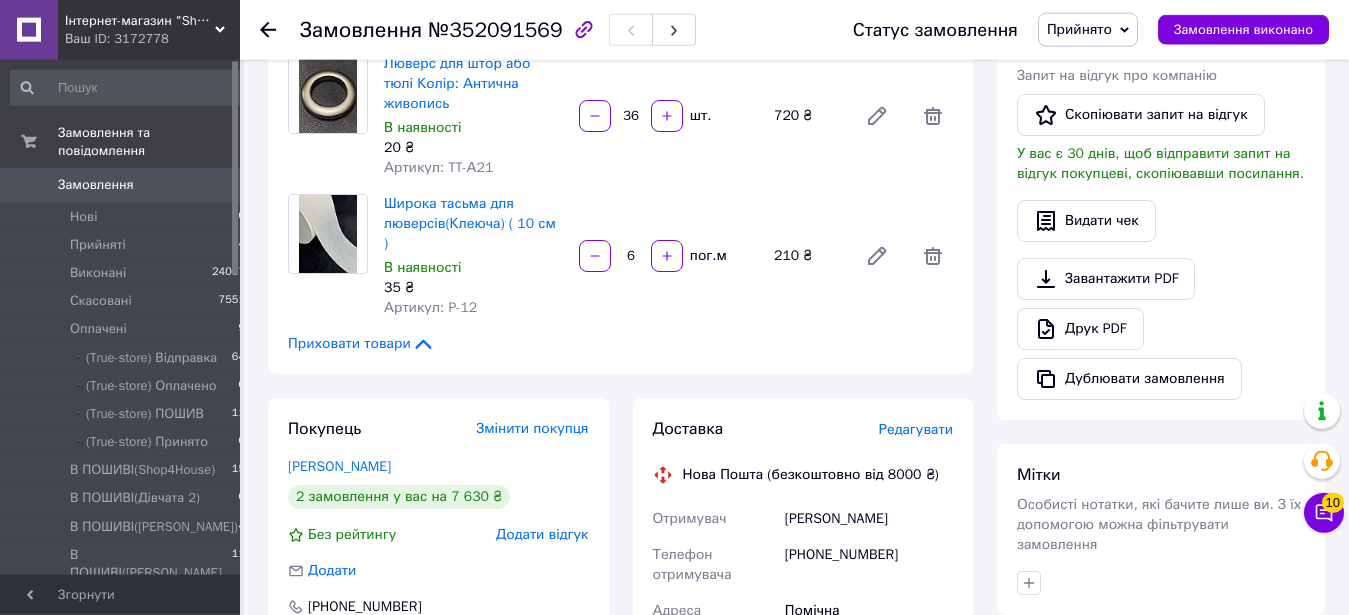 scroll, scrollTop: 408, scrollLeft: 0, axis: vertical 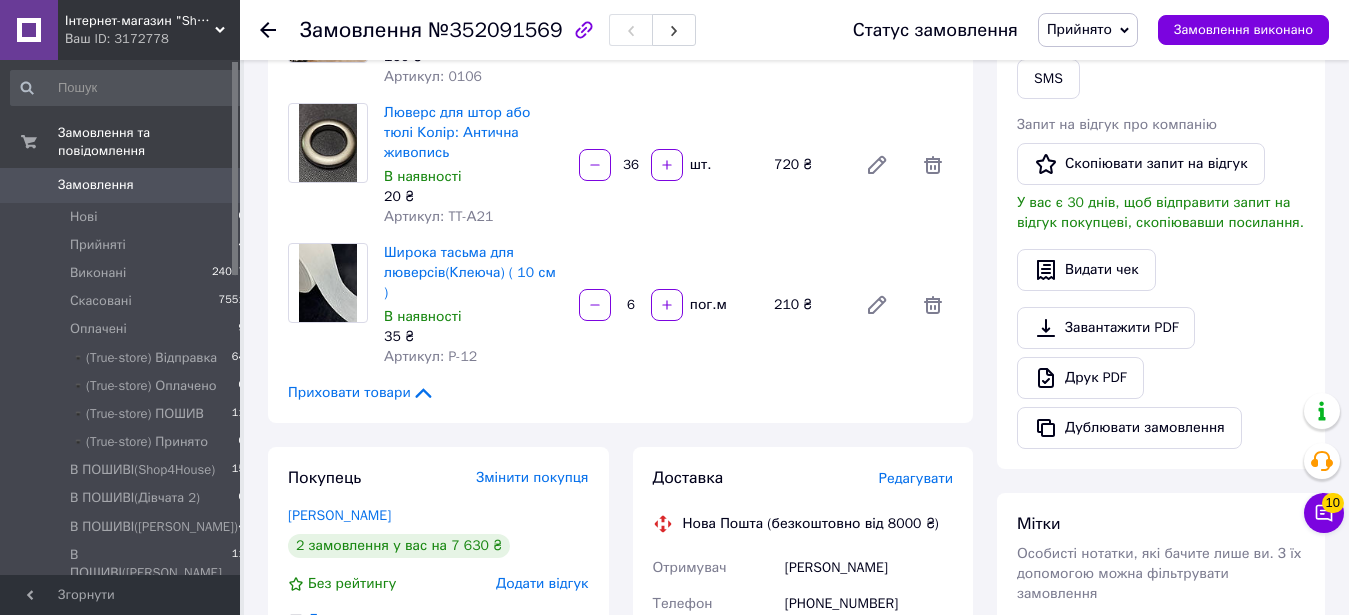click on "Артикул: P-12" at bounding box center [430, 356] 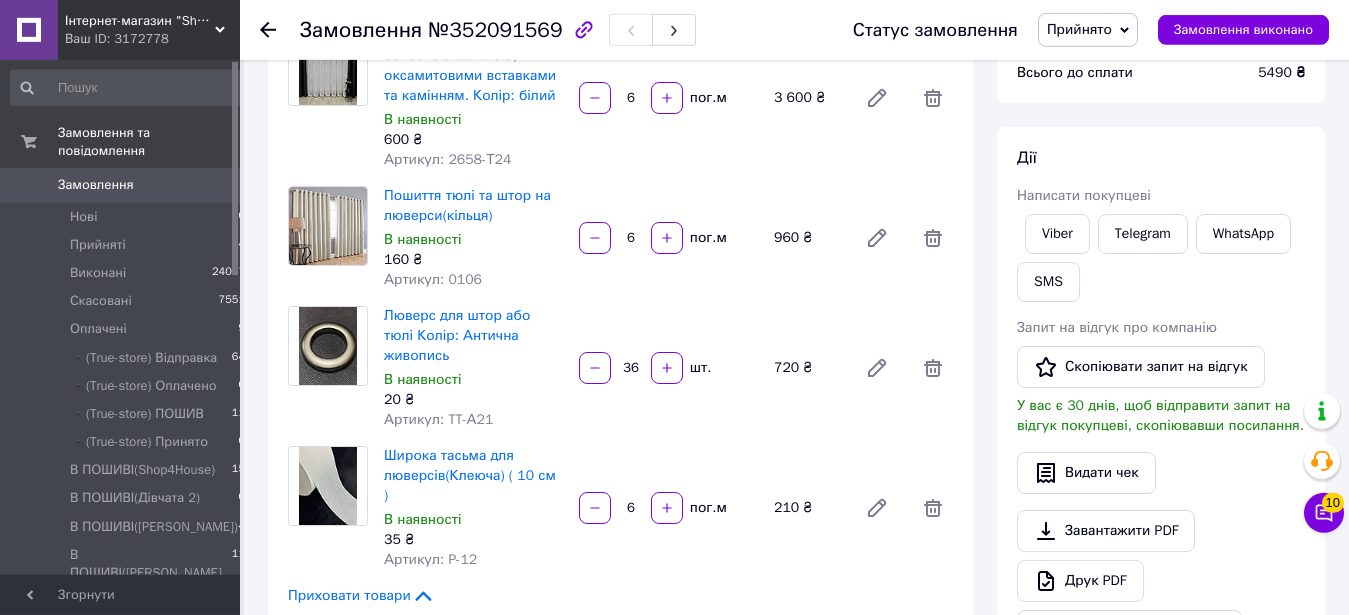 scroll, scrollTop: 204, scrollLeft: 0, axis: vertical 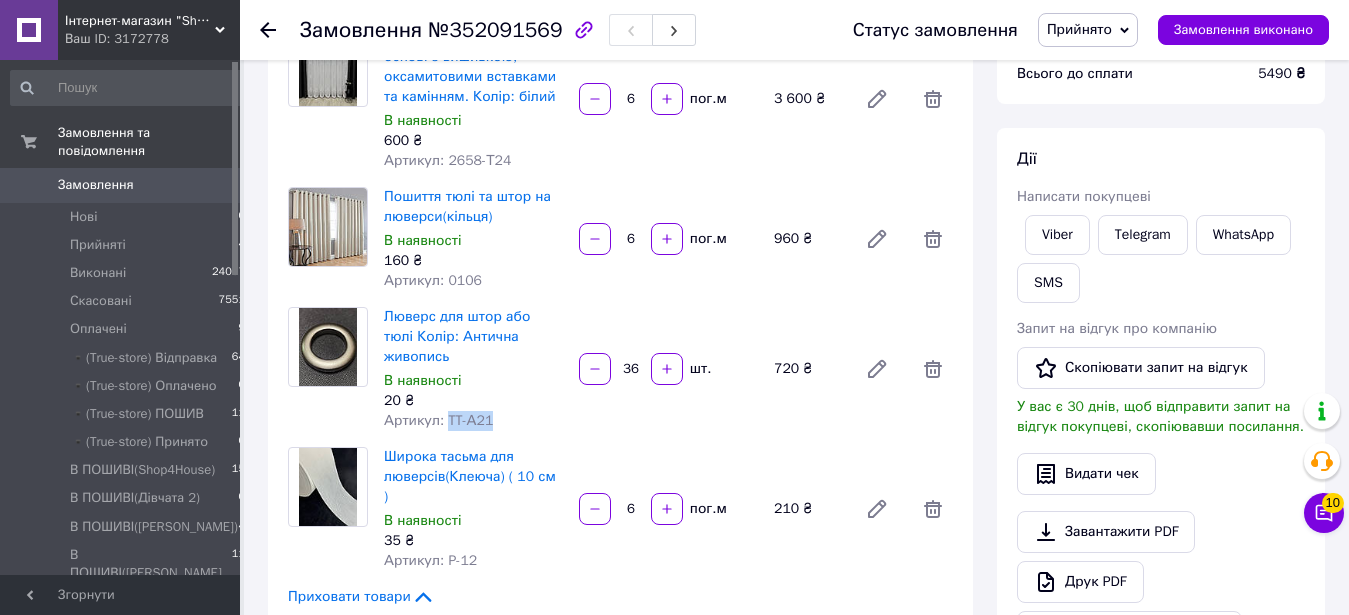 drag, startPoint x: 445, startPoint y: 400, endPoint x: 500, endPoint y: 398, distance: 55.03635 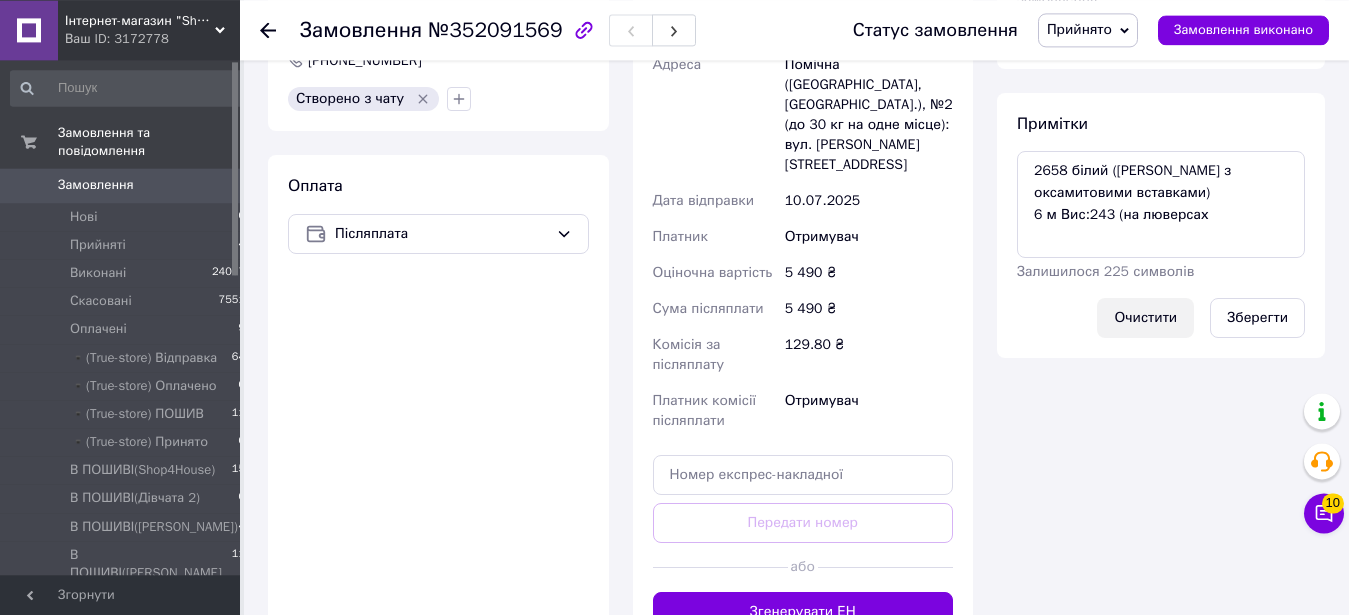 scroll, scrollTop: 1020, scrollLeft: 0, axis: vertical 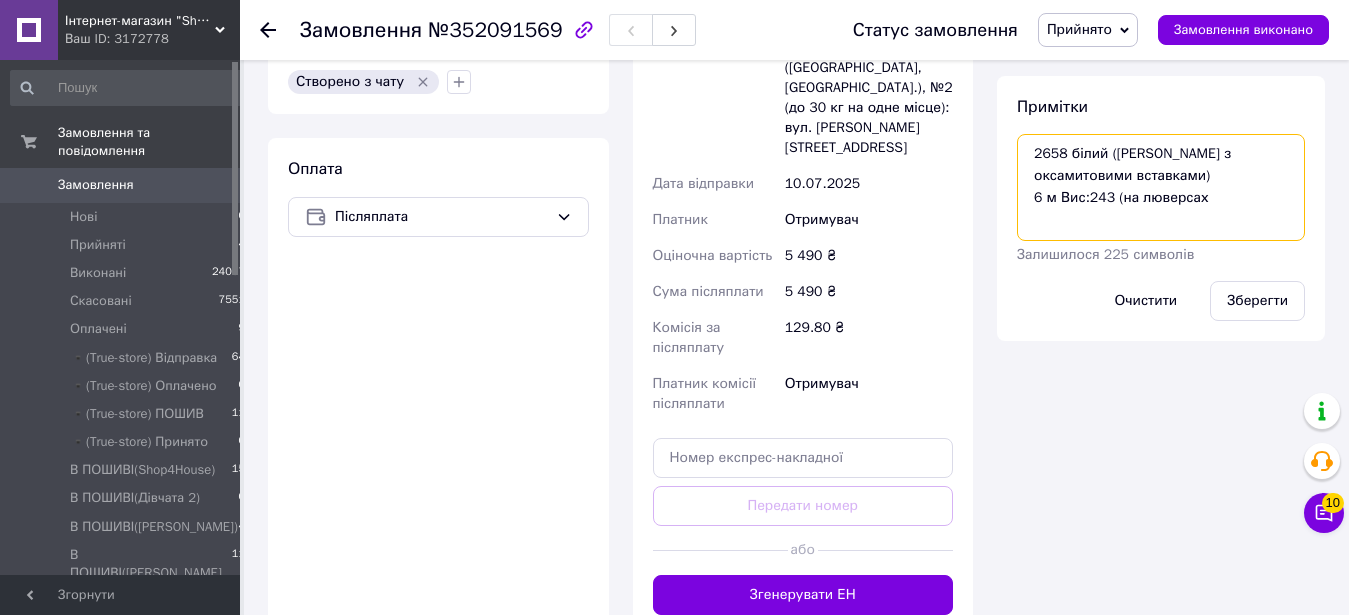 click on "2658 білий (тюль бамбук з оксамитовими вставками)
6 м Вис:243 (на люверсах" at bounding box center (1161, 187) 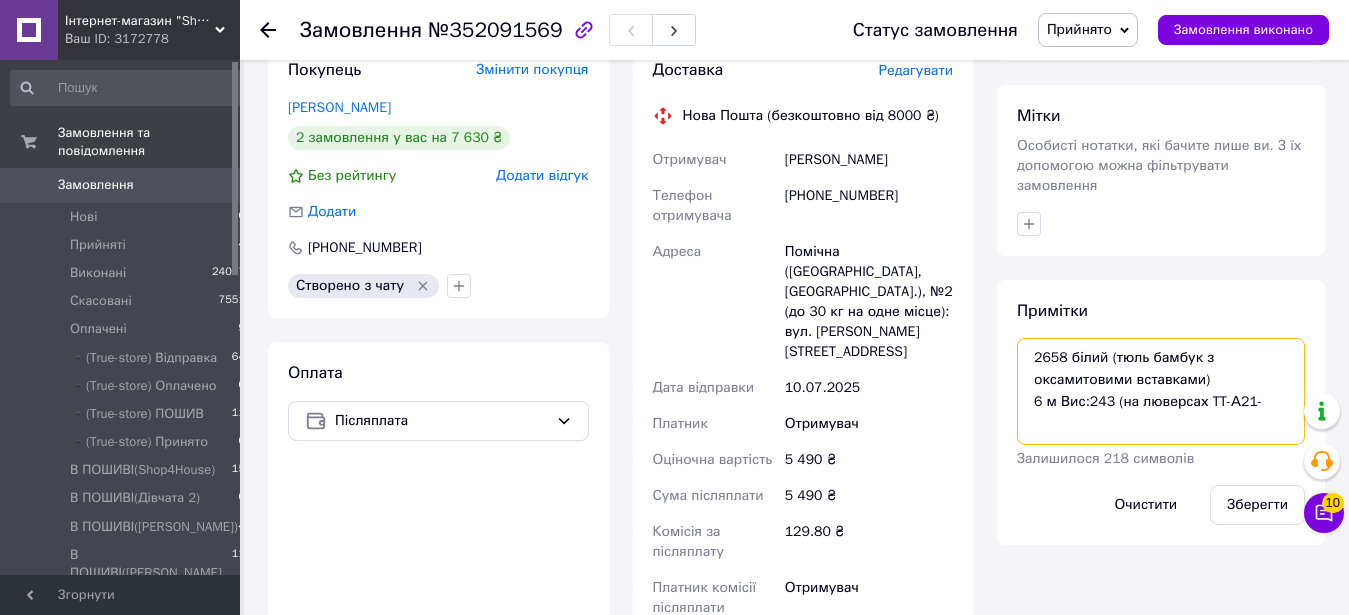 scroll, scrollTop: 1020, scrollLeft: 0, axis: vertical 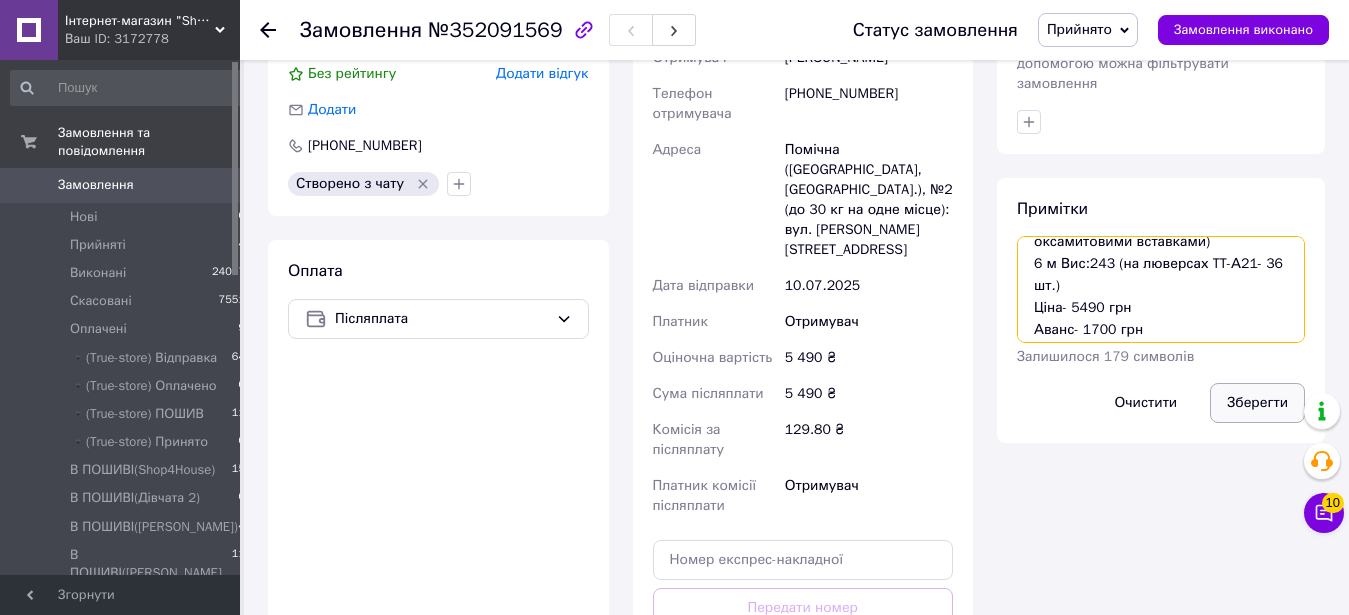 type on "2658 білий (тюль бамбук з оксамитовими вставками)
6 м Вис:243 (на люверсах TT-А21- 36 шт.)
Ціна- 5490 грн
Аванс- 1700 грн" 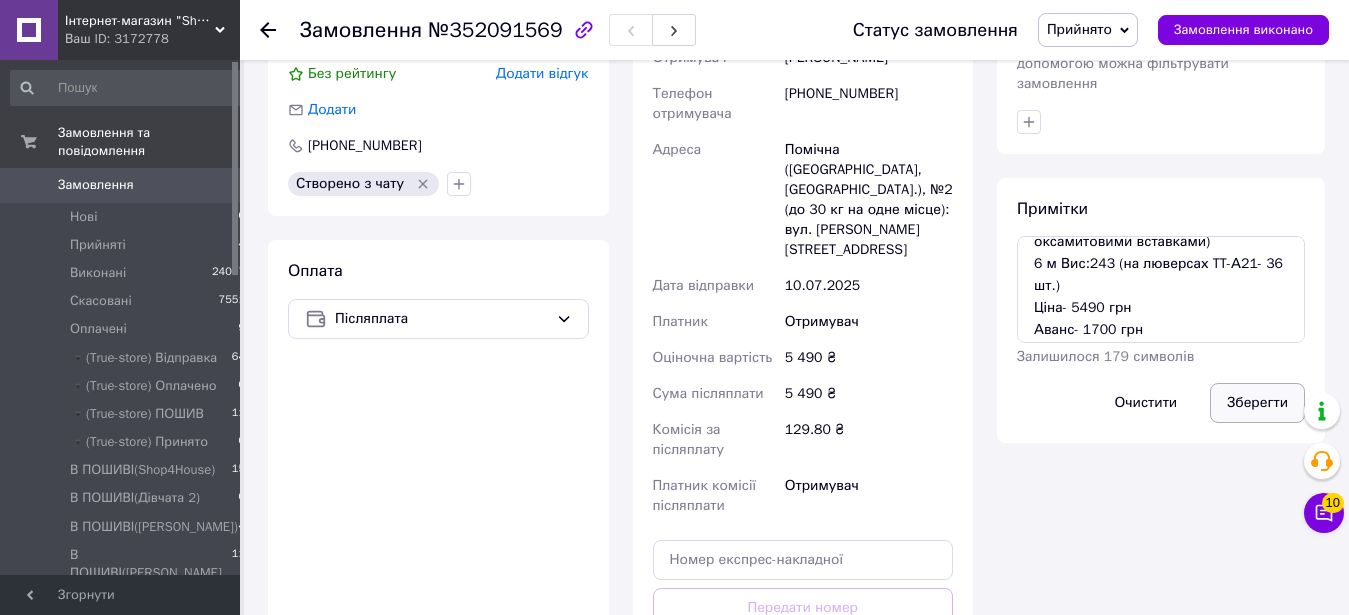 click on "Зберегти" at bounding box center [1257, 403] 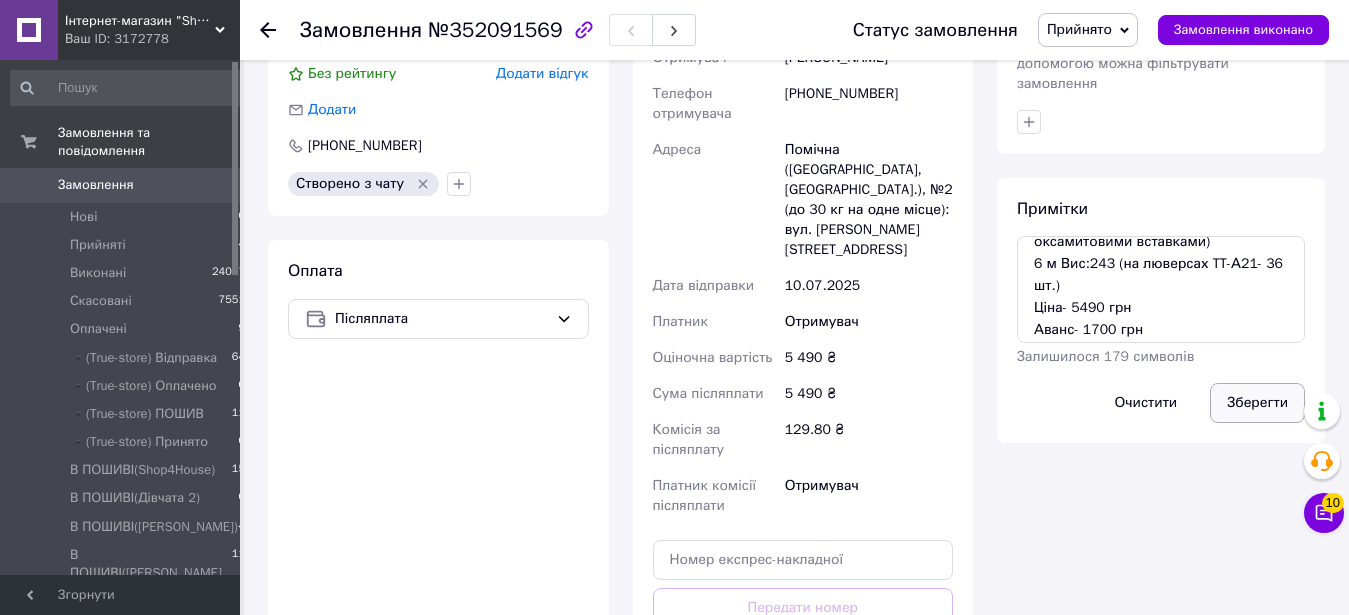 click on "Зберегти" at bounding box center [1257, 403] 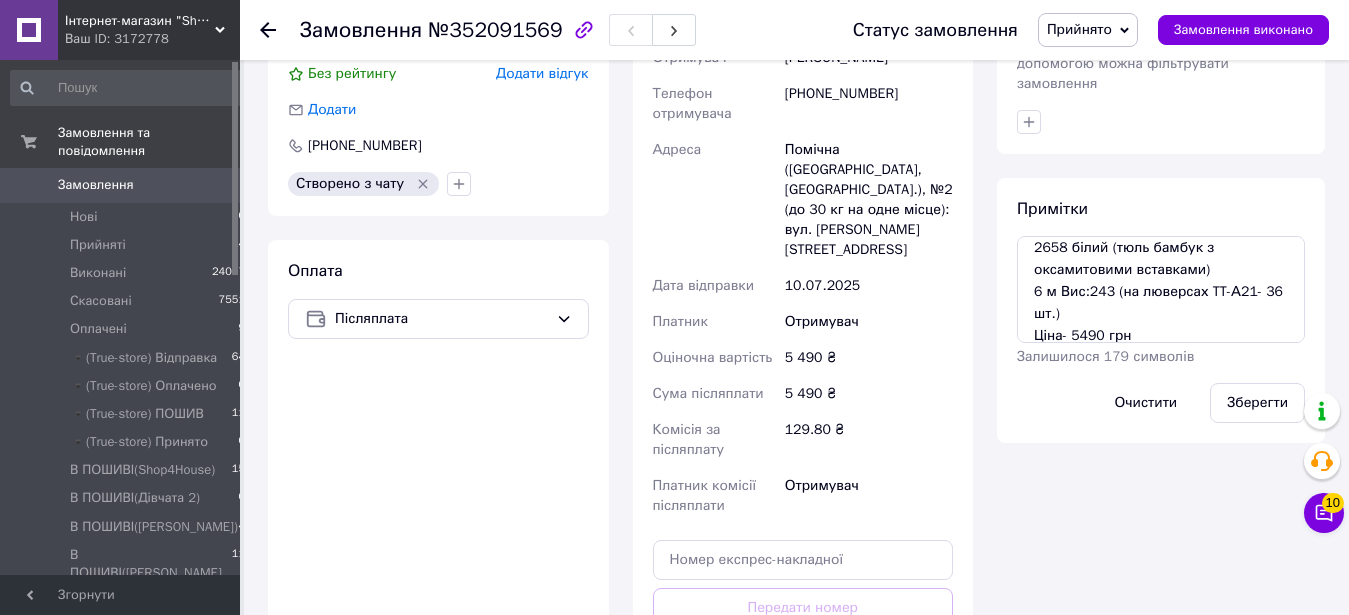 scroll, scrollTop: 0, scrollLeft: 0, axis: both 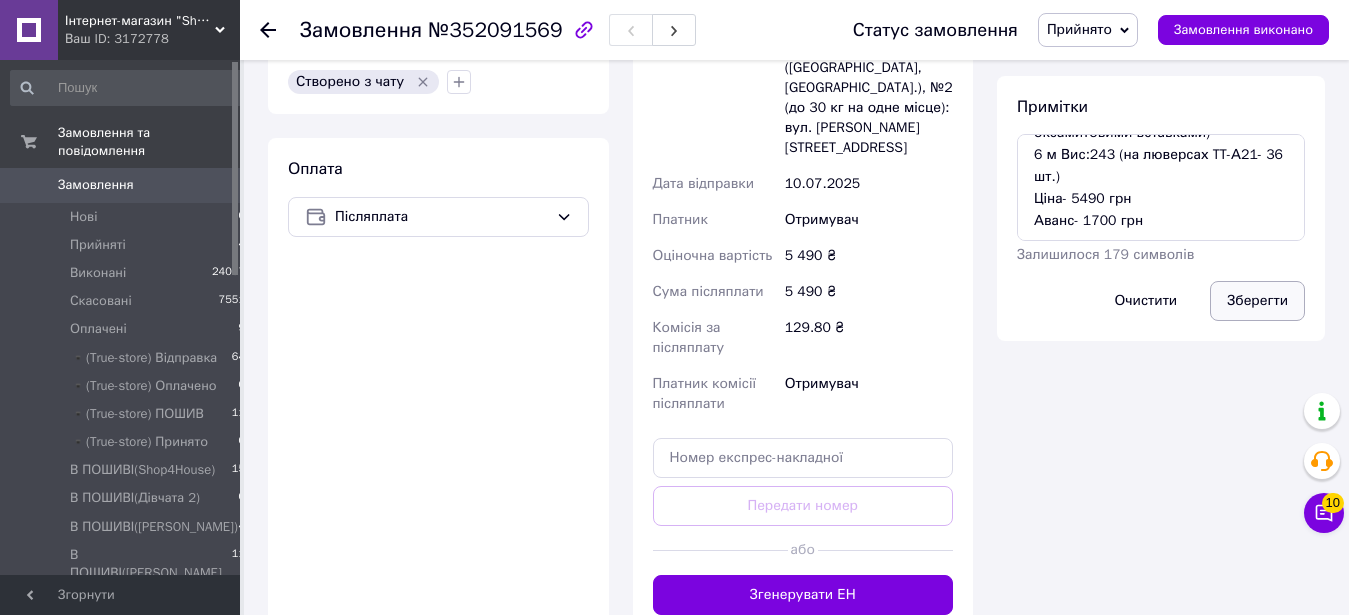 click on "Зберегти" at bounding box center [1257, 301] 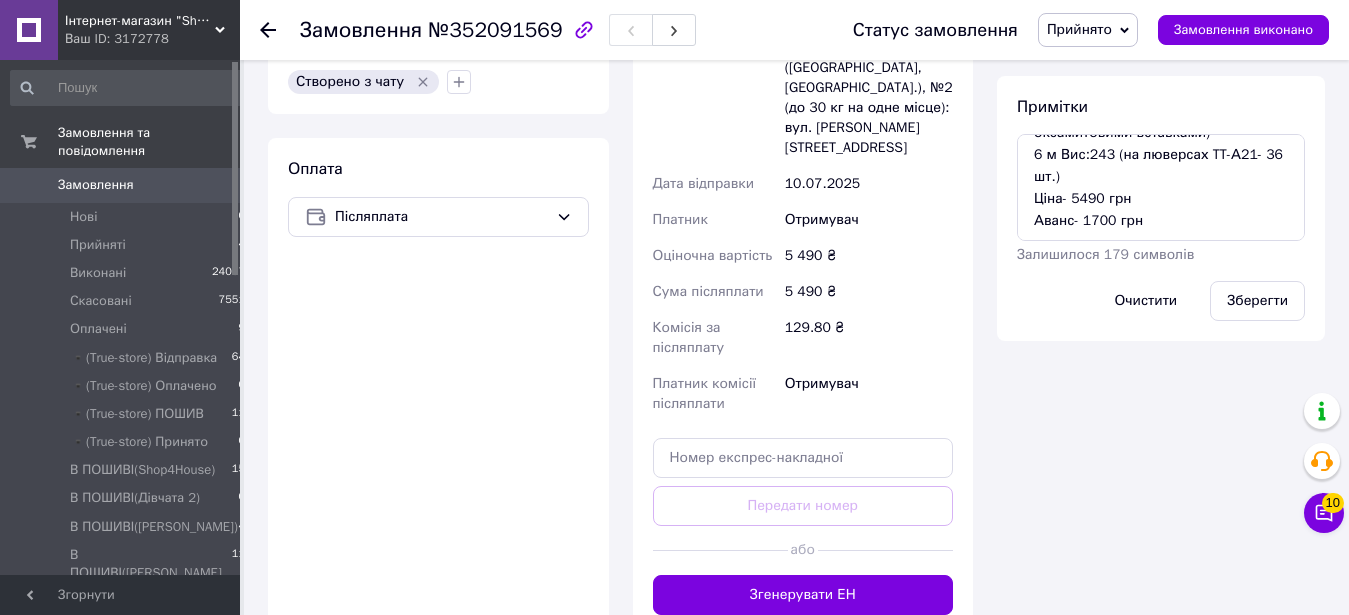 click on "Прийнято" at bounding box center (1079, 29) 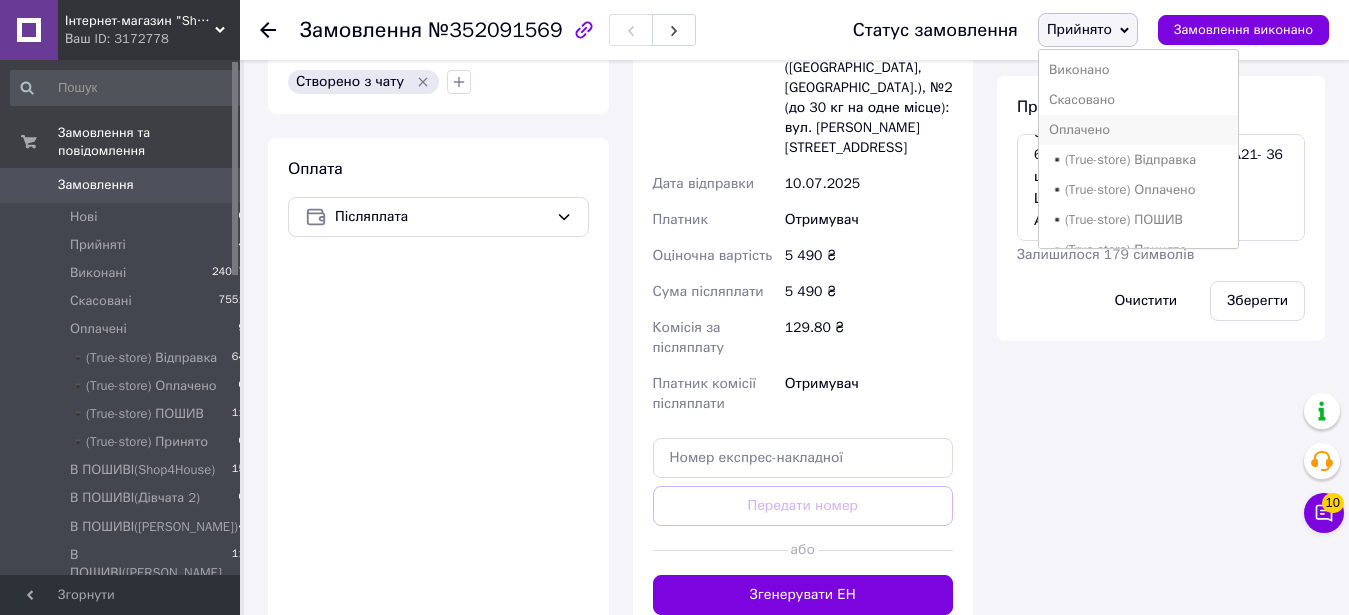 click on "Оплачено" at bounding box center [1139, 130] 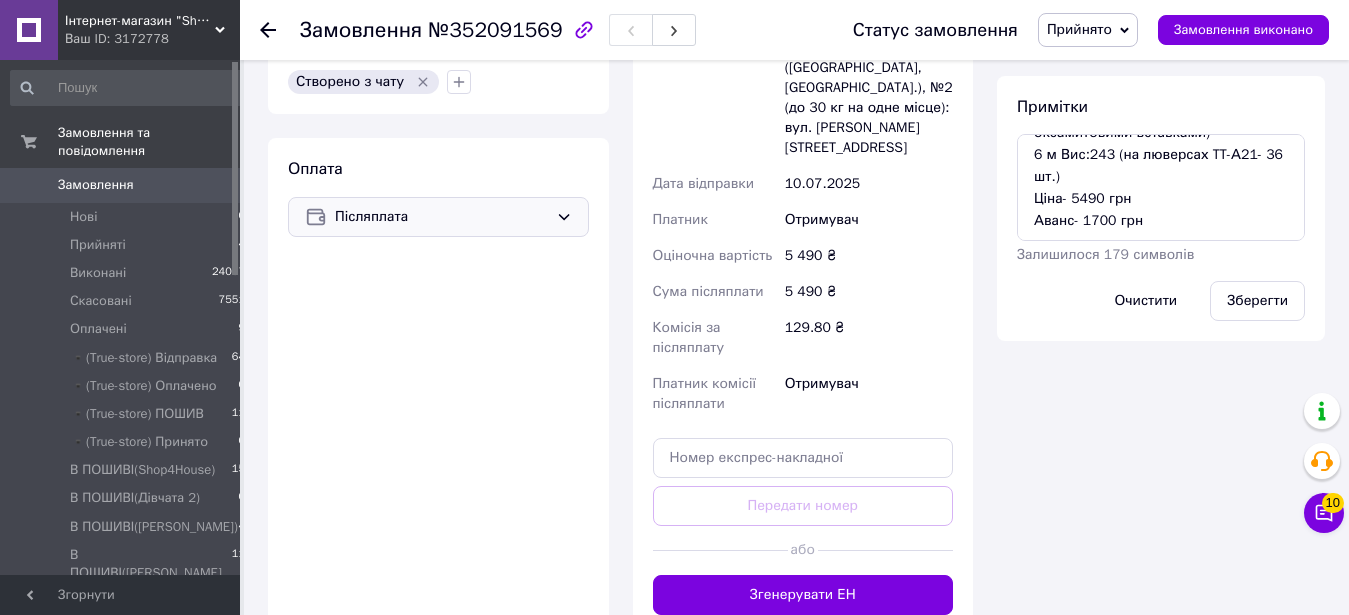 click on "Післяплата" at bounding box center (441, 217) 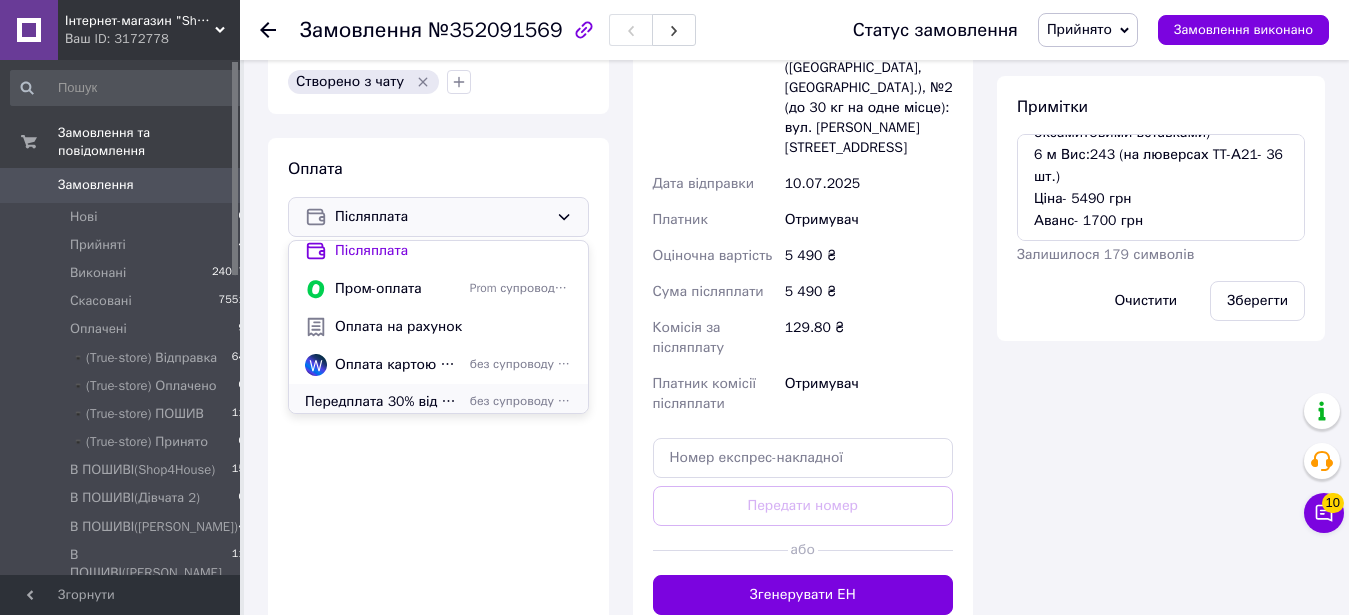 scroll, scrollTop: 16, scrollLeft: 0, axis: vertical 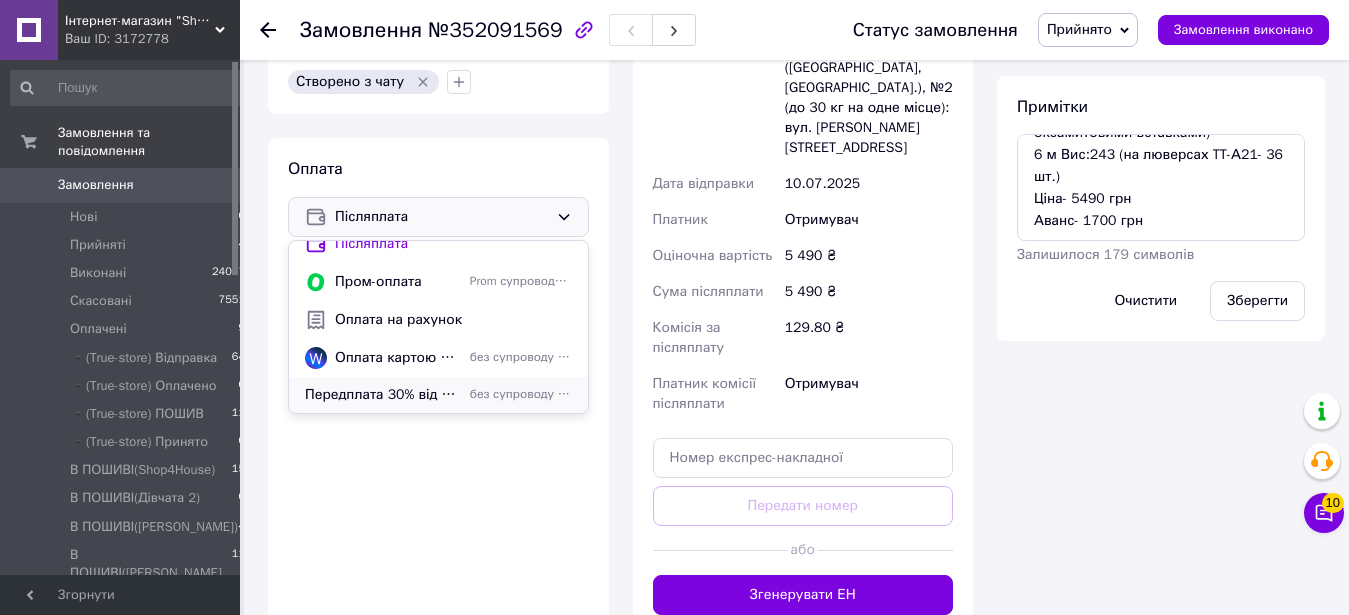 click on "Передплата 30% від вартості замовлення 🔴 Нова Пошта 🔴" at bounding box center (383, 395) 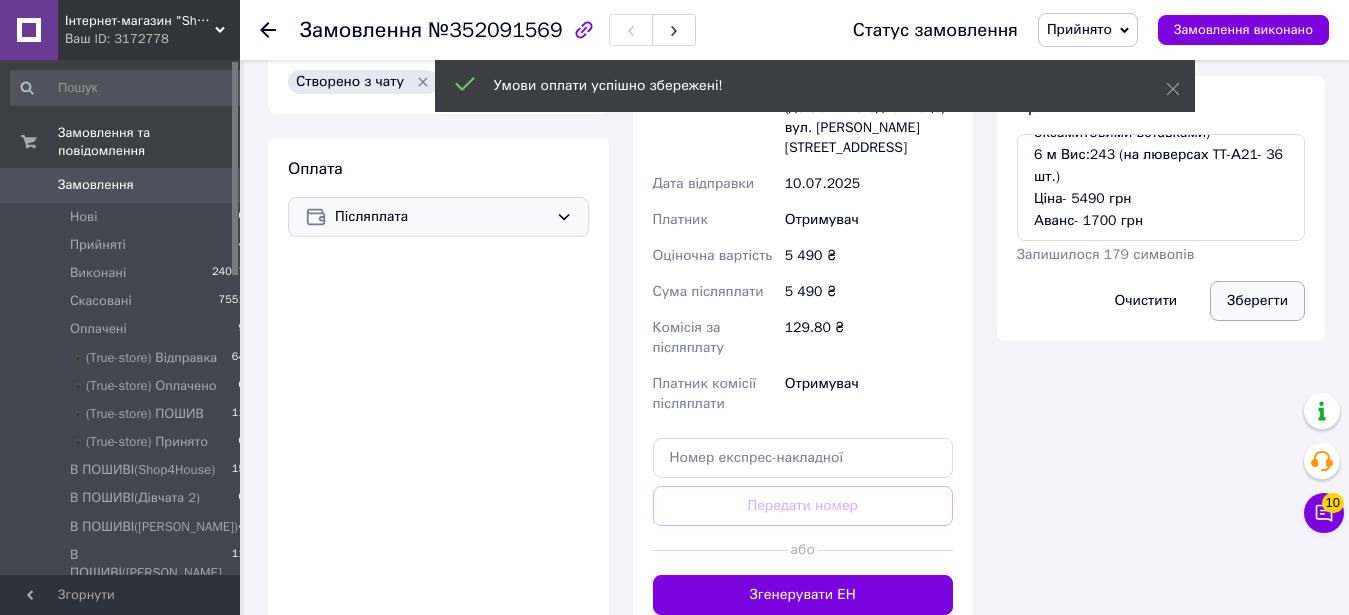 click on "Зберегти" at bounding box center [1257, 301] 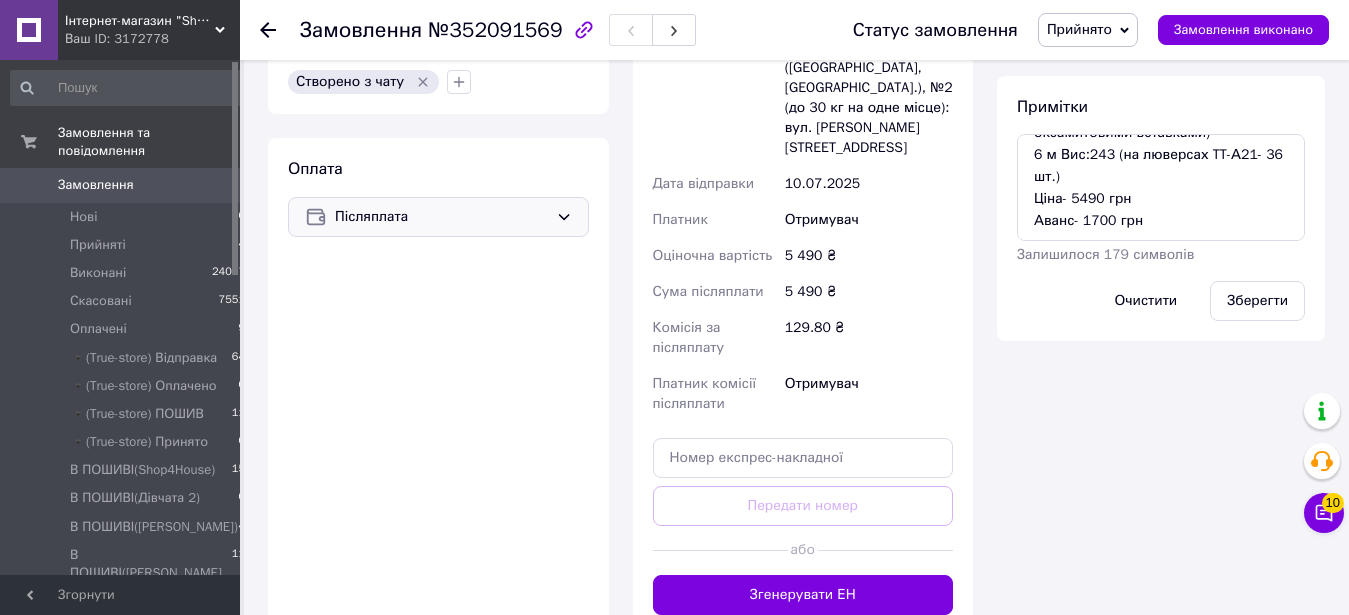 click on "Прийнято" at bounding box center (1079, 29) 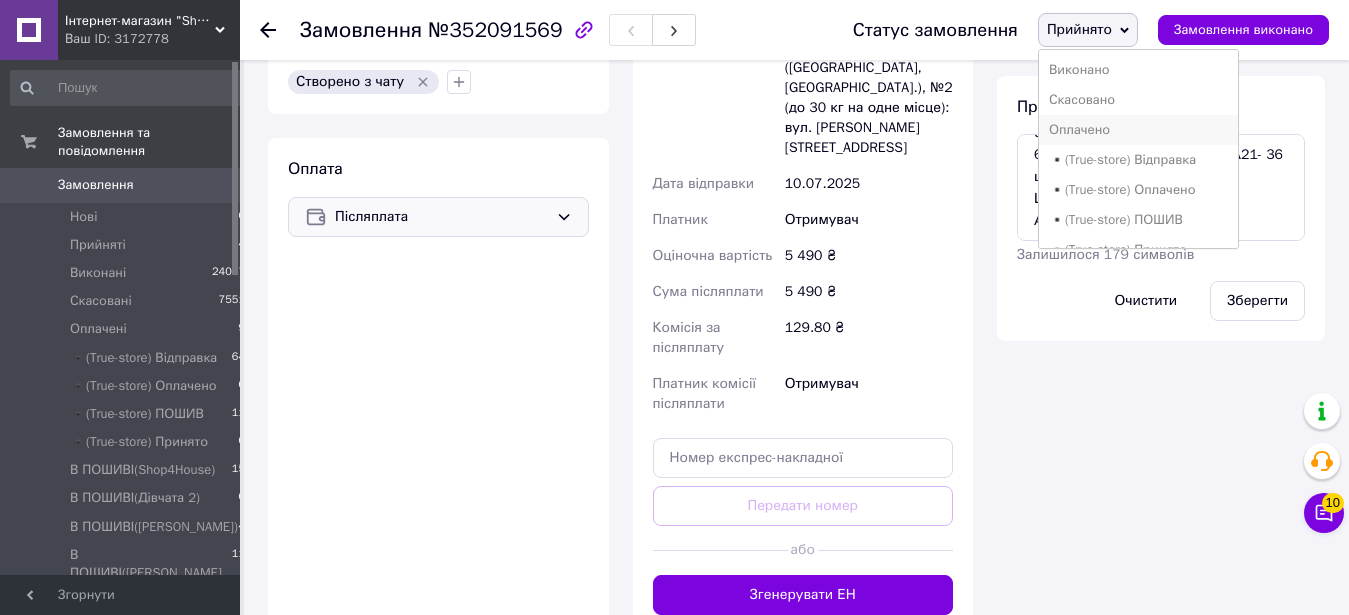 click on "Оплачено" at bounding box center [1139, 130] 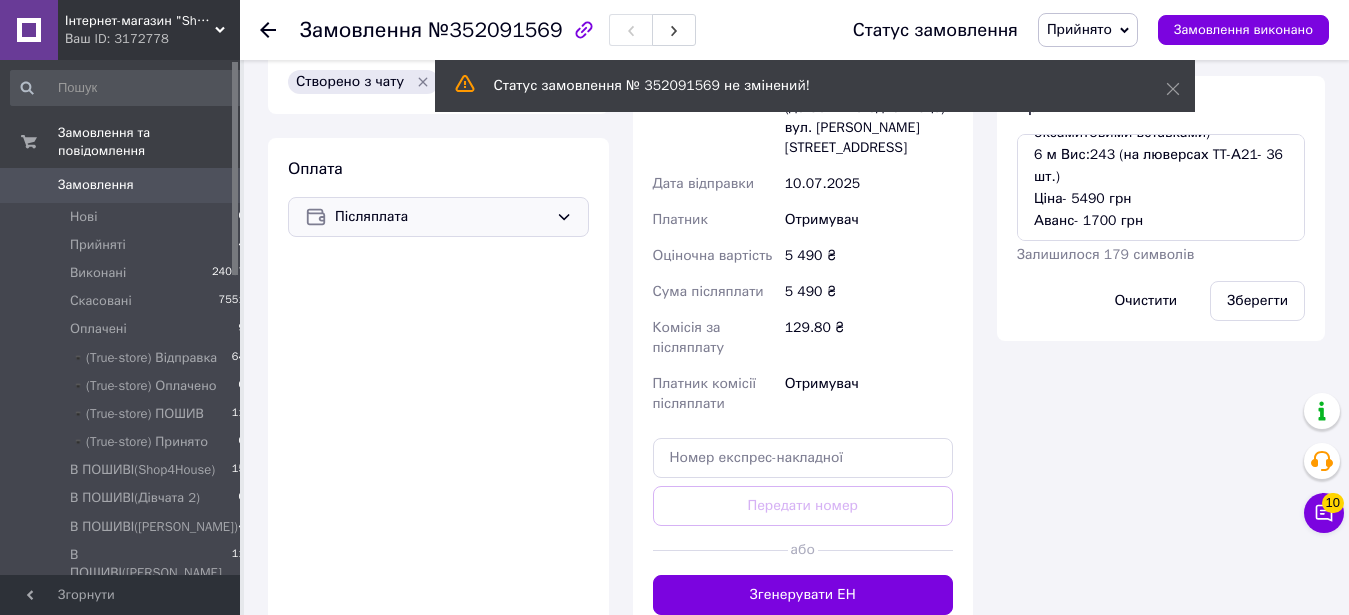 click on "Статус замовлення № 352091569 не змінений!" at bounding box center [815, 86] 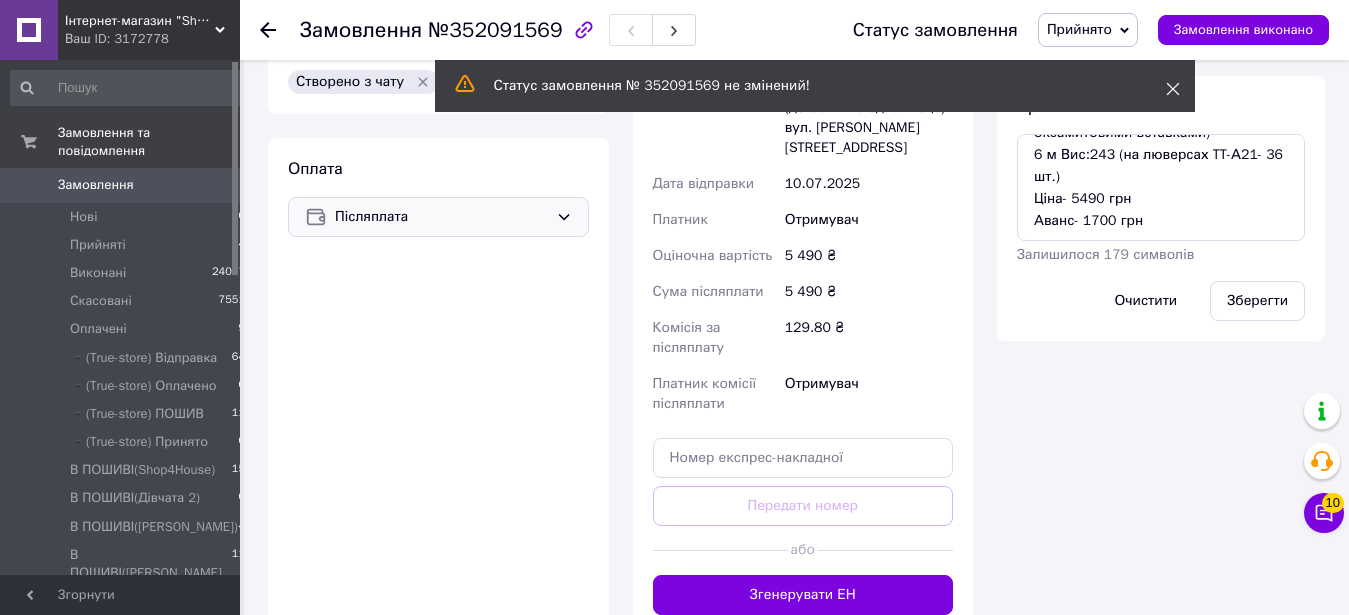 click 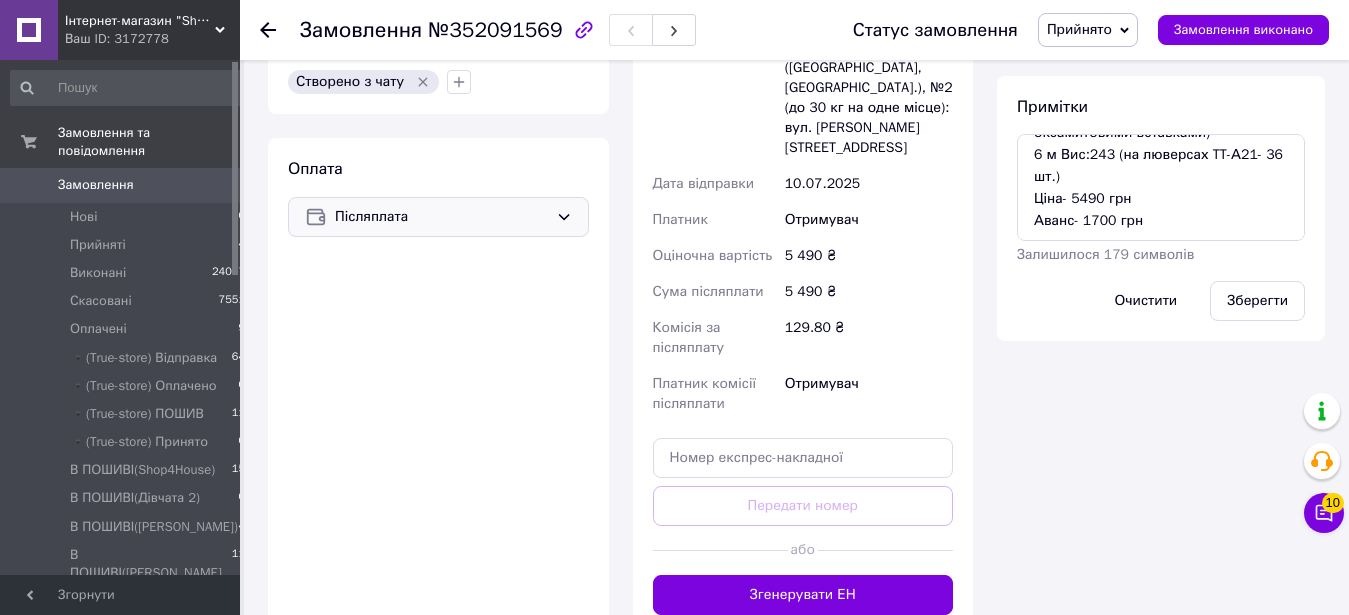 scroll, scrollTop: 0, scrollLeft: 0, axis: both 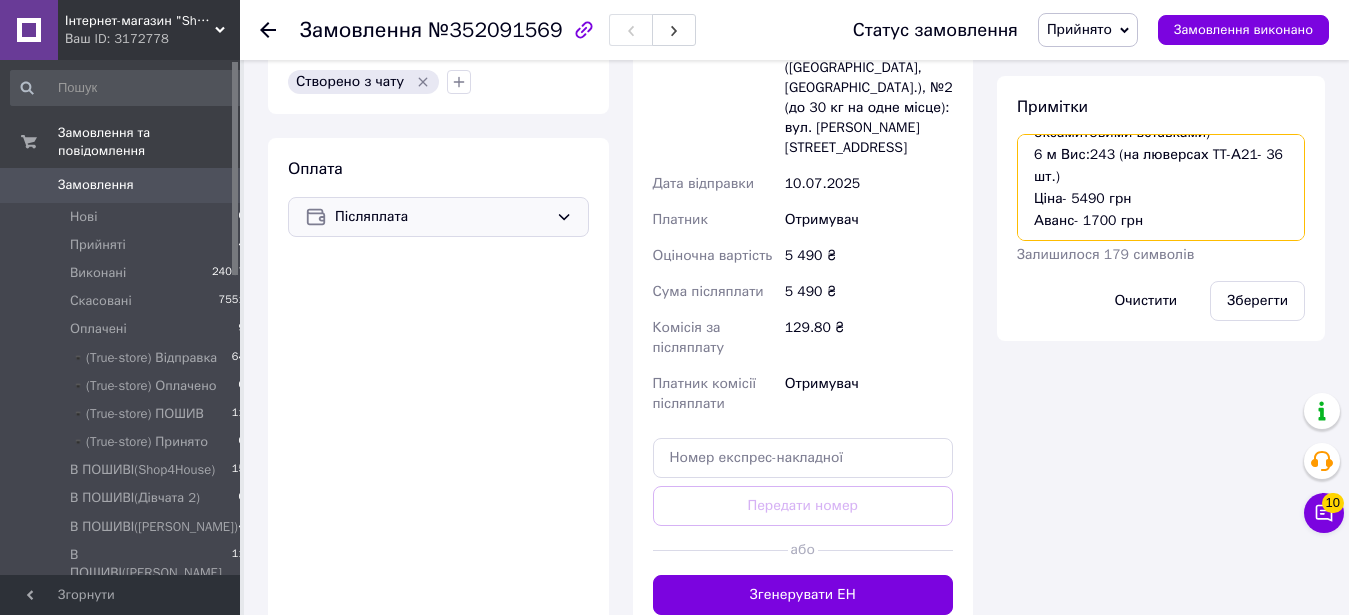 drag, startPoint x: 1026, startPoint y: 141, endPoint x: 1155, endPoint y: 214, distance: 148.22281 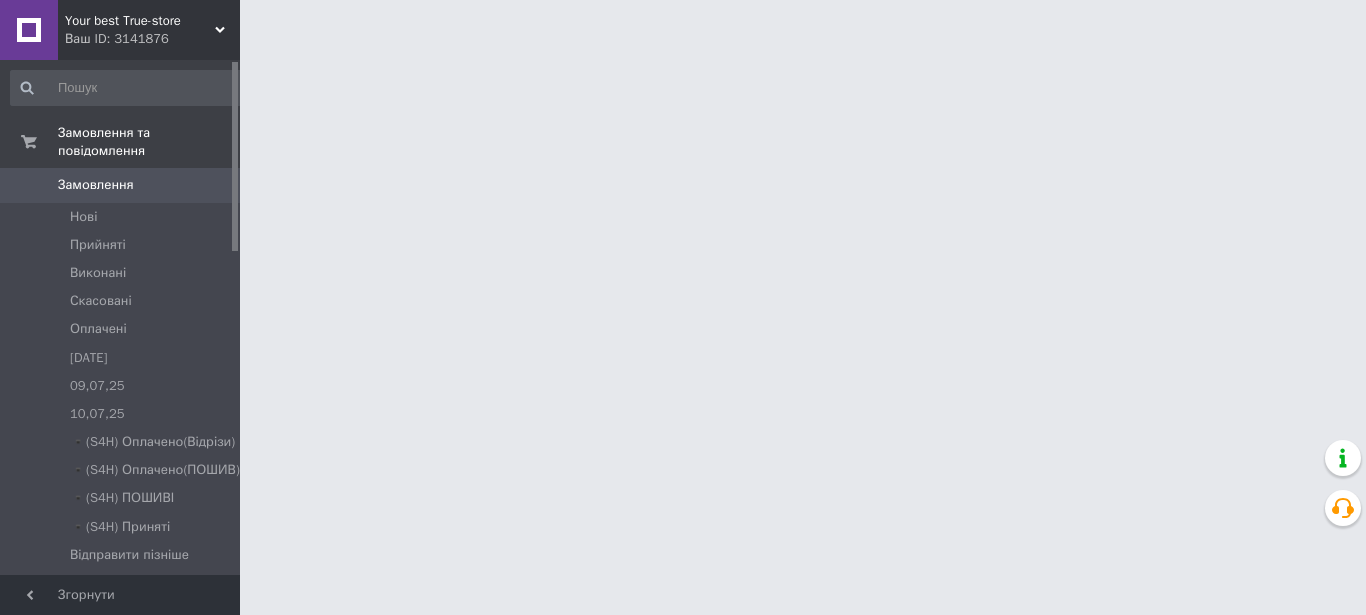 scroll, scrollTop: 0, scrollLeft: 0, axis: both 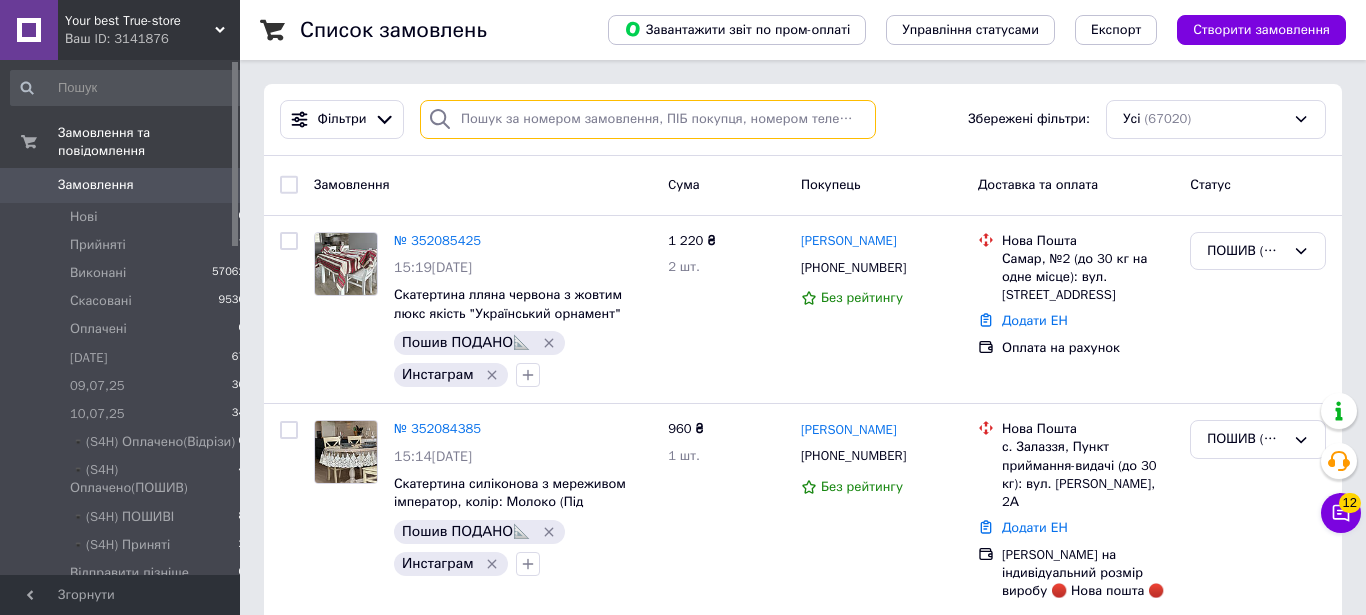 click at bounding box center [648, 119] 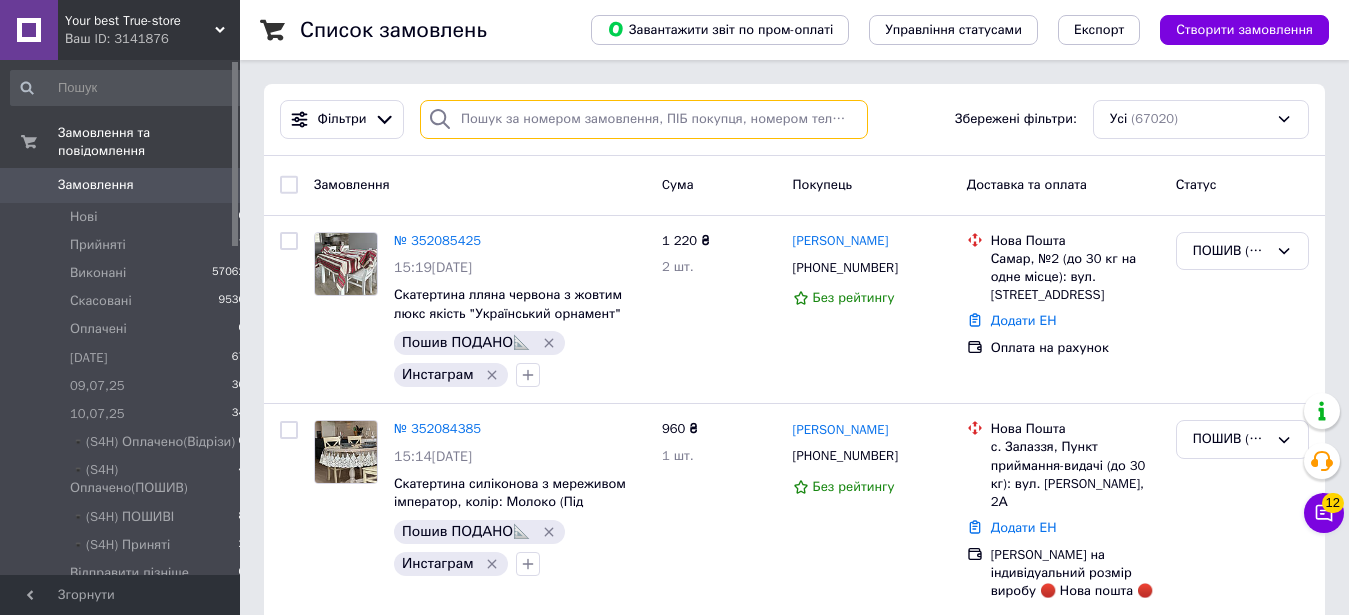 paste on "[PHONE_NUMBER]" 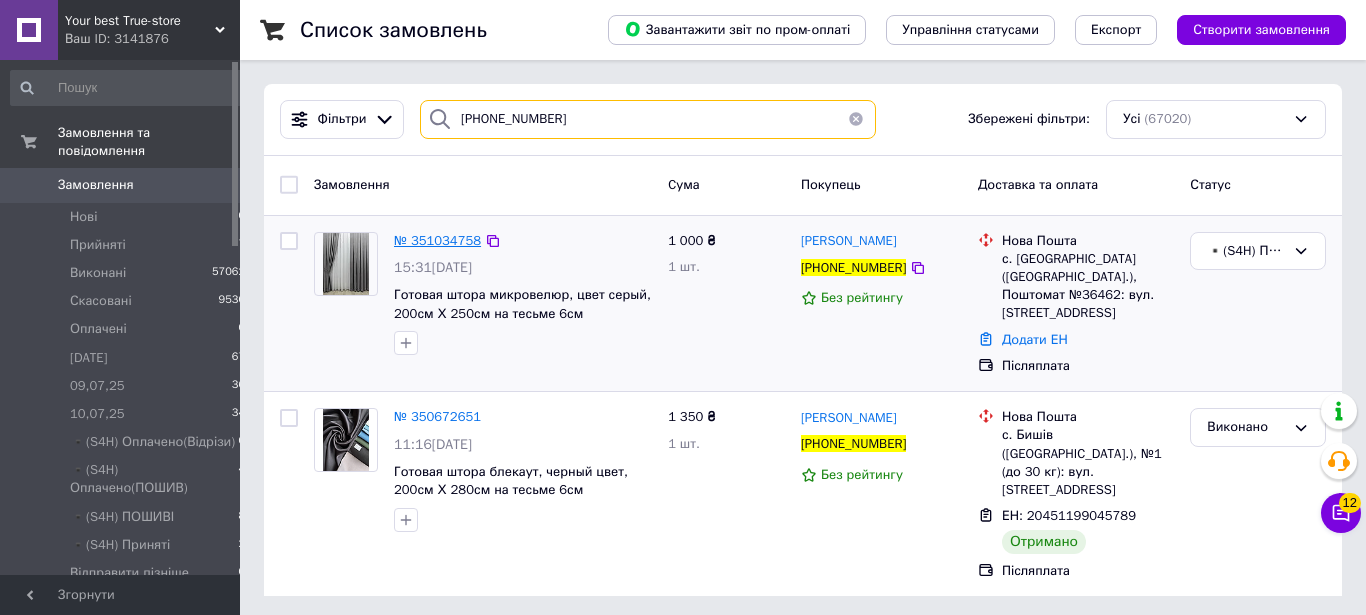 type on "[PHONE_NUMBER]" 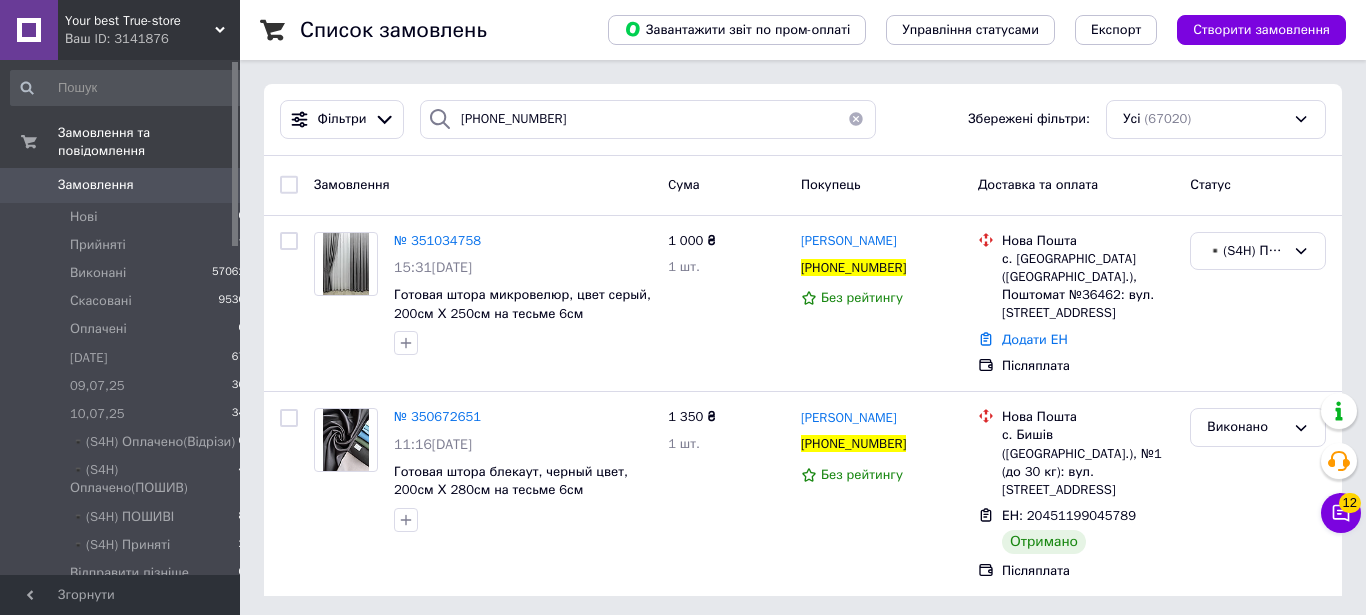click on "Ваш ID: 3141876" at bounding box center (152, 39) 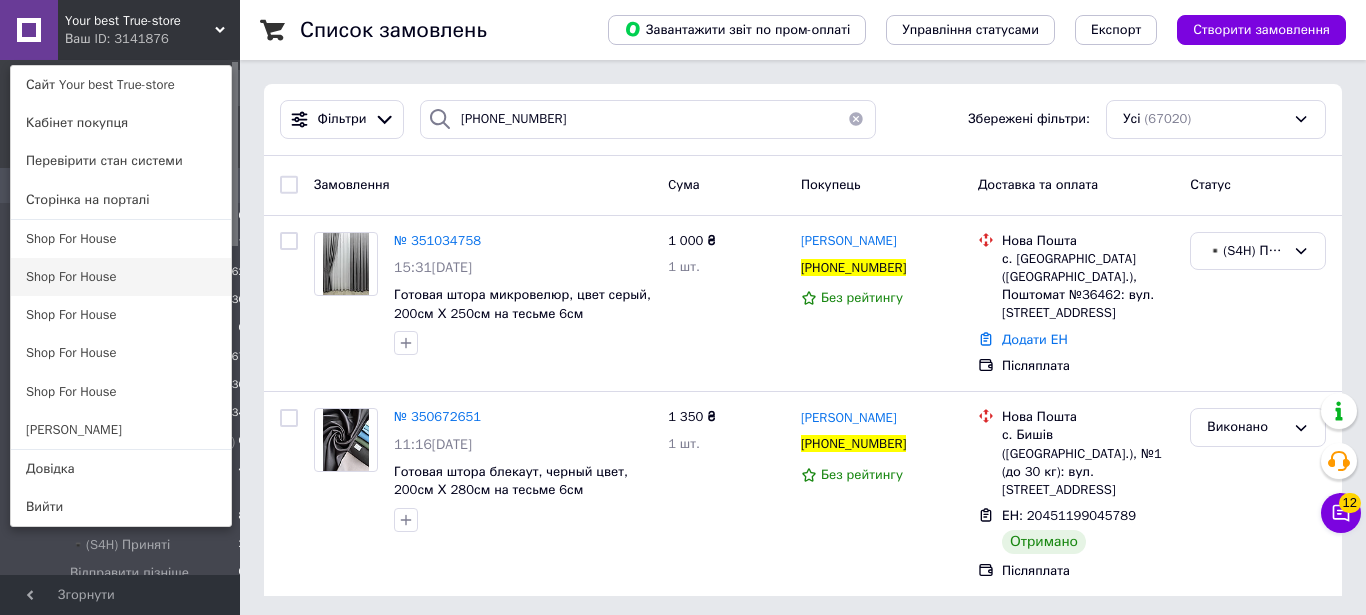 click on "Shop For House" at bounding box center [121, 277] 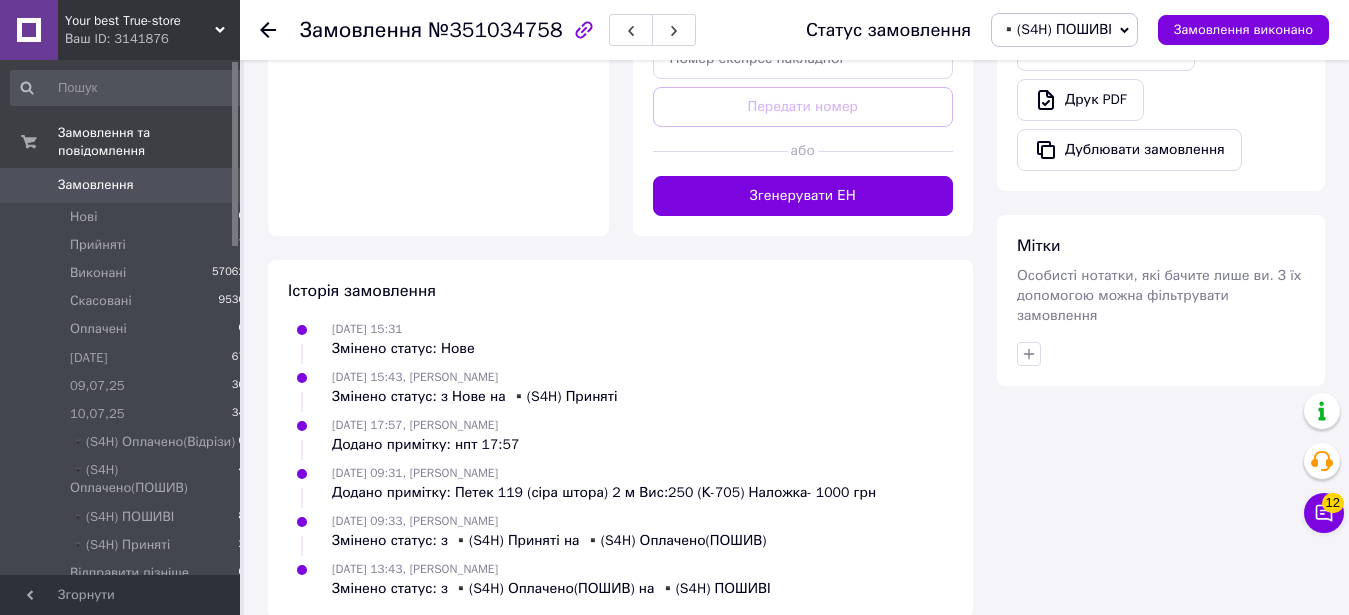 scroll, scrollTop: 991, scrollLeft: 0, axis: vertical 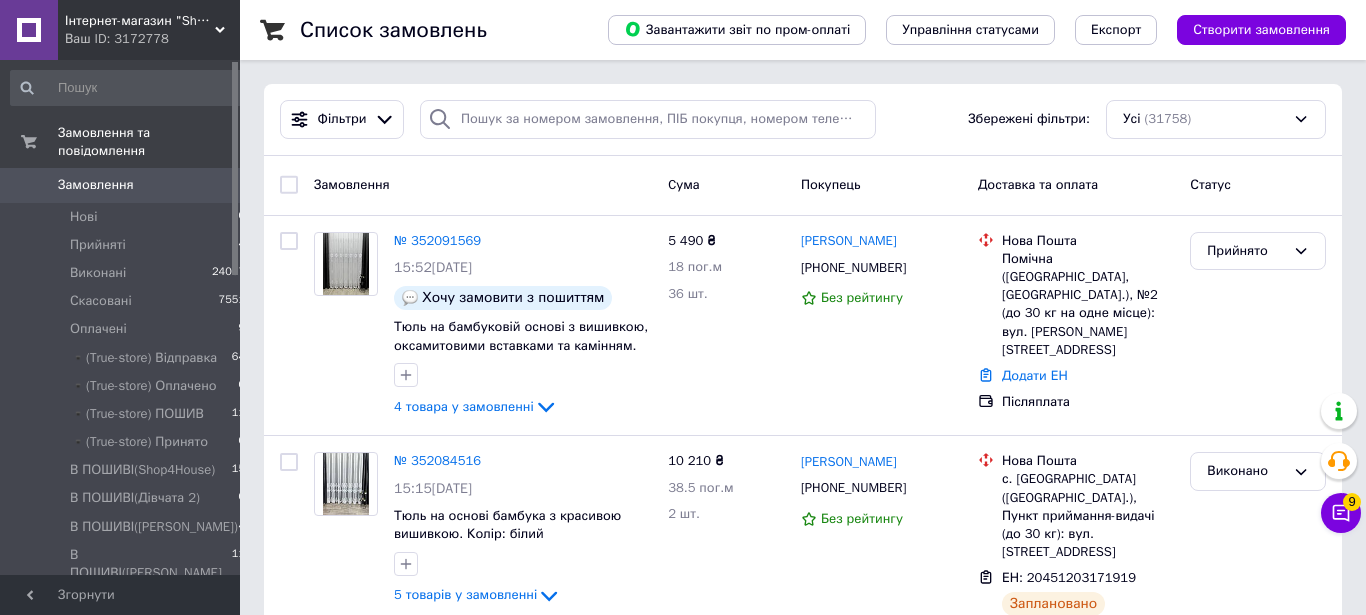 click on "Інтернет-магазин "Shop For House"" at bounding box center (140, 21) 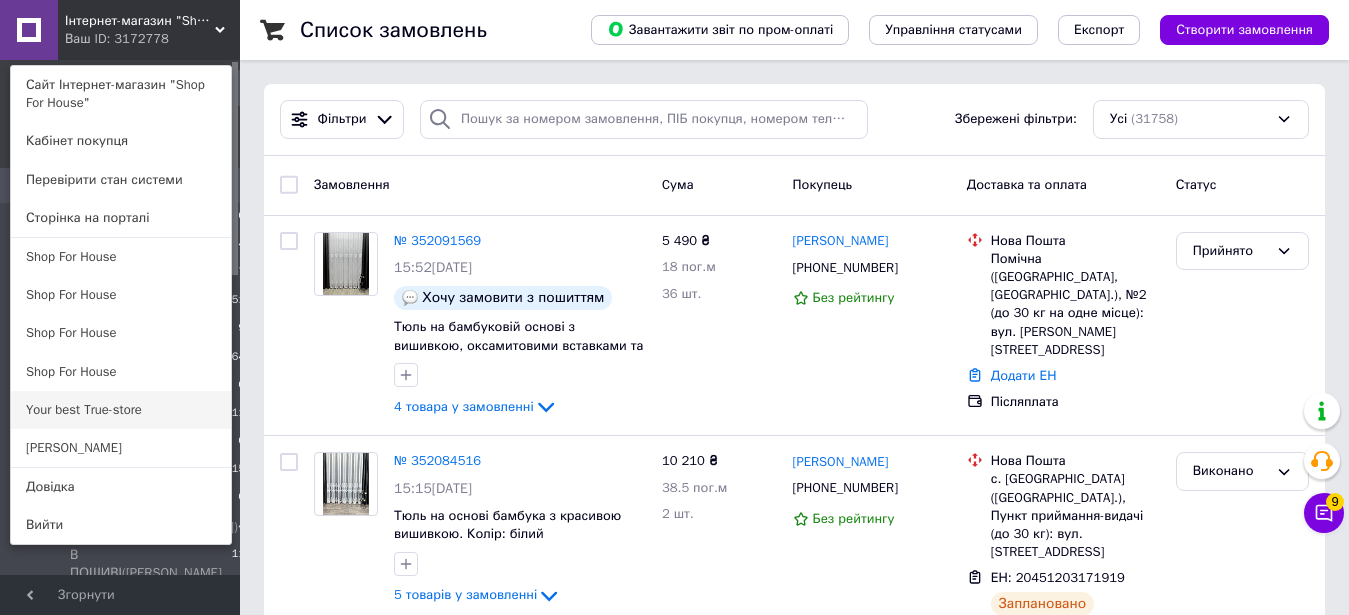 click on "Your best True-store" at bounding box center (121, 410) 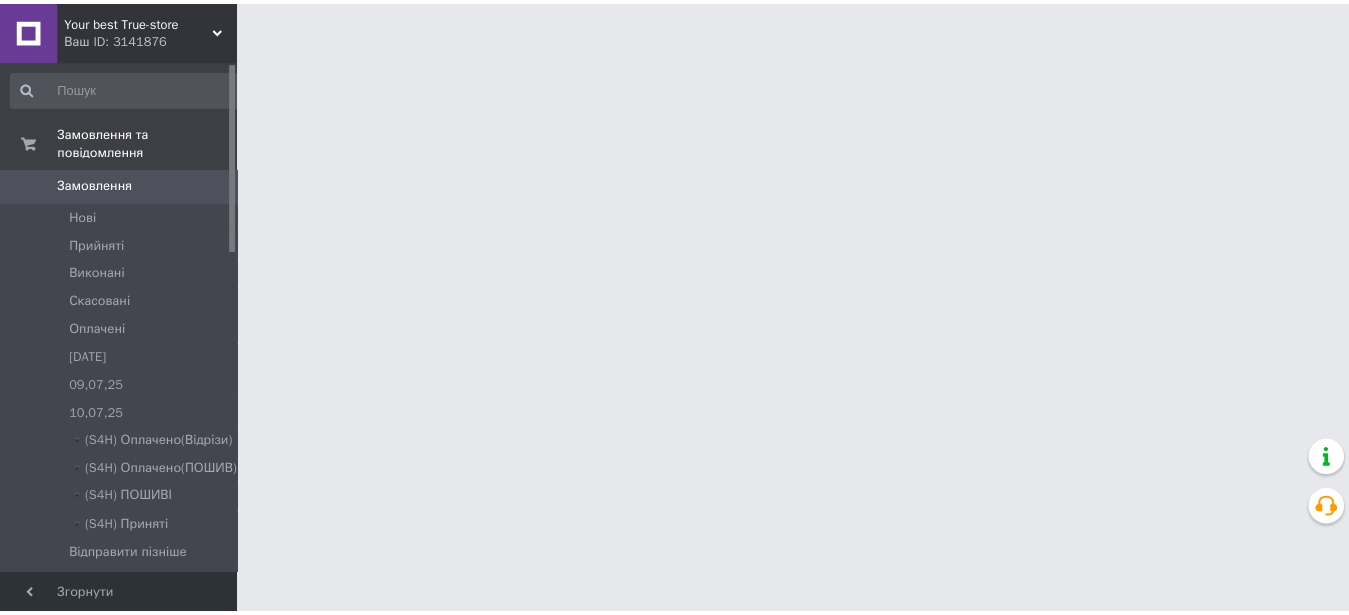 scroll, scrollTop: 0, scrollLeft: 0, axis: both 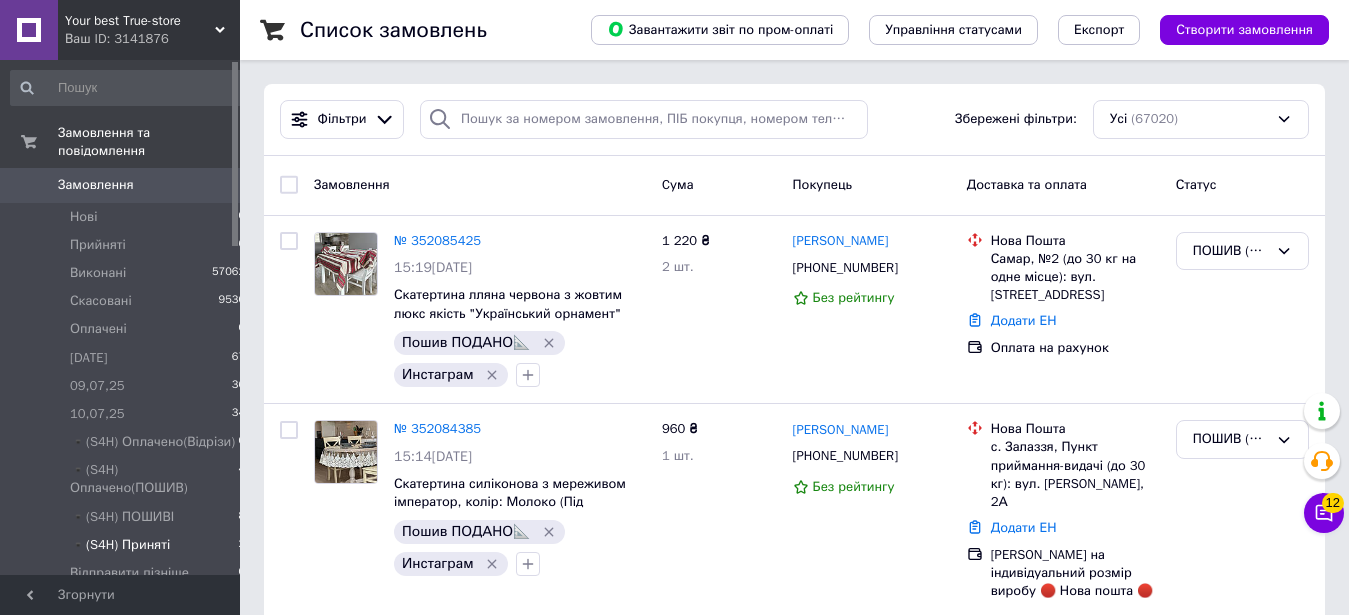 click on "▪️(S4H) Приняті 2" at bounding box center (128, 545) 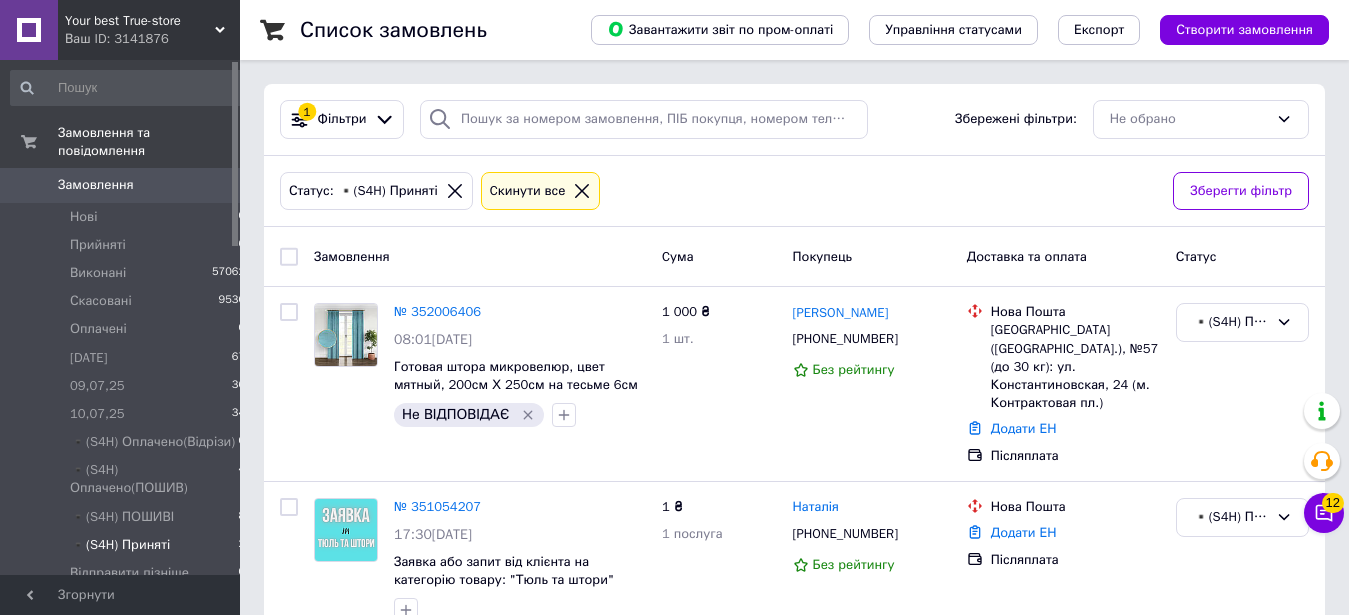 click on "Ваш ID: 3141876" at bounding box center (152, 39) 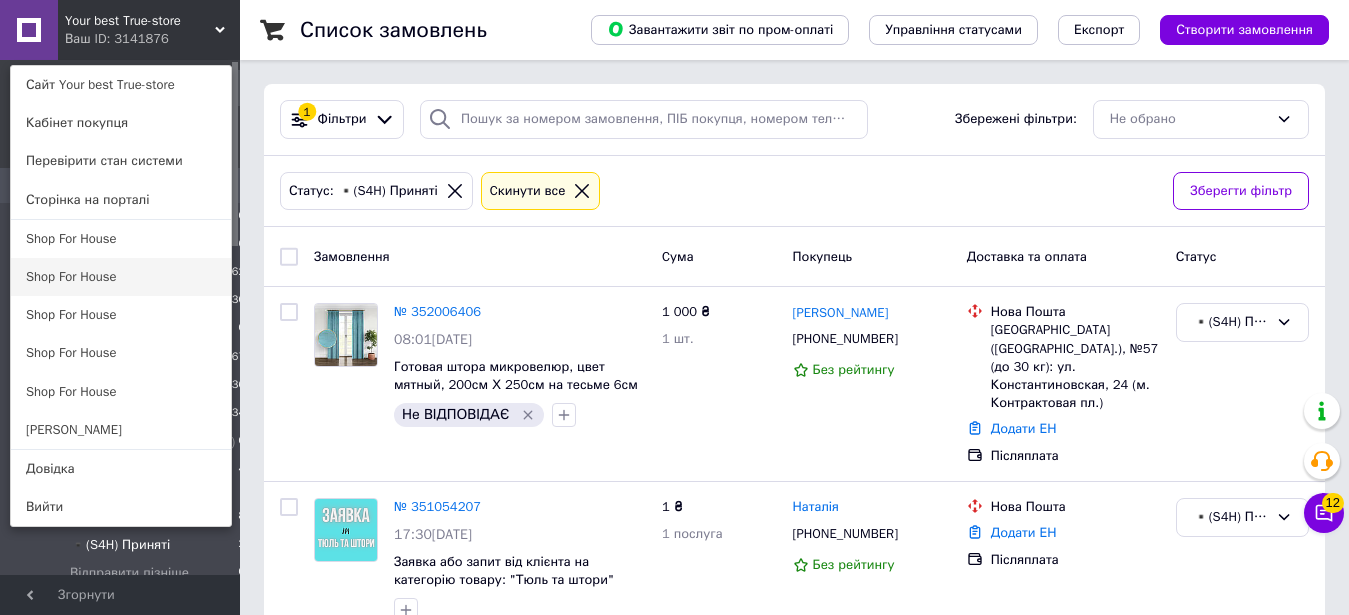 click on "Shop For House" at bounding box center (121, 277) 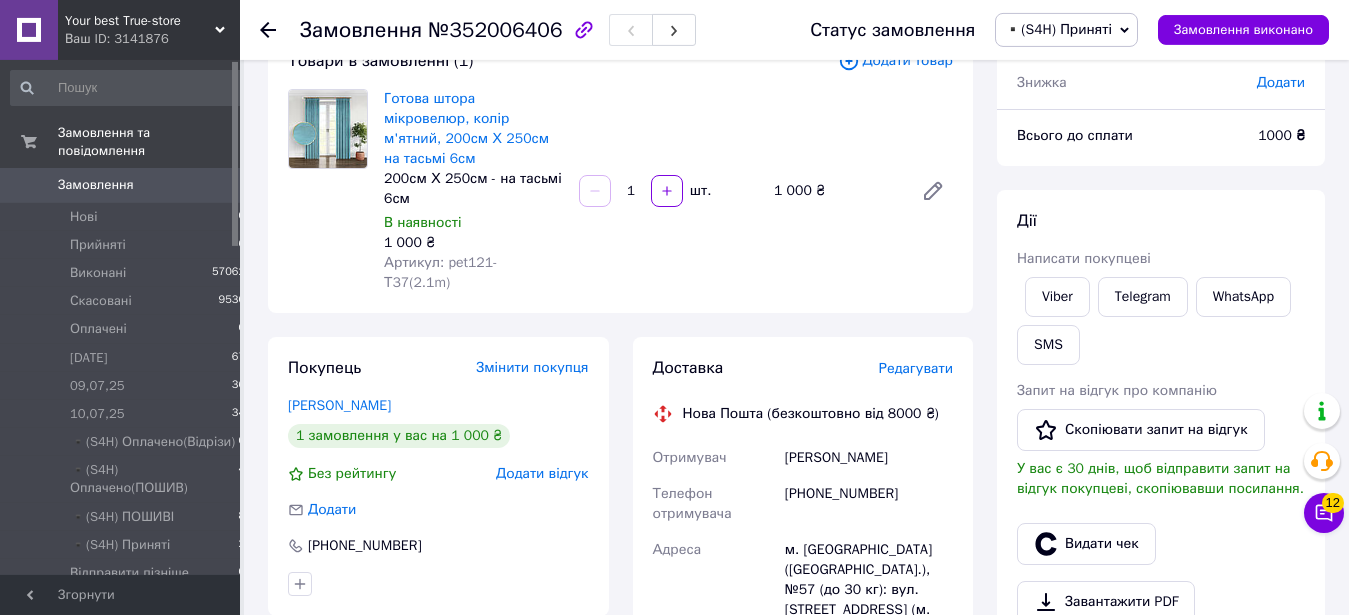 scroll, scrollTop: 102, scrollLeft: 0, axis: vertical 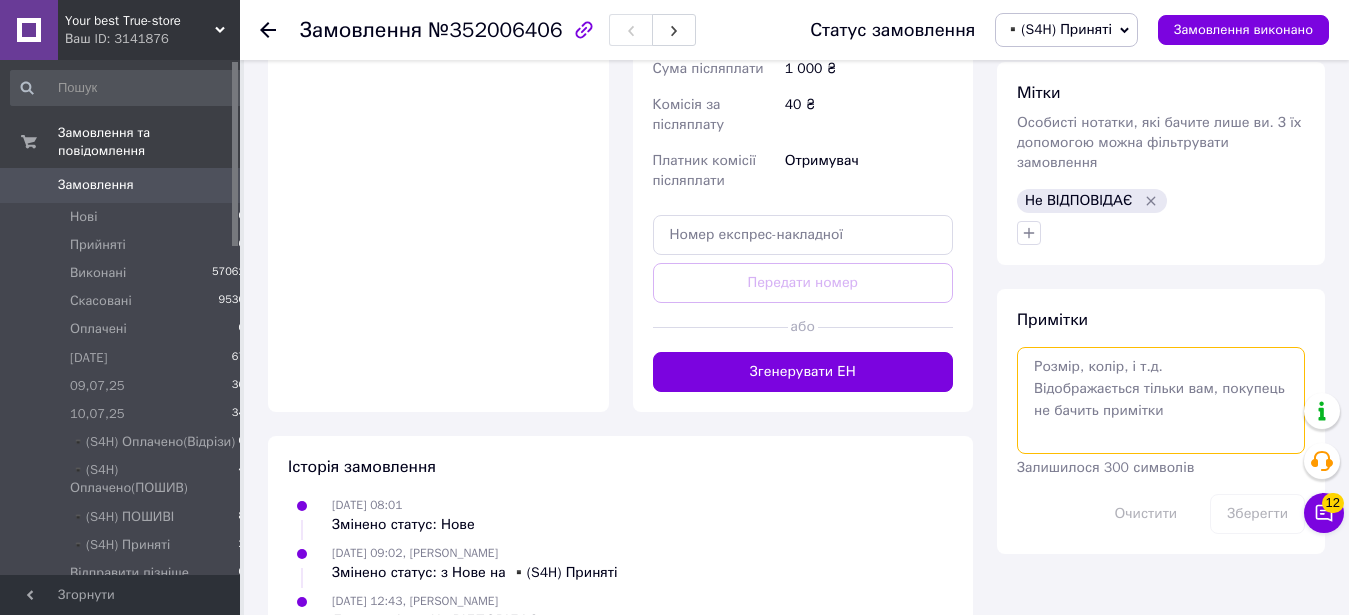 click at bounding box center (1161, 400) 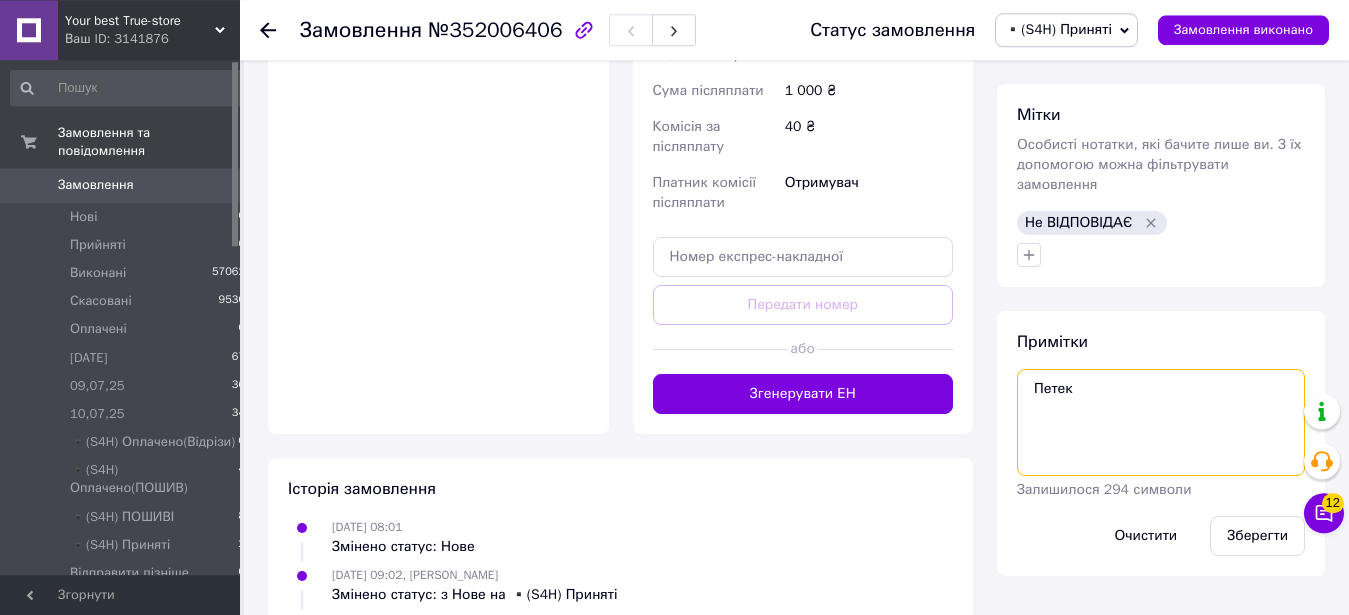 scroll, scrollTop: 847, scrollLeft: 0, axis: vertical 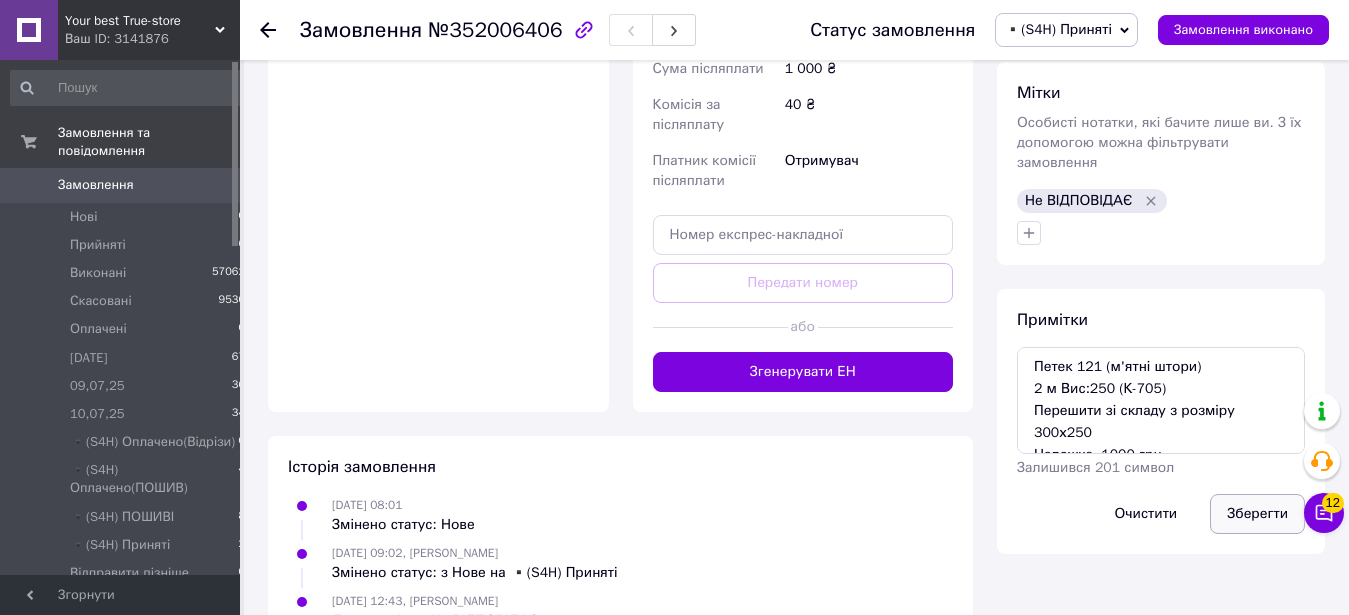 click on "Зберегти" at bounding box center [1257, 514] 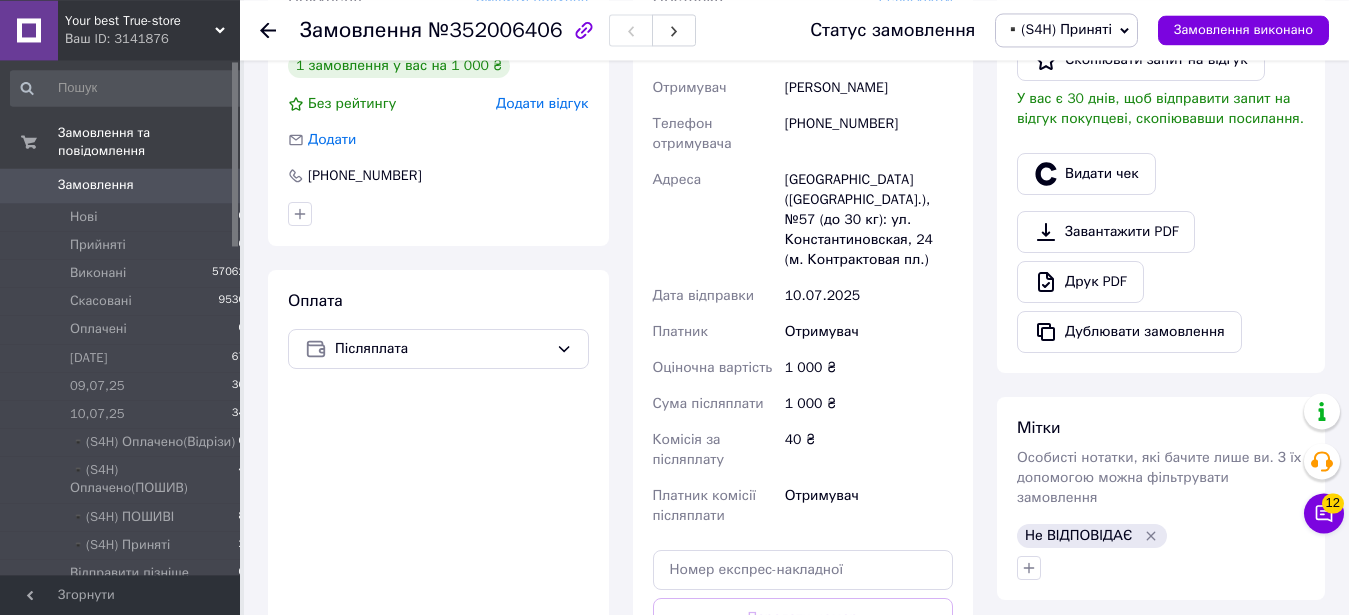 scroll, scrollTop: 816, scrollLeft: 0, axis: vertical 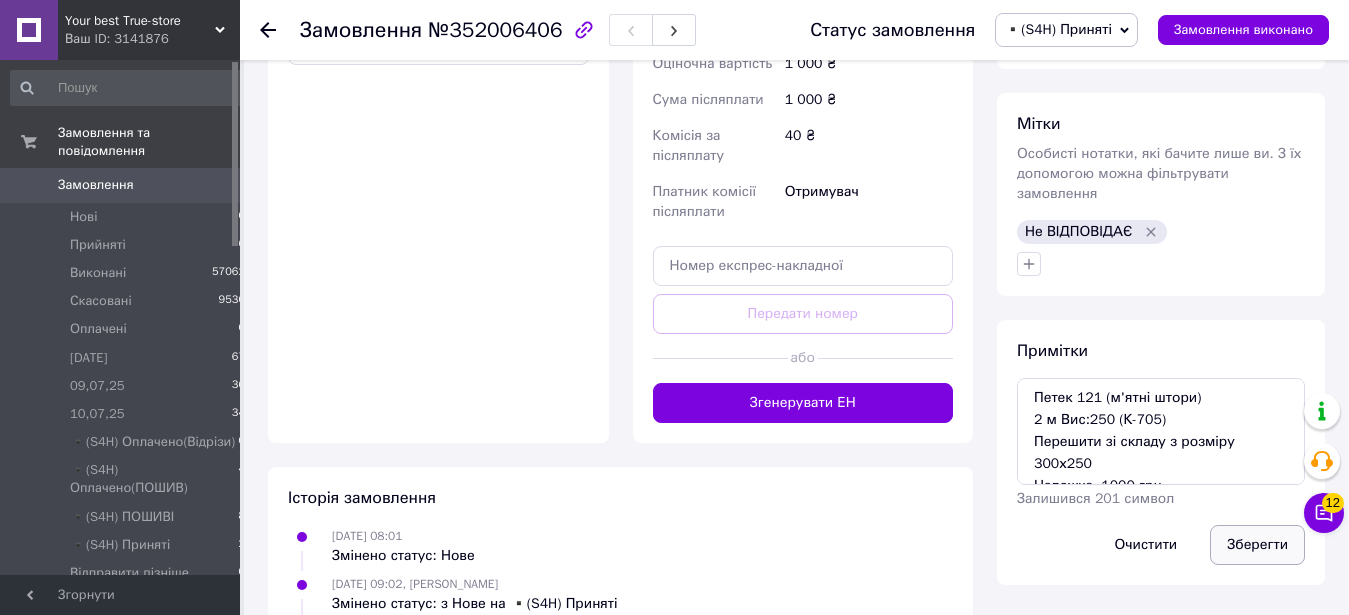 click on "Зберегти" at bounding box center [1257, 545] 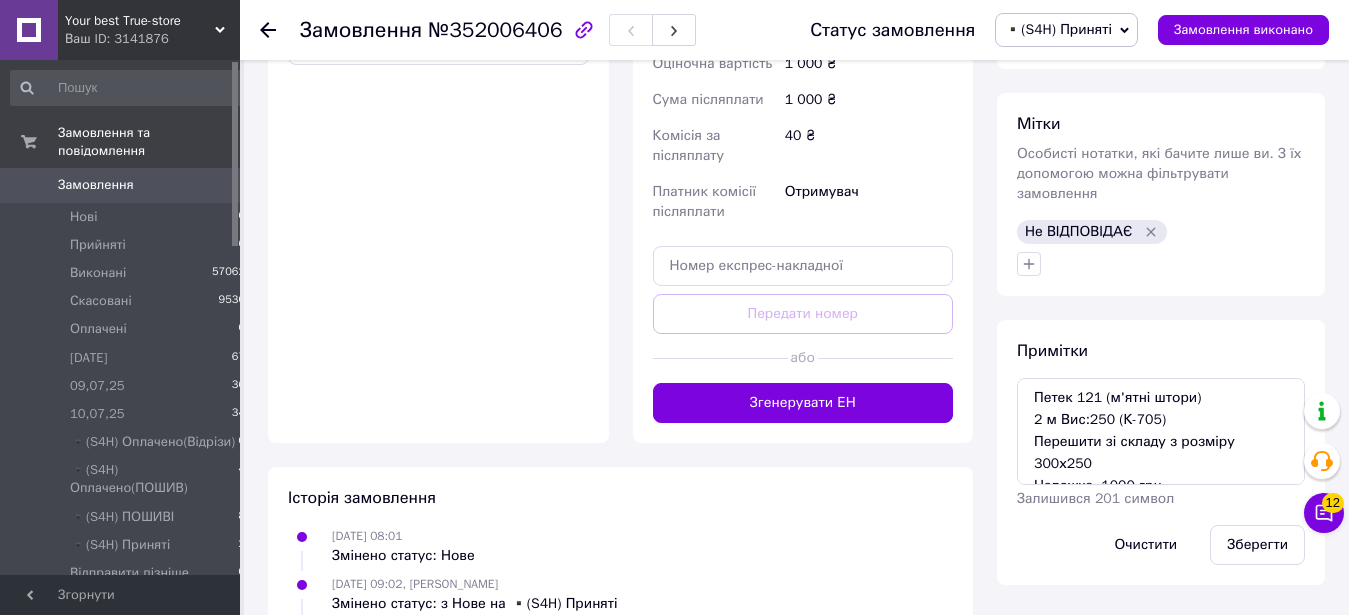 click 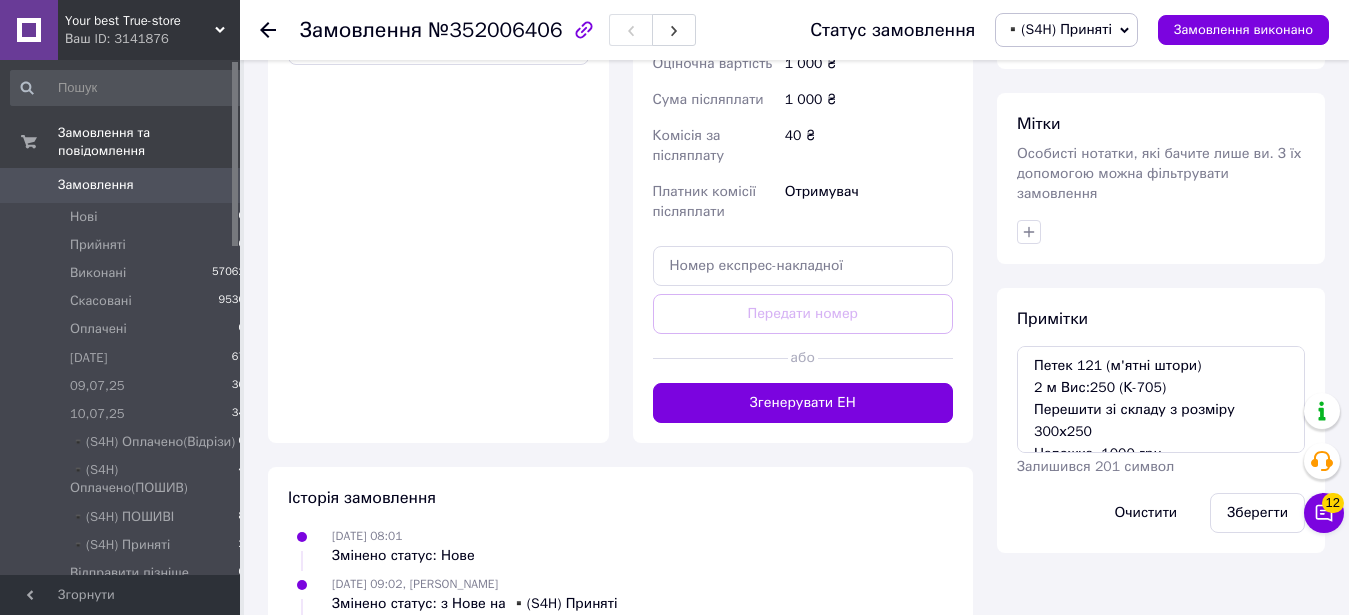 click on "▪️(S4H) Приняті" at bounding box center (1058, 29) 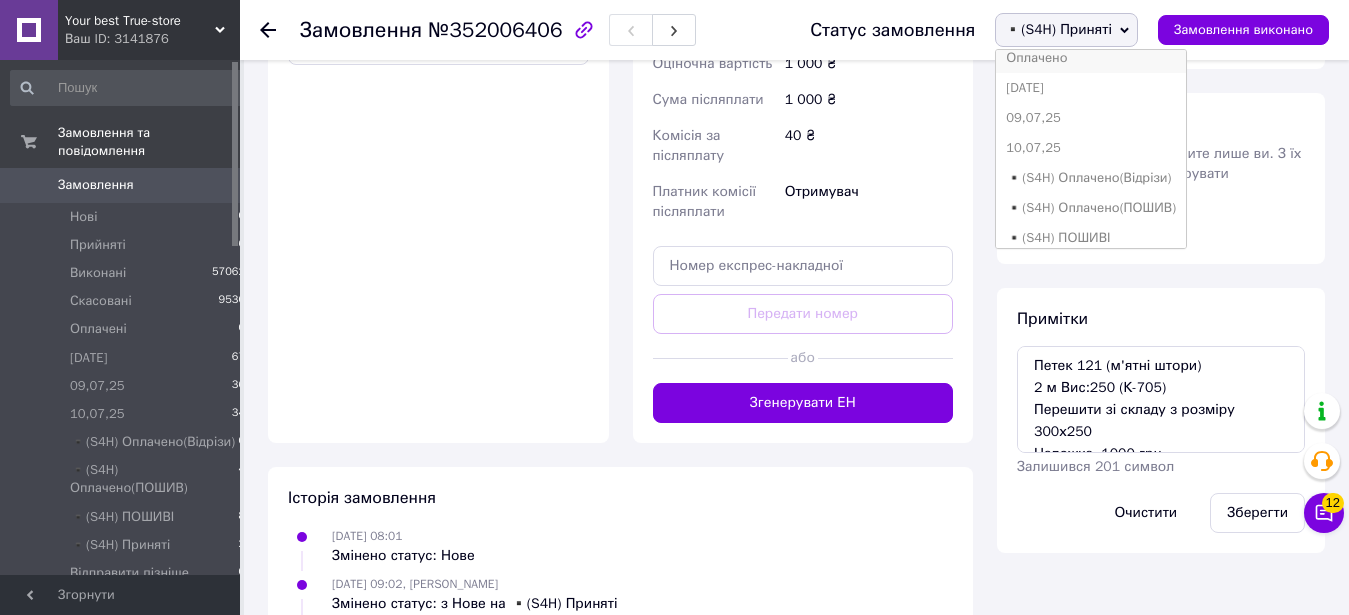 scroll, scrollTop: 204, scrollLeft: 0, axis: vertical 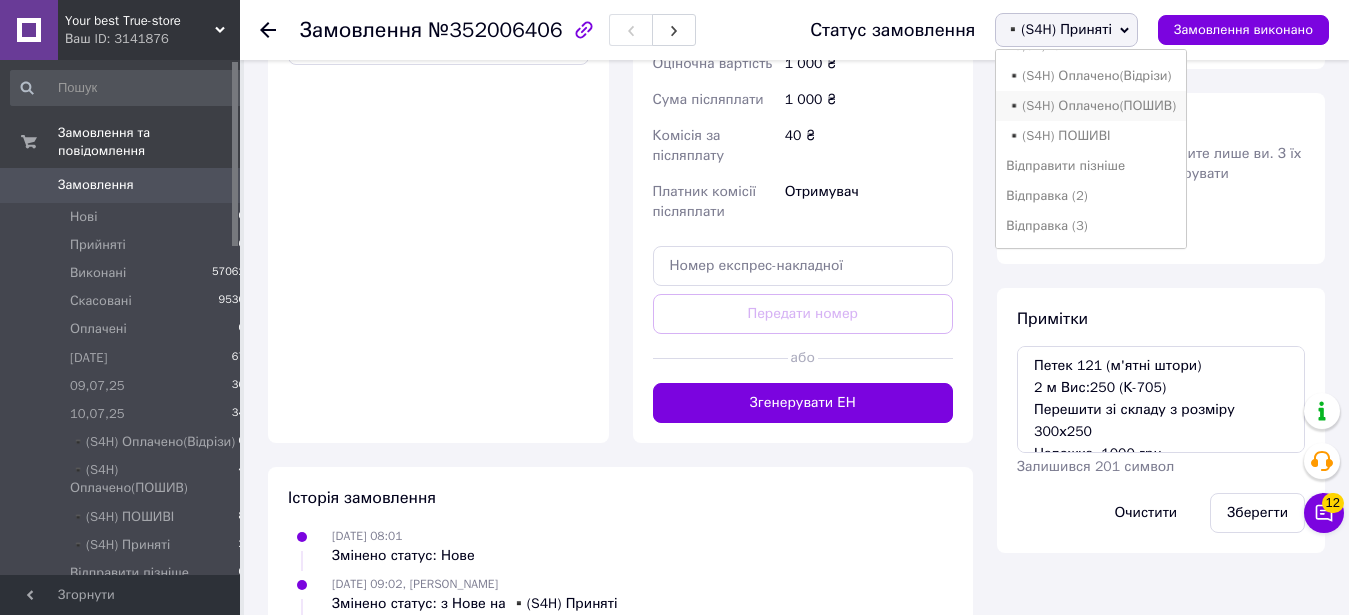 click on "▪️(S4H) Оплачено(ПОШИВ)" at bounding box center (1091, 106) 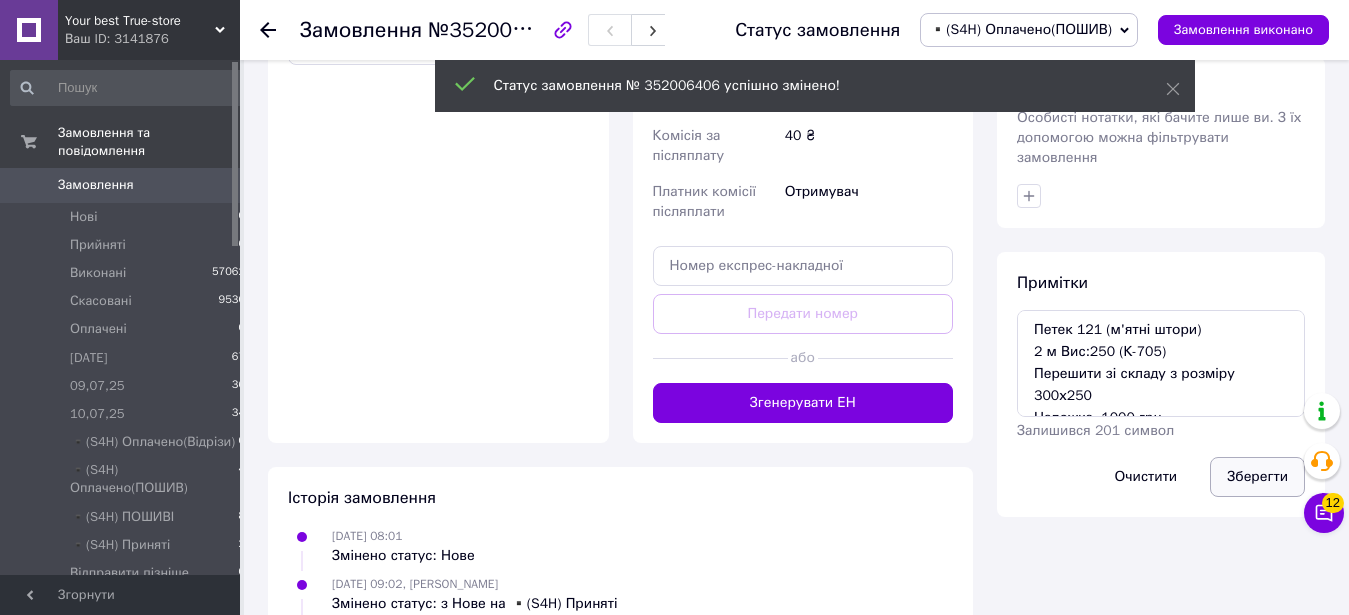 click on "Примітки Петек 121 (м'ятні штори)
2 м Вис:250 (К-705)
Перешити зі складу з розміру 300х250
Наложка- 1000 грн Залишився 201 символ Очистити Зберегти" at bounding box center (1161, 384) 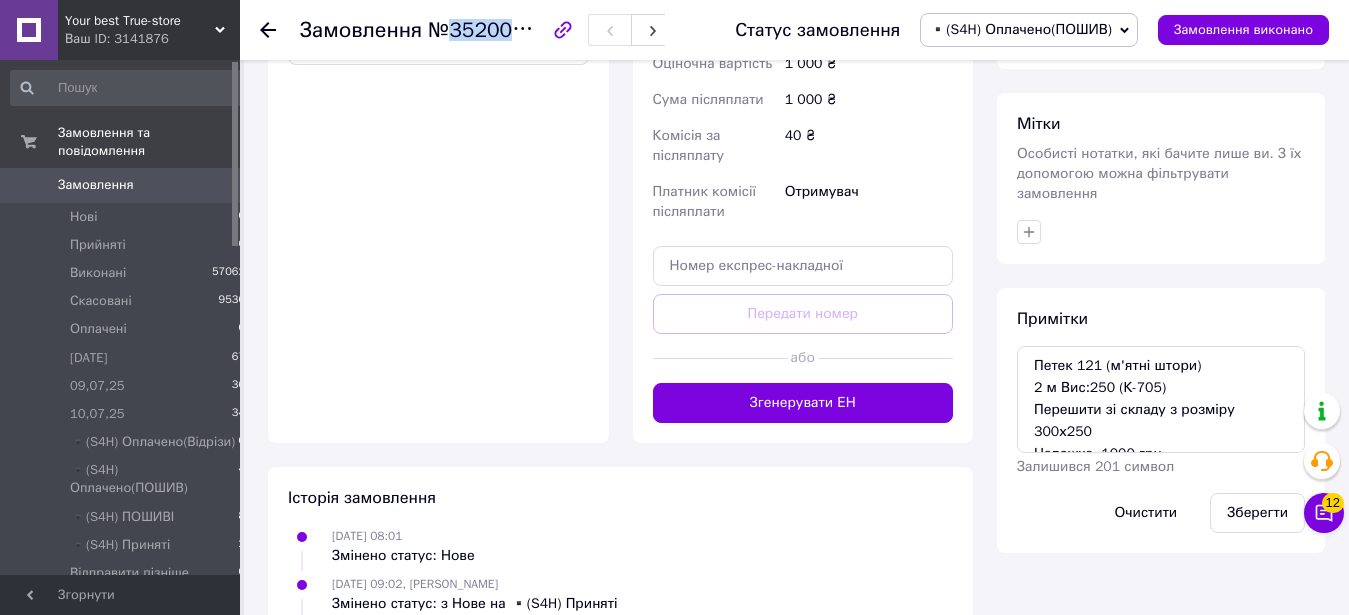 drag, startPoint x: 448, startPoint y: 33, endPoint x: 543, endPoint y: 43, distance: 95.524864 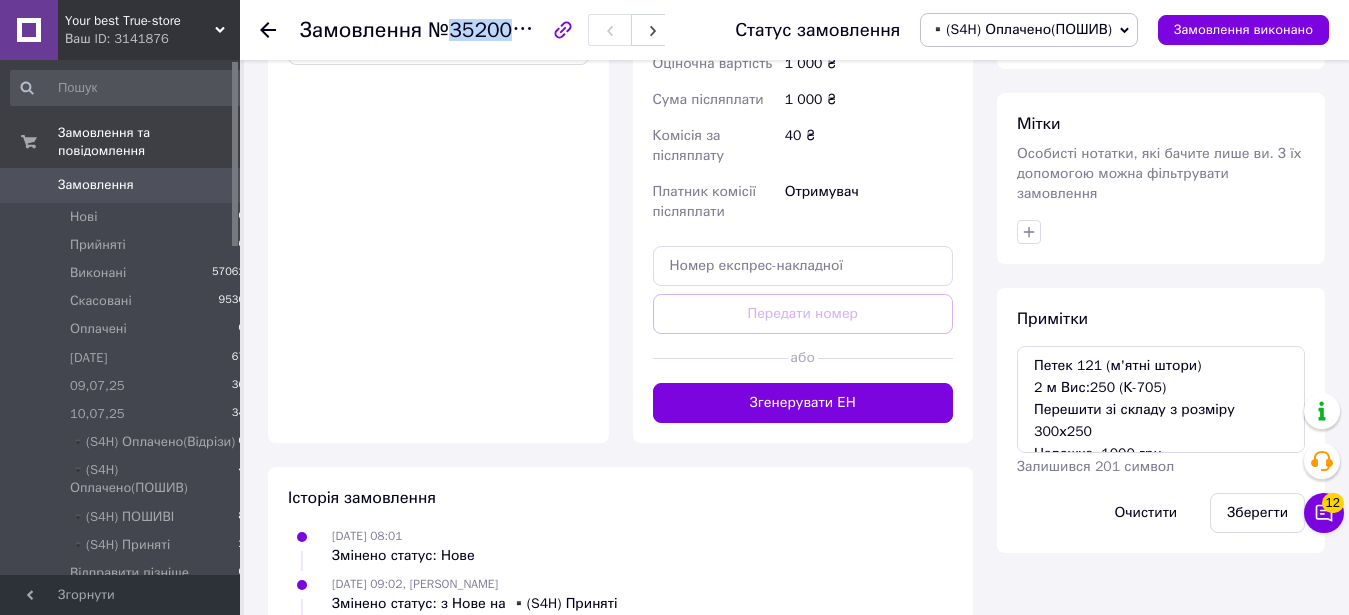 click on "Замовлення №352006406 Статус замовлення ▪️(S4H) Оплачено(ПОШИВ) Прийнято Виконано Скасовано Оплачено 08.07.25 09,07,25 10,07,25 ▪️(S4H) Оплачено(Відрізи) ▪️(S4H) ПОШИВІ ▪️(S4H) Приняті Відправити пізніше Відправка (2) Відправка (3) Відправка РЕЗЕРВ (1) Відправка РЕЗЕРВ (2) Обмін/Заміна ОПЛАЧЕНІ (СКАТЕРКА) Очікує товару Пледи ПОШИВ ПОШИВ (Скатерка) Реквізити надано Товар на відправку (День) Замовлення виконано Замовлення з сайту 10.07.2025 | 08:01 Товари в замовленні (1) Додати товар Готова штора мікровелюр, колір м'ятний, 200см Х 250см на тасьмі 6см 200см Х 250см - на тасьмі 6см В наявності 1 000 ₴ 1" at bounding box center [796, 33] 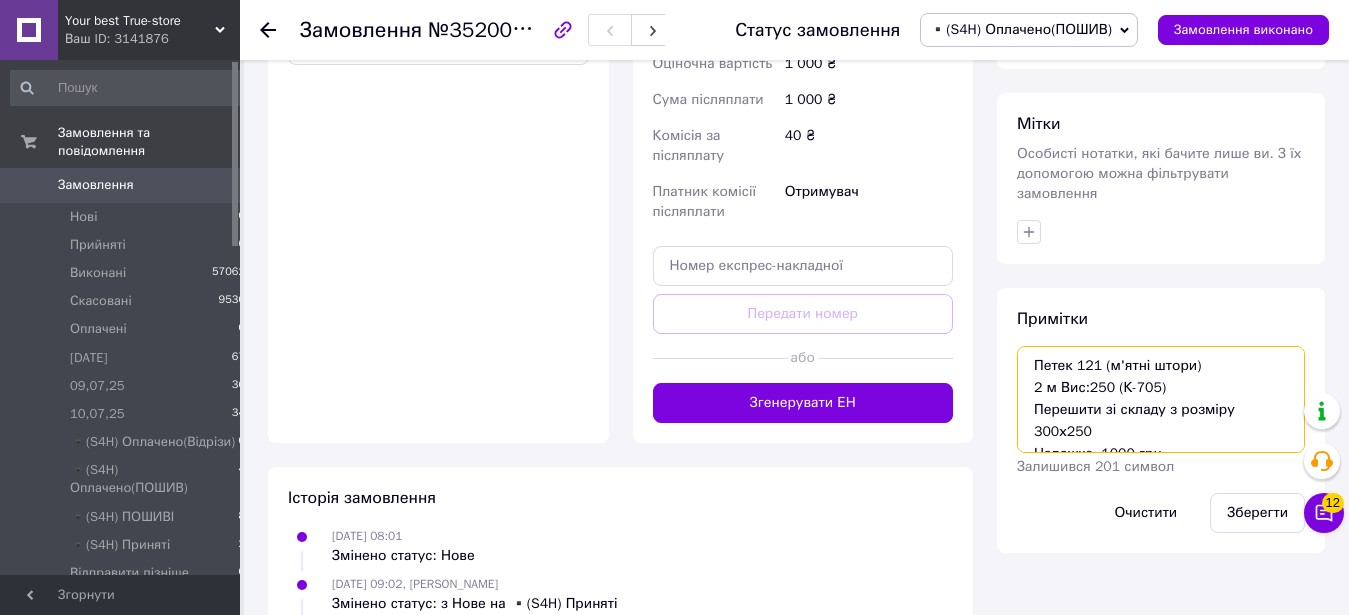 drag, startPoint x: 1033, startPoint y: 342, endPoint x: 1286, endPoint y: 389, distance: 257.32858 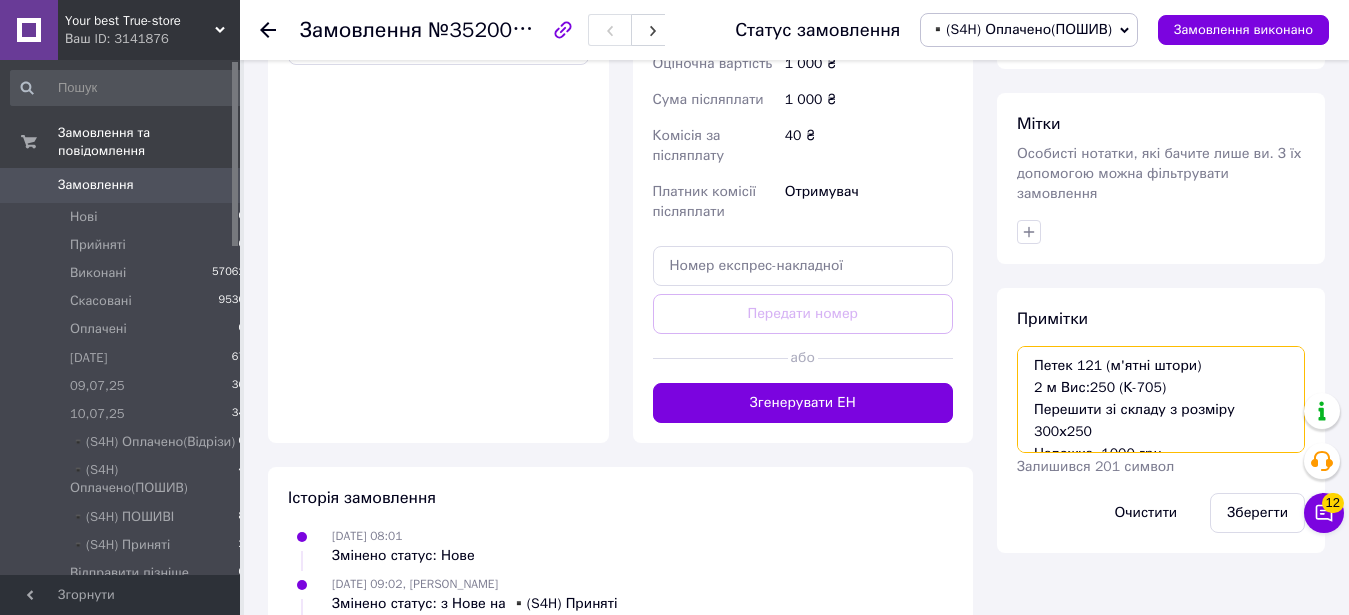 click on "Петек 121 (м'ятні штори)
2 м Вис:250 (К-705)
Перешити зі складу з розміру 300х250
Наложка- 1000 грн" at bounding box center (1161, 399) 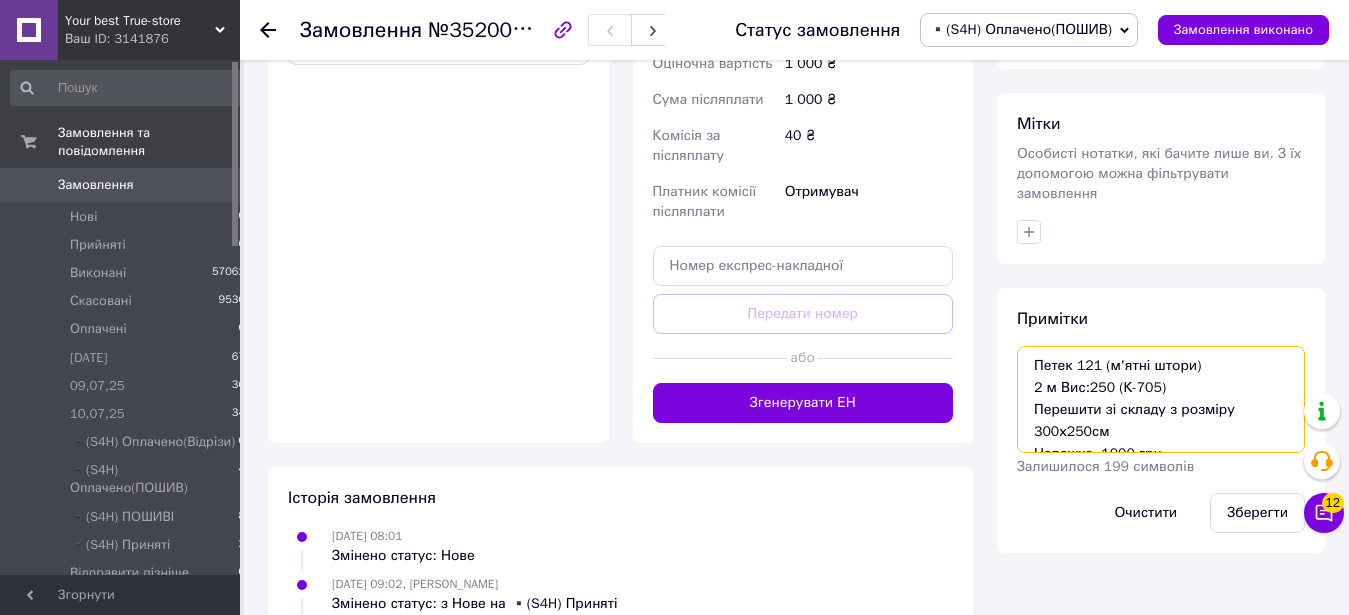 type on "Петек 121 (м'ятні штори)
2 м Вис:250 (К-705)
Перешити зі складу з розміру 300х250см
Наложка- 1000 грн" 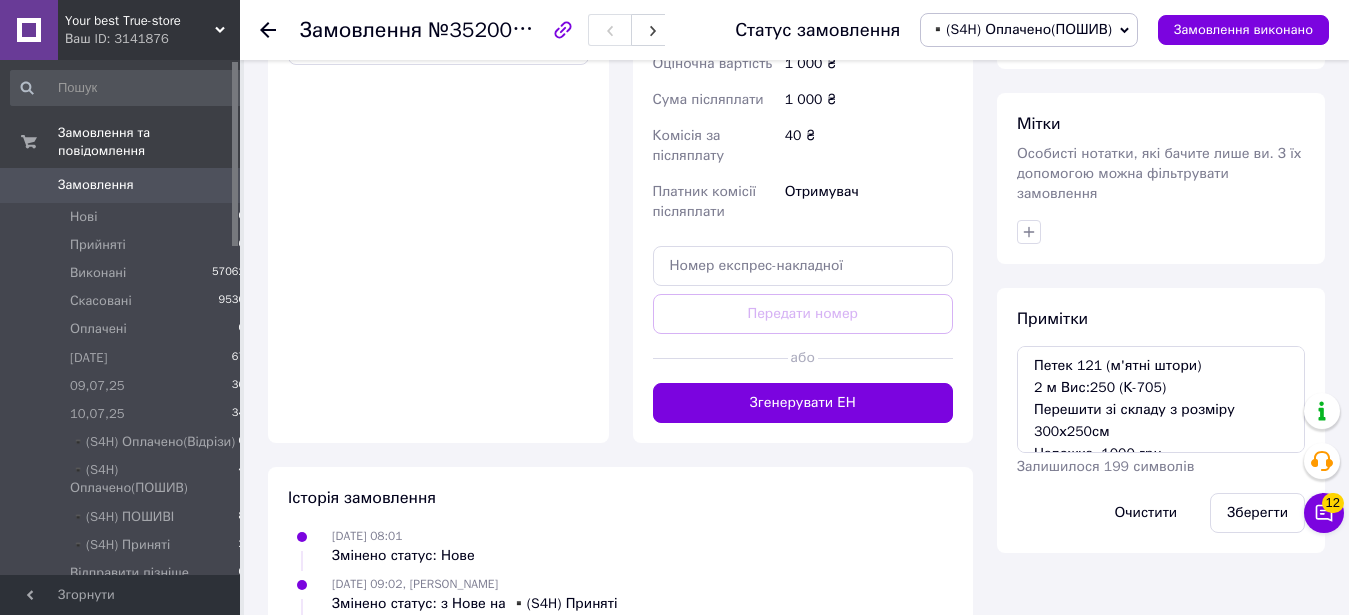 click on "Зберегти" at bounding box center (1257, 513) 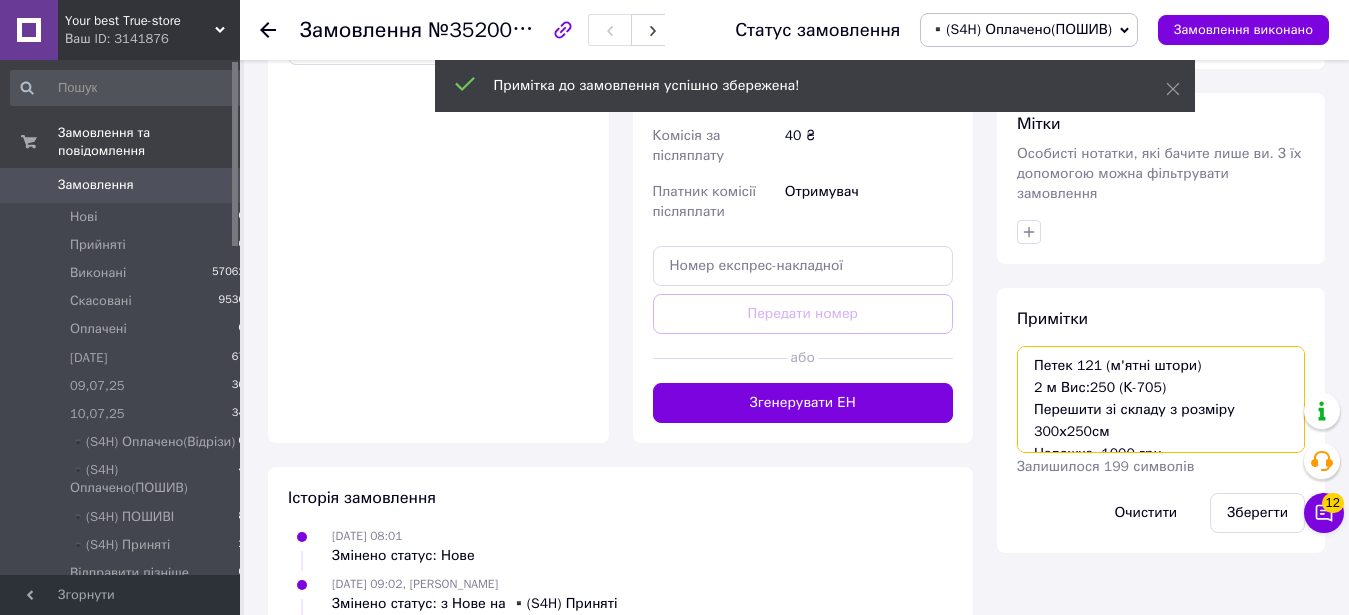 drag, startPoint x: 1034, startPoint y: 314, endPoint x: 1108, endPoint y: 381, distance: 99.824844 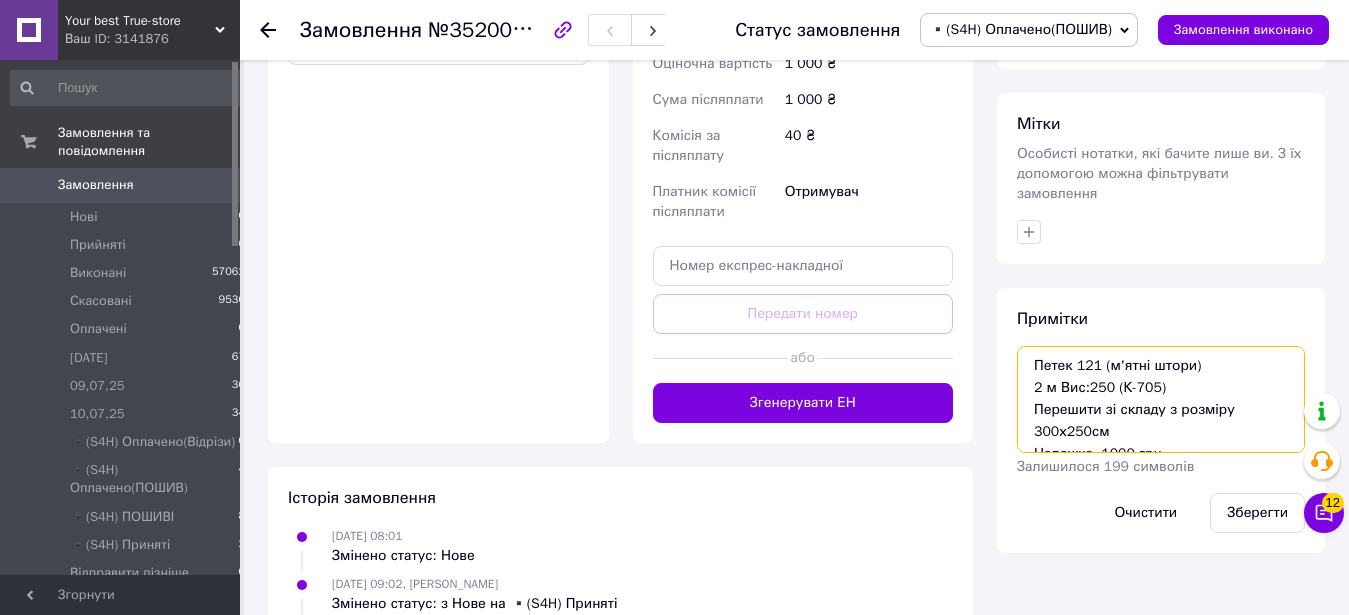 drag, startPoint x: 1105, startPoint y: 388, endPoint x: 1051, endPoint y: 373, distance: 56.044624 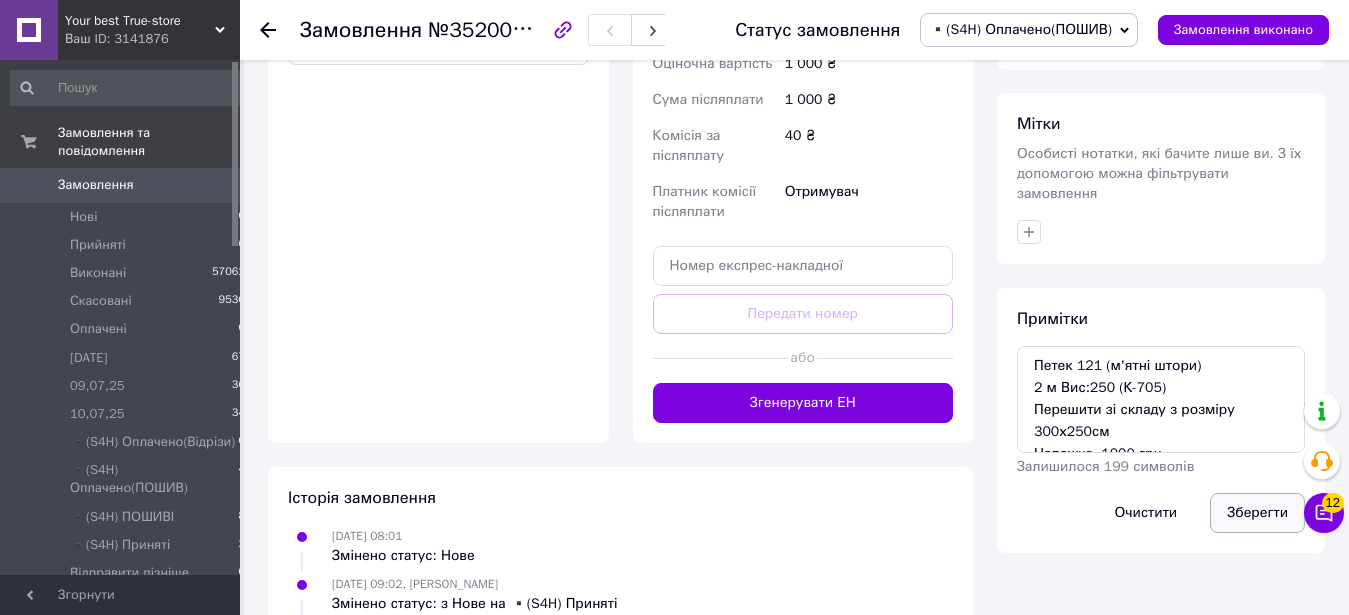 click on "Зберегти" at bounding box center (1257, 513) 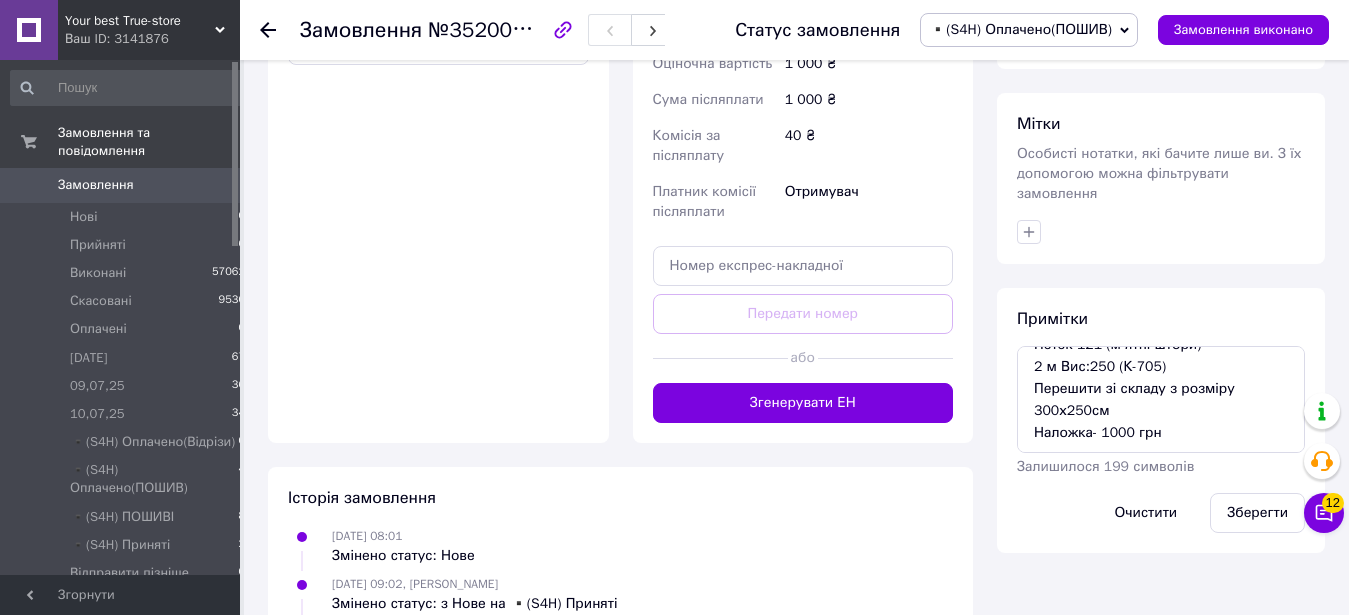scroll, scrollTop: 0, scrollLeft: 0, axis: both 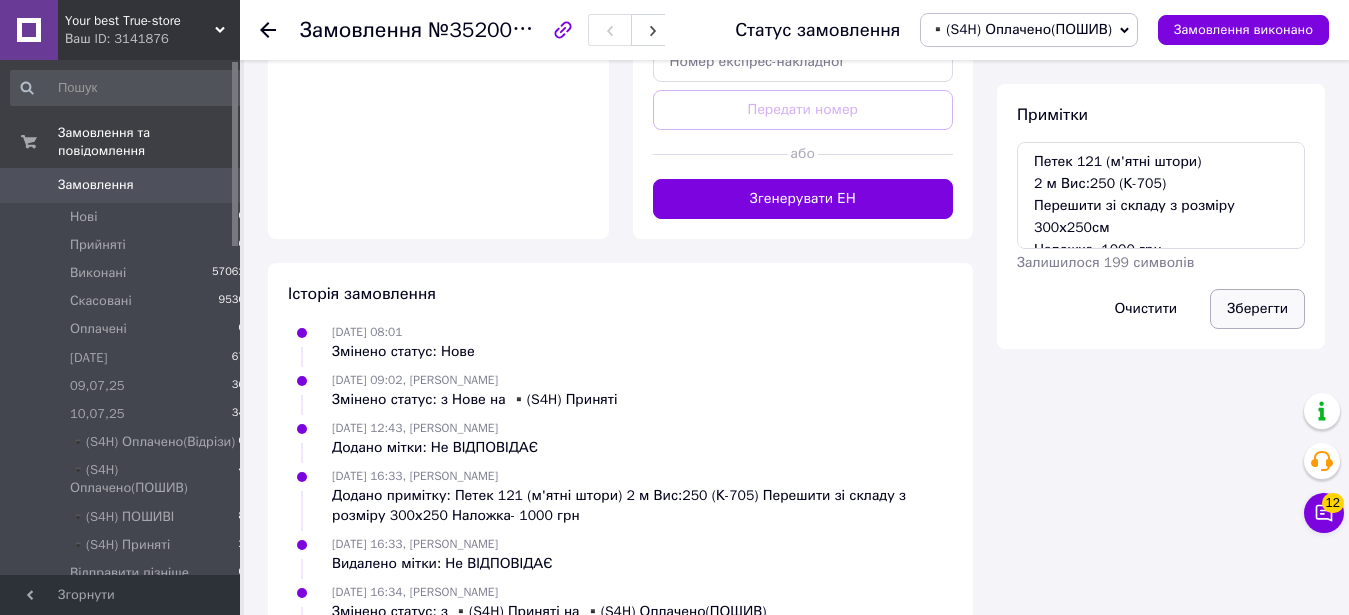 click on "Зберегти" at bounding box center [1257, 309] 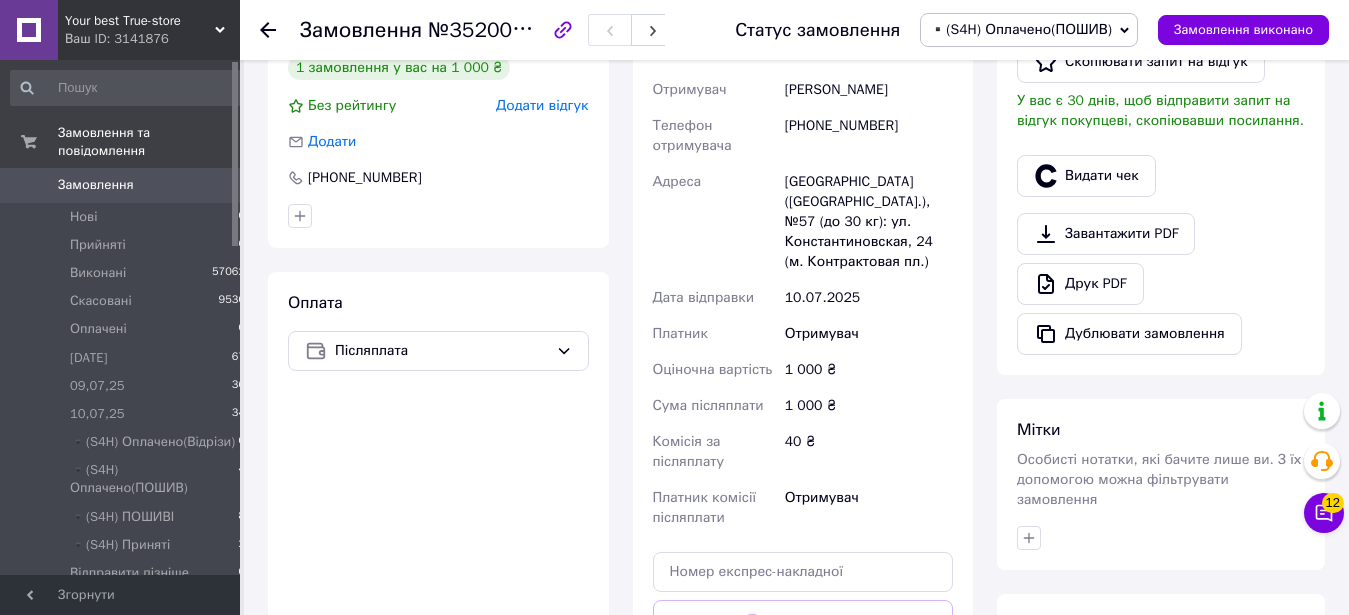 scroll, scrollTop: 0, scrollLeft: 0, axis: both 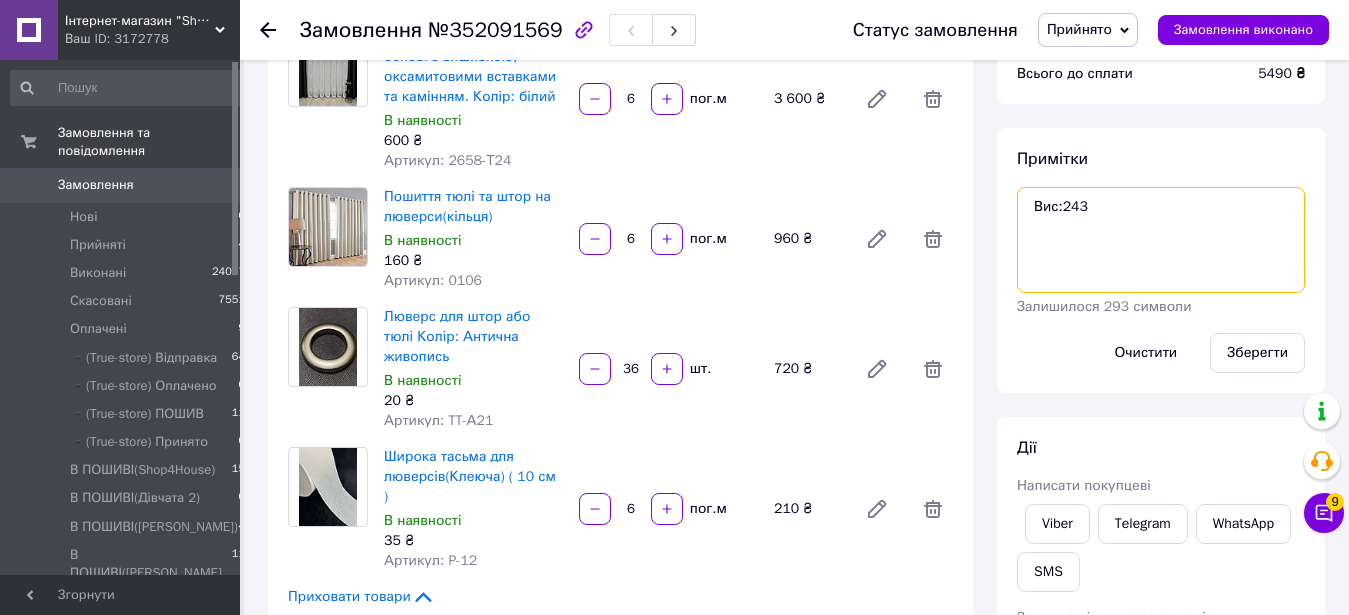 drag, startPoint x: 1111, startPoint y: 209, endPoint x: 1010, endPoint y: 210, distance: 101.00495 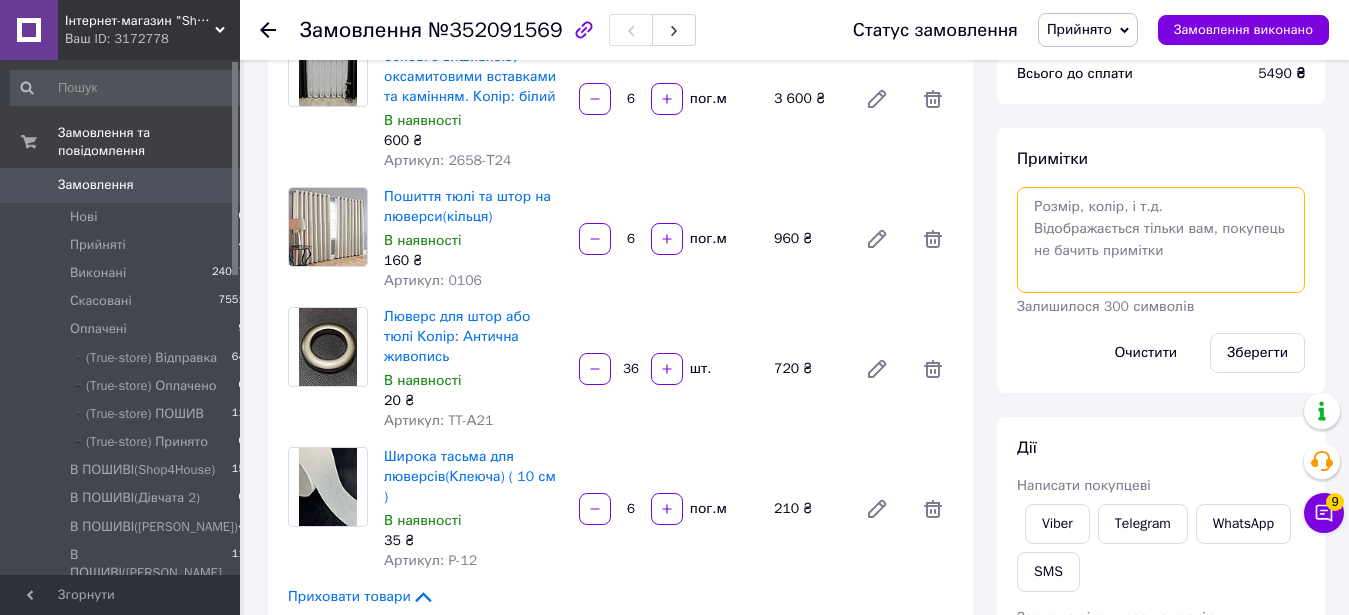paste on "2658 білий (тюль бамбук з оксамитовими вставками)
6 м Вис:243 (на люверсах TT-А21- 36 шт.)
Ціна- 5490 грн
Аванс- 1700 грн" 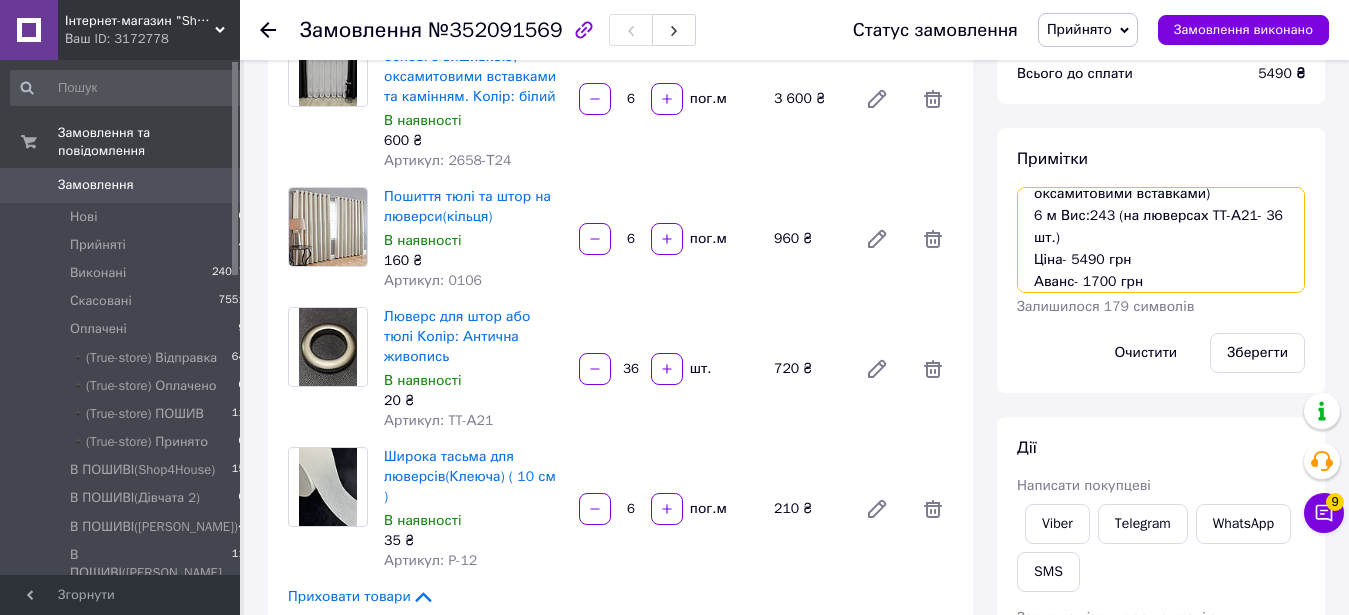 scroll, scrollTop: 5, scrollLeft: 0, axis: vertical 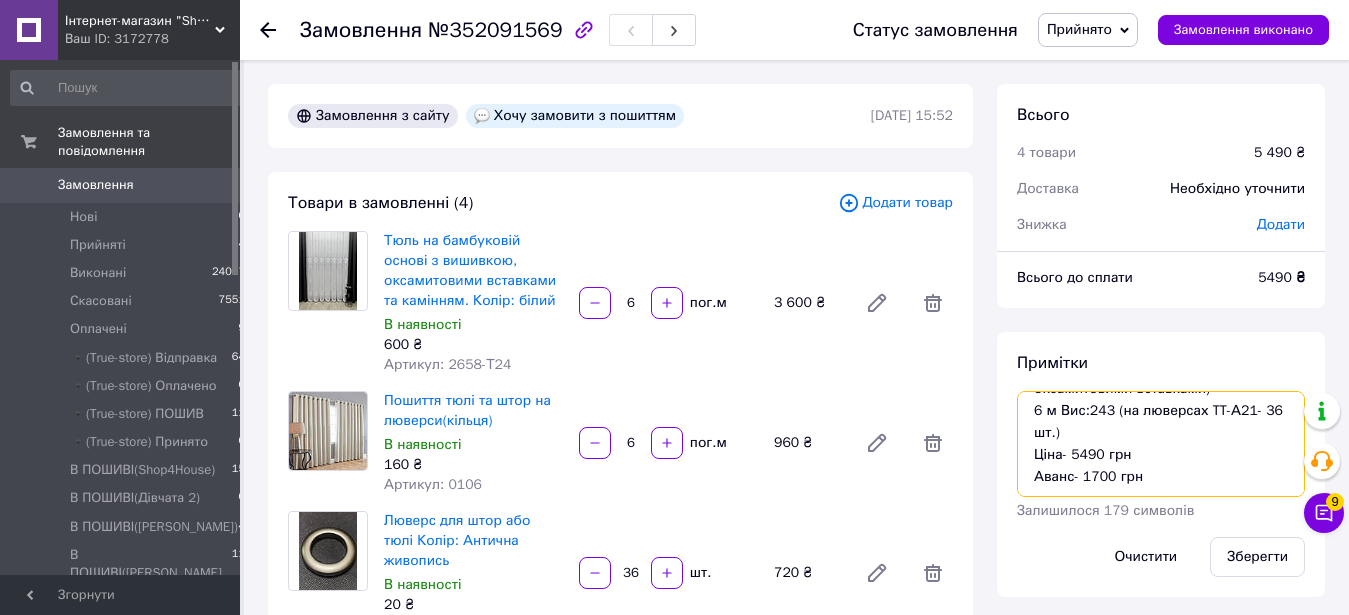 type on "2658 білий (тюль бамбук з оксамитовими вставками)
6 м Вис:243 (на люверсах TT-А21- 36 шт.)
Ціна- 5490 грн
Аванс- 1700 грн" 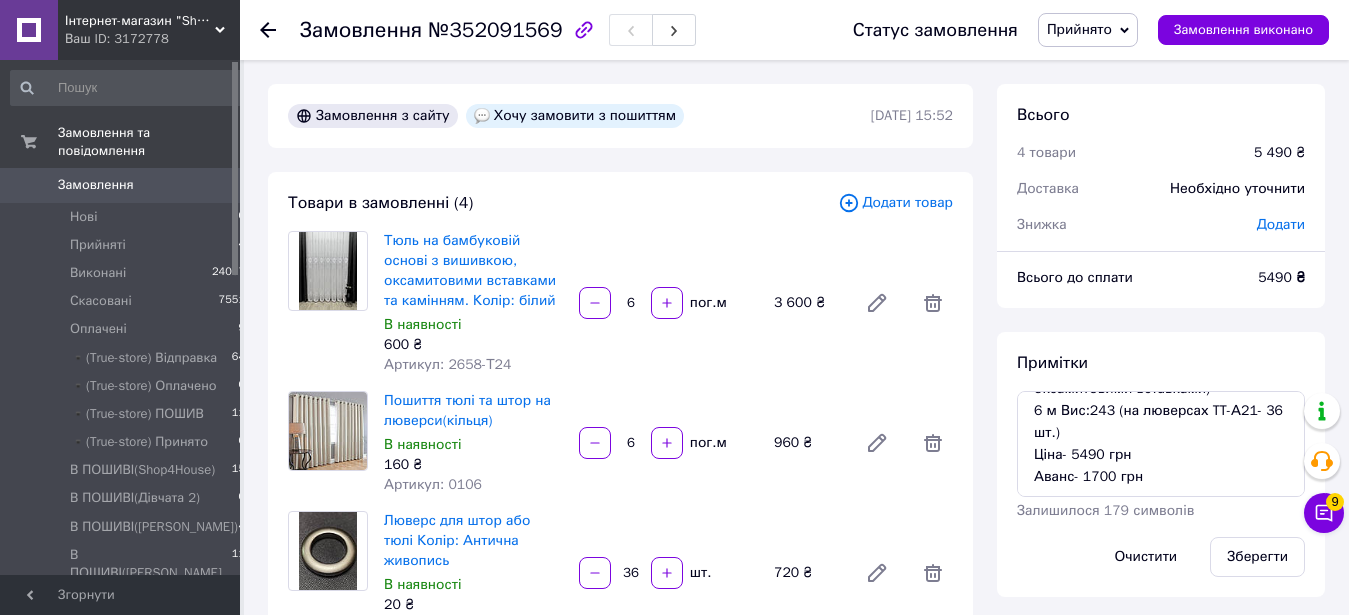 click on "Прийнято" at bounding box center (1079, 29) 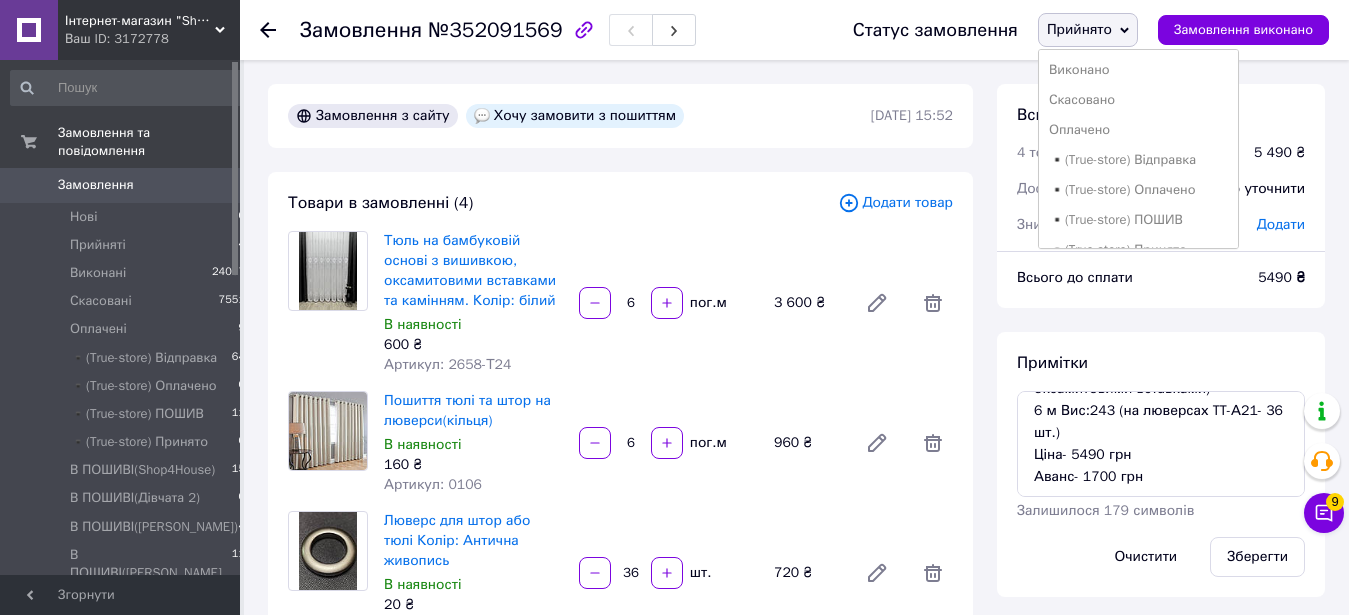 scroll, scrollTop: 306, scrollLeft: 0, axis: vertical 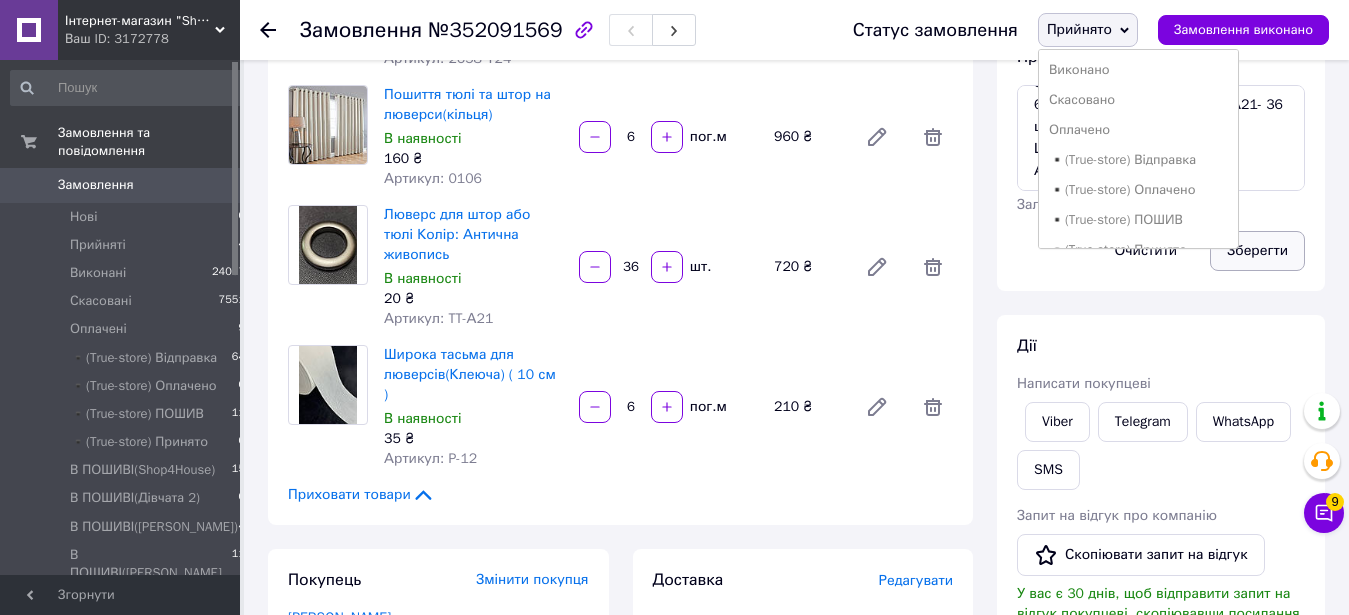 click on "Зберегти" at bounding box center [1257, 251] 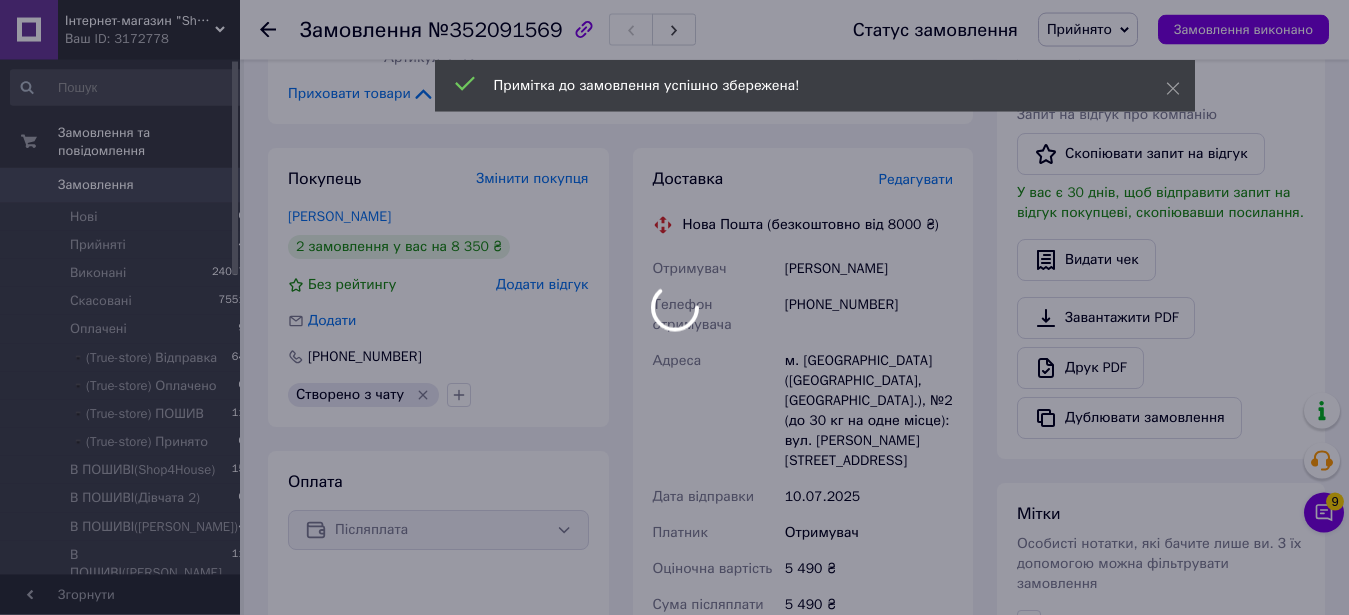 scroll, scrollTop: 714, scrollLeft: 0, axis: vertical 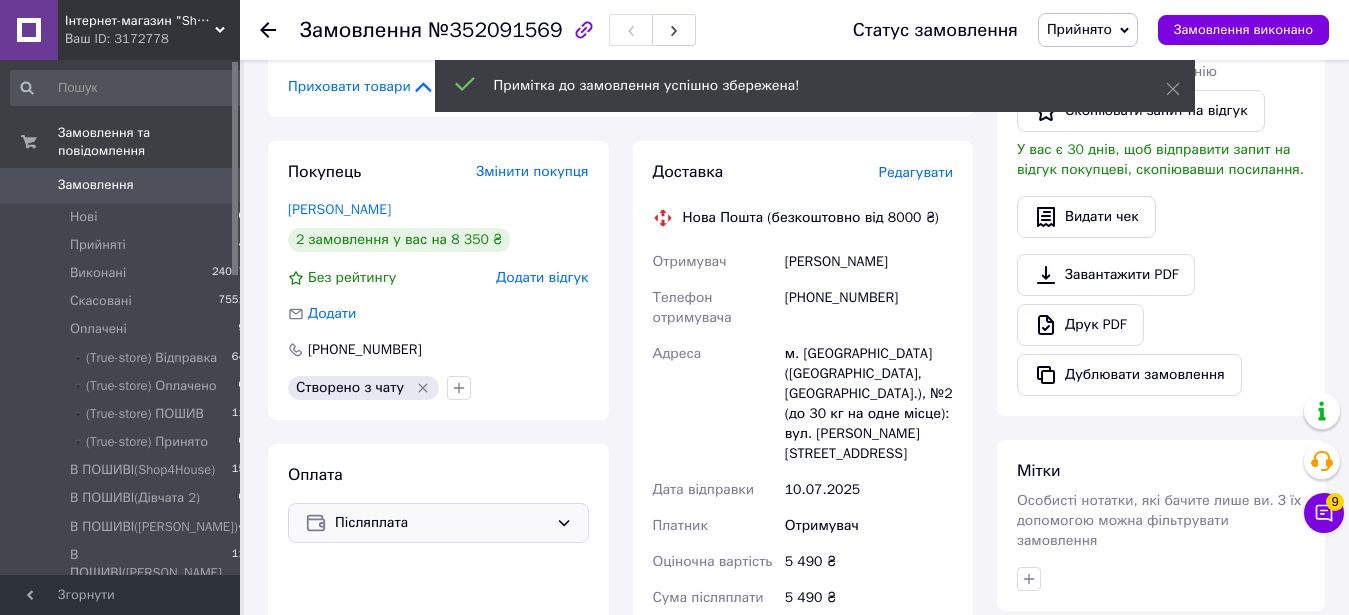 click on "Післяплата" at bounding box center [441, 523] 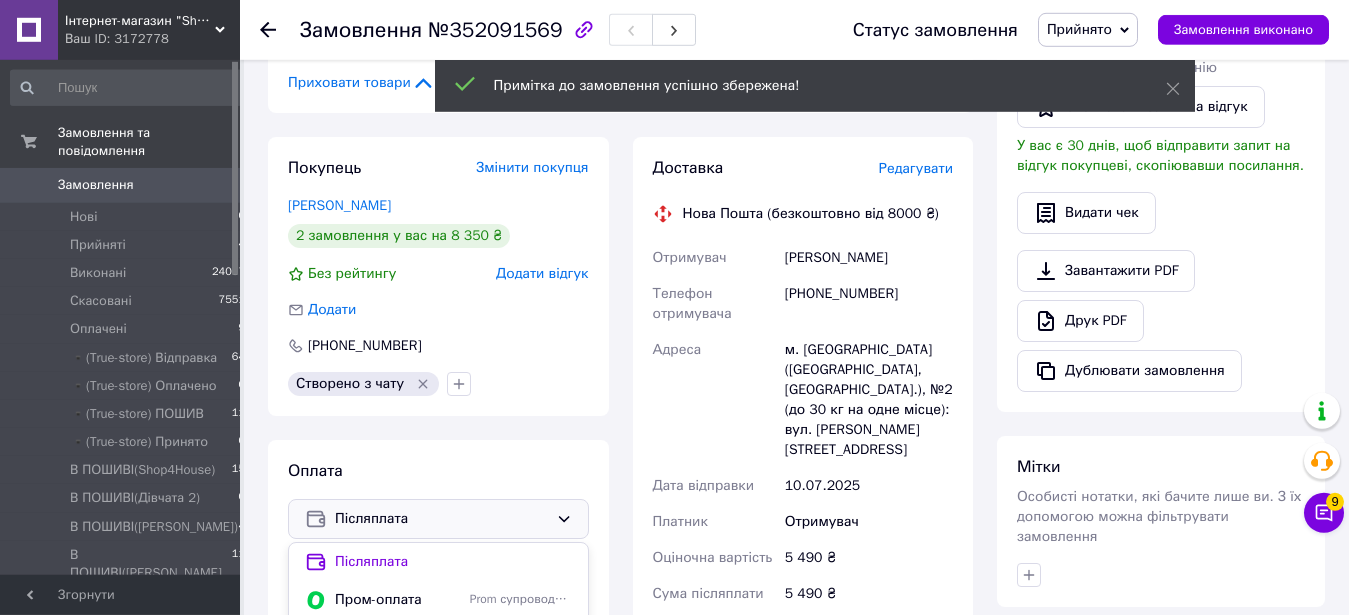 scroll, scrollTop: 1020, scrollLeft: 0, axis: vertical 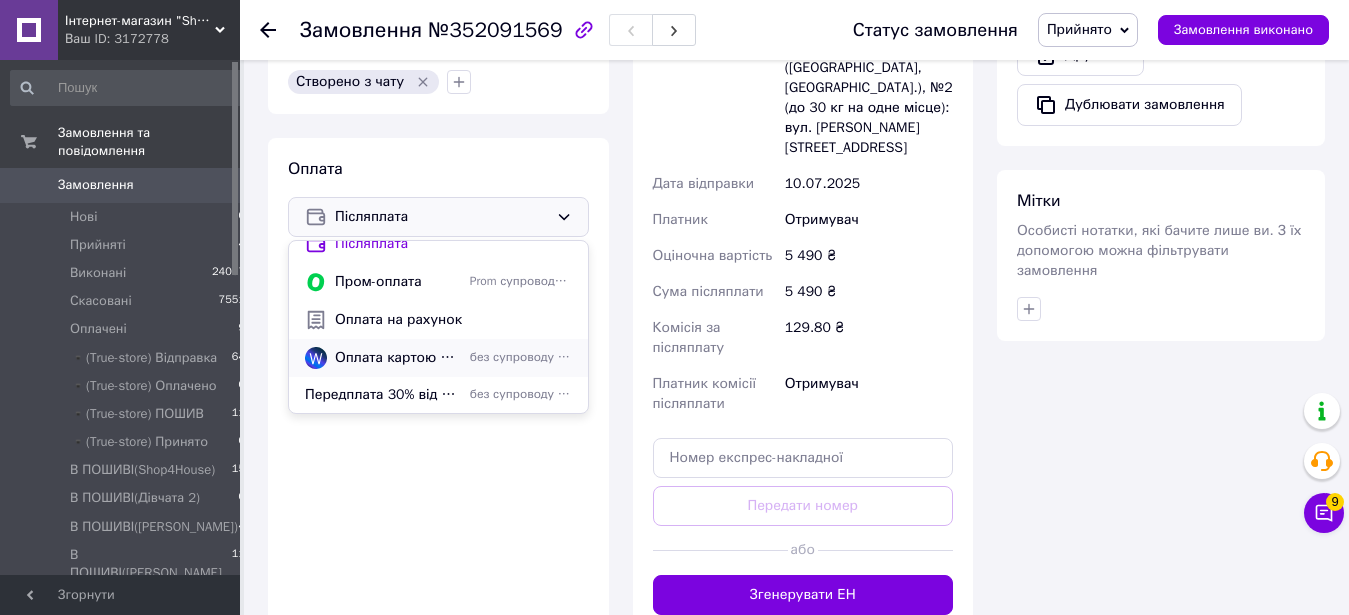 click on "без супроводу Prom" at bounding box center [521, 394] 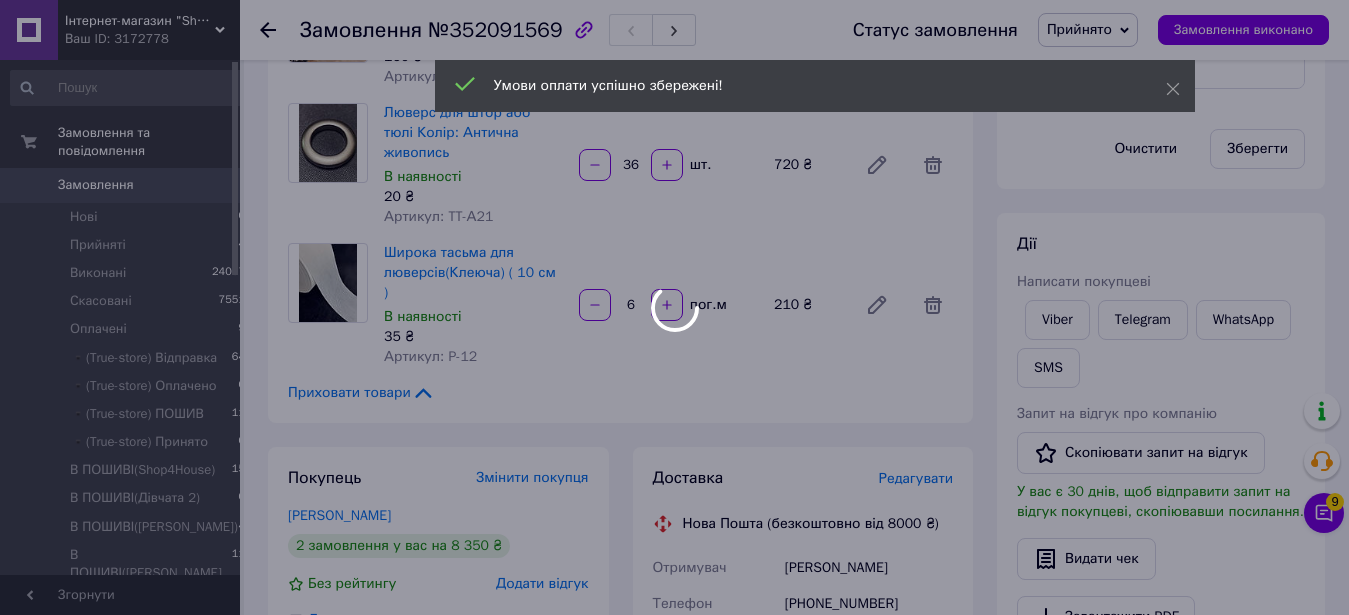scroll, scrollTop: 319, scrollLeft: 0, axis: vertical 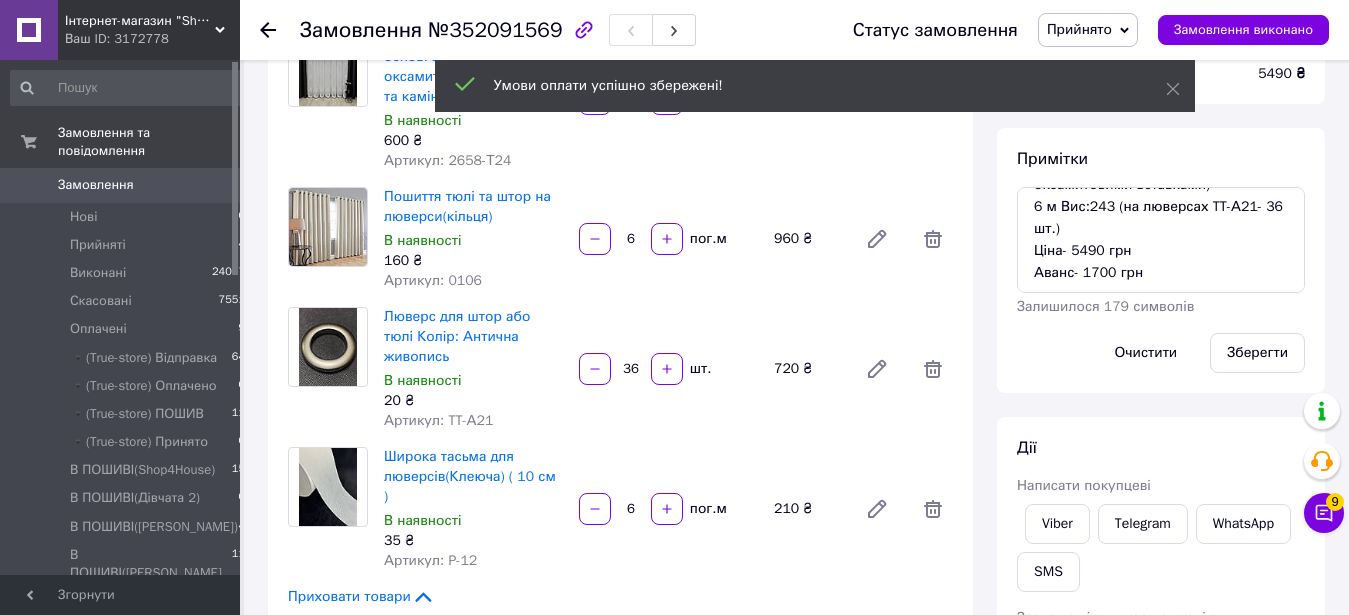 click on "Прийнято" at bounding box center [1079, 29] 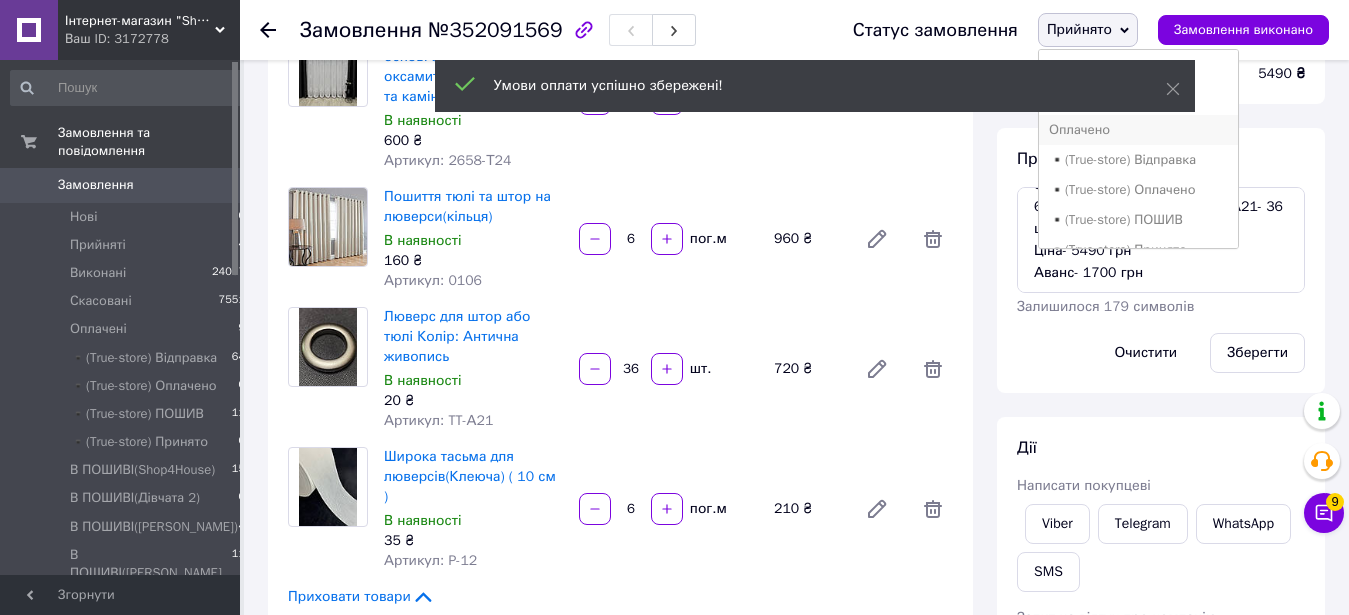 click on "Оплачено" at bounding box center [1139, 130] 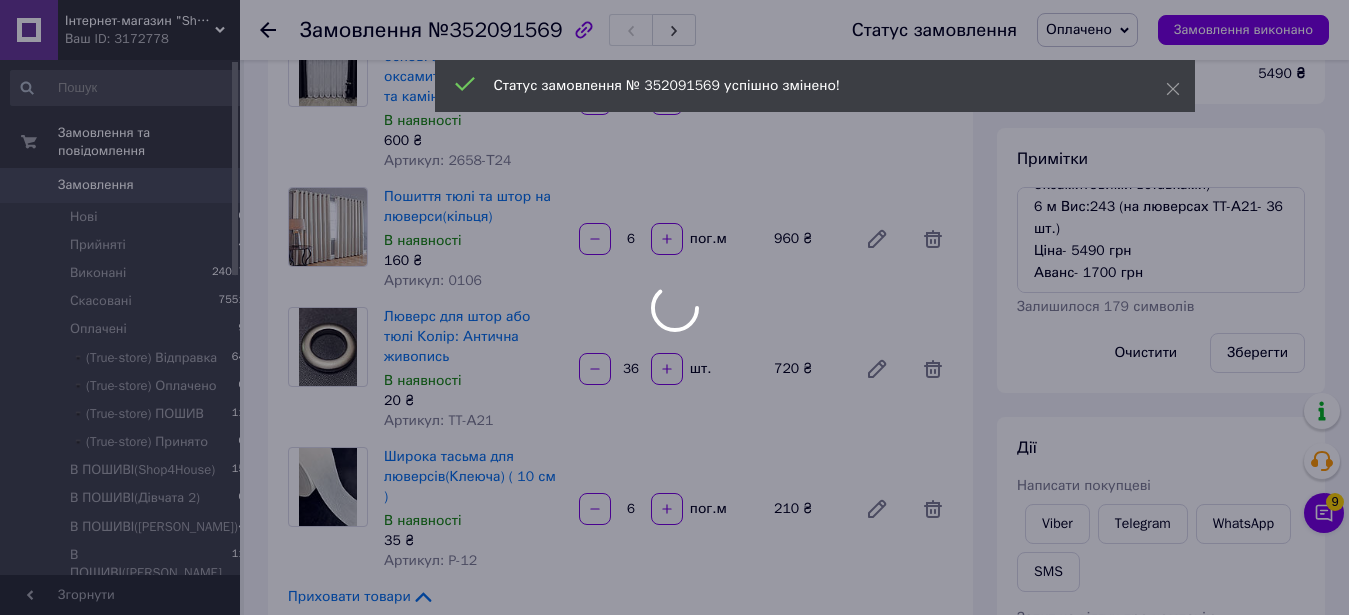 scroll, scrollTop: 0, scrollLeft: 0, axis: both 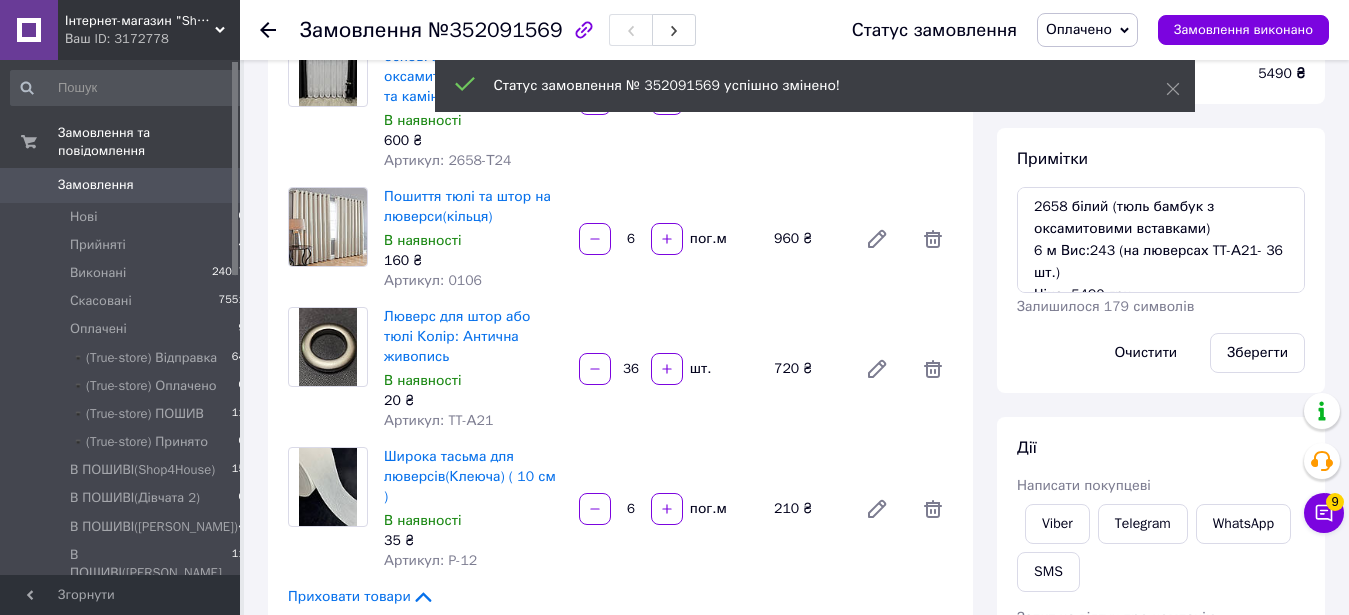click on "Примітки 2658 білий (тюль бамбук з оксамитовими вставками)
6 м Вис:243 (на люверсах TT-А21- 36 шт.)
Ціна- 5490 грн
Аванс- 1700 грн Залишилося 179 символів Очистити Зберегти" at bounding box center [1161, 260] 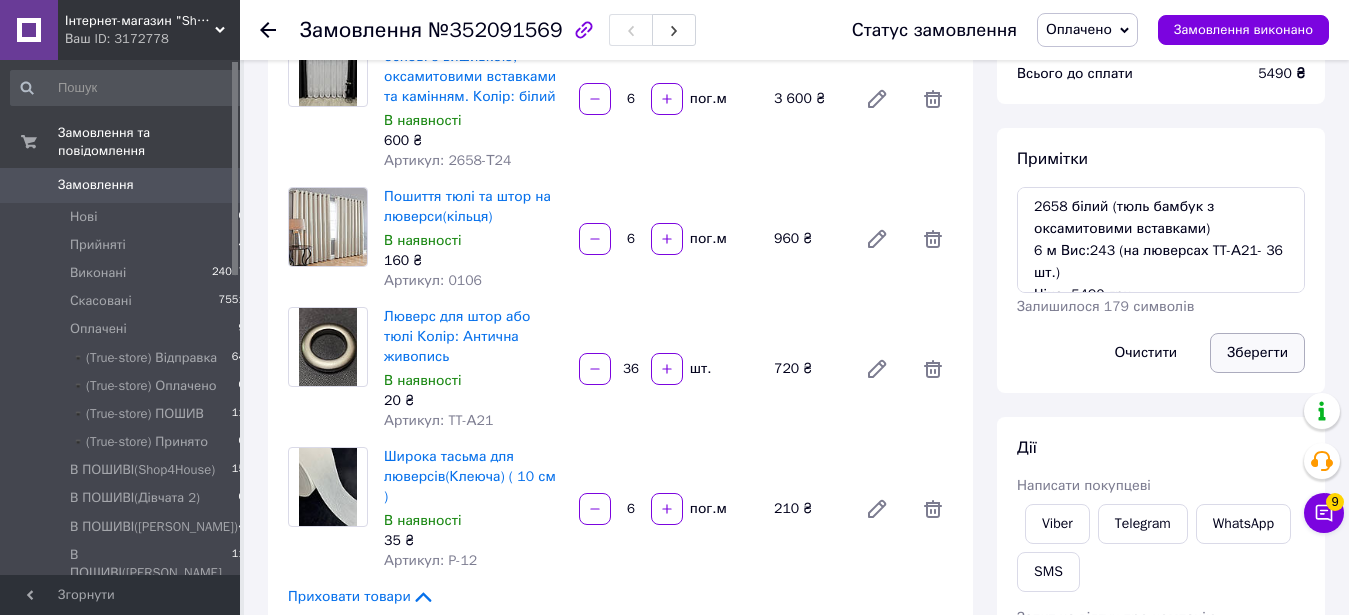 click on "Зберегти" at bounding box center [1257, 353] 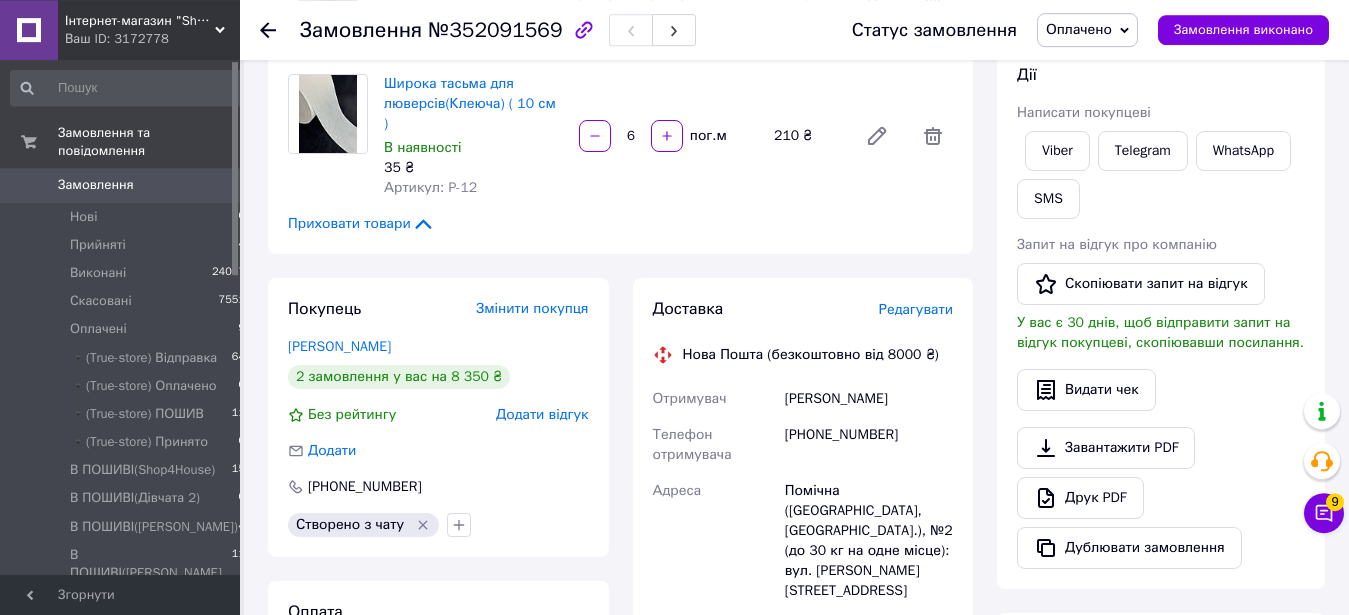 scroll, scrollTop: 408, scrollLeft: 0, axis: vertical 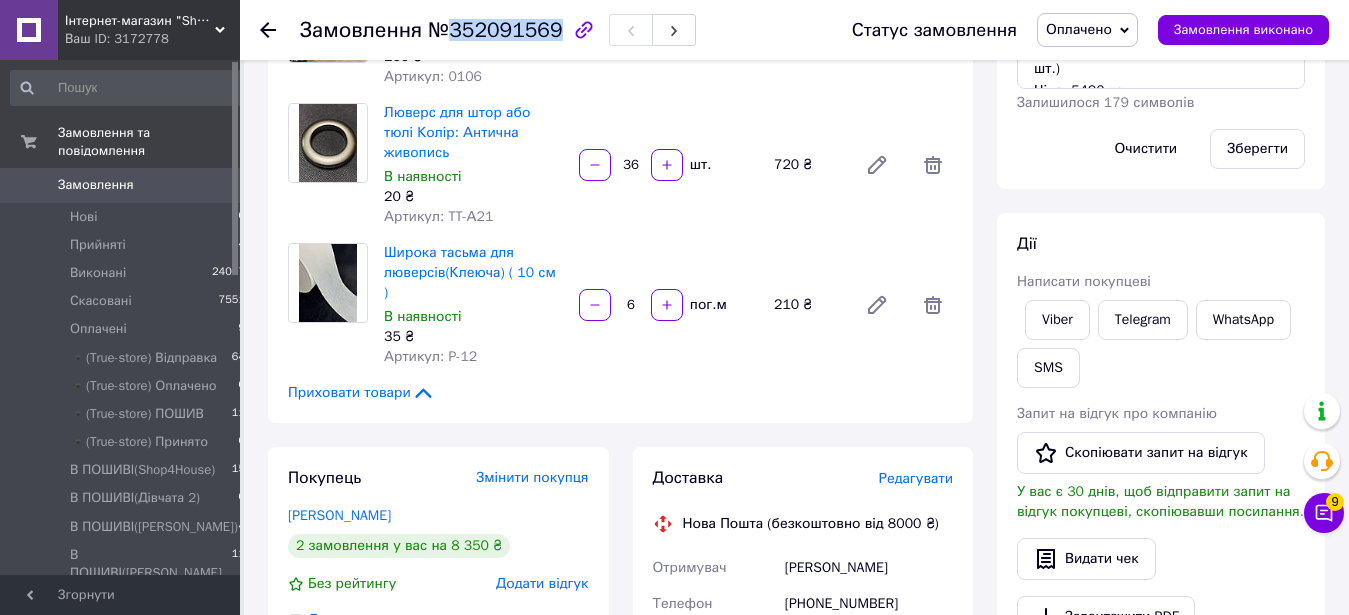 drag, startPoint x: 442, startPoint y: 27, endPoint x: 547, endPoint y: 33, distance: 105.17129 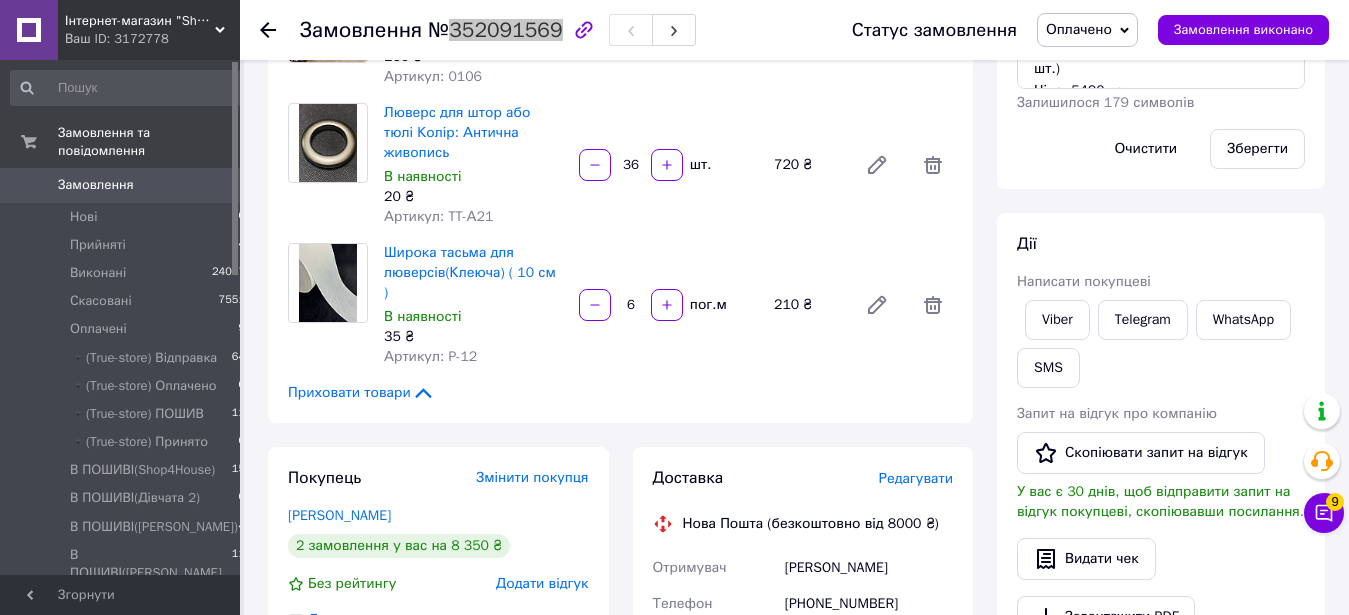 click on "Примітки 2658 білий (тюль бамбук з оксамитовими вставками)
6 м Вис:243 (на люверсах TT-А21- 36 шт.)
Ціна- 5490 грн
Аванс- 1700 грн Залишилося 179 символів Очистити Зберегти" at bounding box center (1161, 56) 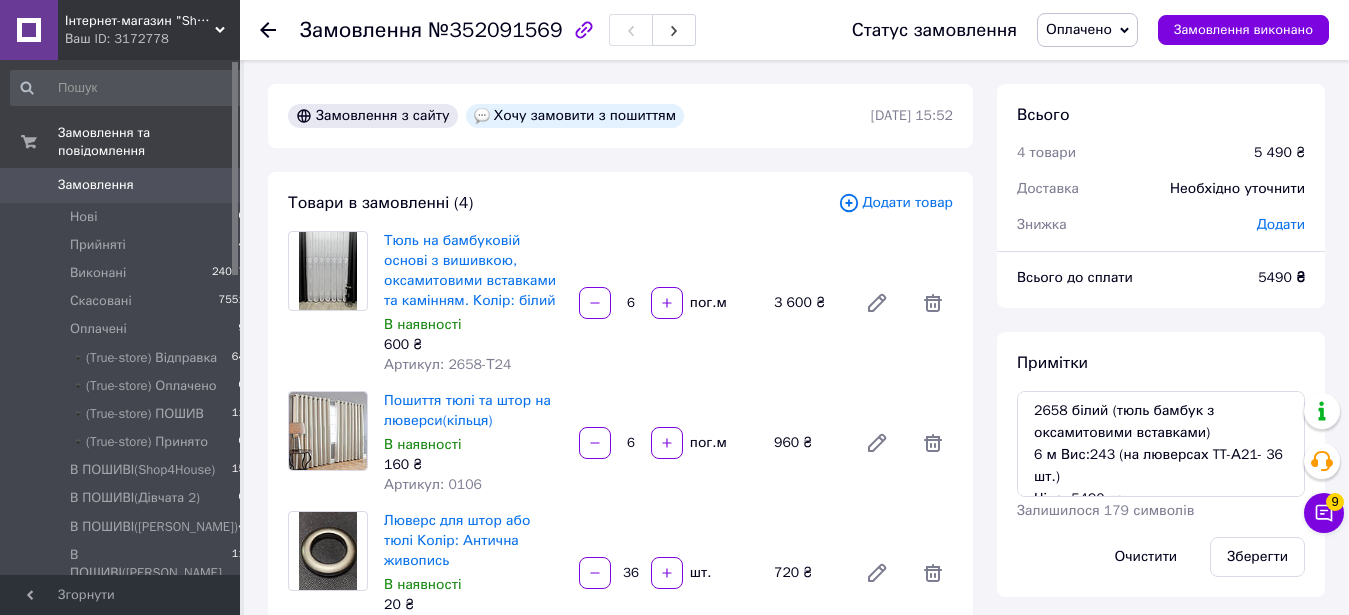 scroll, scrollTop: 102, scrollLeft: 0, axis: vertical 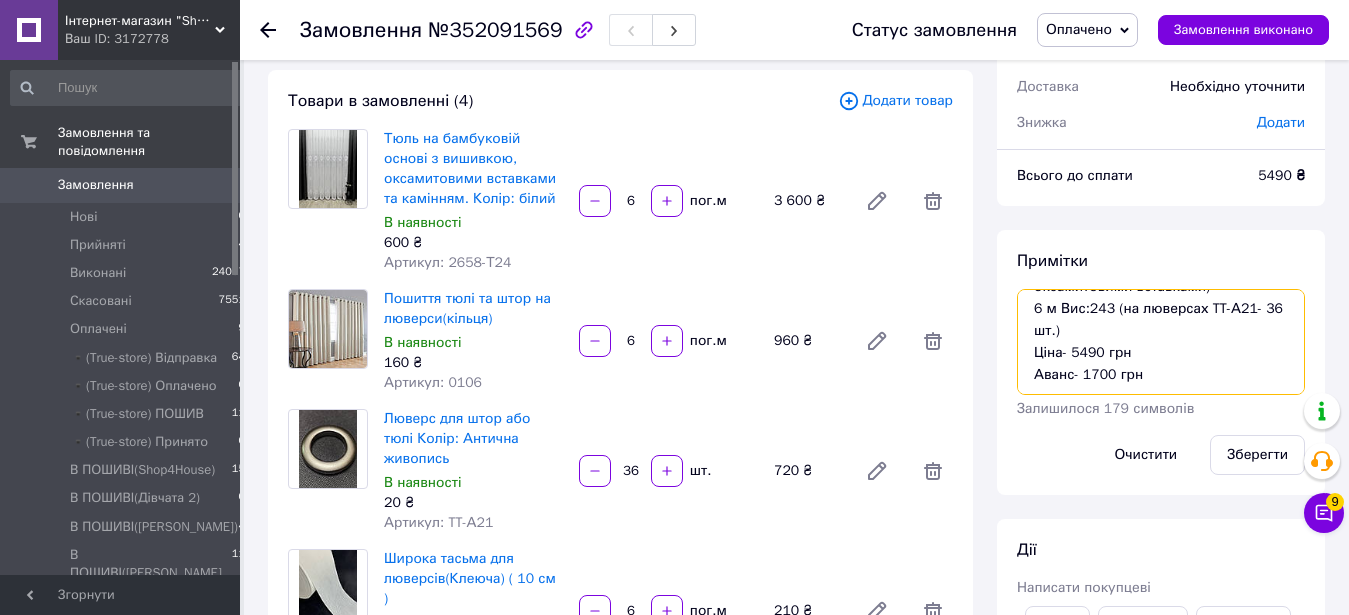 drag, startPoint x: 1032, startPoint y: 310, endPoint x: 1130, endPoint y: 328, distance: 99.63935 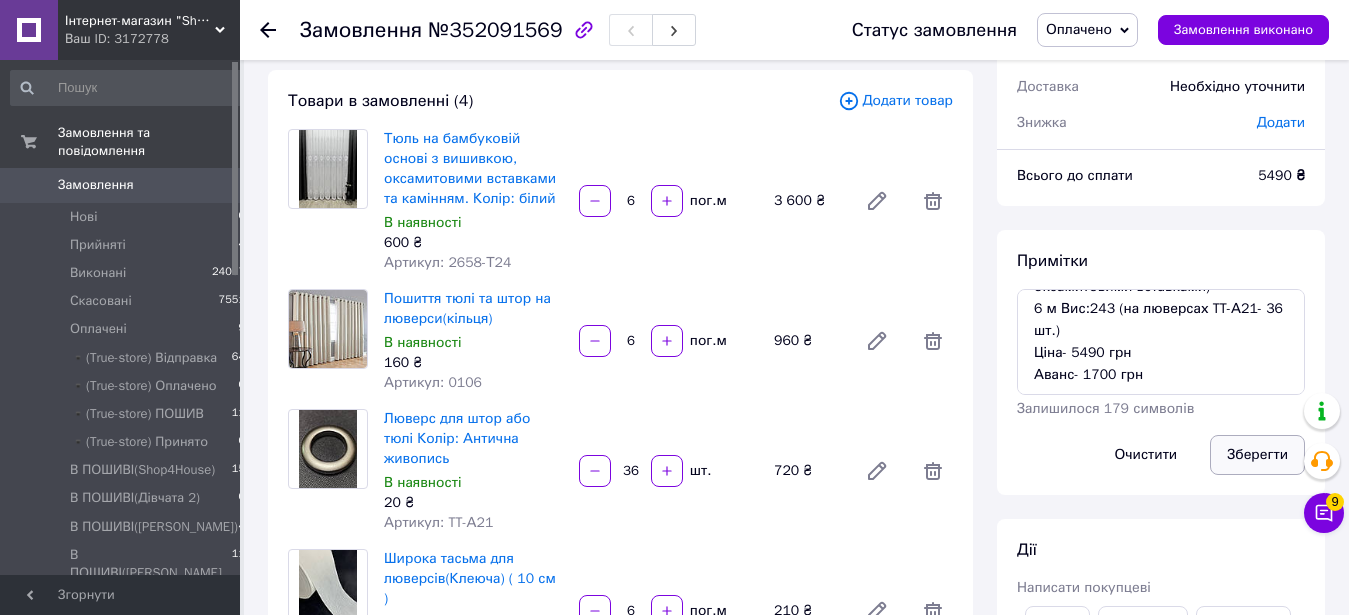 click on "Зберегти" at bounding box center (1257, 455) 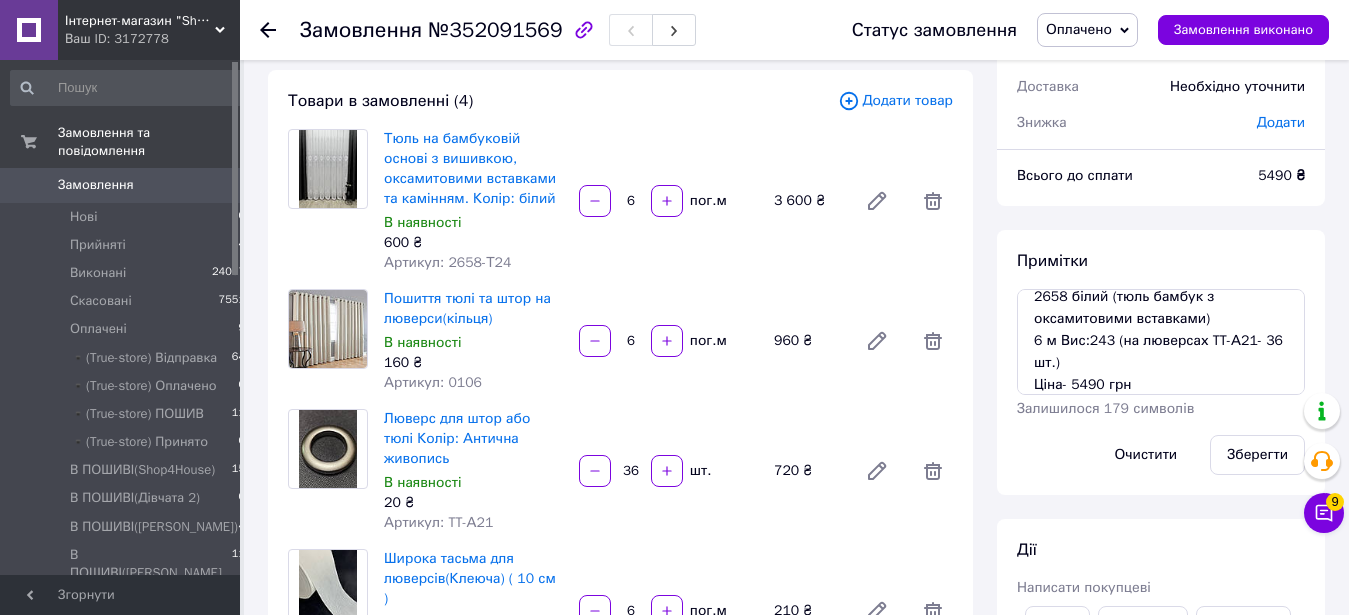 scroll, scrollTop: 0, scrollLeft: 0, axis: both 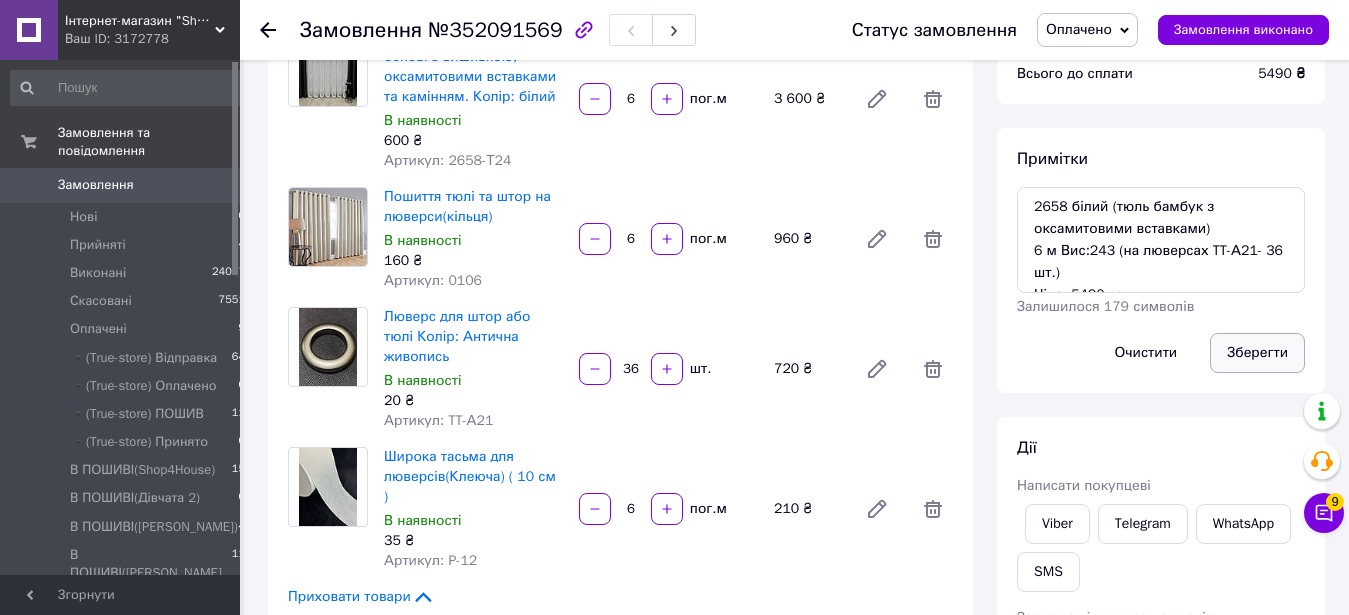 click on "Зберегти" at bounding box center (1257, 353) 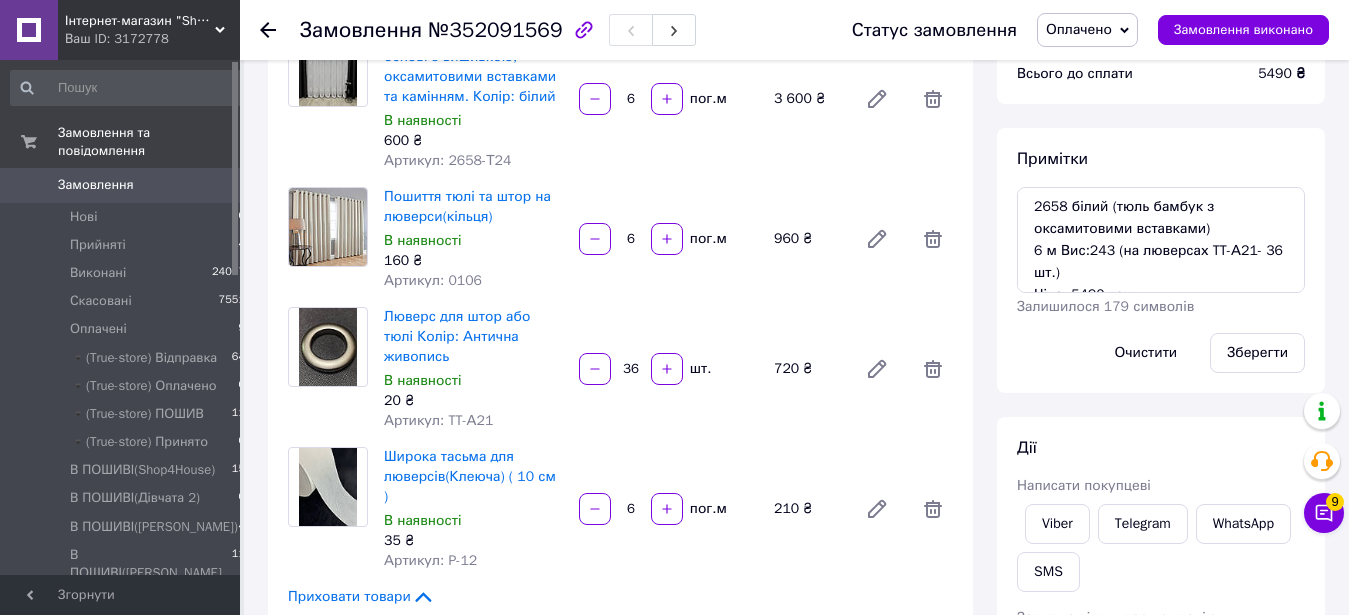 click on "Примітки 2658 білий (тюль бамбук з оксамитовими вставками)
6 м Вис:243 (на люверсах TT-А21- 36 шт.)
Ціна- 5490 грн
Аванс- 1700 грн Залишилося 179 символів Очистити Зберегти" at bounding box center (1161, 260) 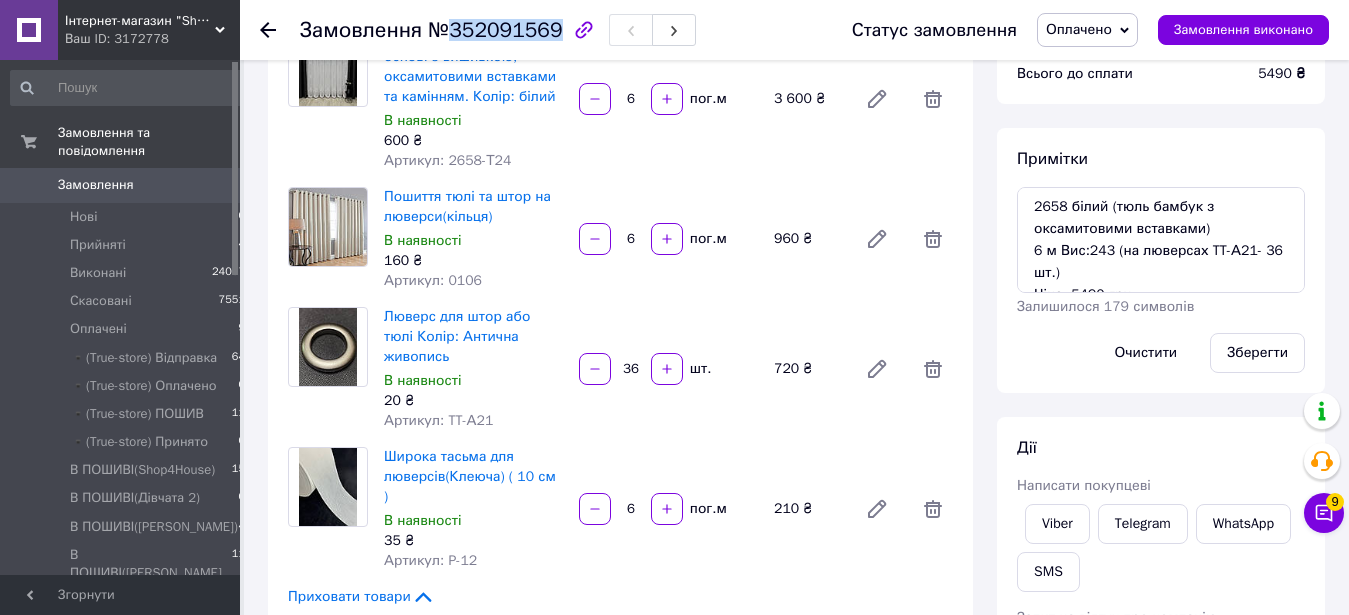 drag, startPoint x: 443, startPoint y: 25, endPoint x: 543, endPoint y: 34, distance: 100.40418 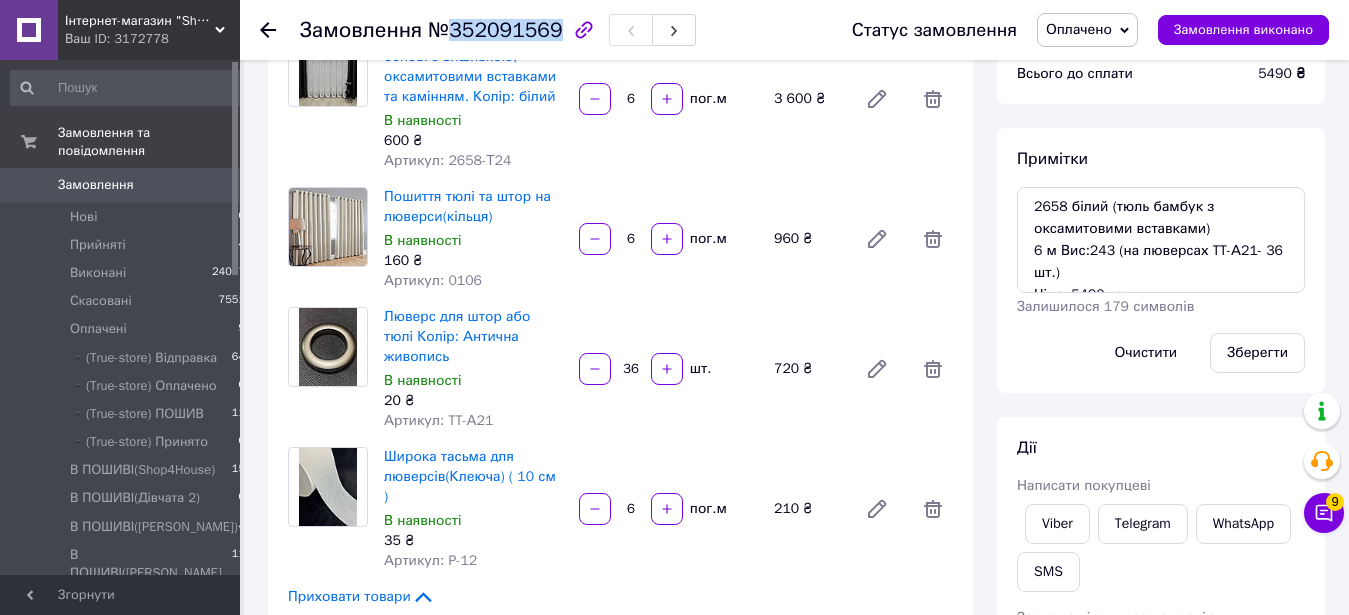 click on "№352091569" at bounding box center (495, 30) 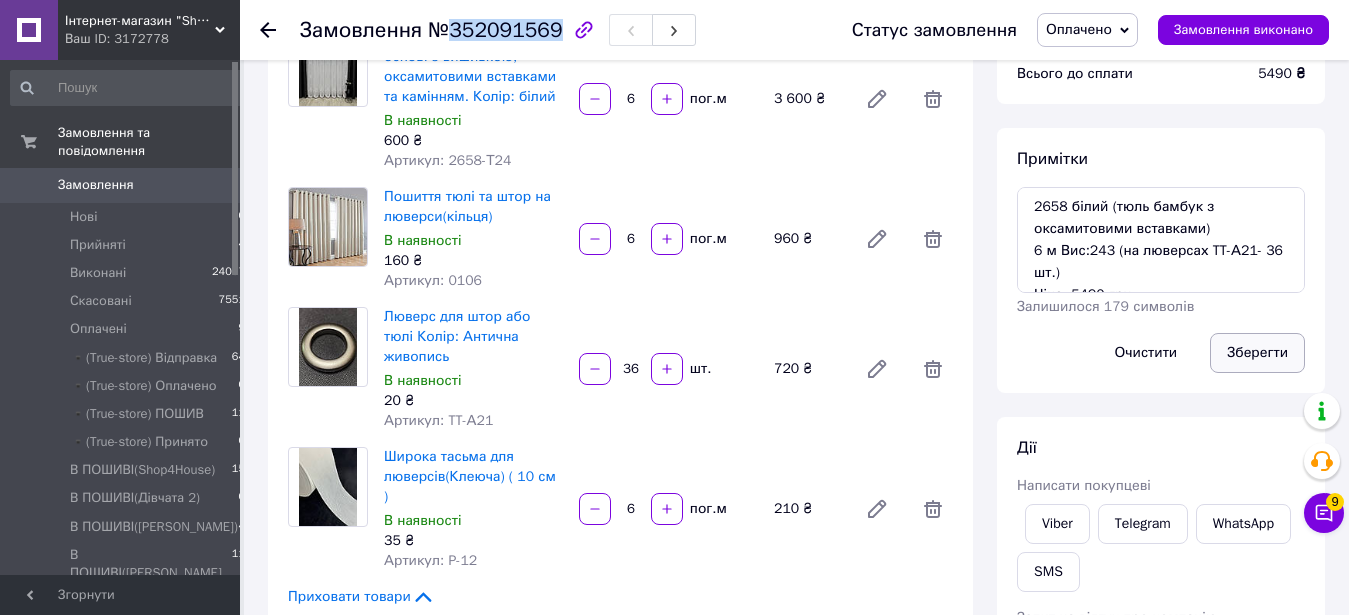 click on "Зберегти" at bounding box center [1257, 353] 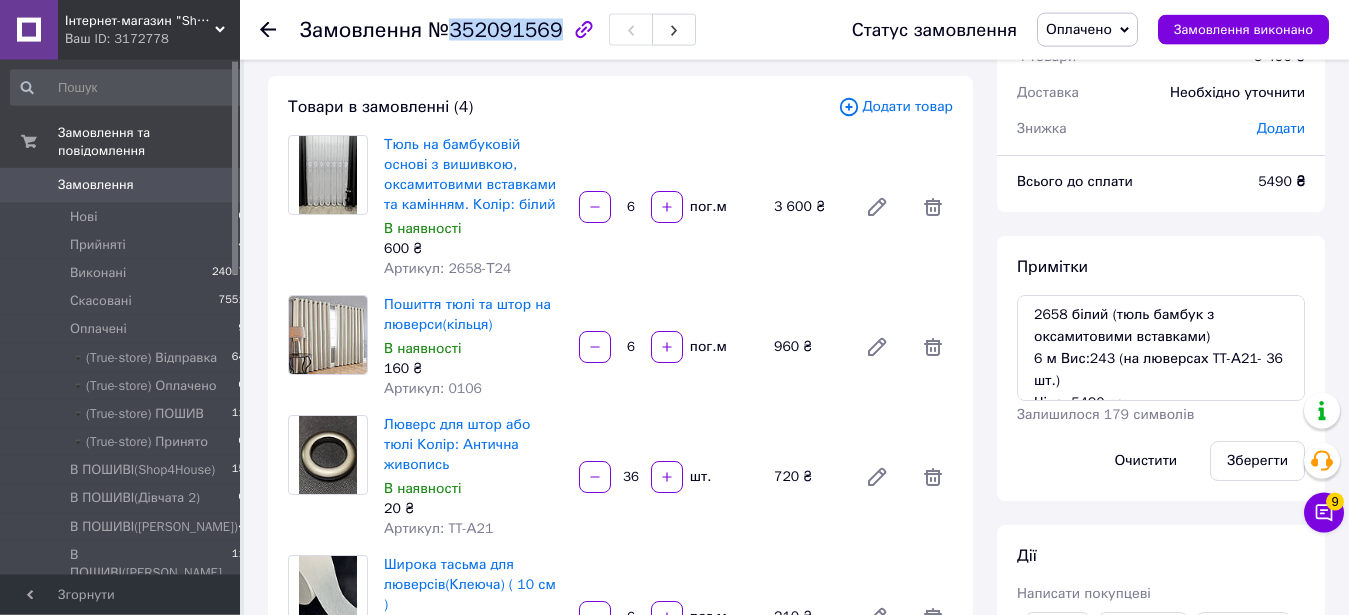 scroll, scrollTop: 204, scrollLeft: 0, axis: vertical 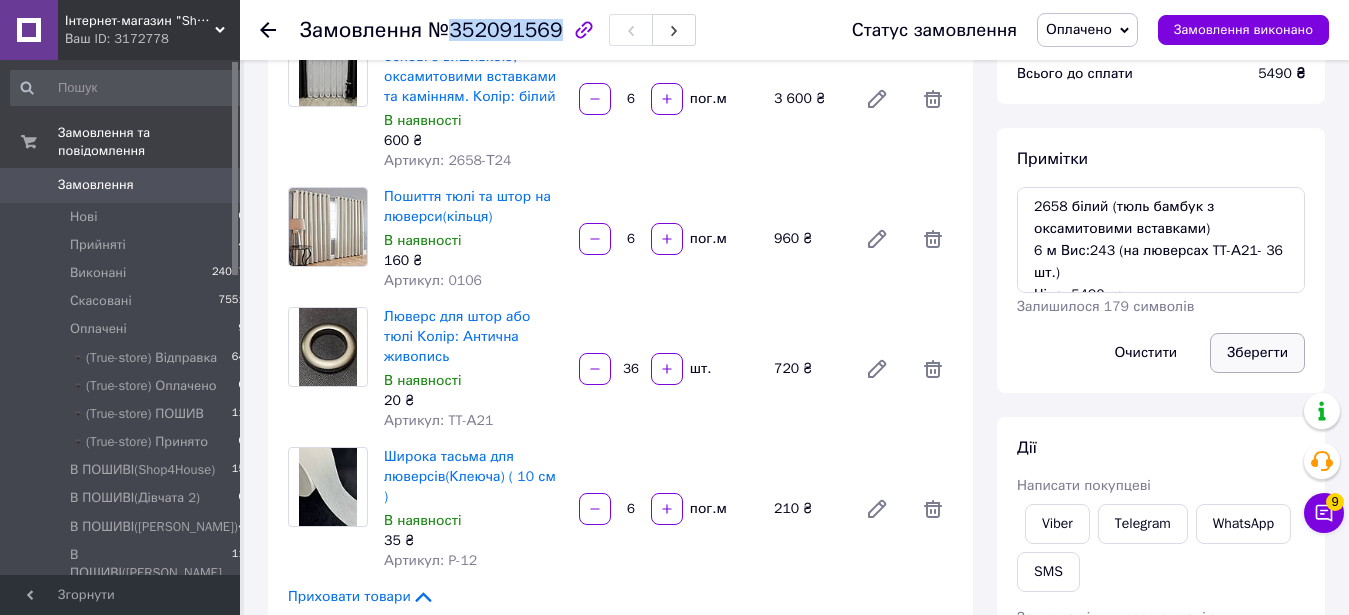 click on "Зберегти" at bounding box center (1257, 353) 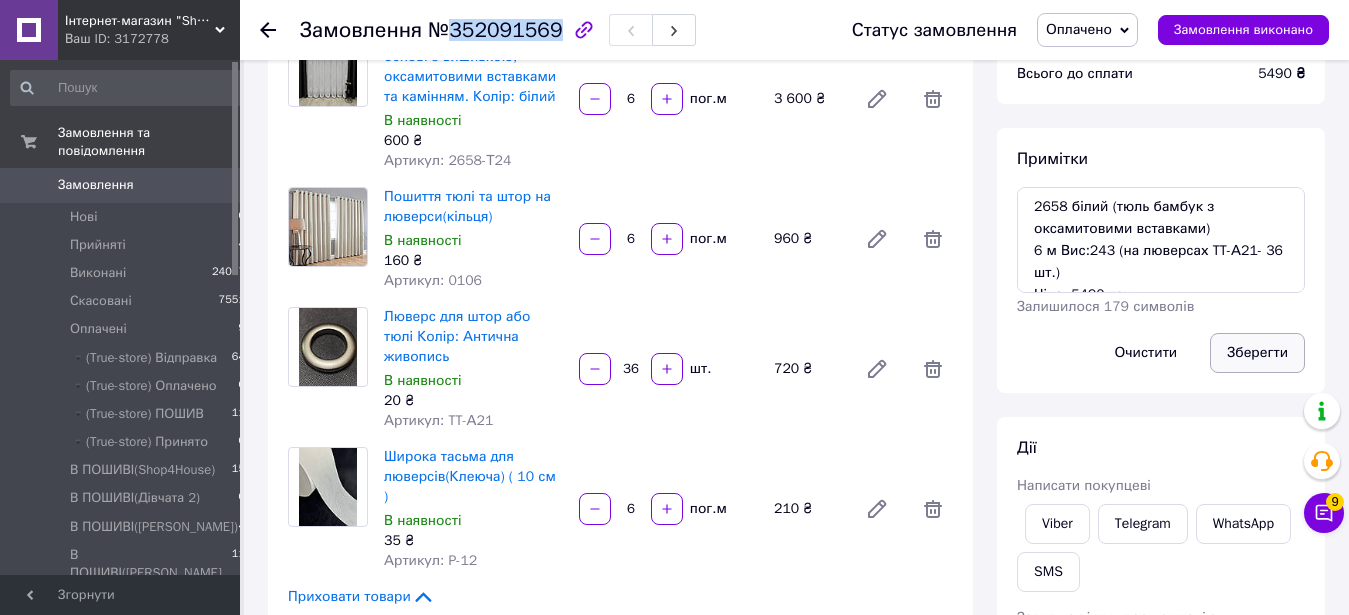 click on "Зберегти" at bounding box center [1257, 353] 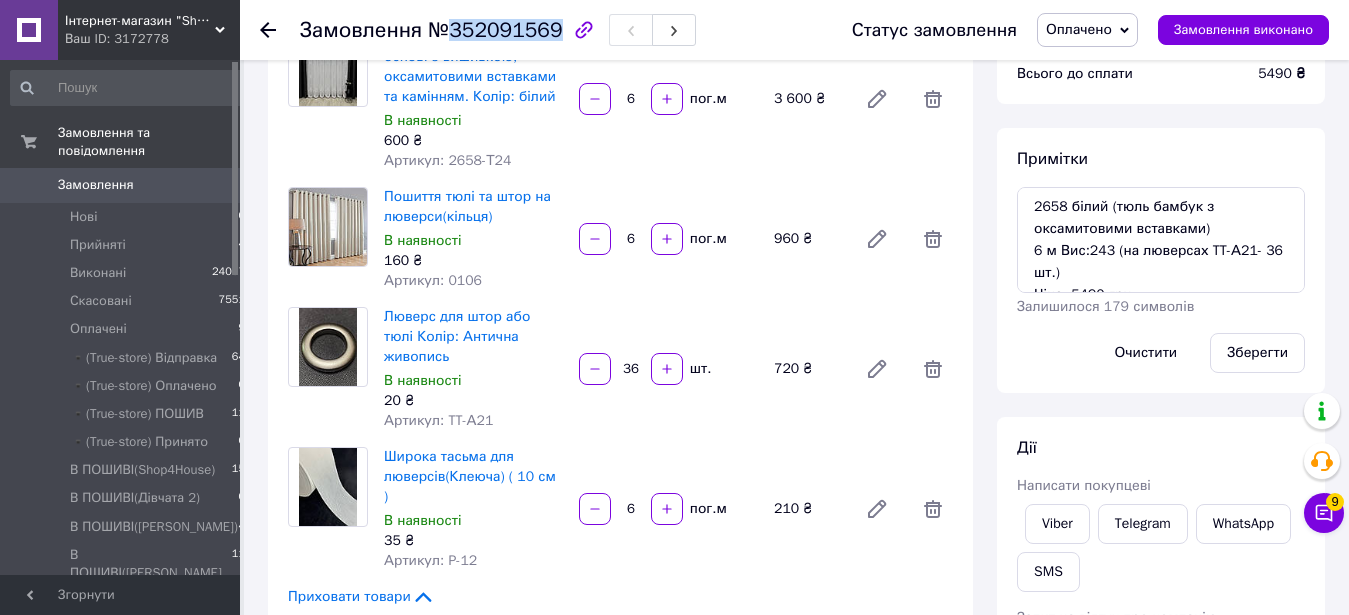 drag, startPoint x: 1272, startPoint y: 354, endPoint x: 1183, endPoint y: 262, distance: 128.0039 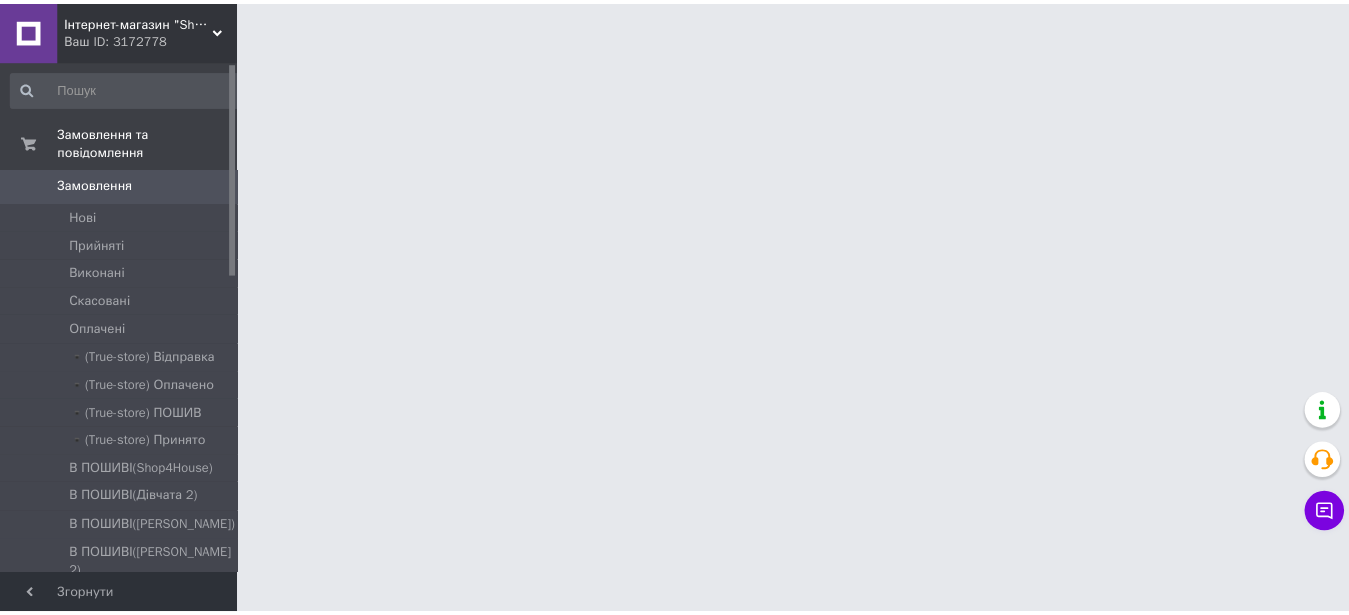 scroll, scrollTop: 0, scrollLeft: 0, axis: both 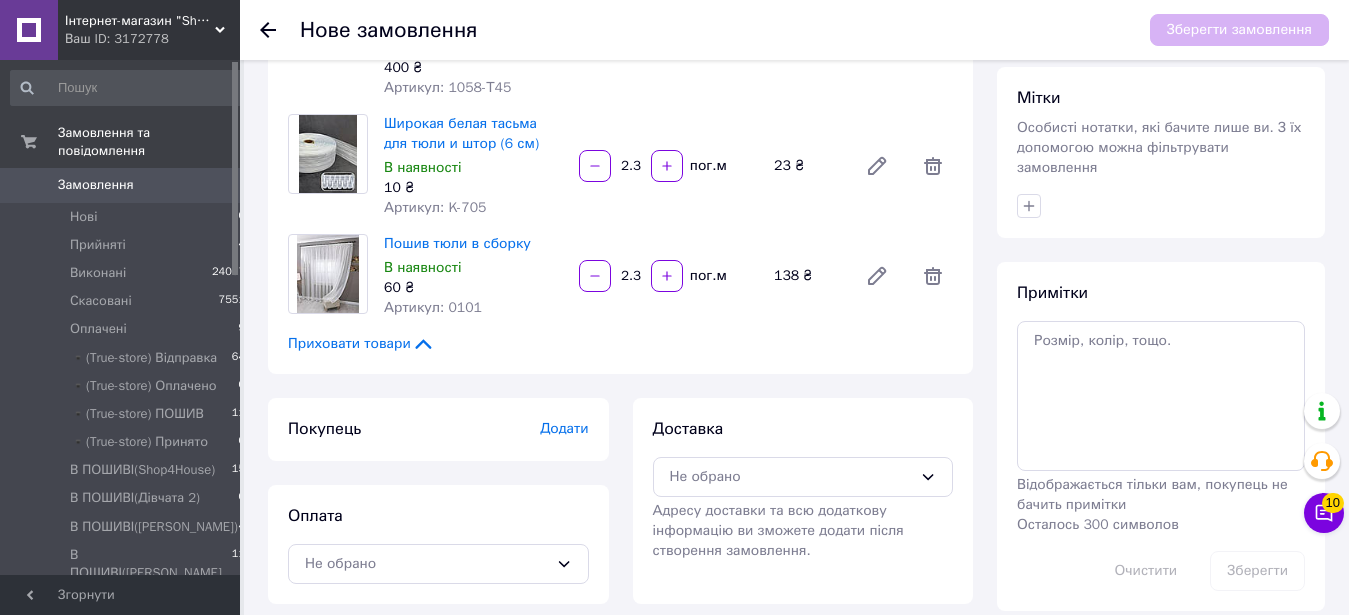click on "Додати" at bounding box center [564, 428] 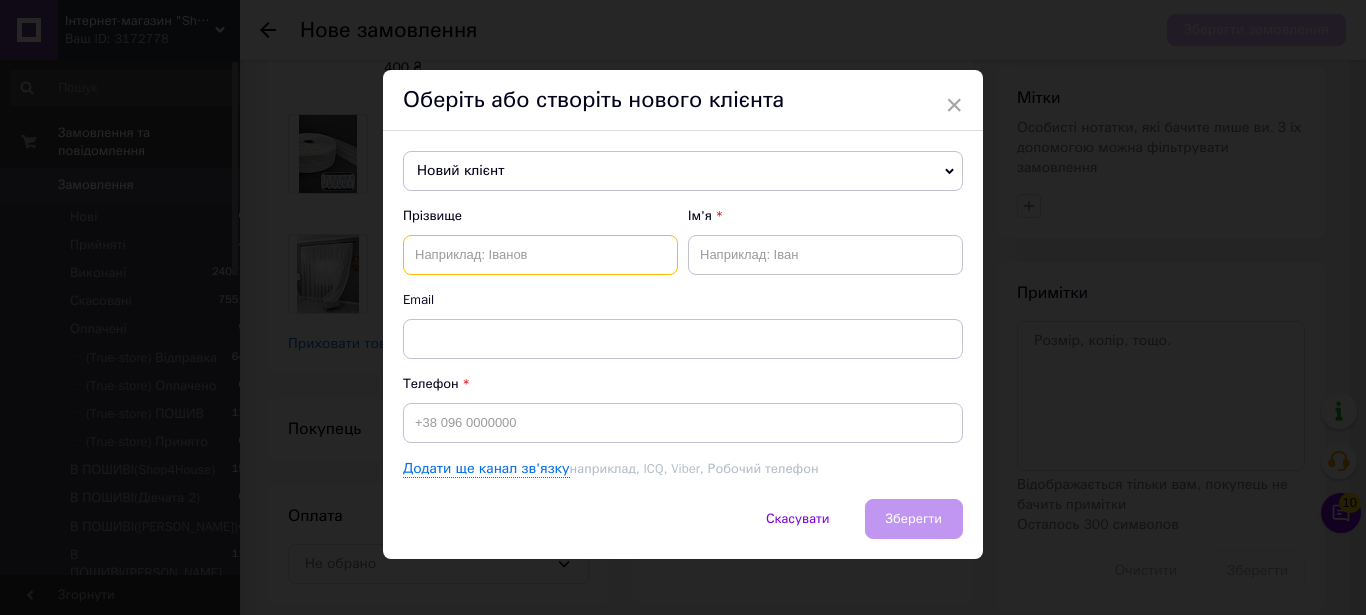 click at bounding box center [540, 255] 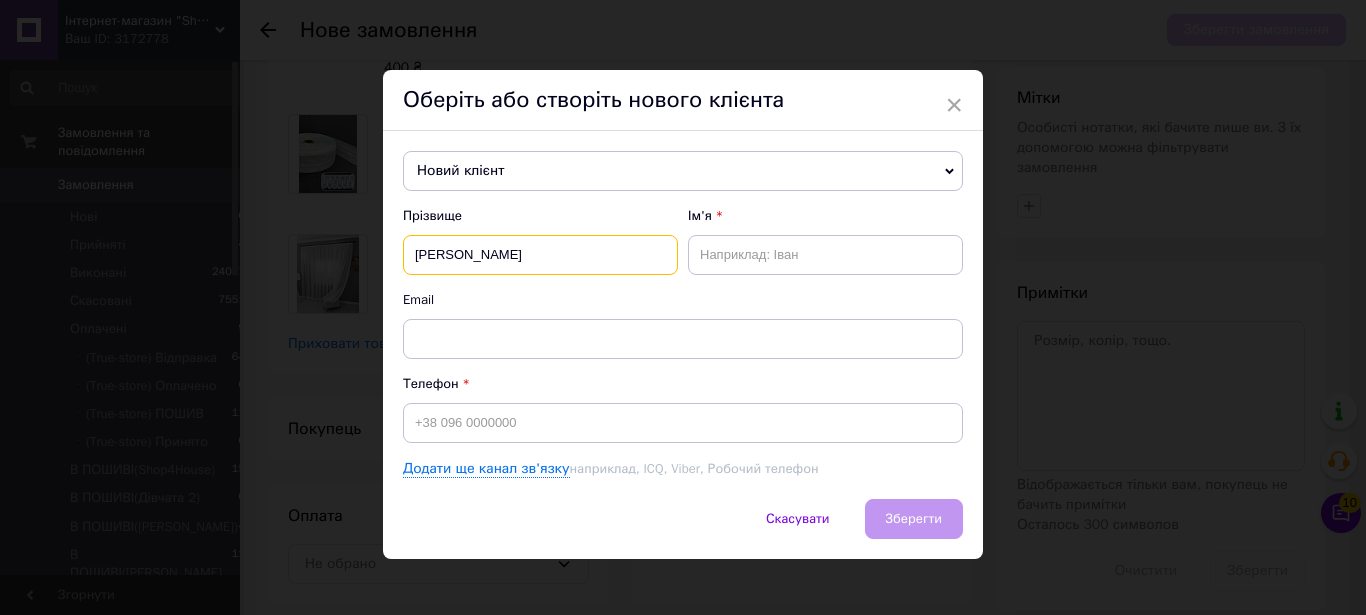 type on "[PERSON_NAME]" 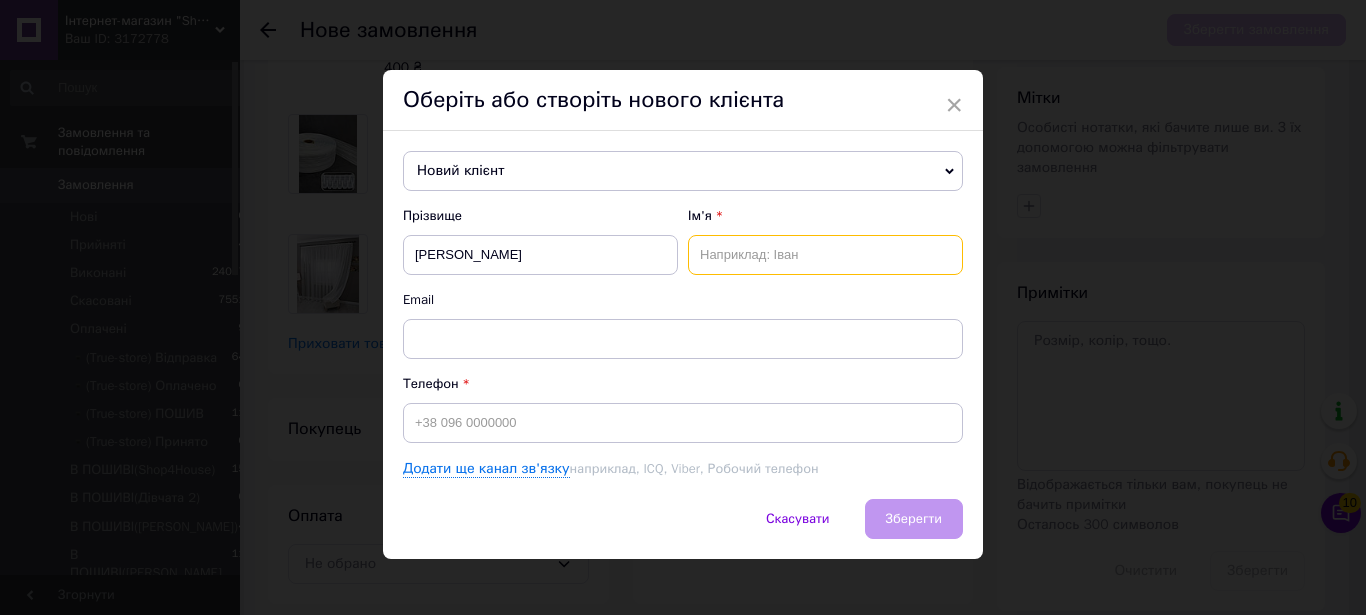 click at bounding box center [825, 255] 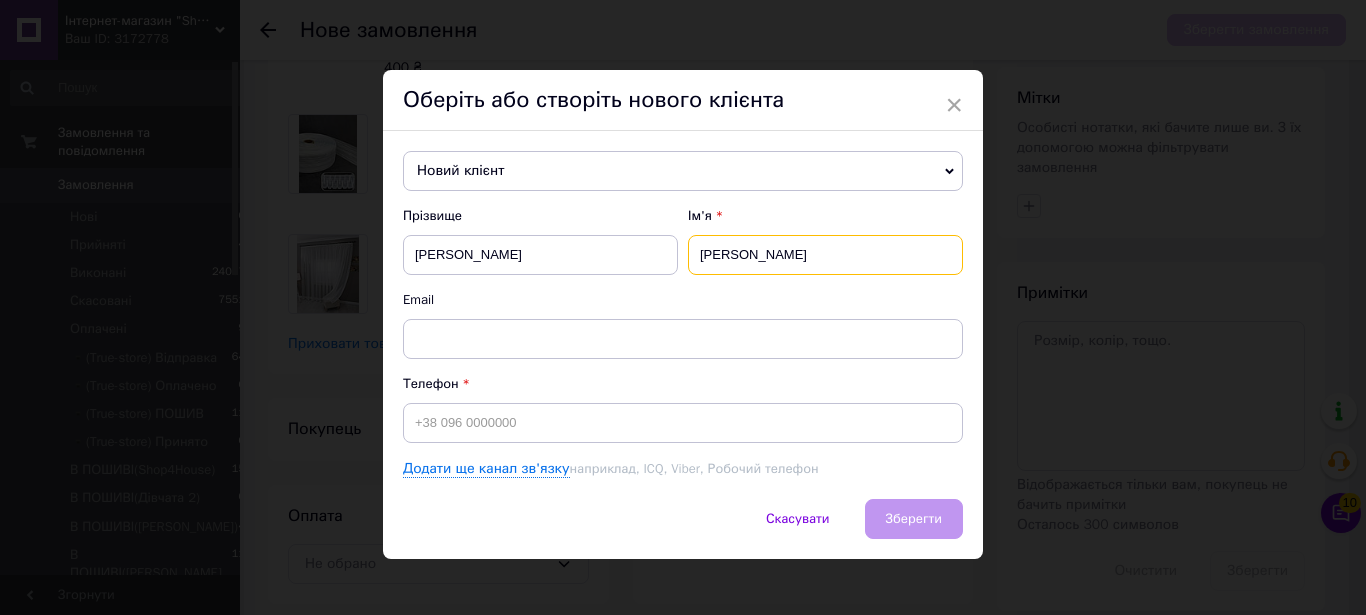 type on "[PERSON_NAME]" 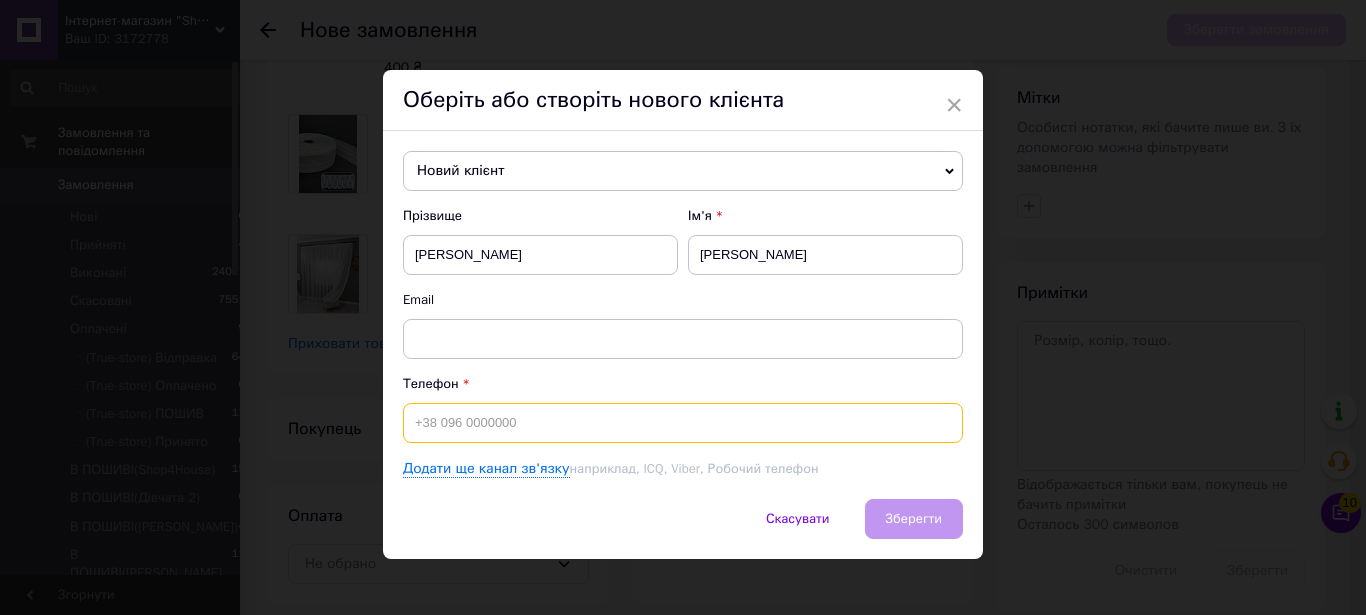 click at bounding box center (683, 423) 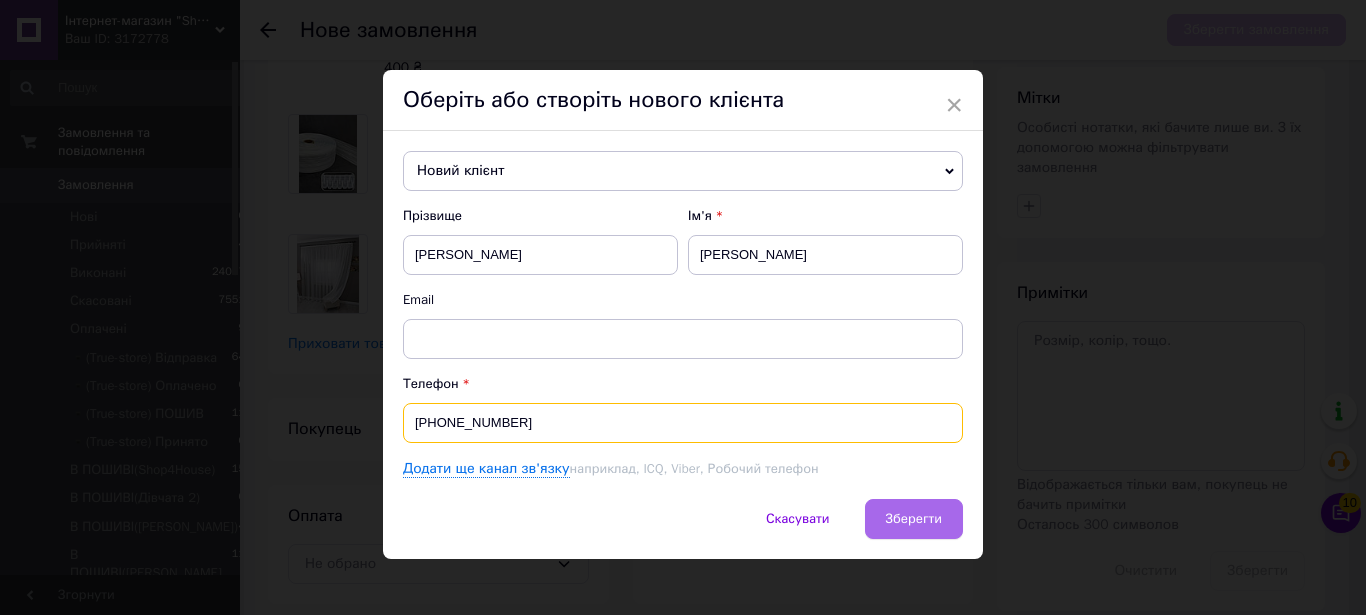 type on "[PHONE_NUMBER]" 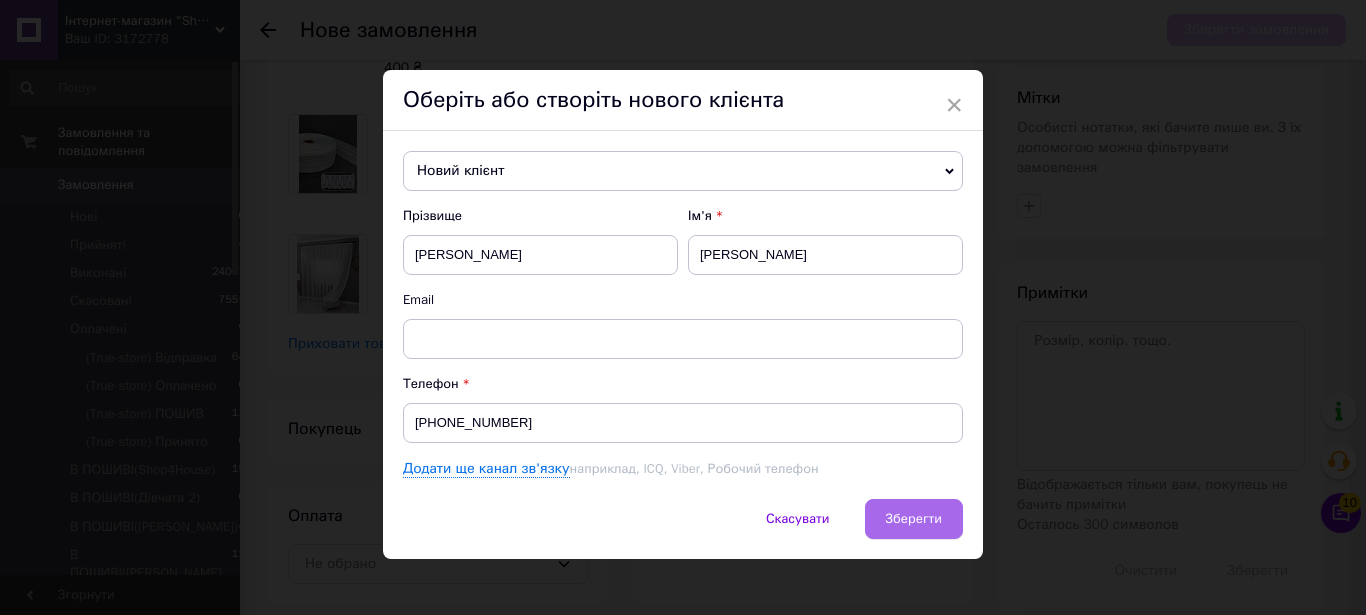 click on "Зберегти" at bounding box center (914, 518) 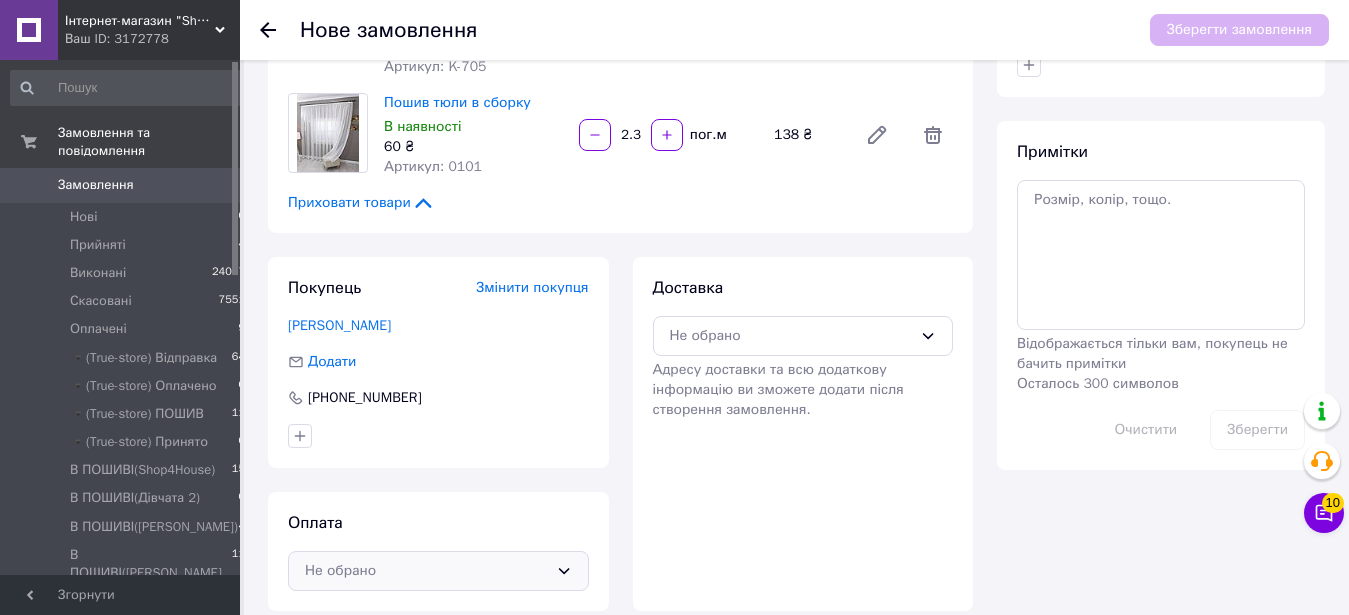 click on "Не обрано" at bounding box center (426, 571) 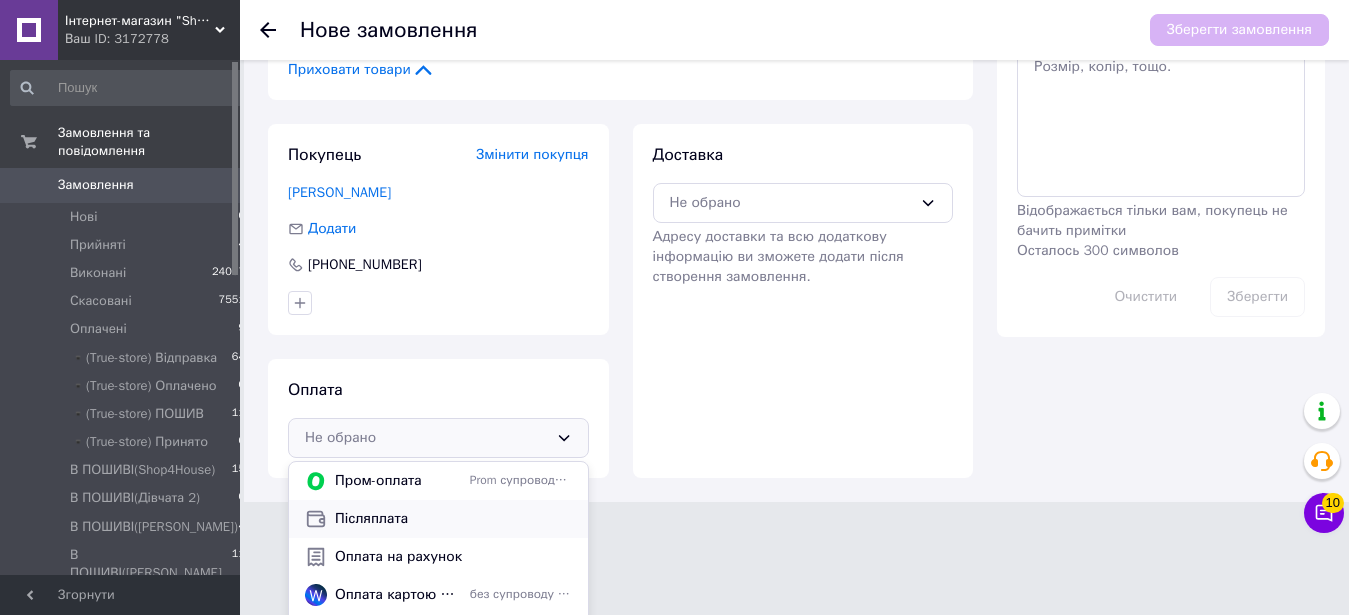 click on "Післяплата" at bounding box center (453, 519) 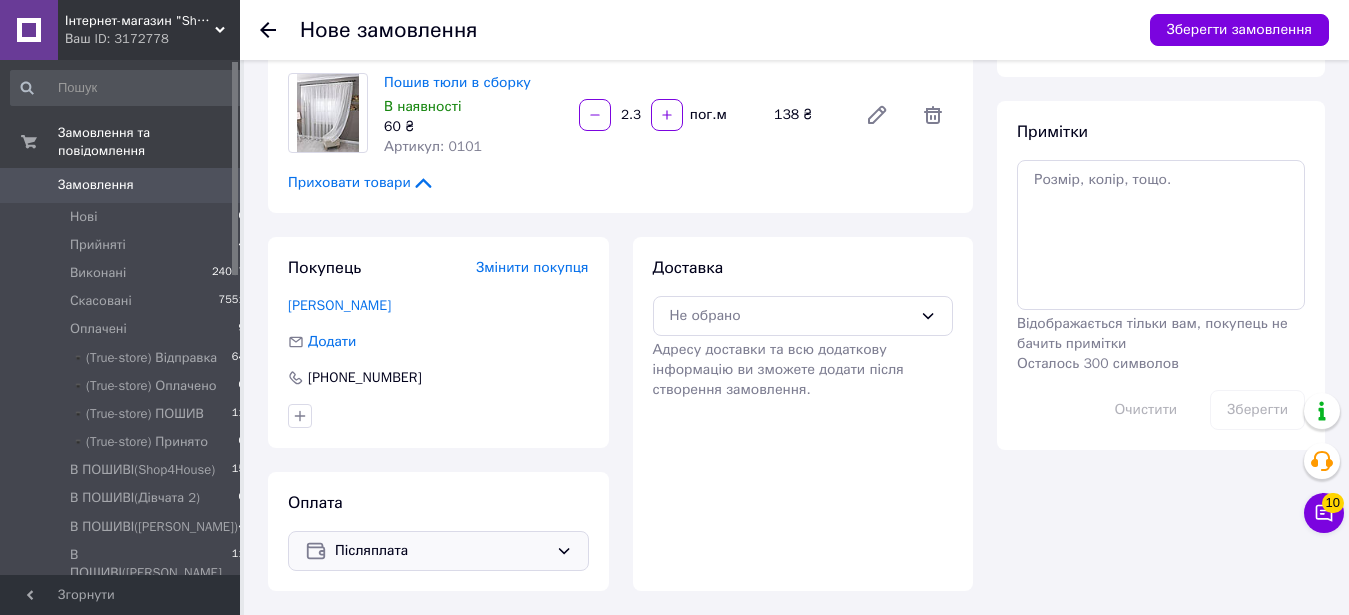 scroll, scrollTop: 350, scrollLeft: 0, axis: vertical 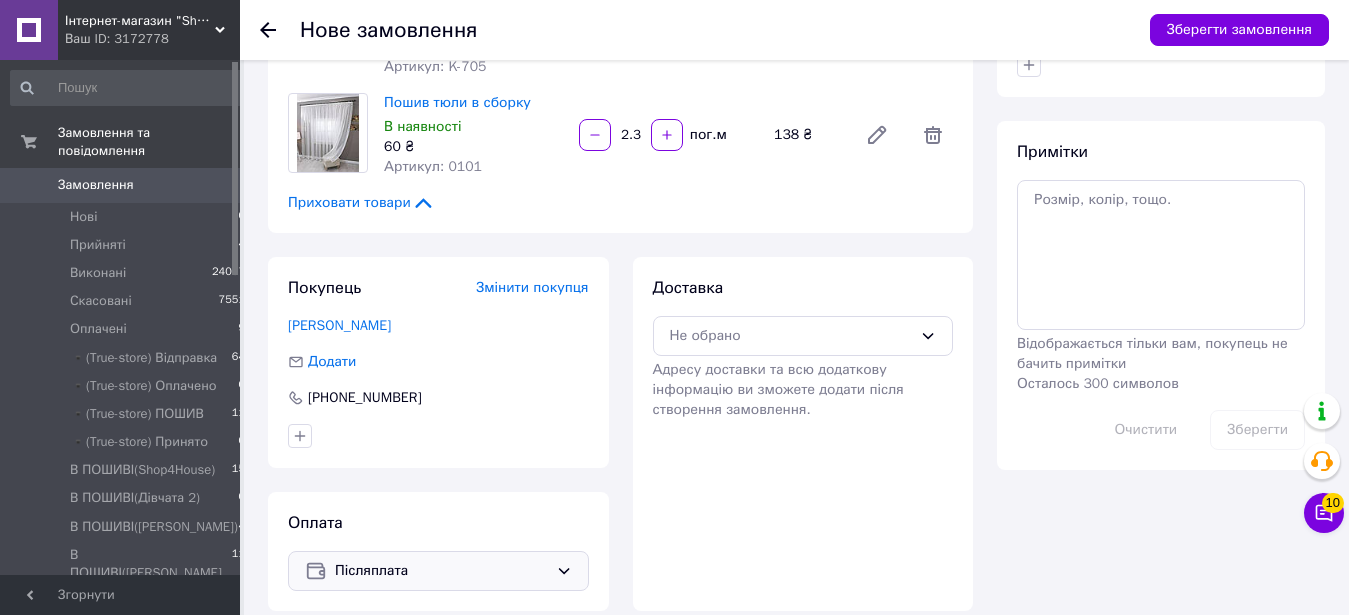 click on "Післяплата" at bounding box center (441, 571) 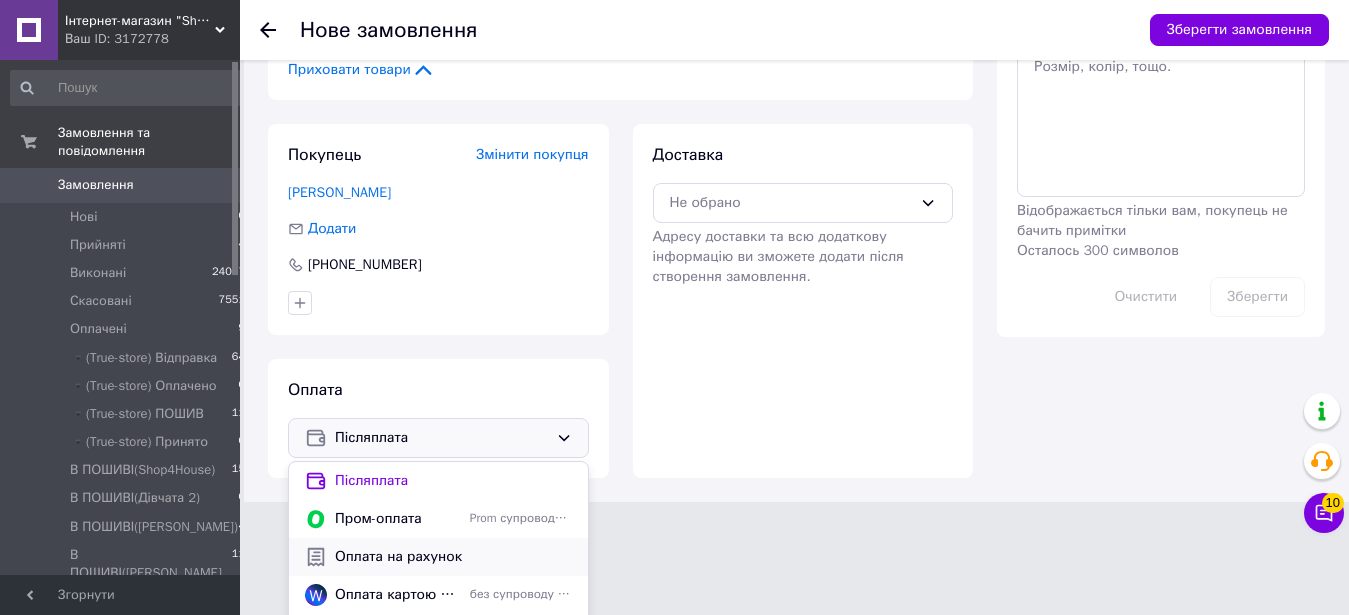 click on "Оплата на рахунок" at bounding box center (453, 557) 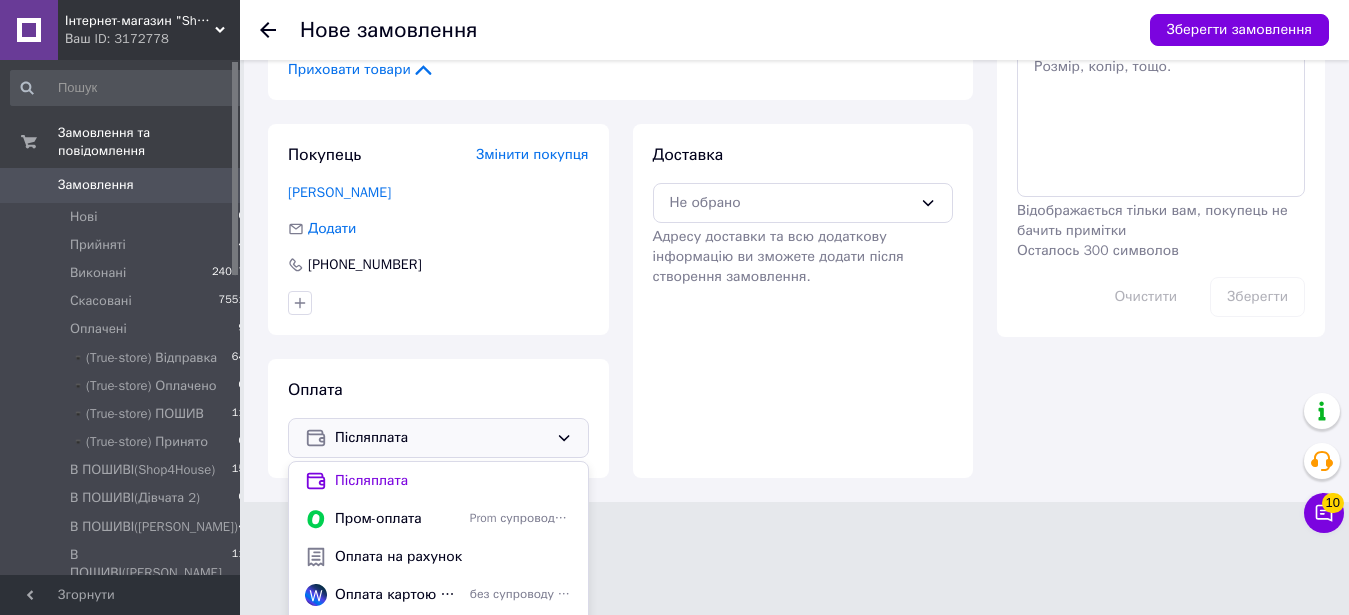 scroll, scrollTop: 350, scrollLeft: 0, axis: vertical 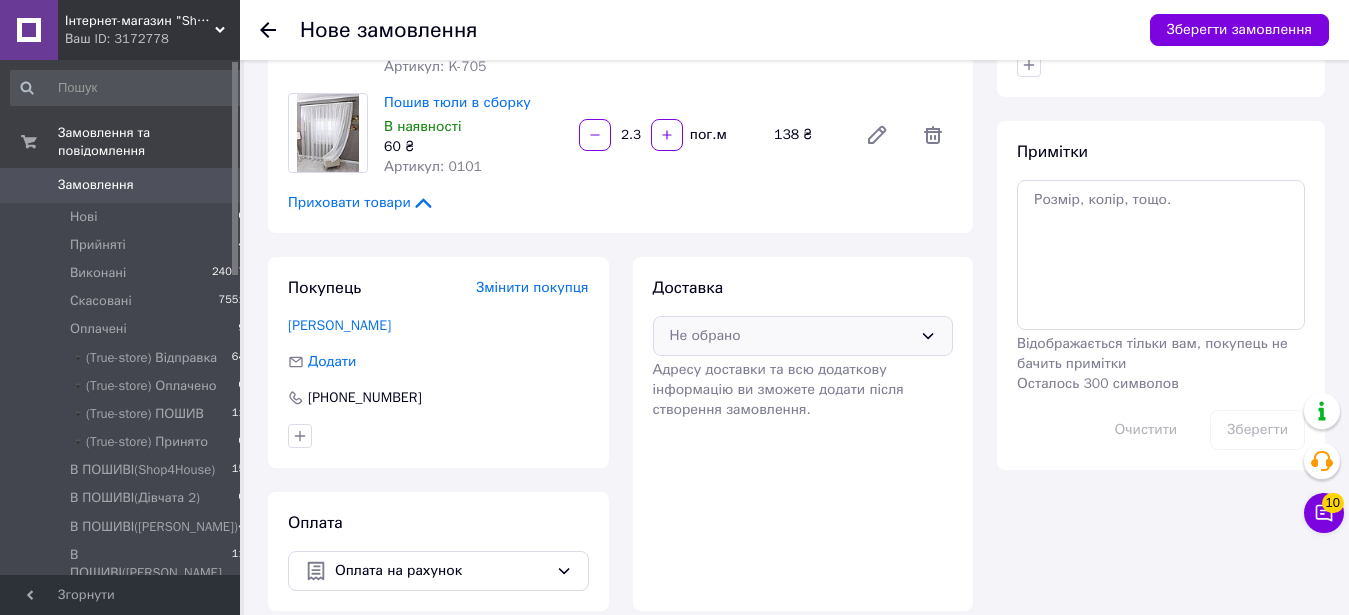 click on "Не обрано" at bounding box center (791, 336) 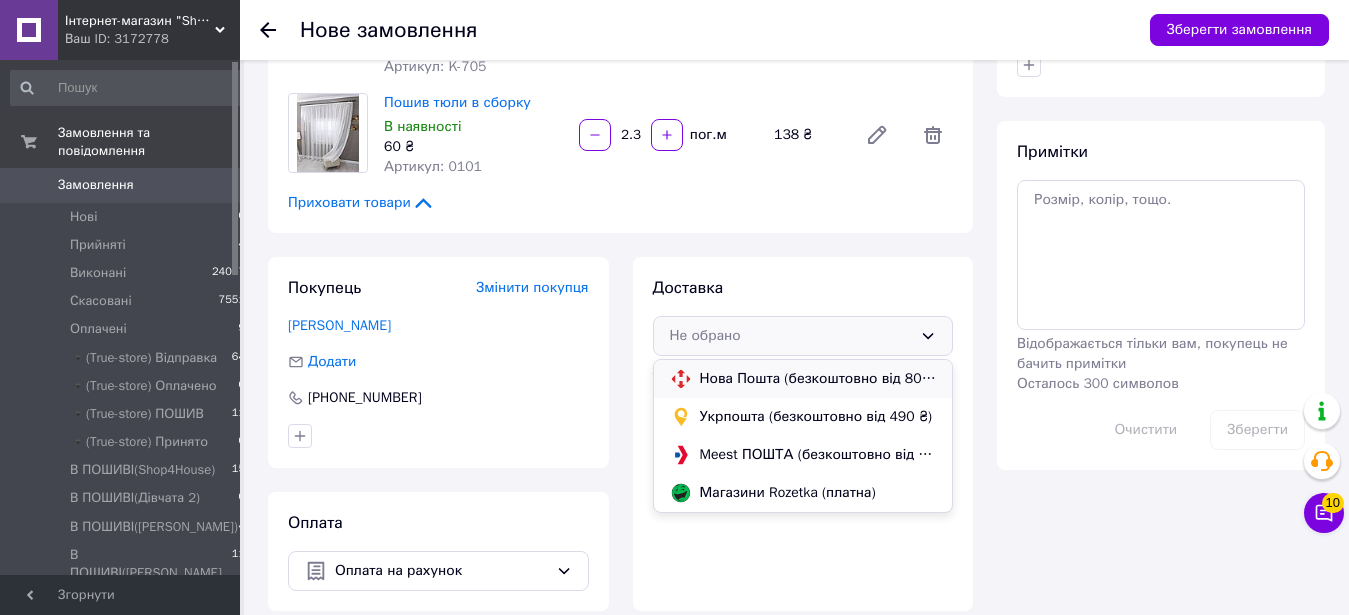 click on "Нова Пошта (безкоштовно від 8000 ₴)" at bounding box center [818, 379] 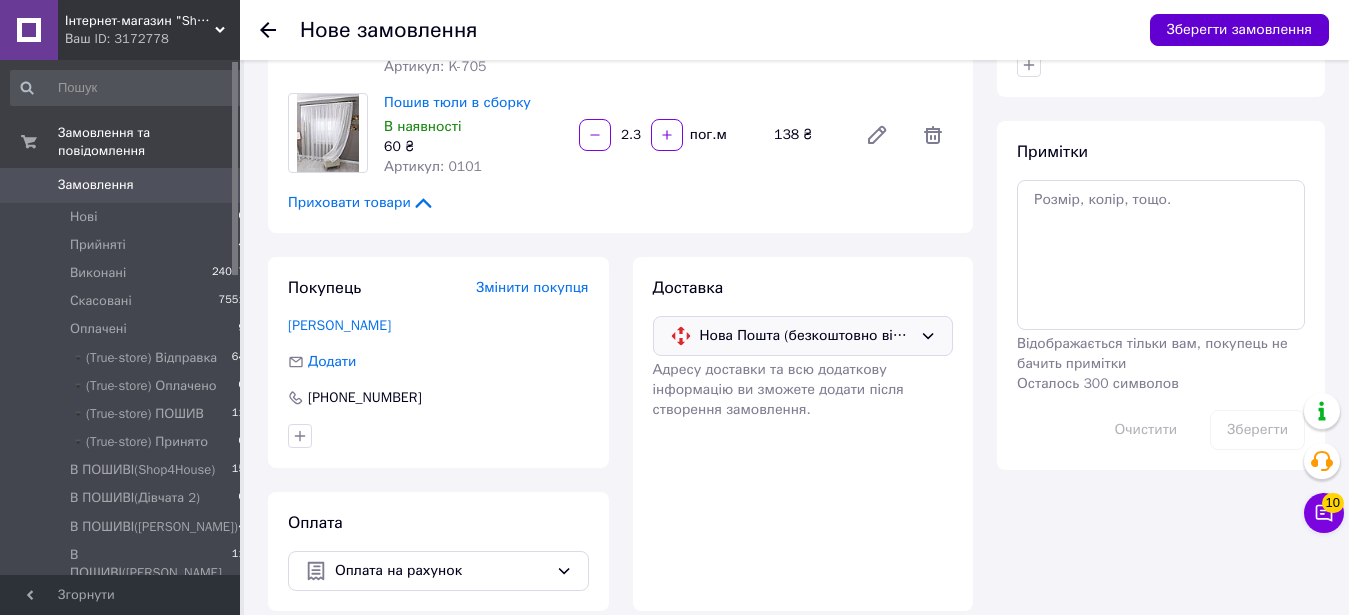 click on "Зберегти замовлення" at bounding box center (1239, 30) 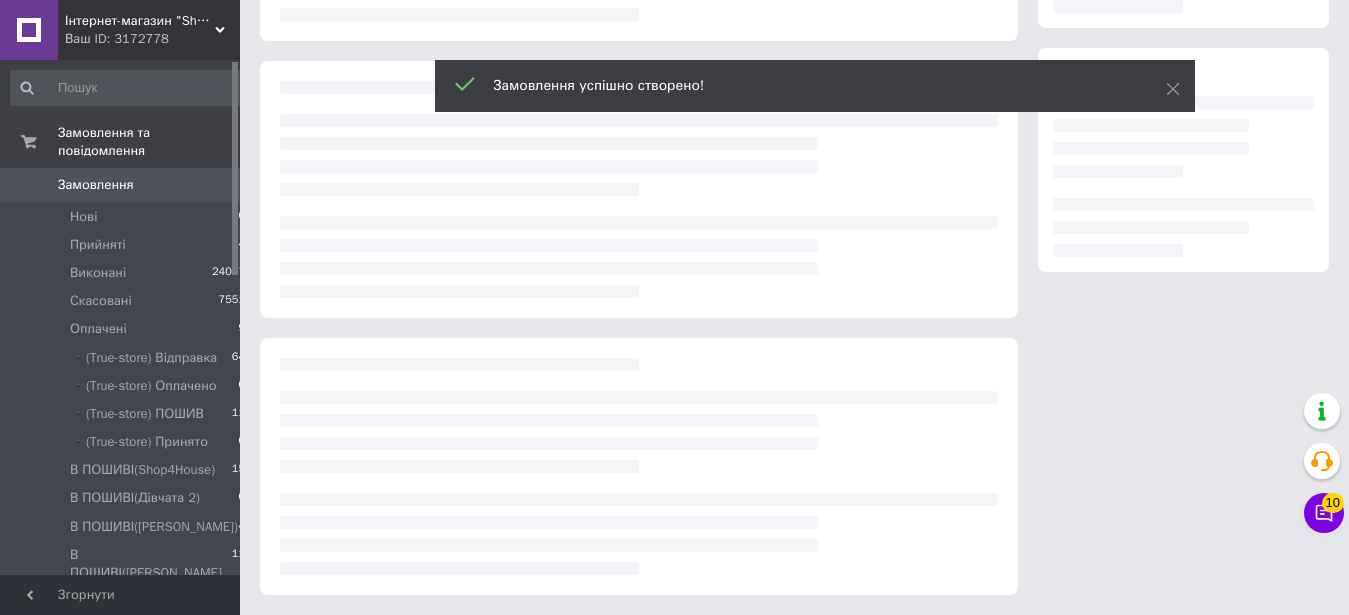 scroll, scrollTop: 299, scrollLeft: 0, axis: vertical 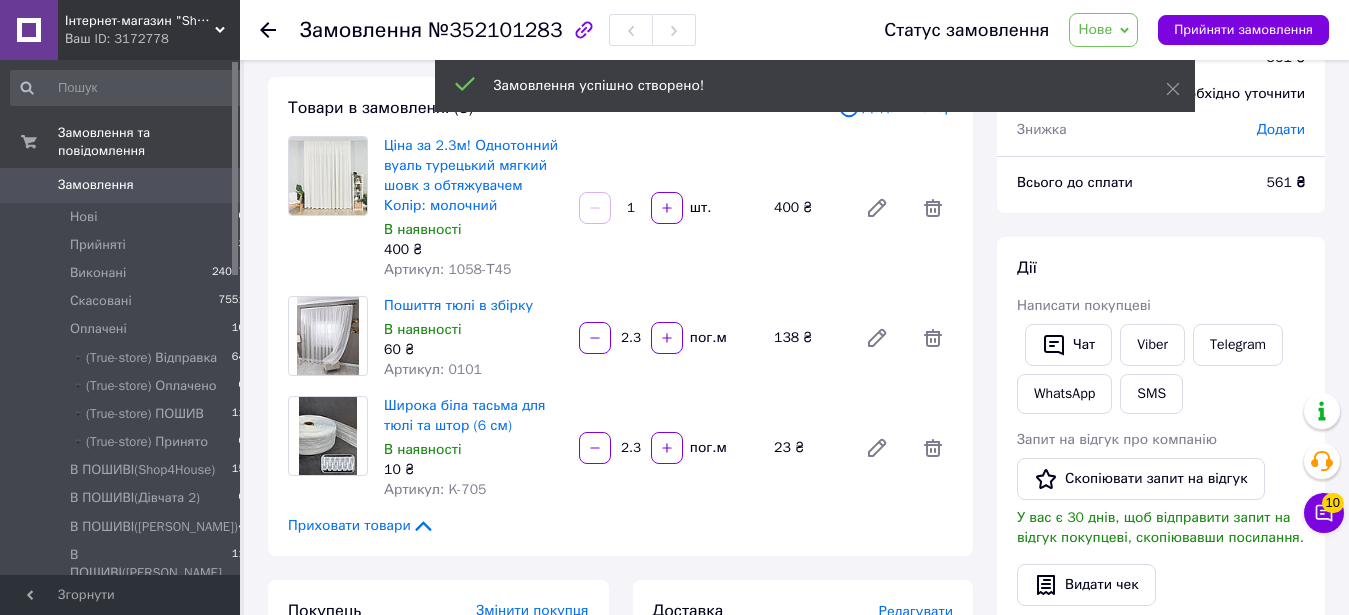 click on "Нове" at bounding box center [1095, 29] 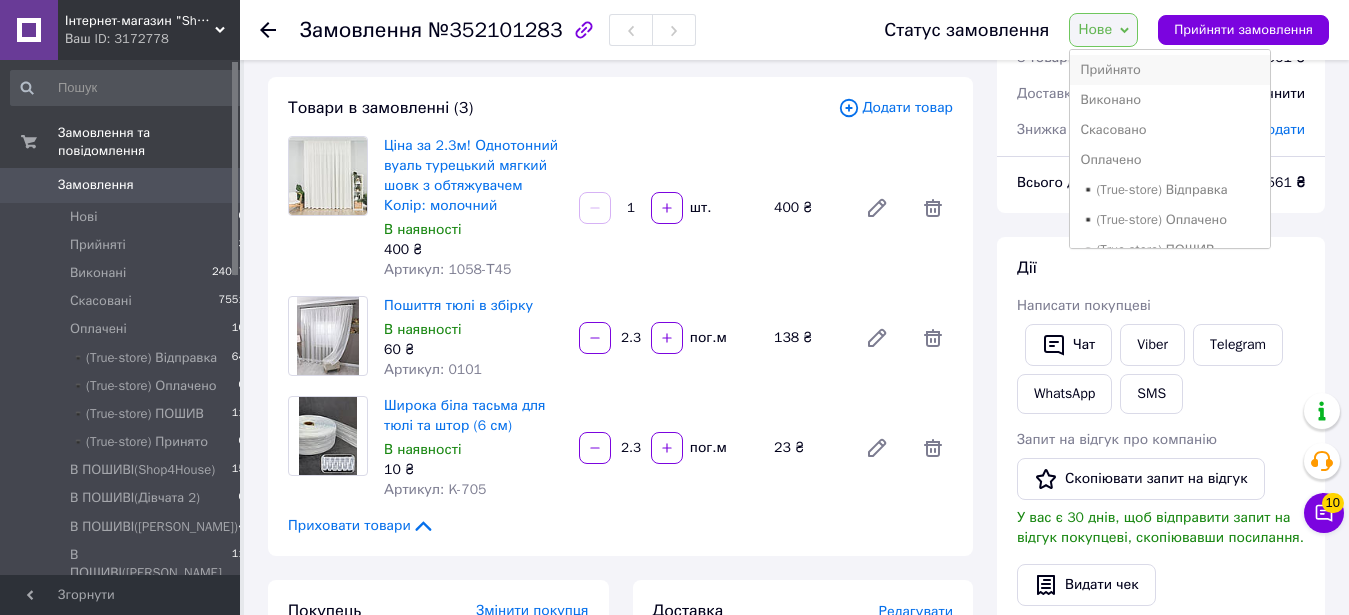 click on "Прийнято" at bounding box center [1170, 70] 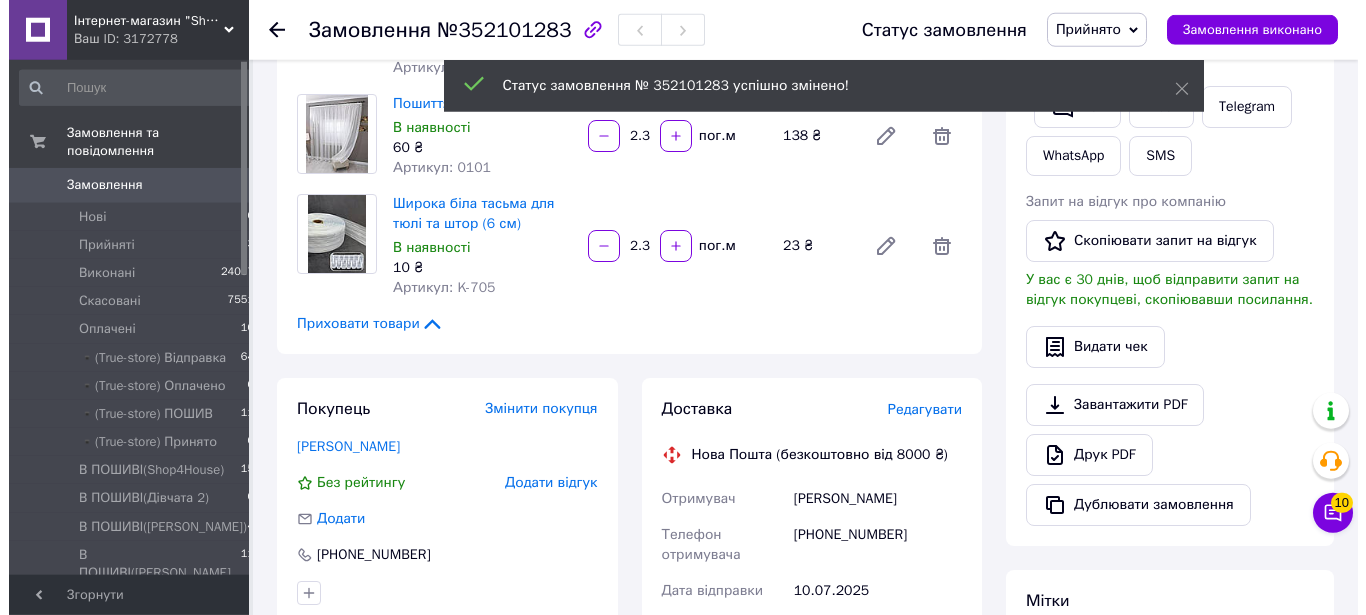 scroll, scrollTop: 299, scrollLeft: 0, axis: vertical 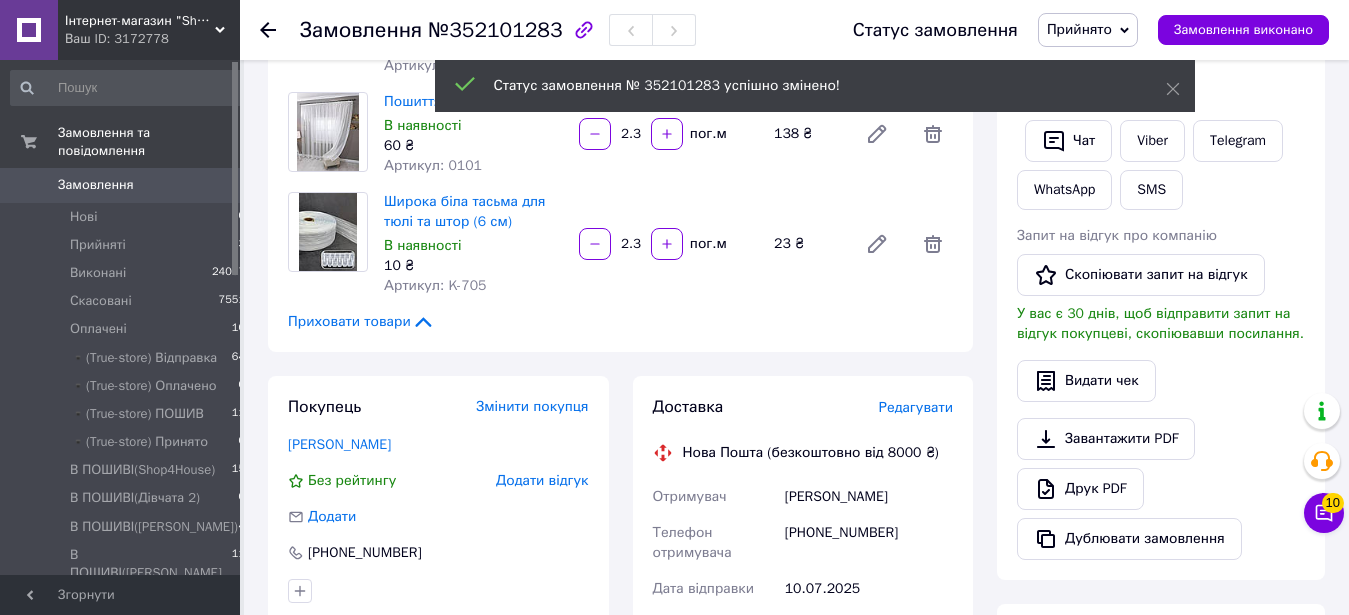 click on "Редагувати" at bounding box center [916, 407] 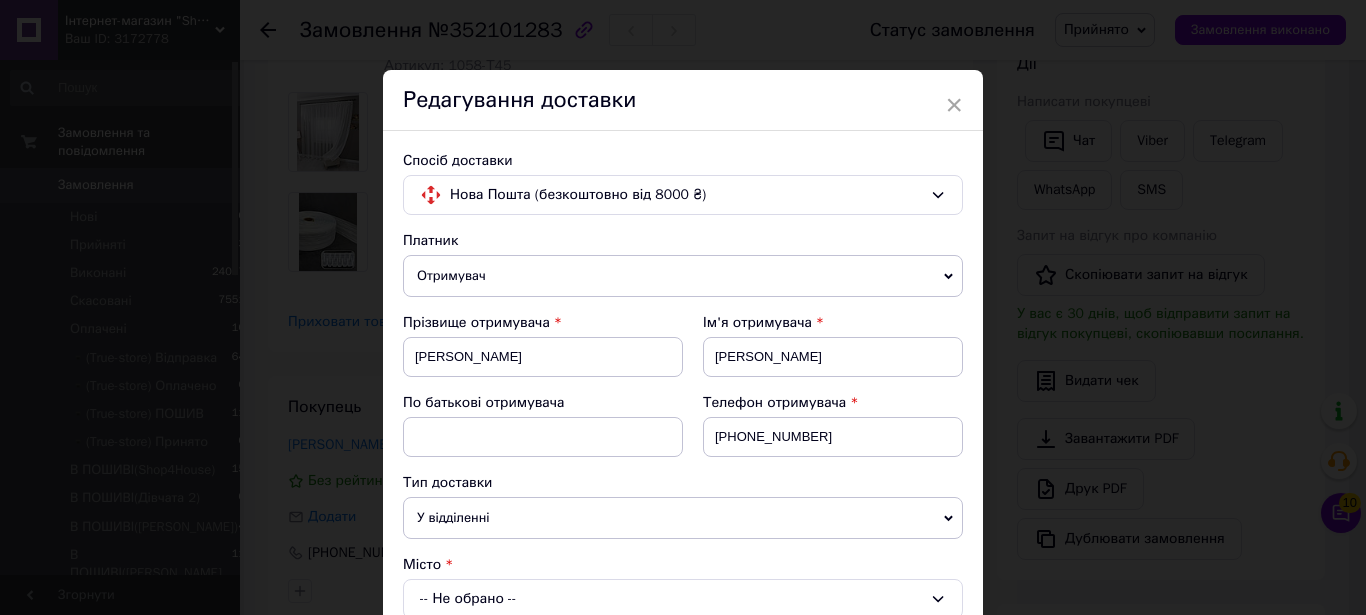 scroll, scrollTop: 228, scrollLeft: 0, axis: vertical 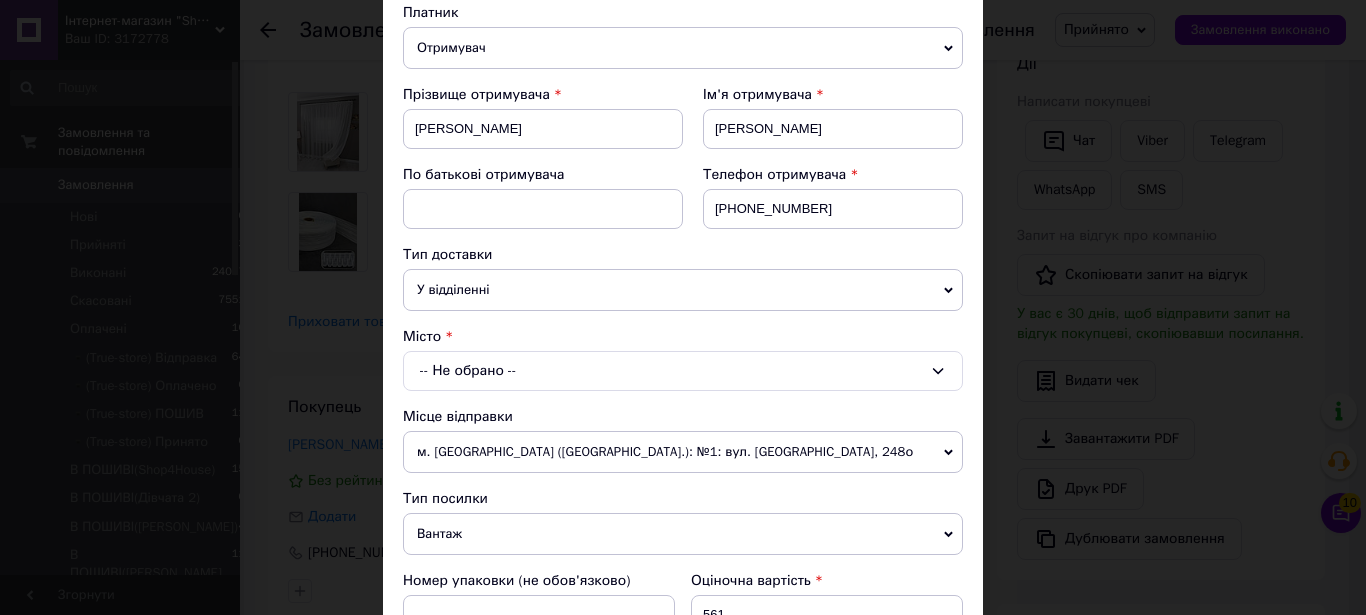 click on "-- Не обрано --" at bounding box center [683, 371] 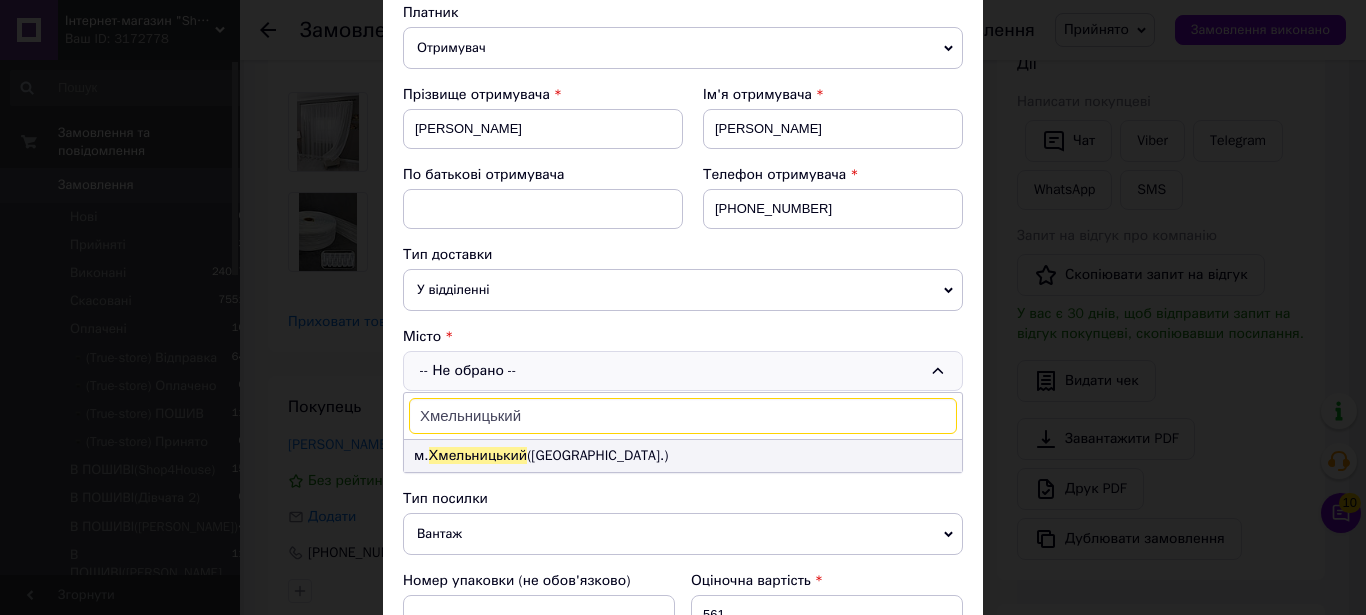 type on "Хмельницький" 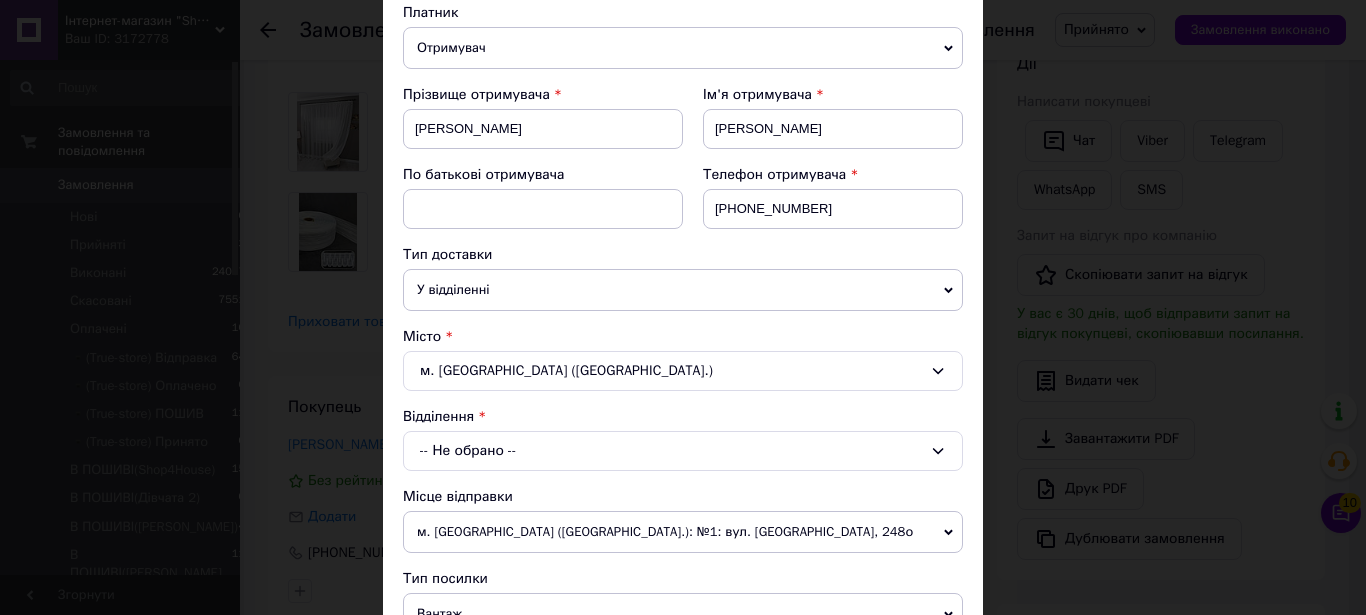 click on "-- Не обрано --" at bounding box center [683, 451] 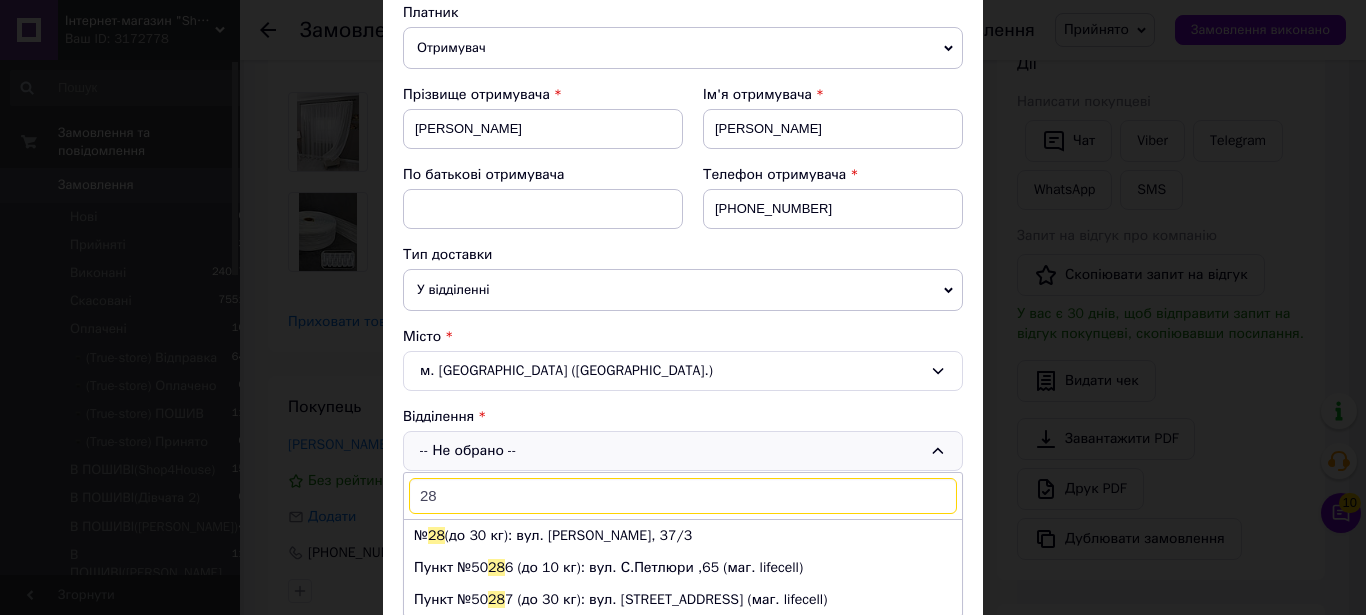 scroll, scrollTop: 342, scrollLeft: 0, axis: vertical 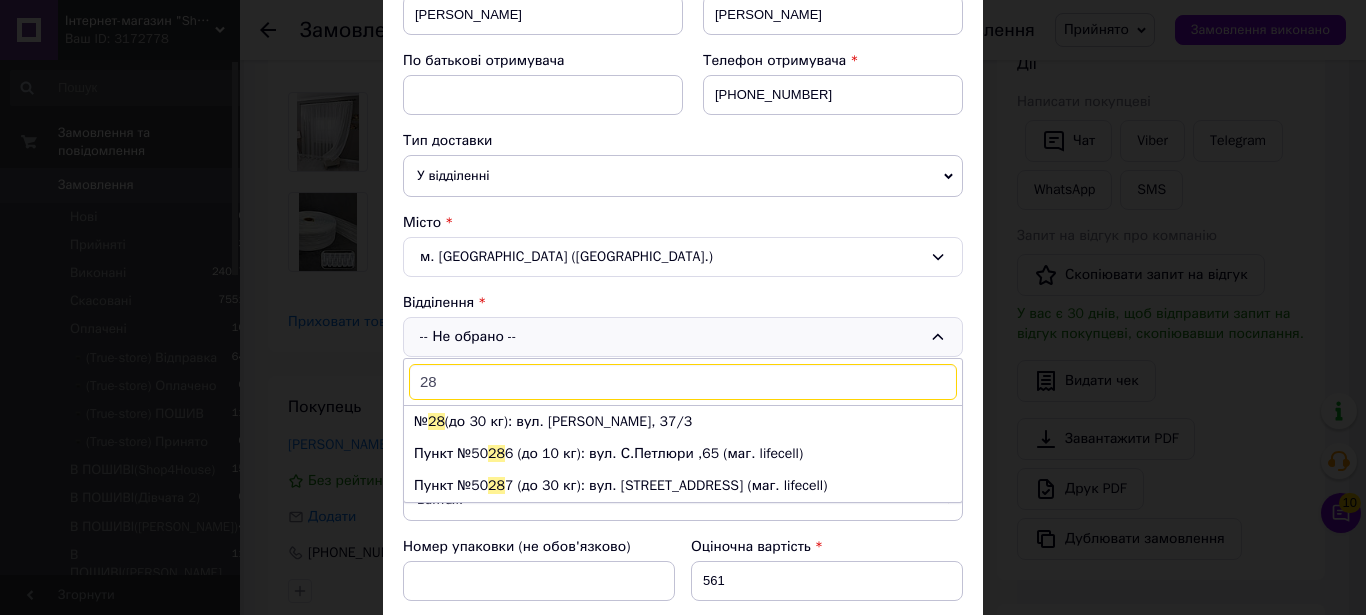 click on "28" at bounding box center (683, 382) 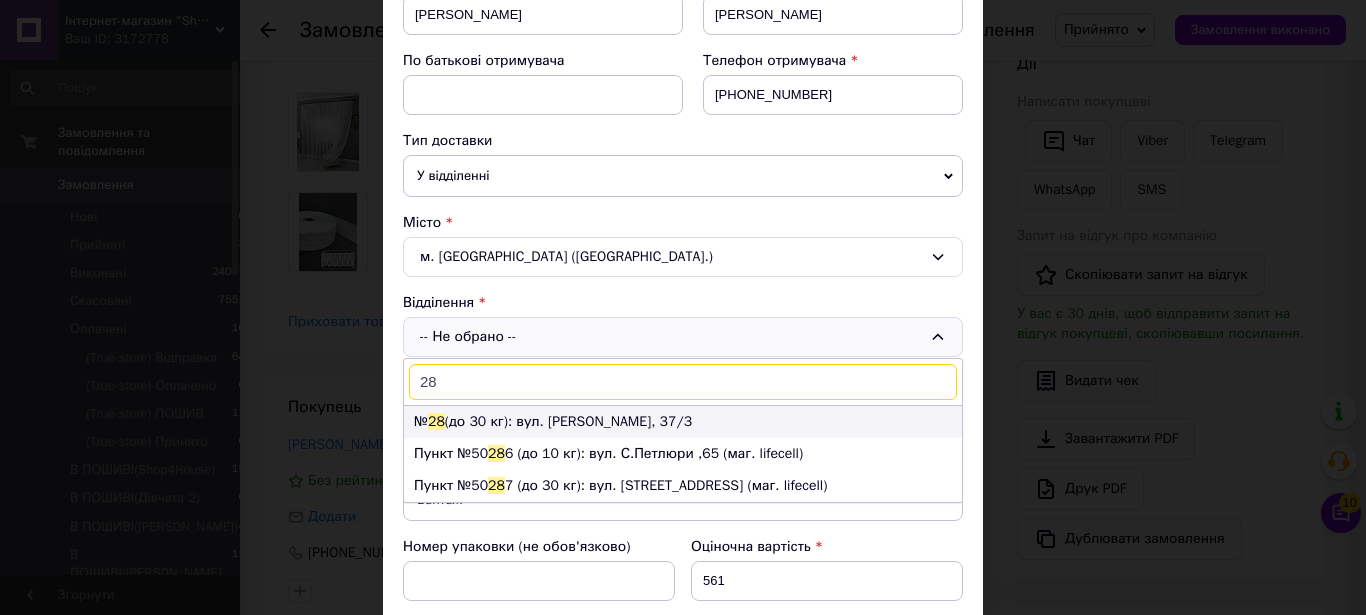 type on "28" 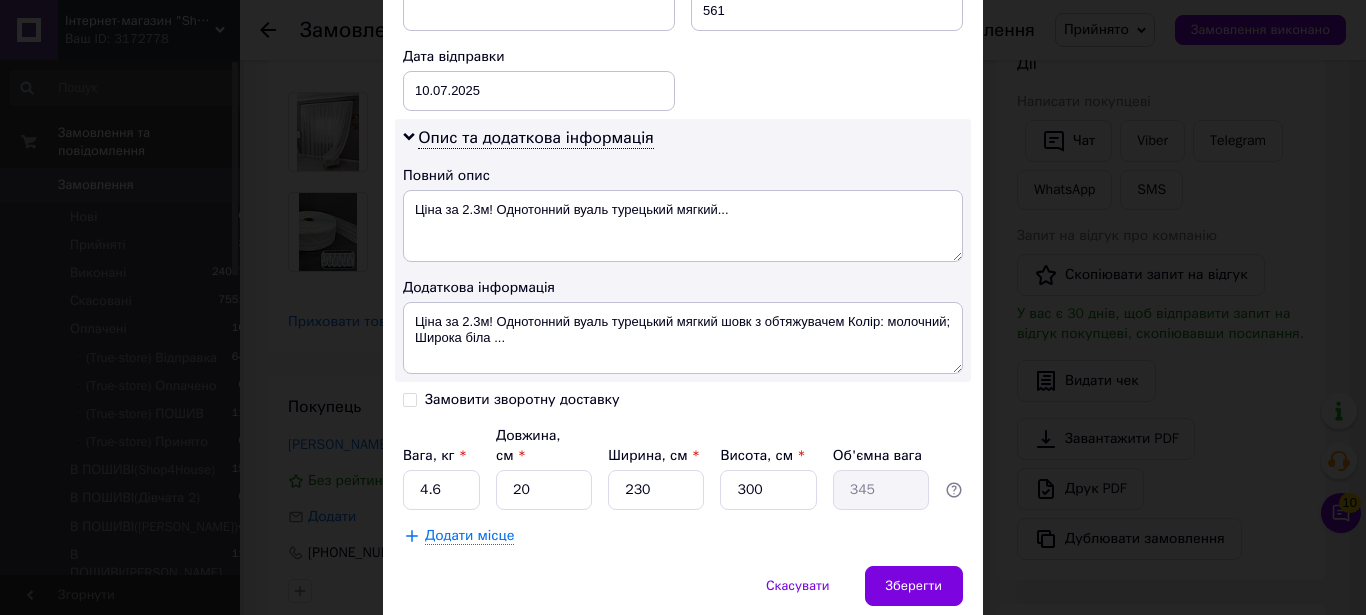 scroll, scrollTop: 973, scrollLeft: 0, axis: vertical 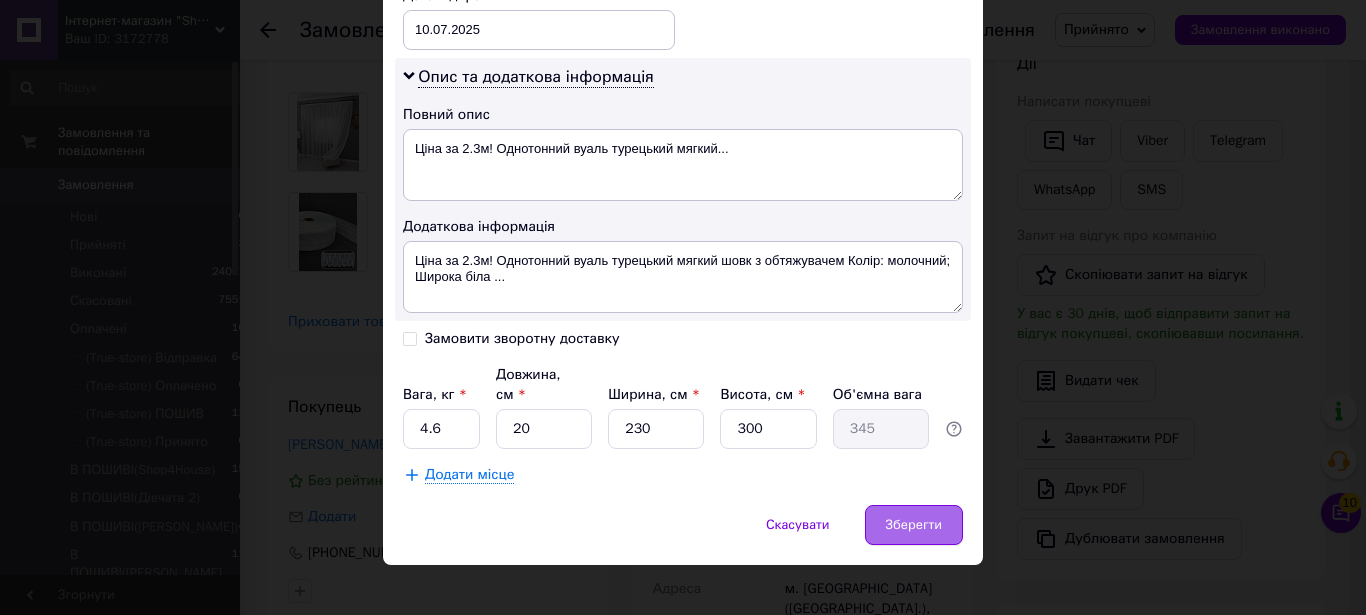 click on "Зберегти" at bounding box center (914, 525) 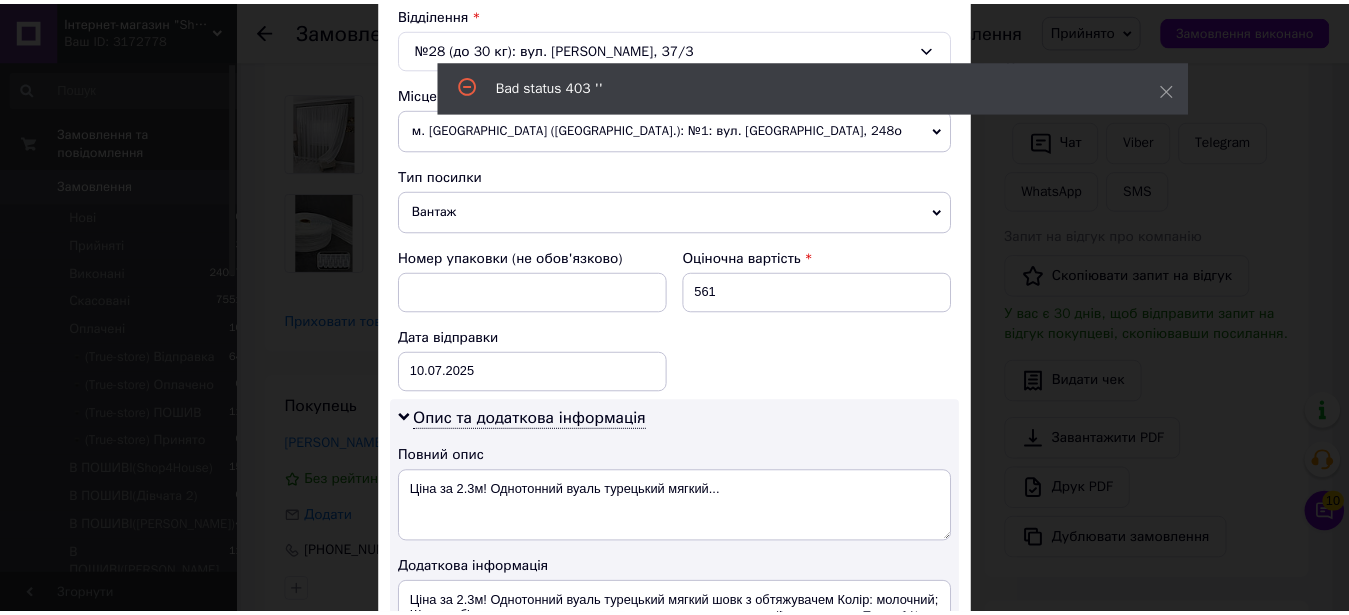scroll, scrollTop: 973, scrollLeft: 0, axis: vertical 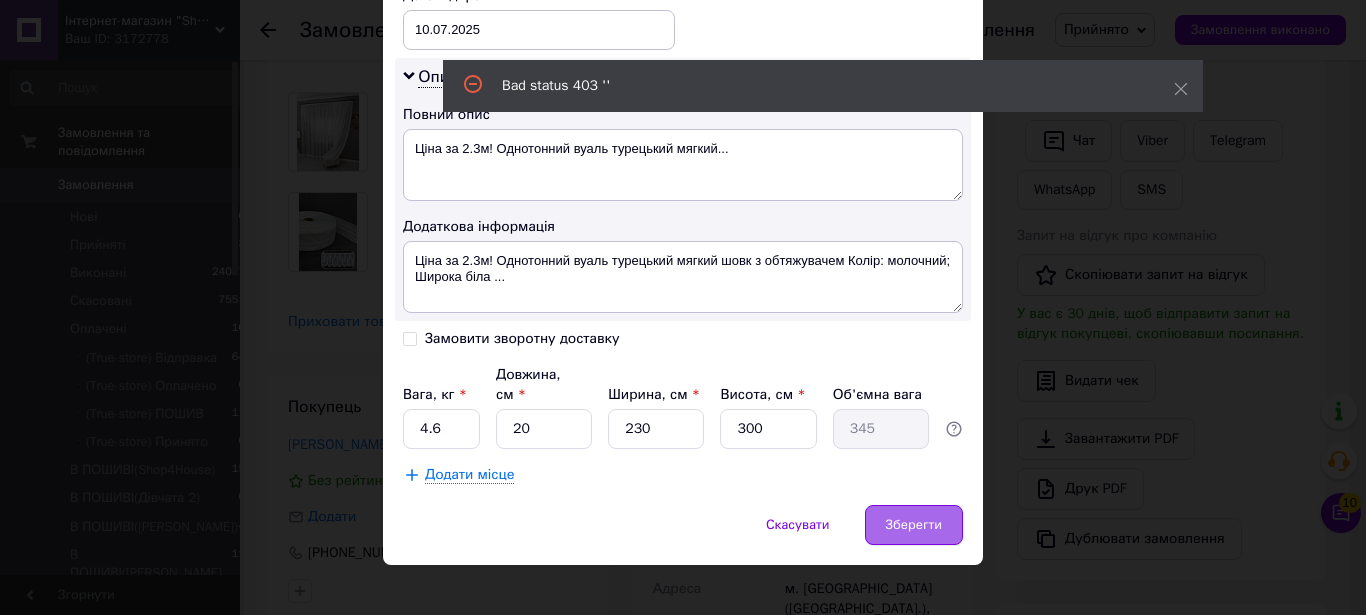 click on "Зберегти" at bounding box center (914, 525) 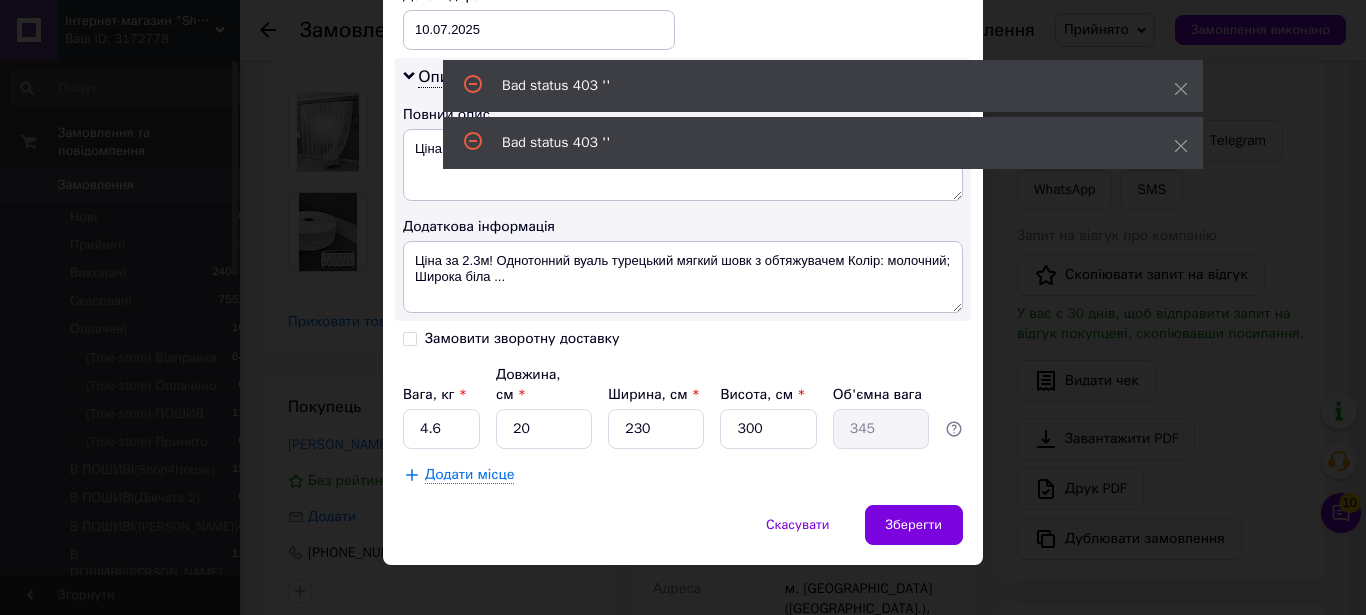 click on "× Редагування доставки Спосіб доставки Нова Пошта (безкоштовно від 8000 ₴) Платник Отримувач Відправник Прізвище отримувача Лаврентьєва Ім'я отримувача Ольга По батькові отримувача Телефон отримувача +380951336591 Тип доставки У відділенні Кур'єром В поштоматі Місто м. Хмельницький (Хмельницька обл.) Відділення №28 (до 30 кг): вул. Панаса Мирного, 37/3 Місце відправки м. Чернівці (Чернівецька обл.): №1: вул. Руська, 248о Немає збігів. Спробуйте змінити умови пошуку Додати ще місце відправки Тип посилки Вантаж Документи Номер упаковки (не обов'язково) Оціночна вартість <" at bounding box center (683, 307) 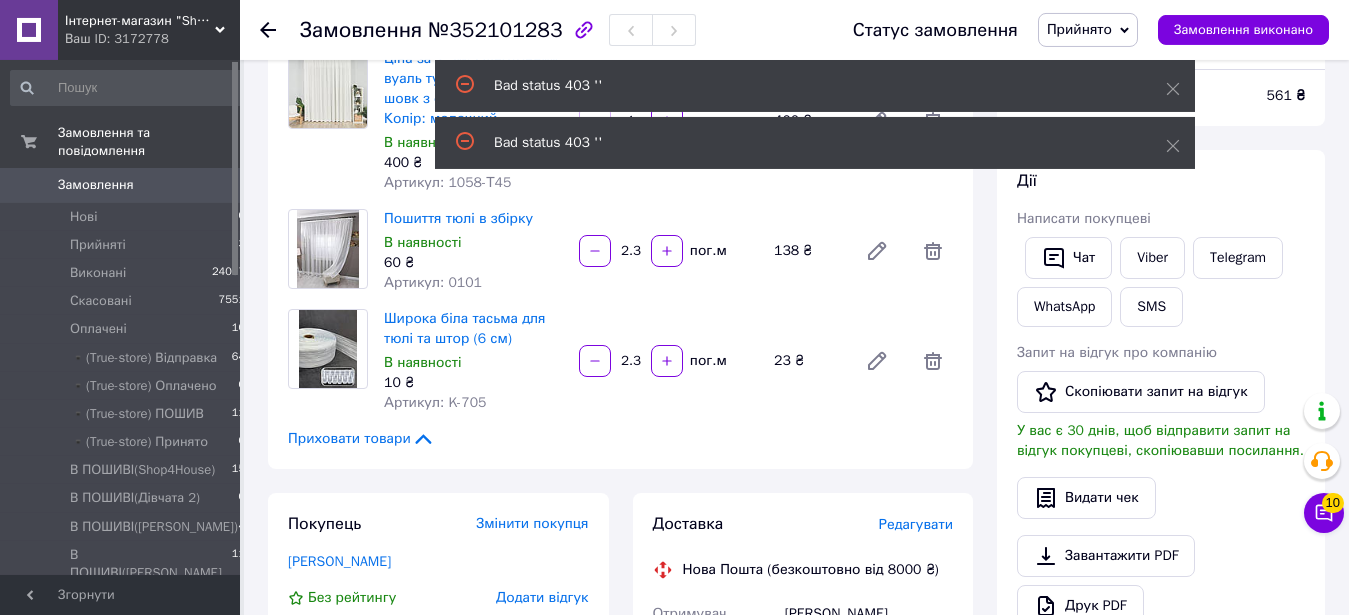 scroll, scrollTop: 95, scrollLeft: 0, axis: vertical 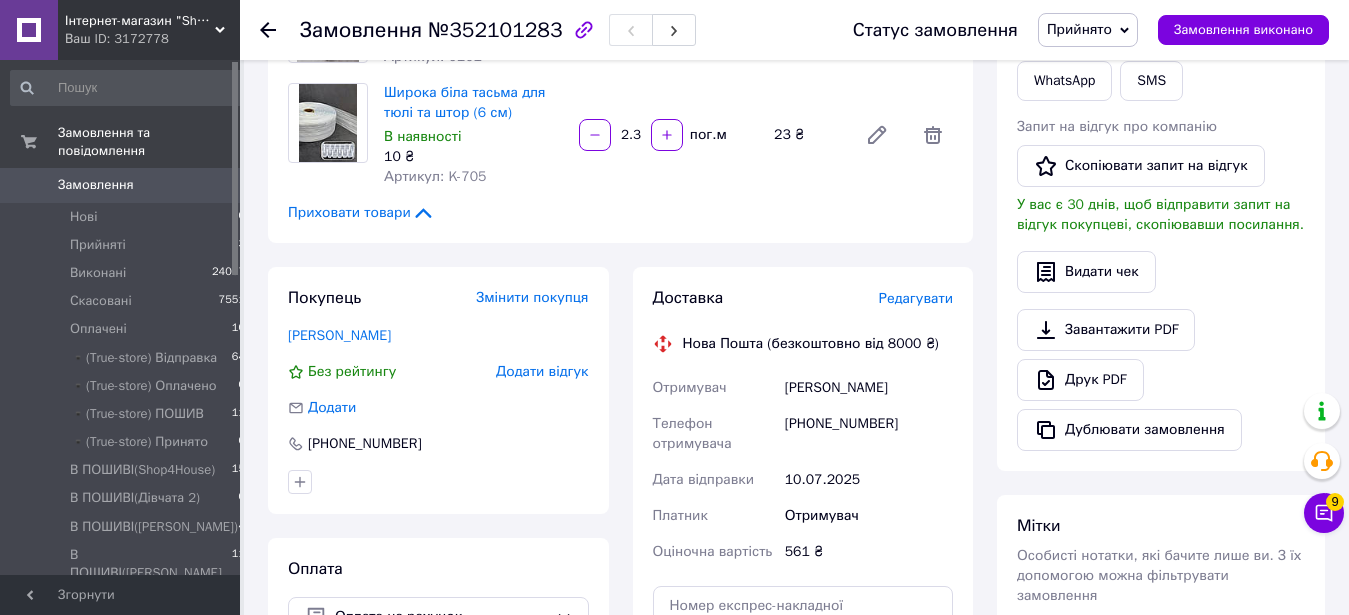 click on "Редагувати" at bounding box center (916, 298) 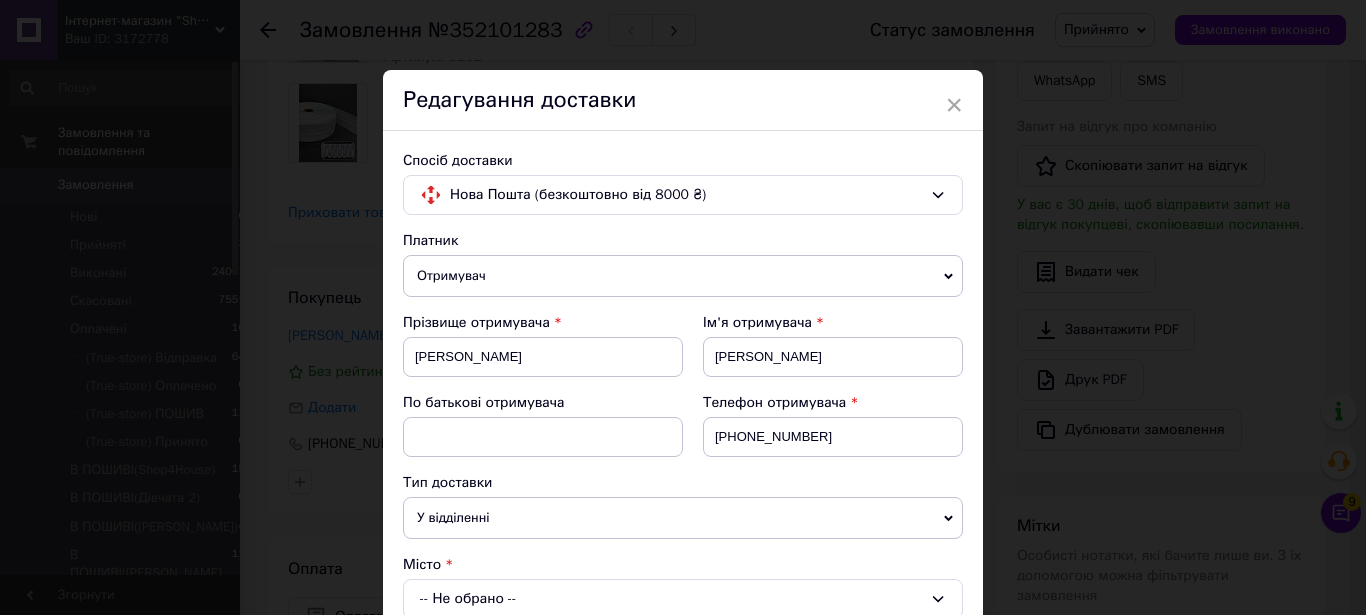 scroll, scrollTop: 228, scrollLeft: 0, axis: vertical 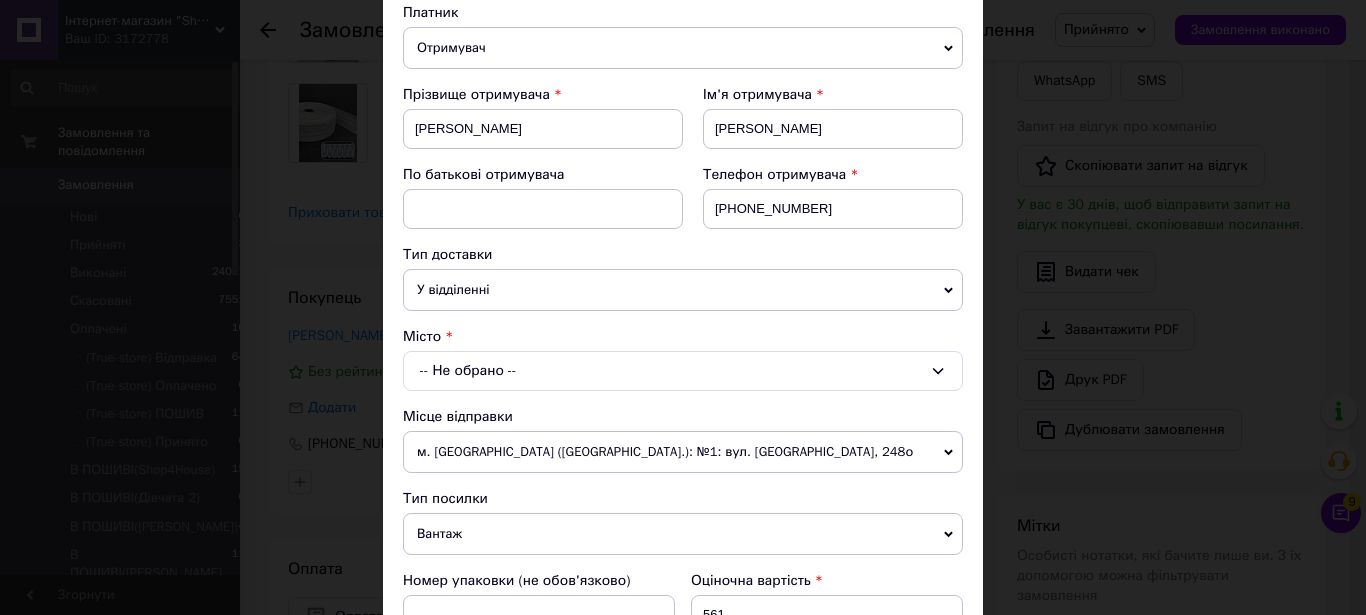 click on "-- Не обрано --" at bounding box center (683, 371) 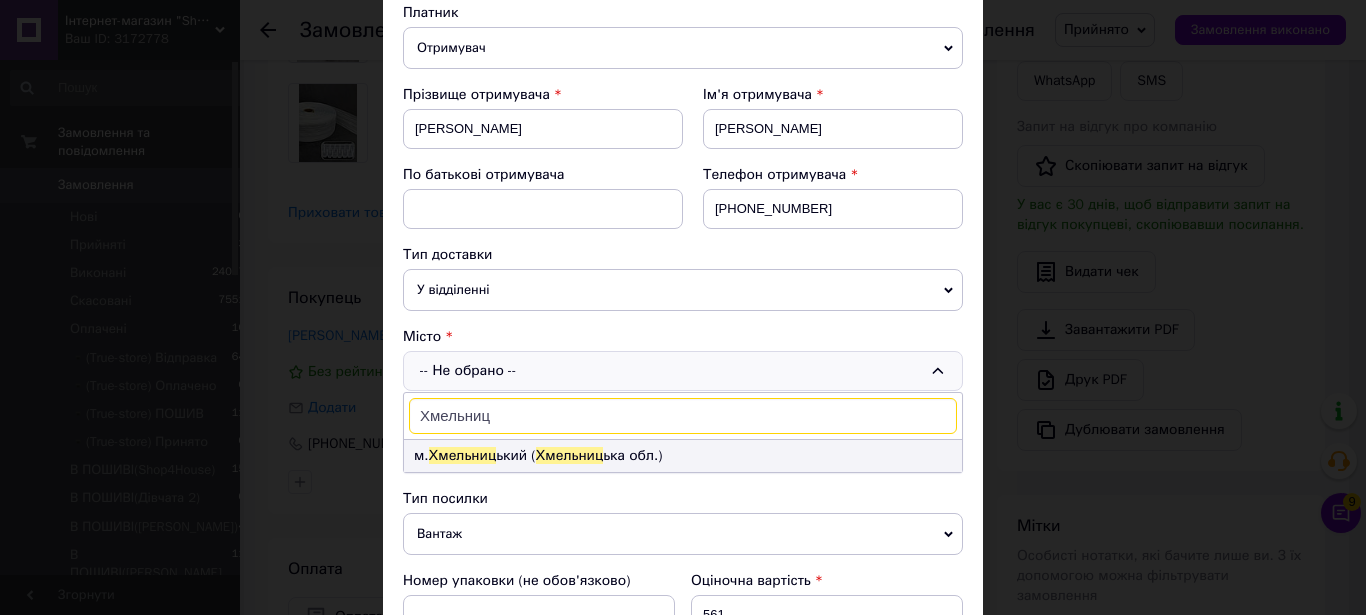 type on "Хмельниц" 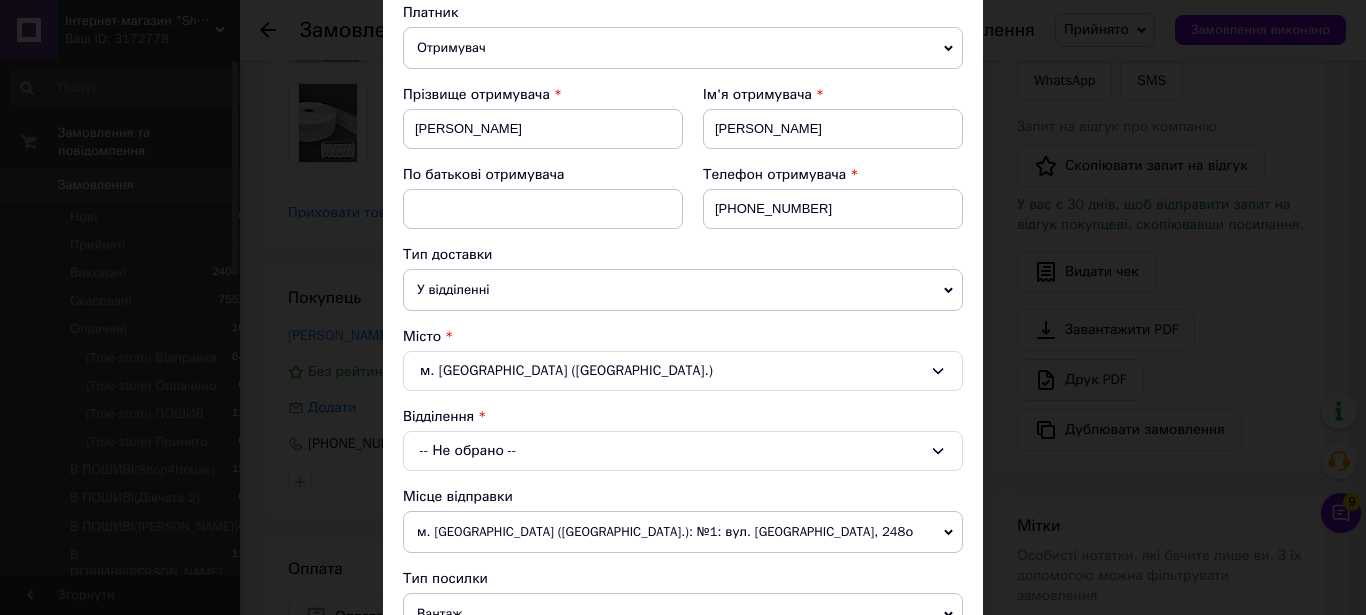 click on "-- Не обрано --" at bounding box center [683, 451] 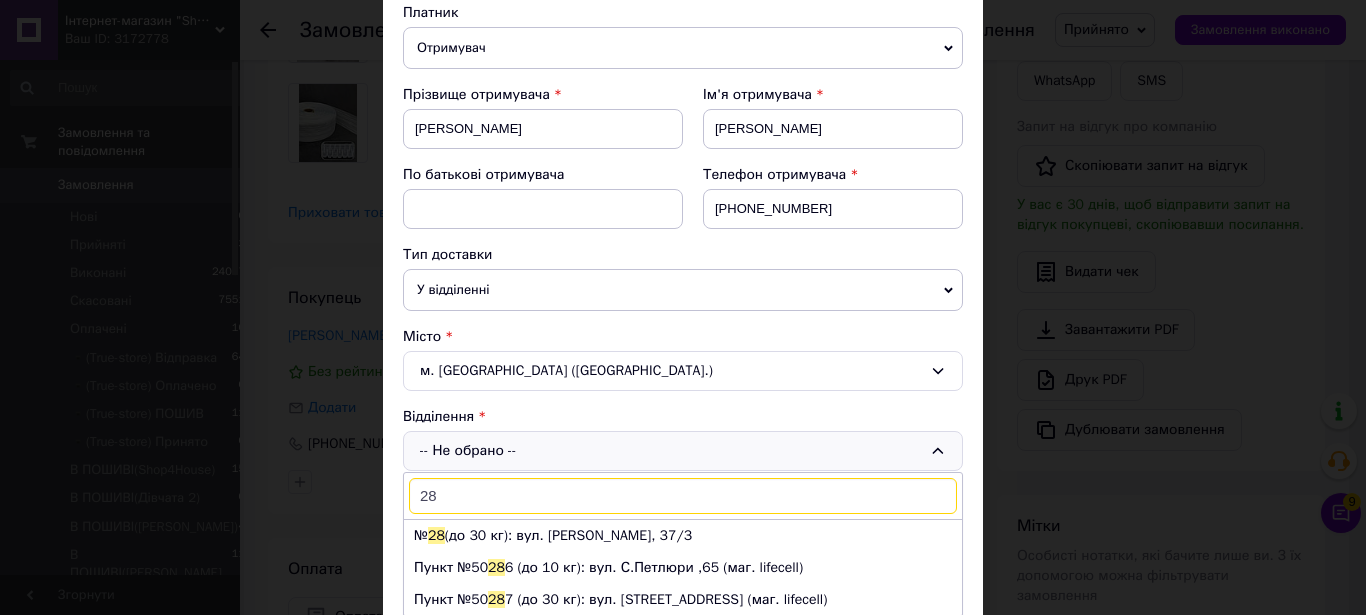 scroll, scrollTop: 342, scrollLeft: 0, axis: vertical 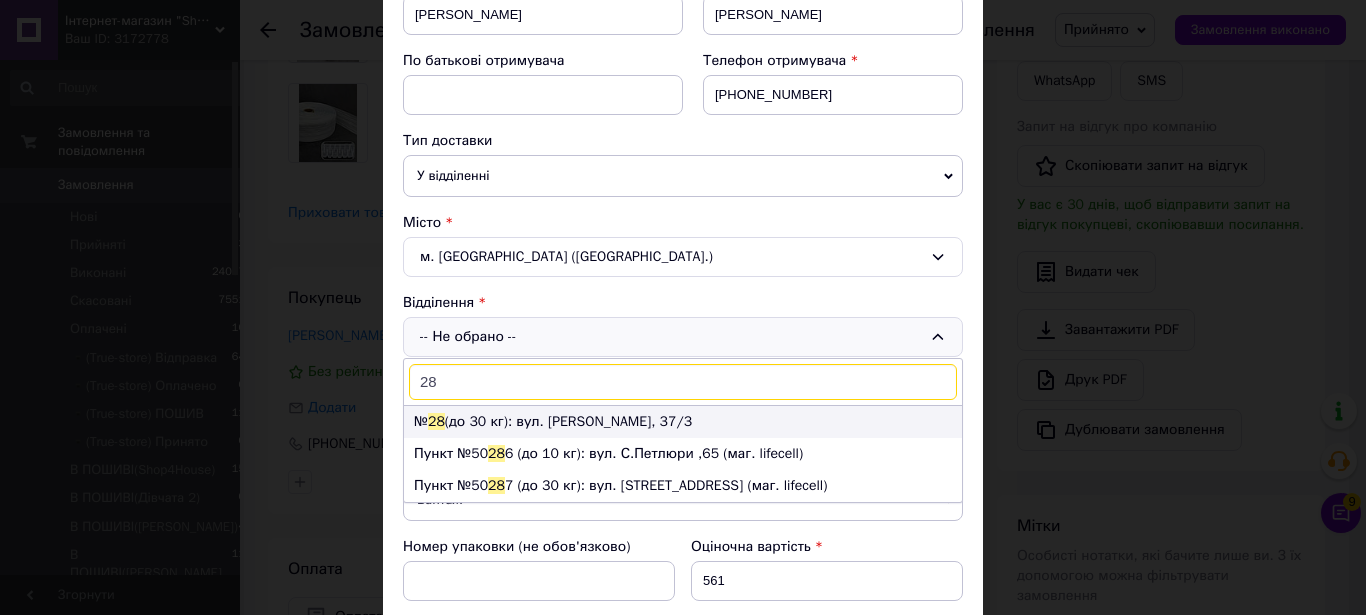 type on "28" 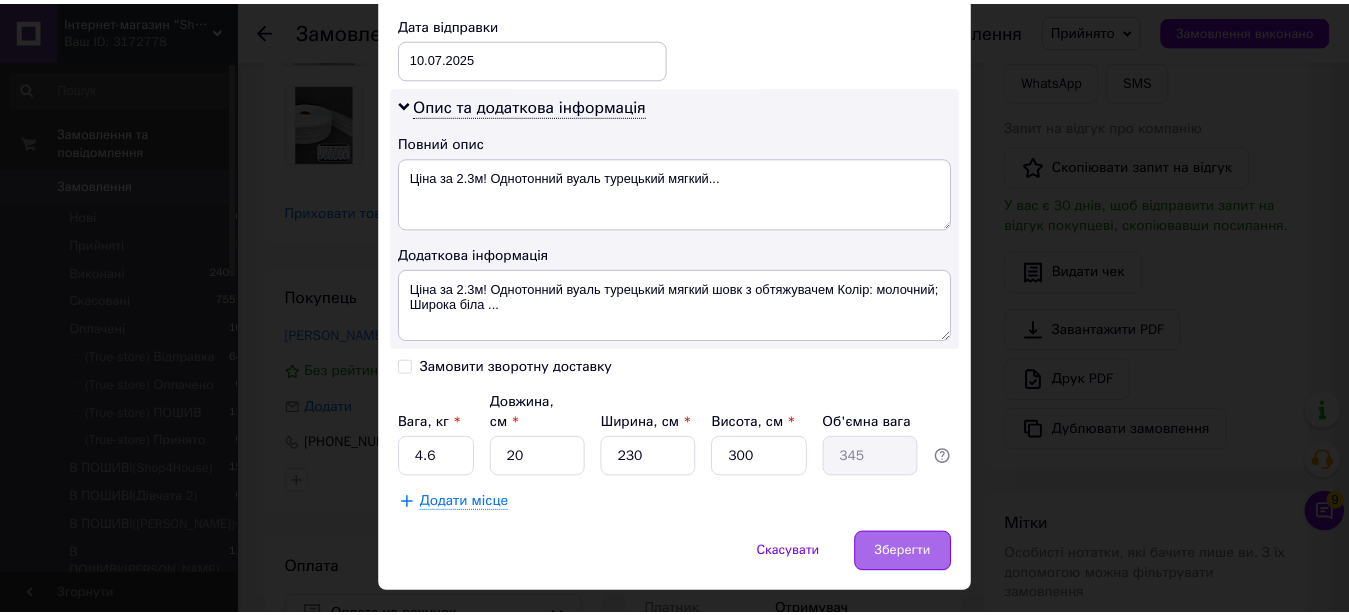 scroll, scrollTop: 973, scrollLeft: 0, axis: vertical 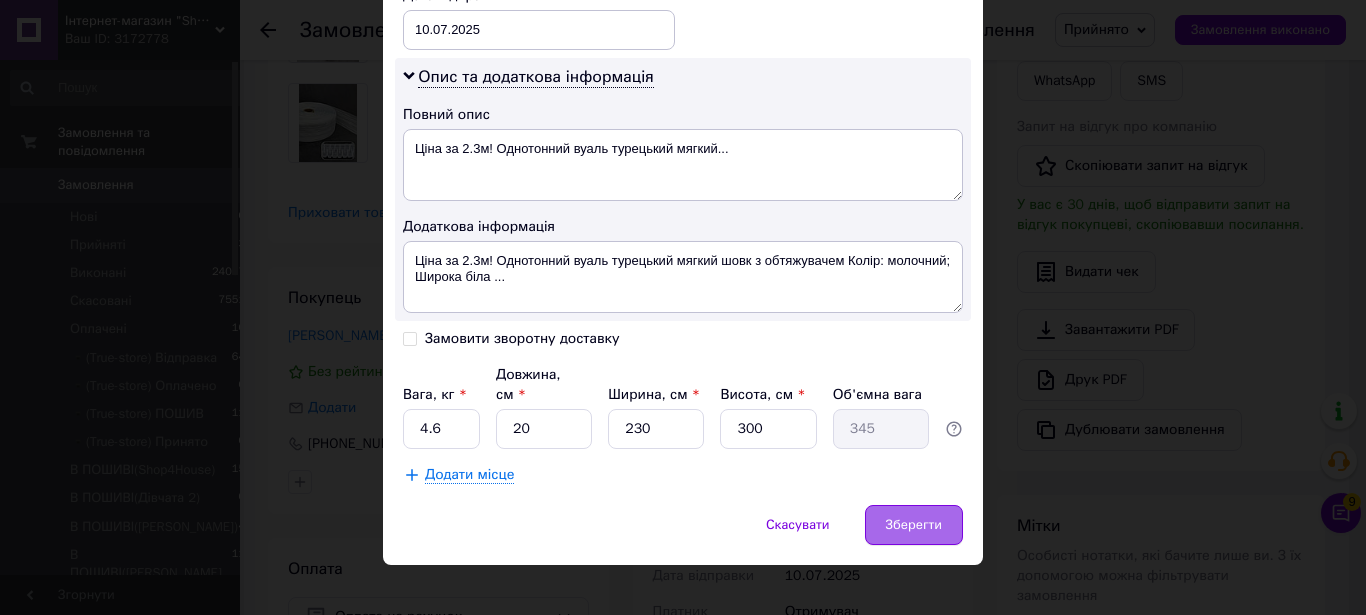 click on "Зберегти" at bounding box center (914, 525) 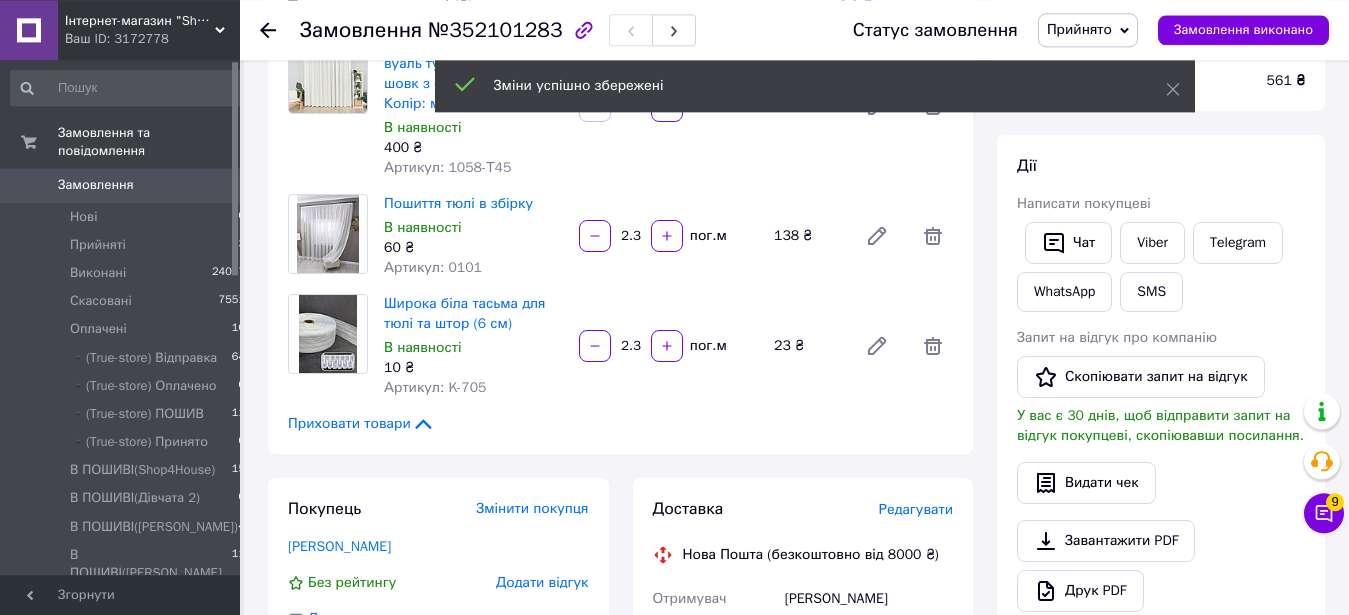 scroll, scrollTop: 102, scrollLeft: 0, axis: vertical 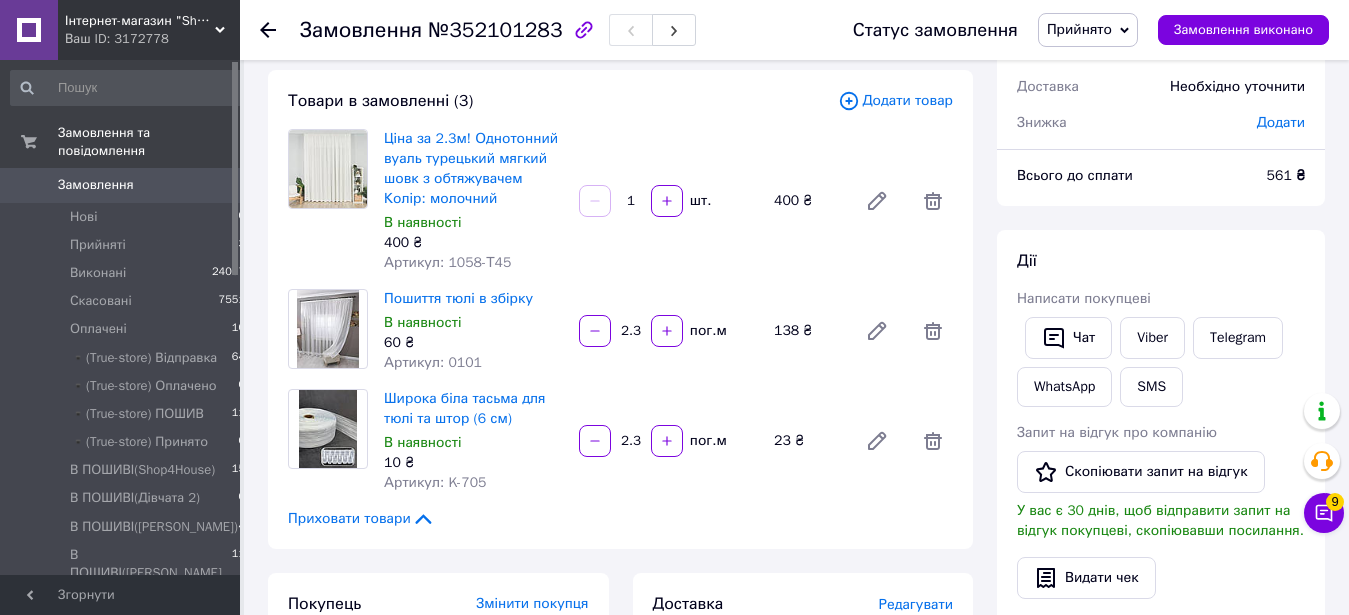 click on "Прийнято" at bounding box center (1079, 29) 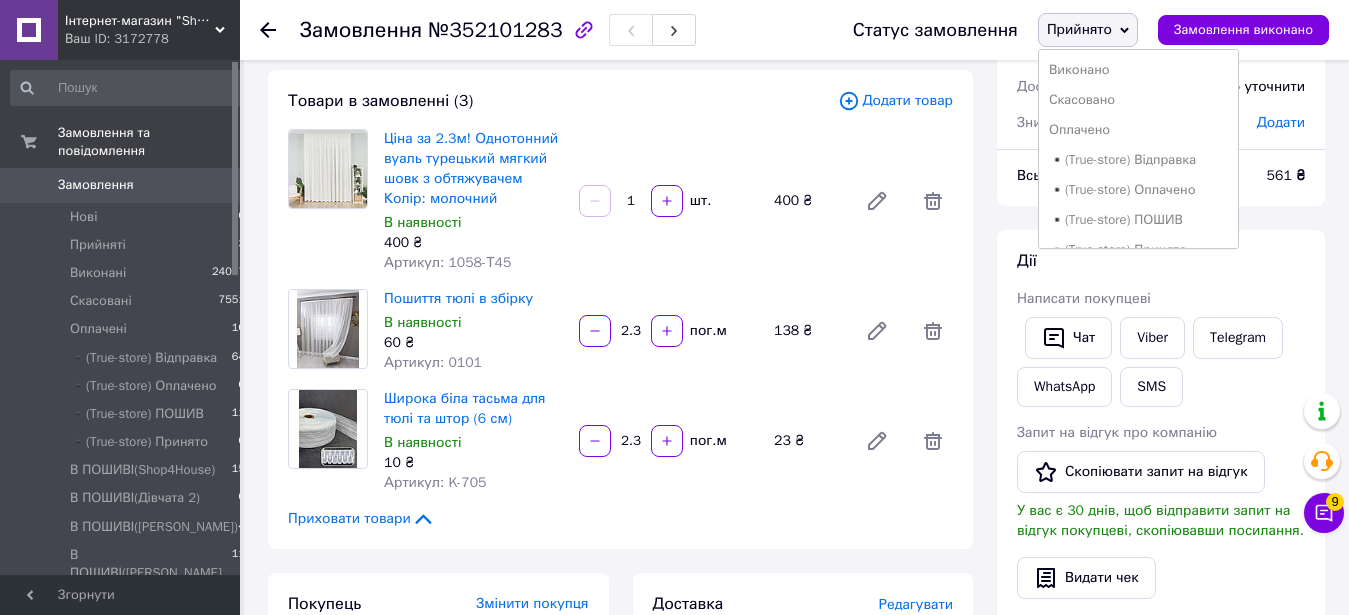 scroll, scrollTop: 339, scrollLeft: 0, axis: vertical 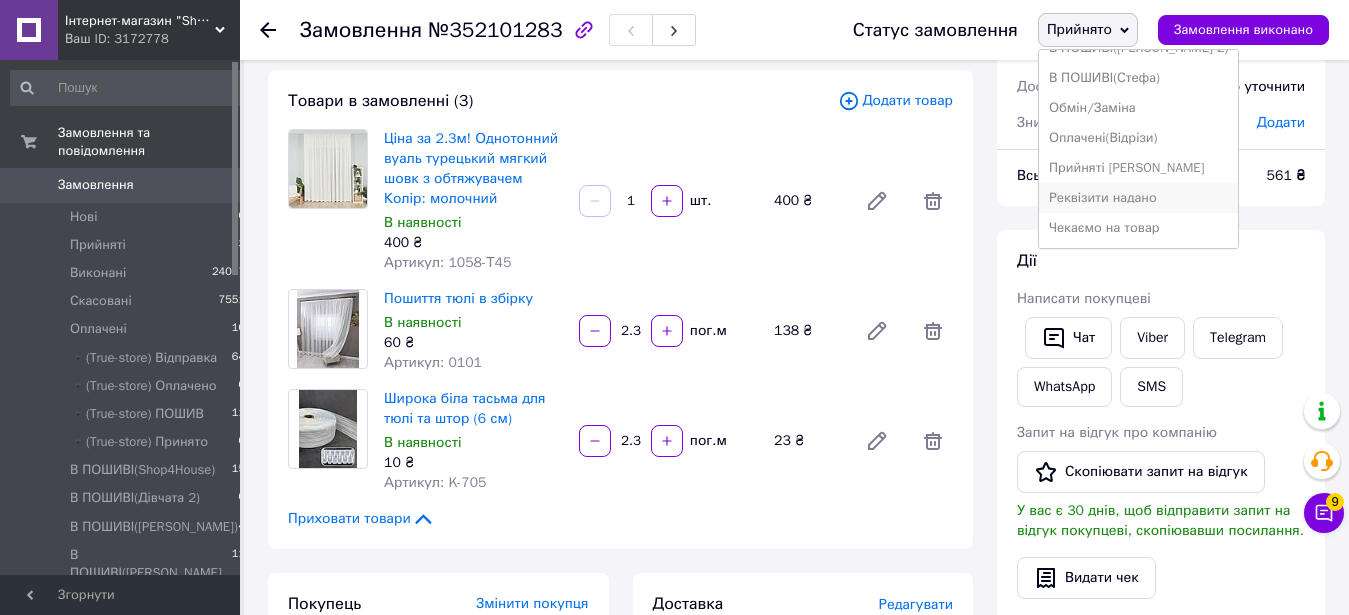 click on "Реквізити надано" at bounding box center [1139, 198] 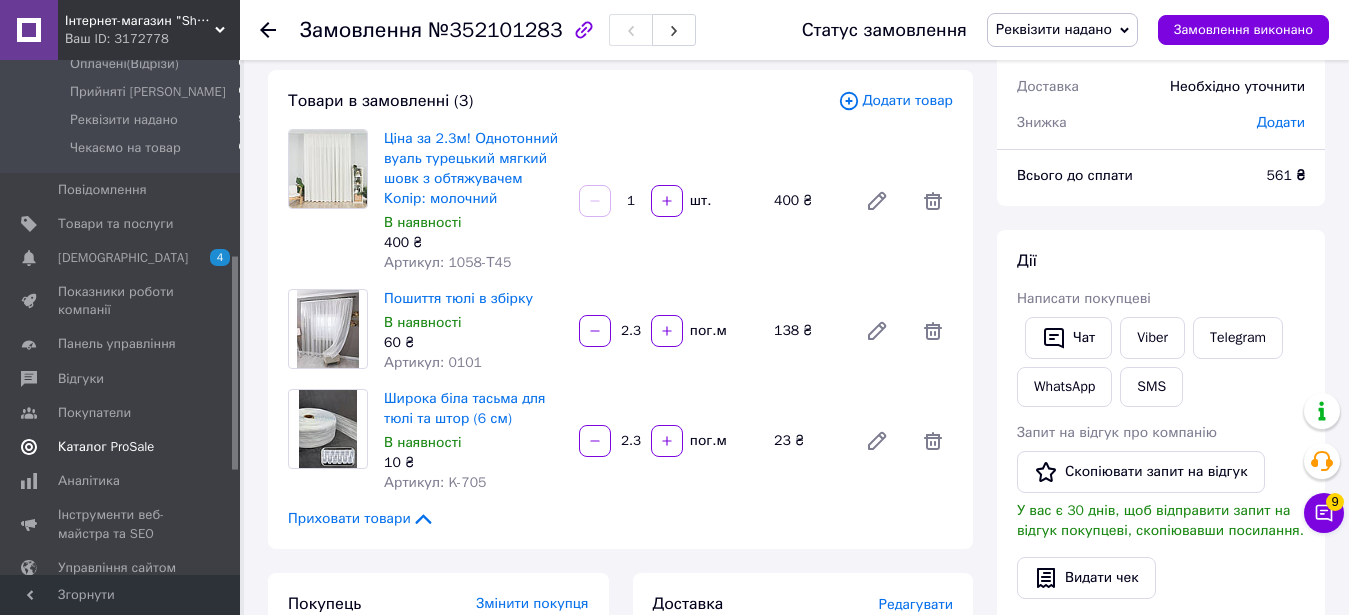 scroll, scrollTop: 408, scrollLeft: 0, axis: vertical 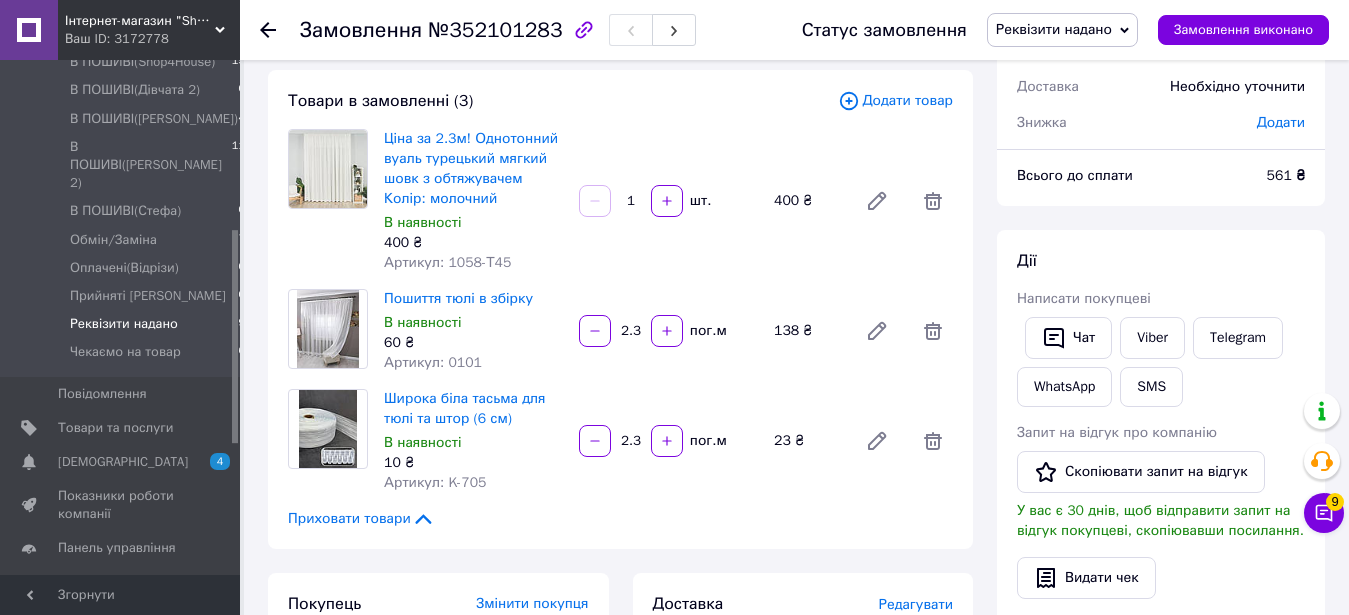 click on "Реквізити надано 9" at bounding box center [128, 324] 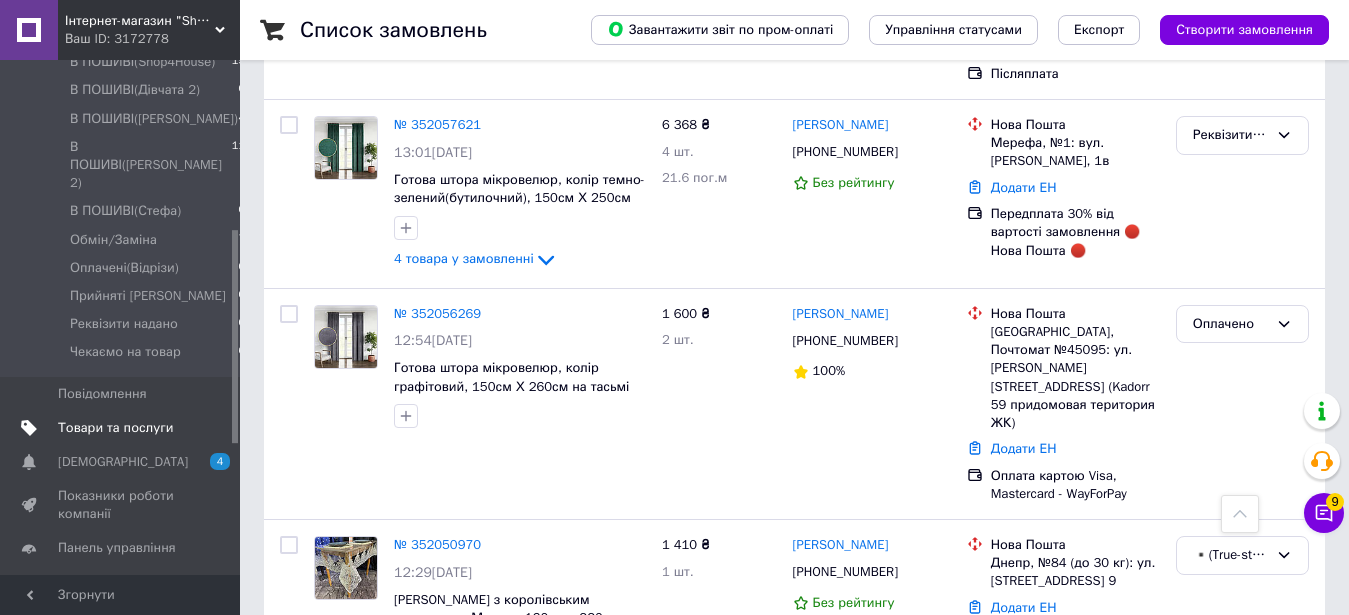 scroll, scrollTop: 1020, scrollLeft: 0, axis: vertical 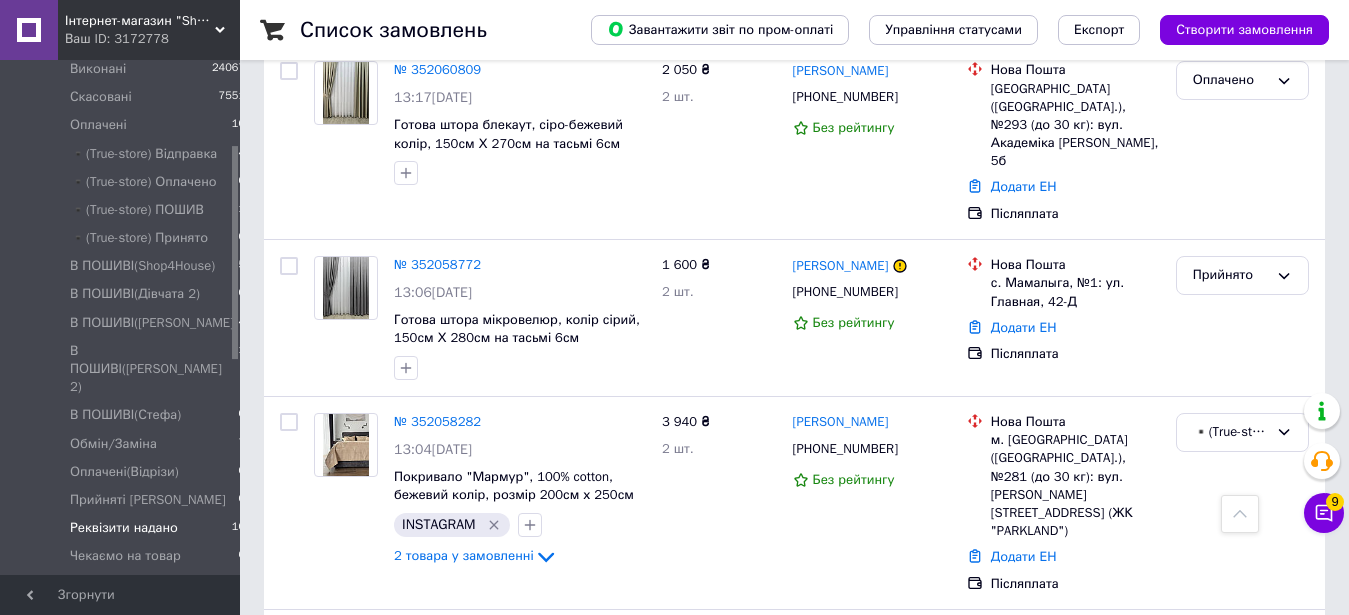 click on "Реквізити надано" at bounding box center (124, 528) 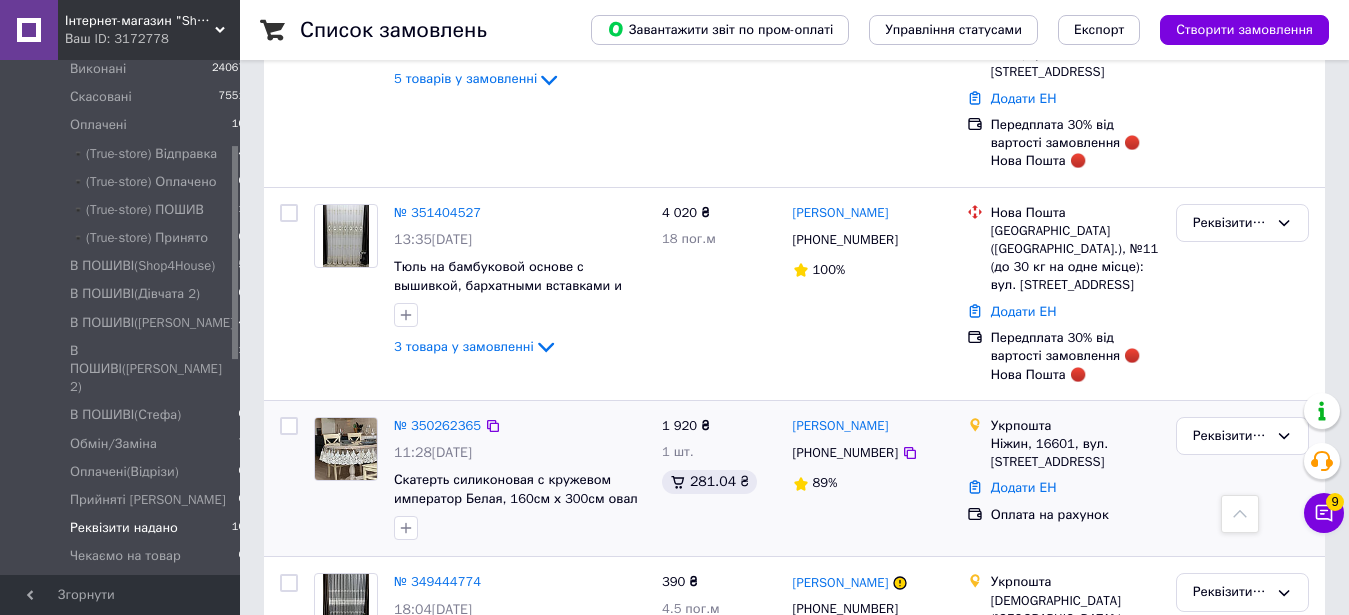 scroll, scrollTop: 1648, scrollLeft: 0, axis: vertical 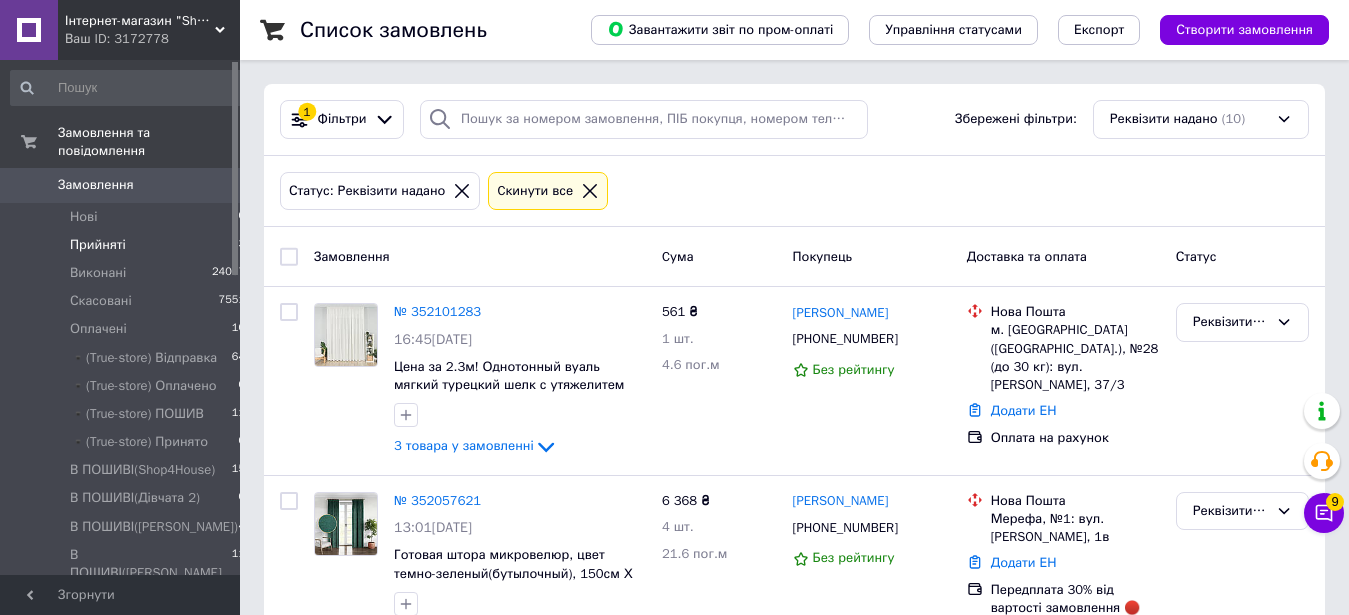 click on "Прийняті 3" at bounding box center (128, 245) 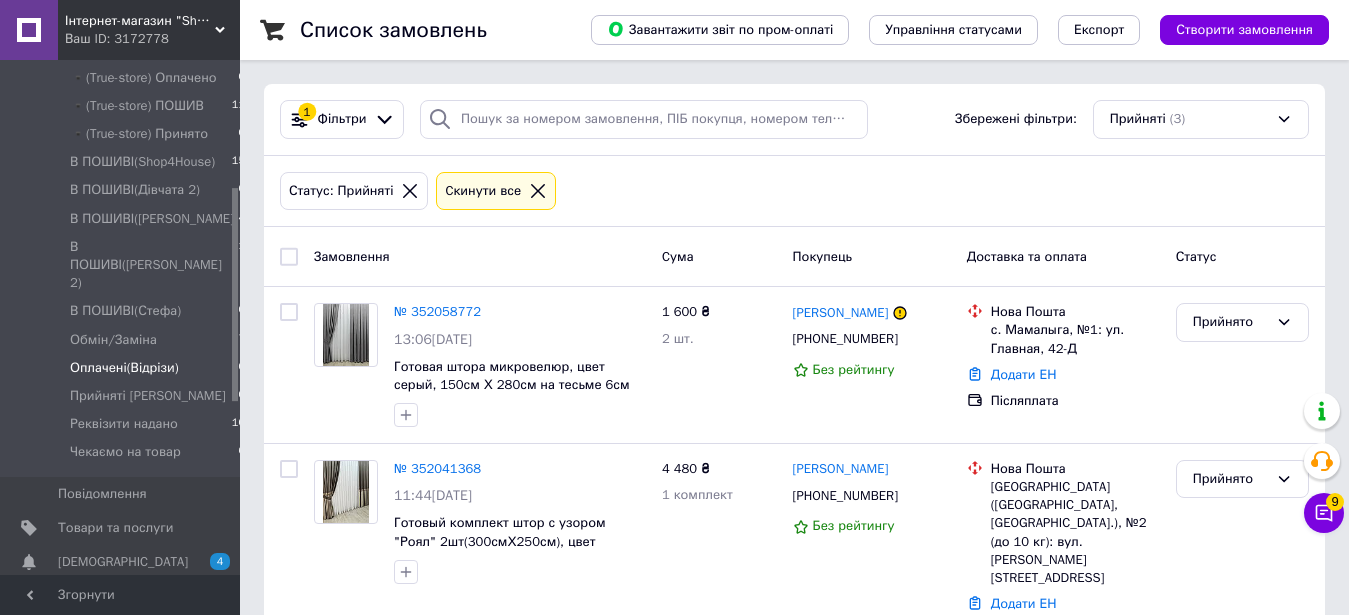 scroll, scrollTop: 306, scrollLeft: 0, axis: vertical 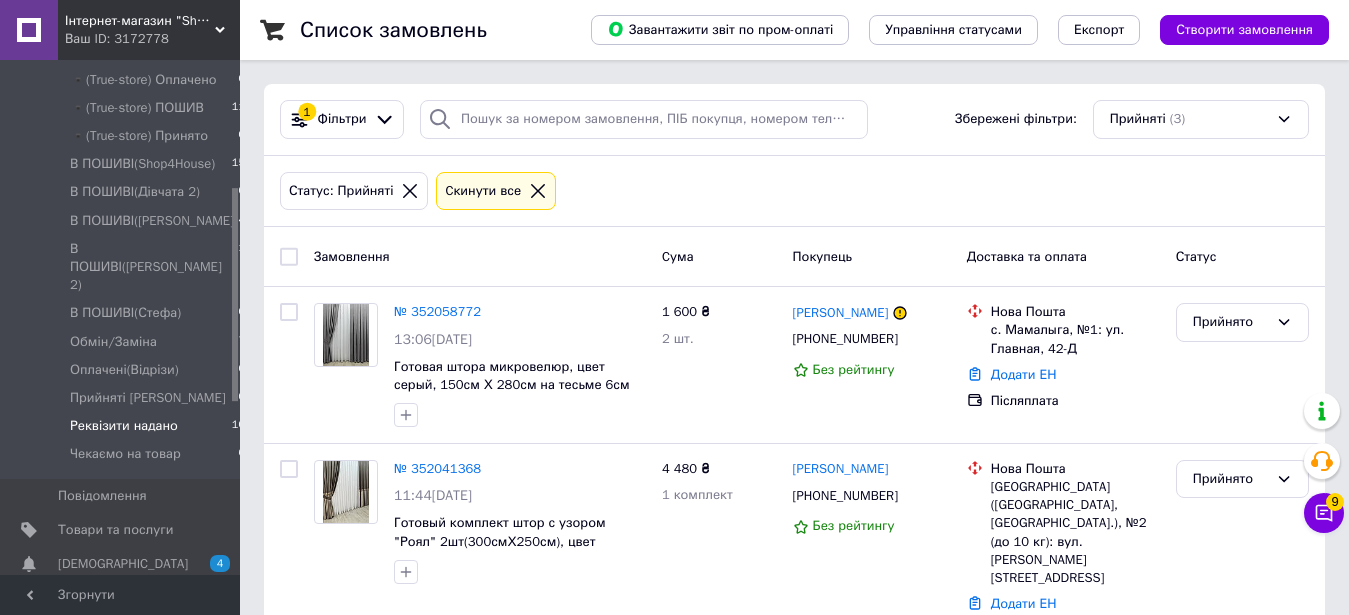 click on "Реквізити надано" at bounding box center (124, 426) 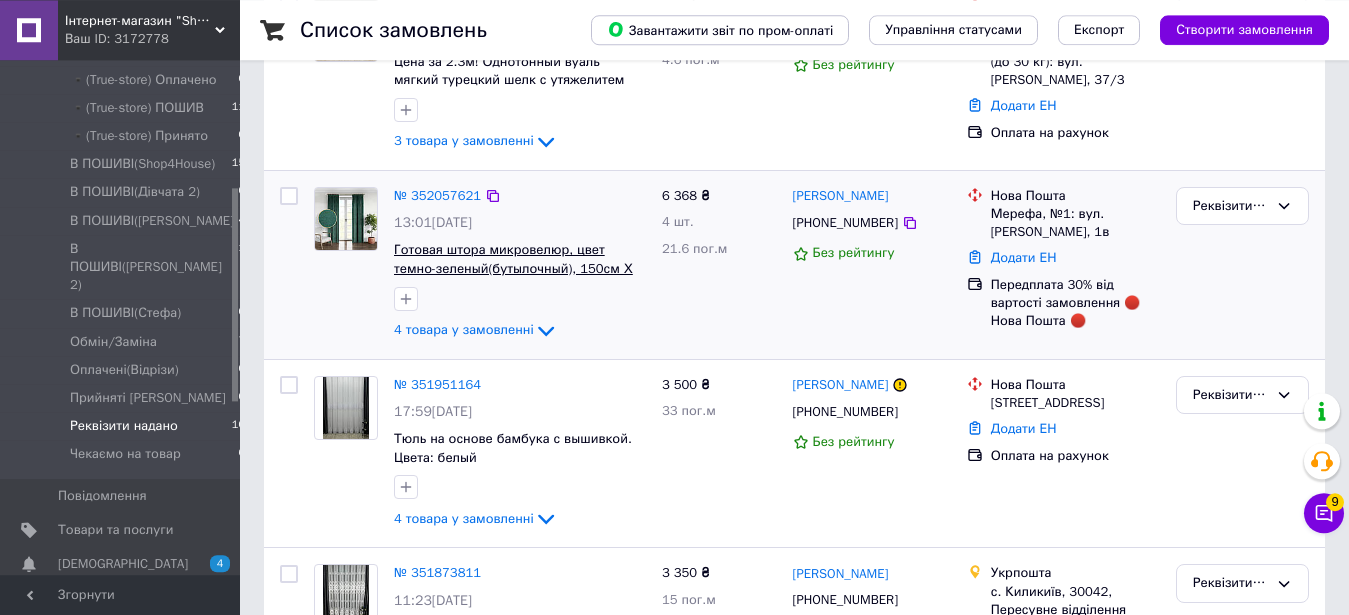 scroll, scrollTop: 306, scrollLeft: 0, axis: vertical 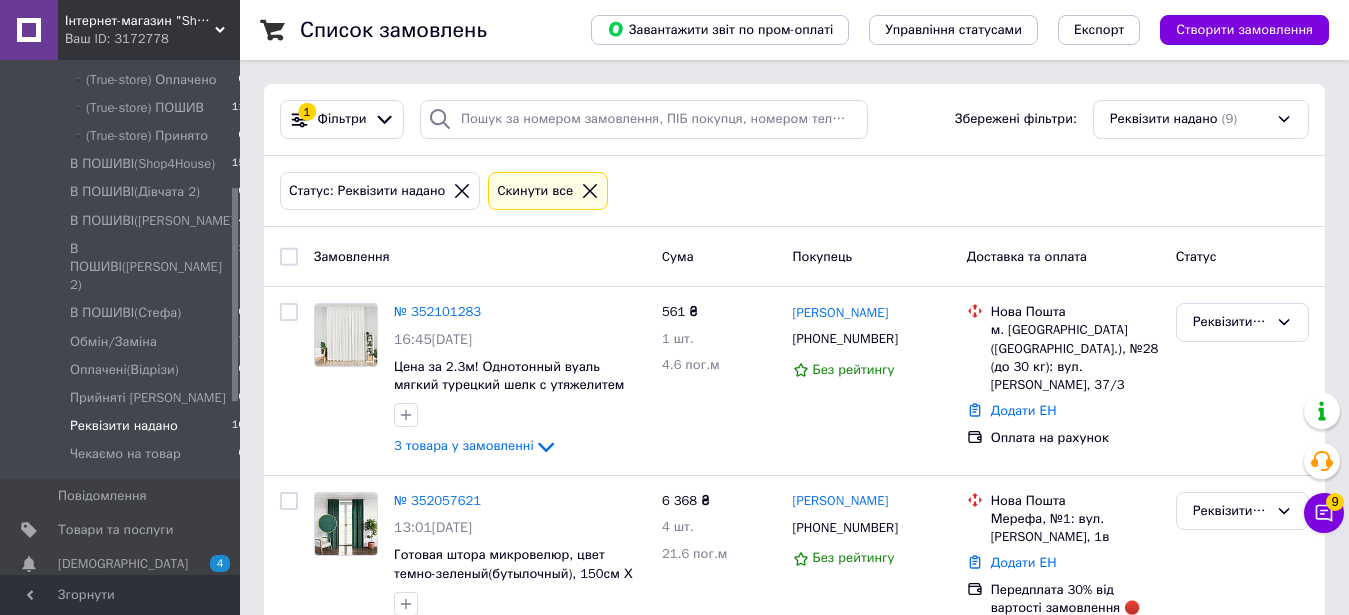 click at bounding box center (590, 191) 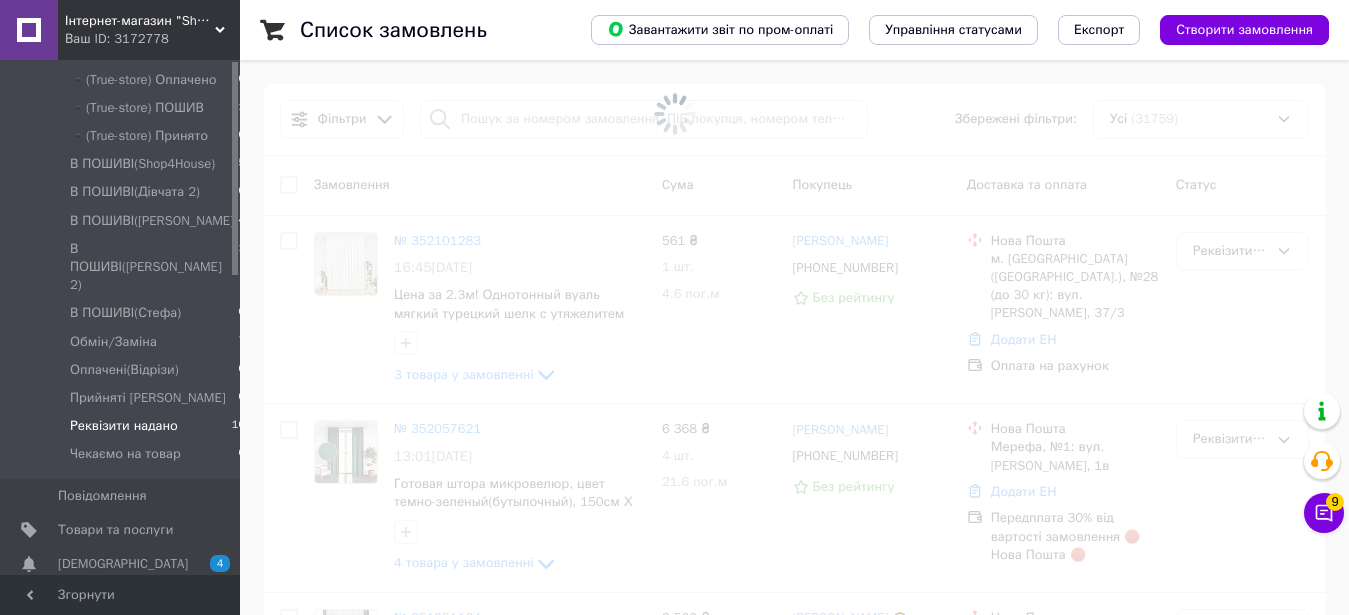 scroll, scrollTop: 0, scrollLeft: 0, axis: both 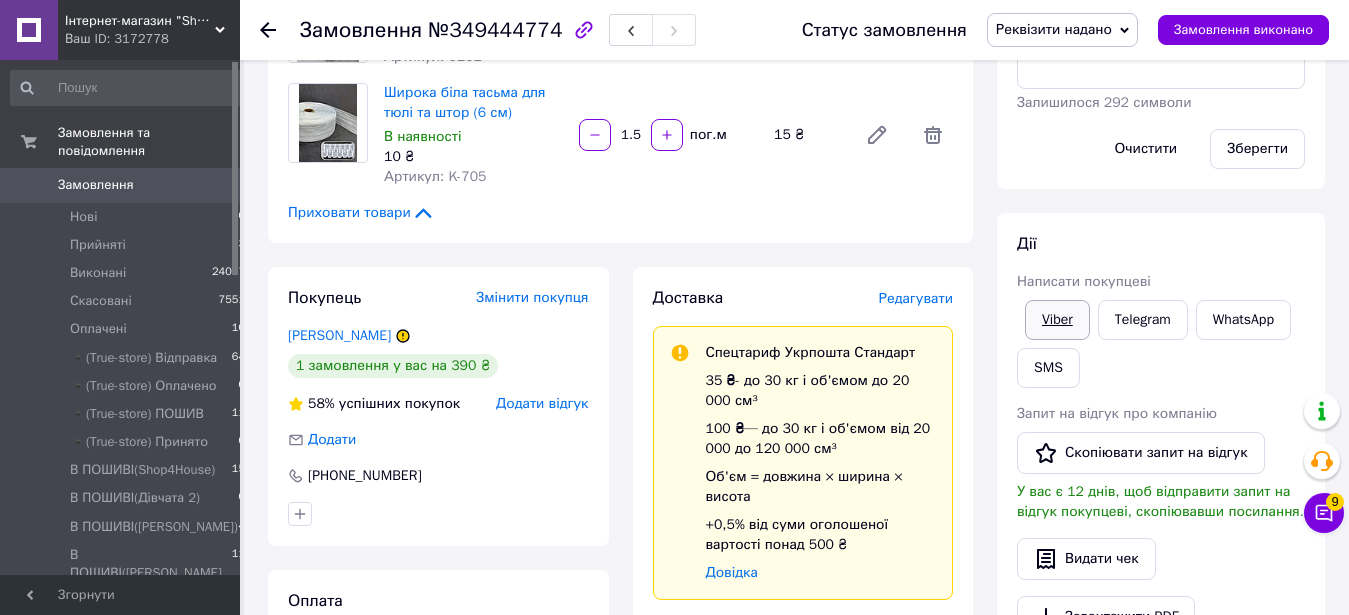 click on "Viber" at bounding box center [1057, 320] 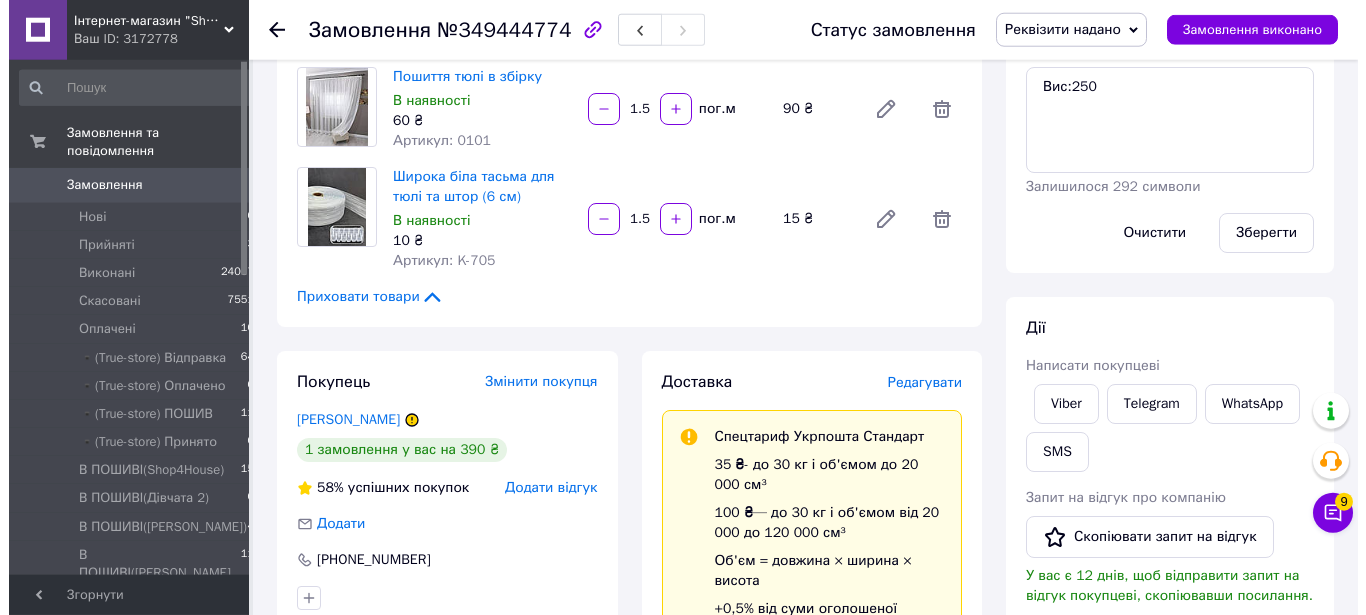 scroll, scrollTop: 306, scrollLeft: 0, axis: vertical 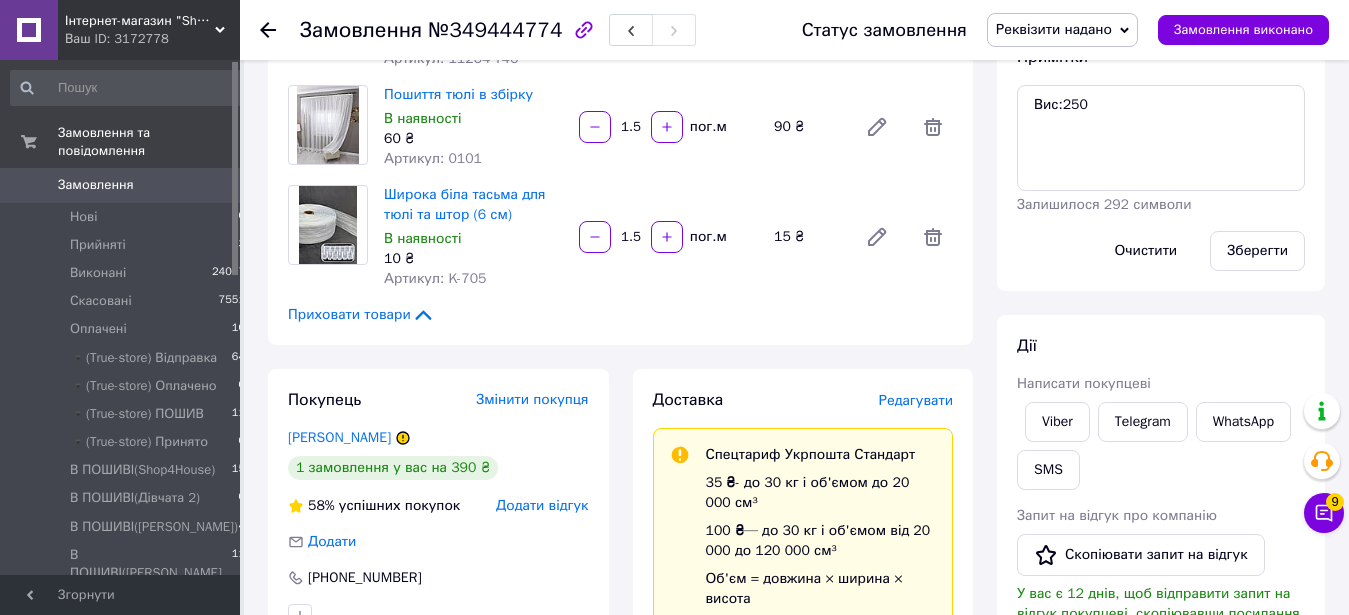 click on "Реквізити надано" at bounding box center [1054, 29] 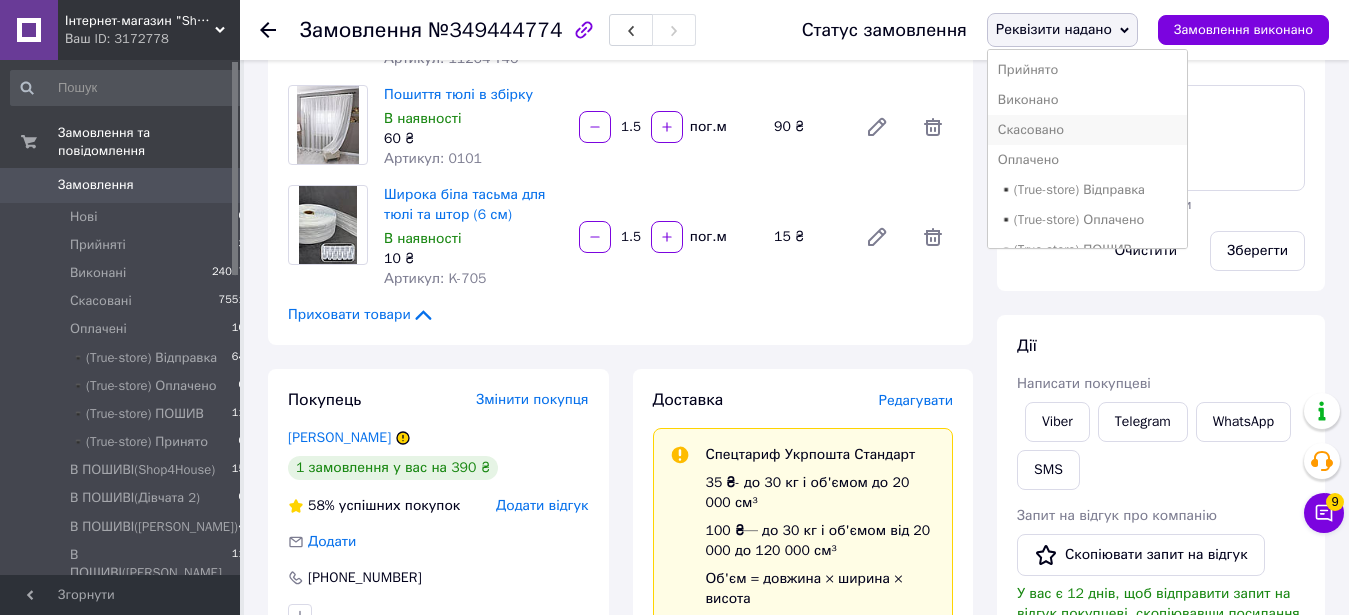 click on "Скасовано" at bounding box center [1088, 130] 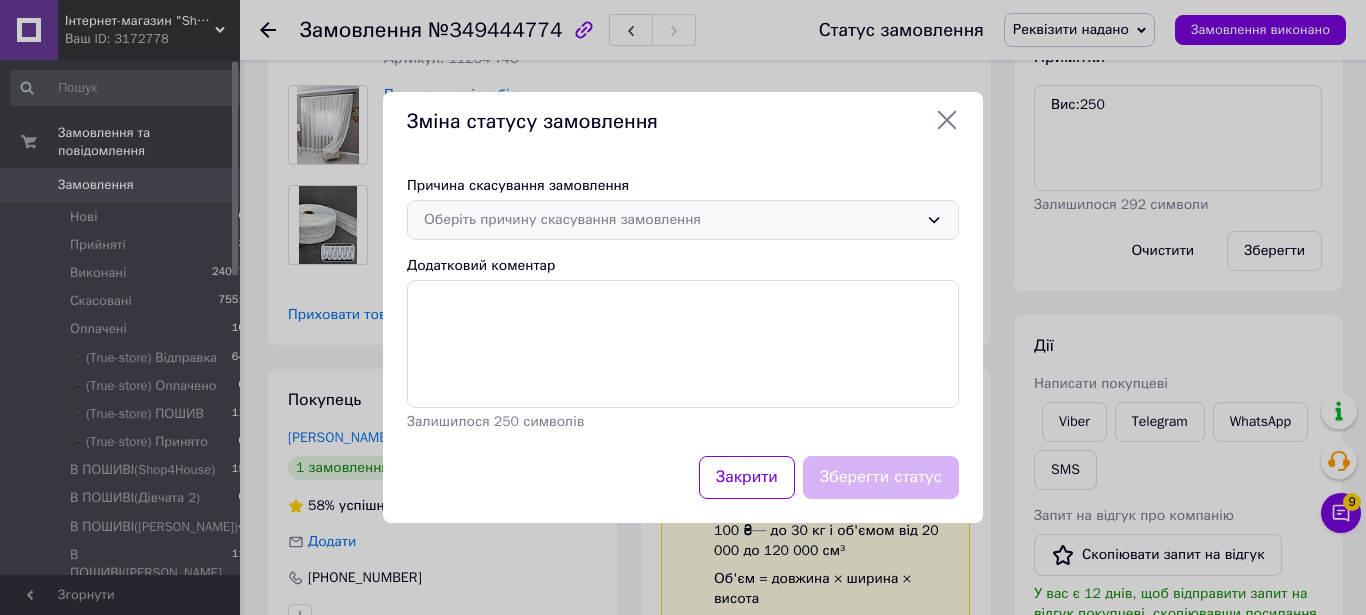 click on "Оберіть причину скасування замовлення" at bounding box center (683, 220) 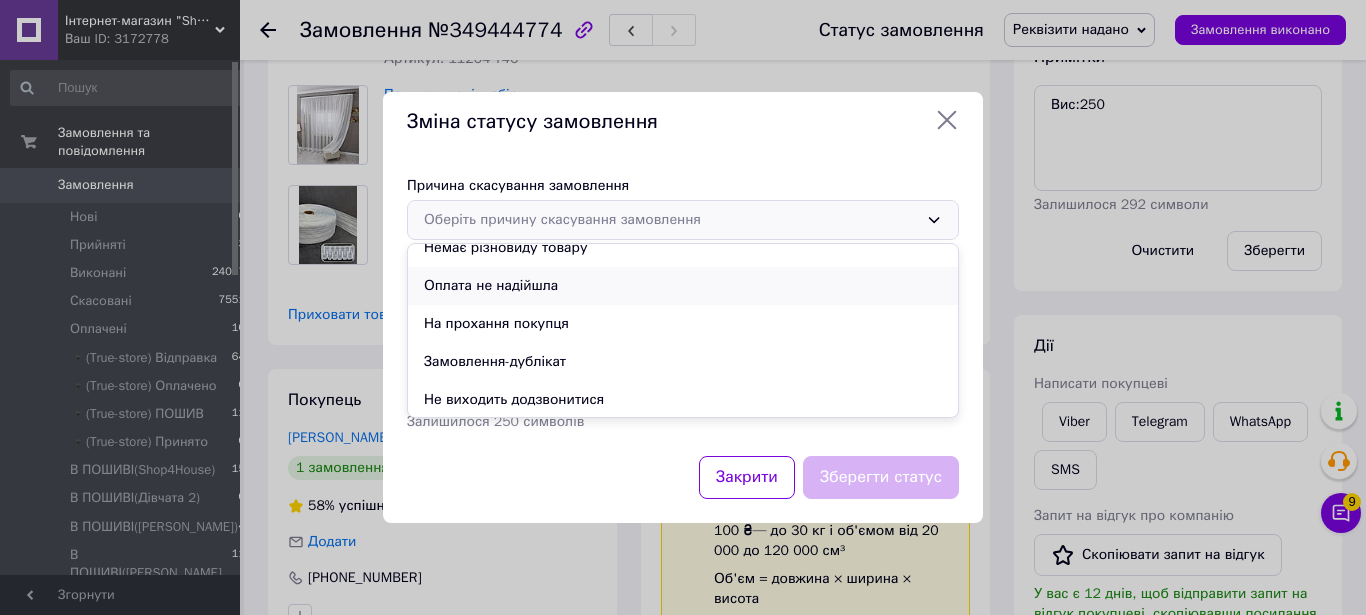 scroll, scrollTop: 93, scrollLeft: 0, axis: vertical 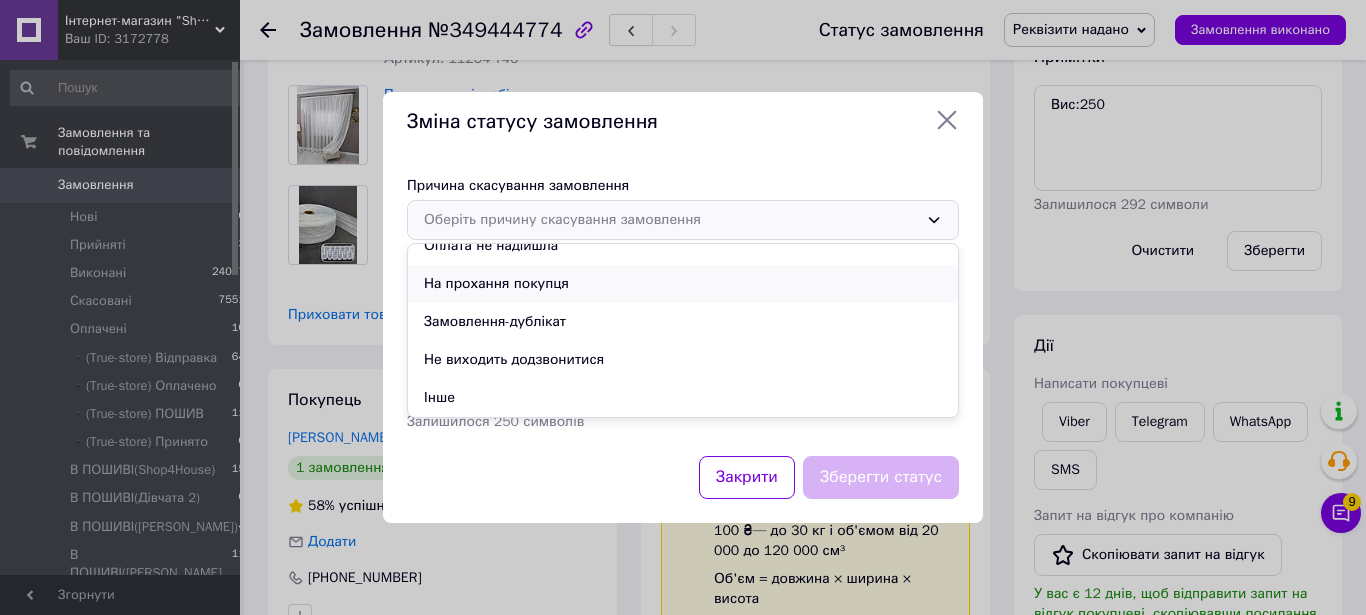 click on "На прохання покупця" at bounding box center [683, 284] 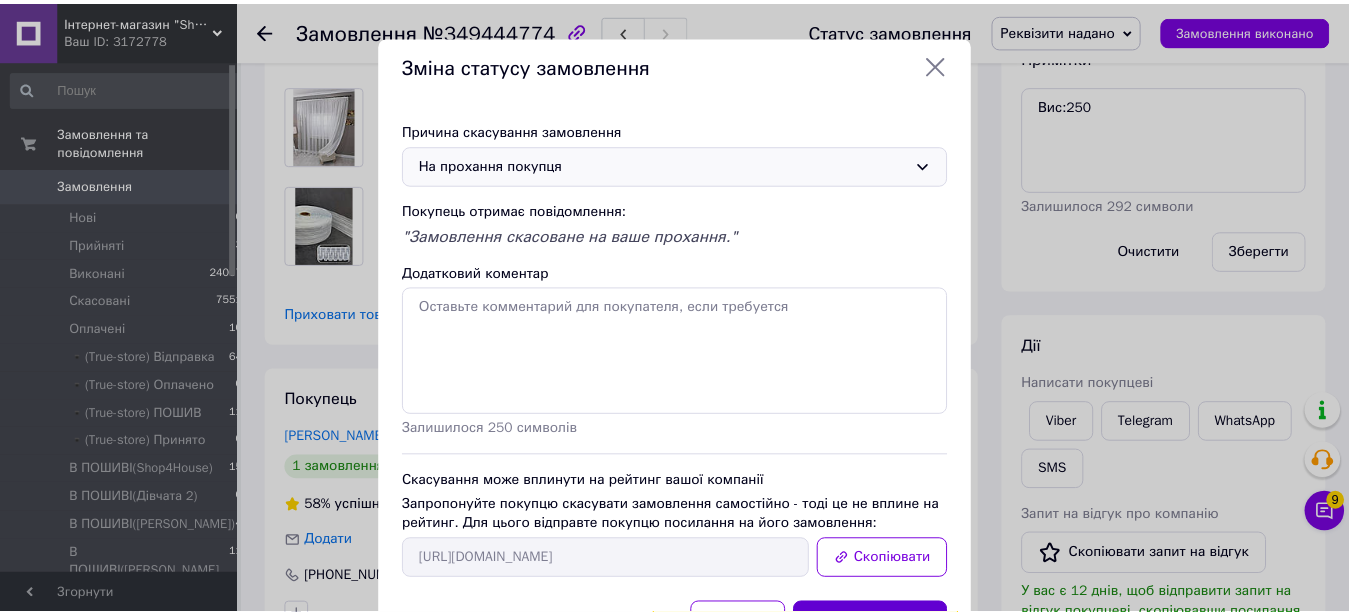 scroll, scrollTop: 92, scrollLeft: 0, axis: vertical 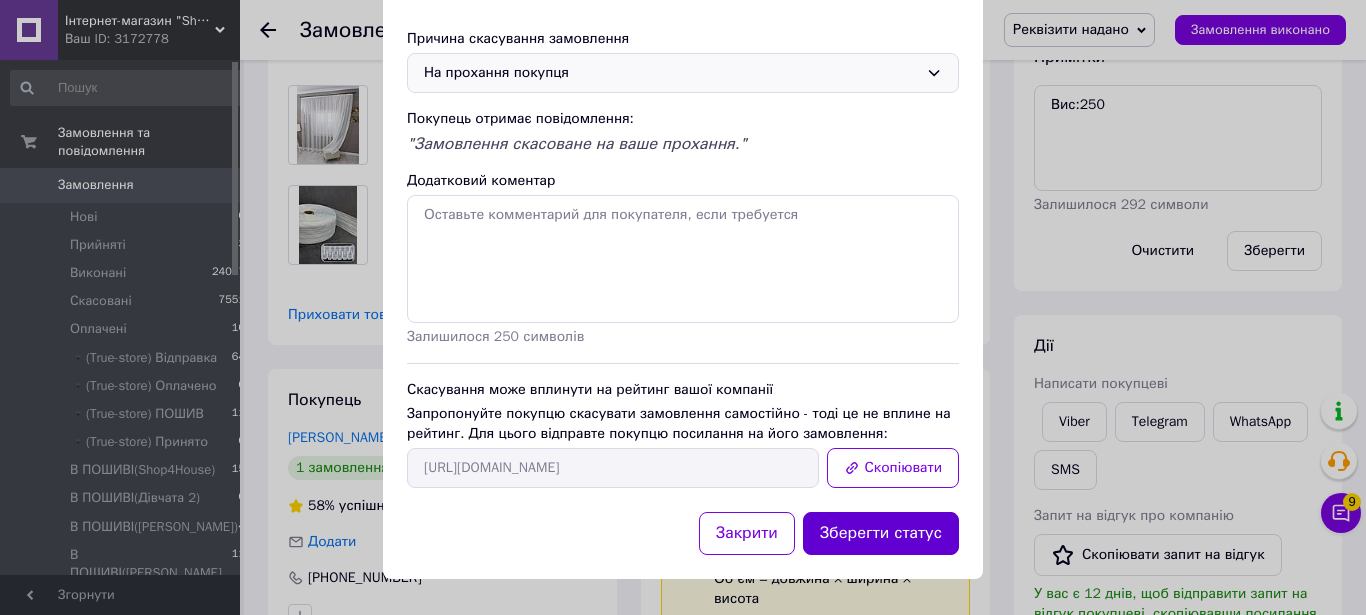 click on "Зберегти статус" at bounding box center [881, 533] 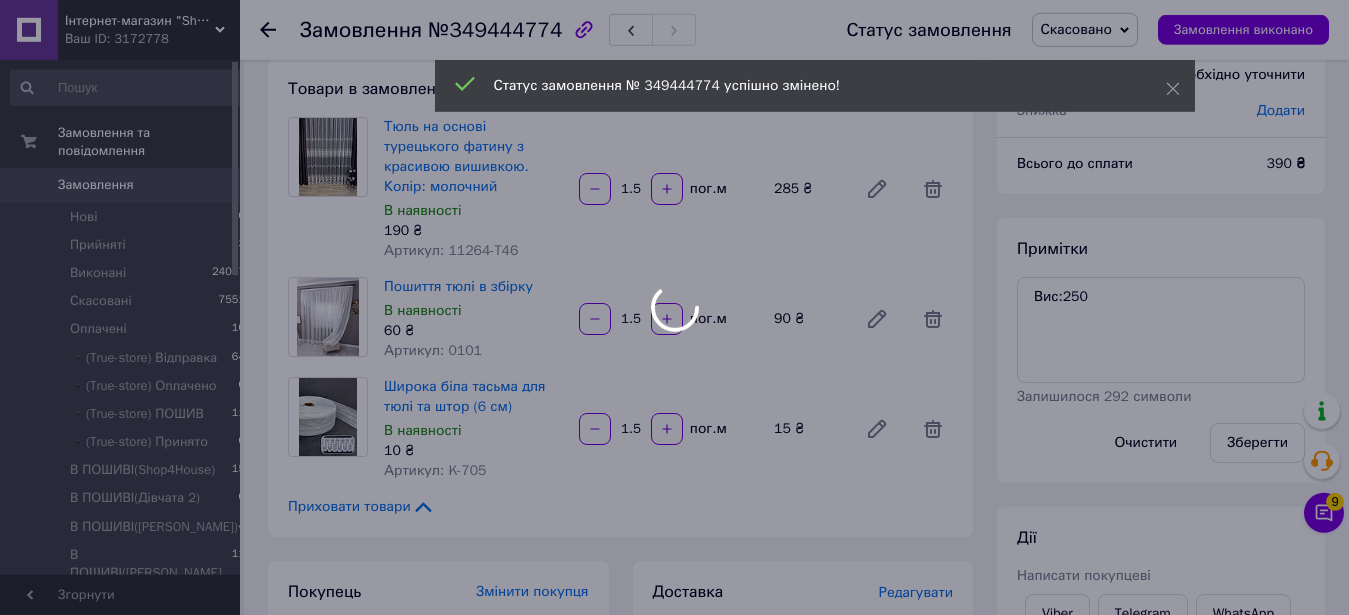 scroll, scrollTop: 0, scrollLeft: 0, axis: both 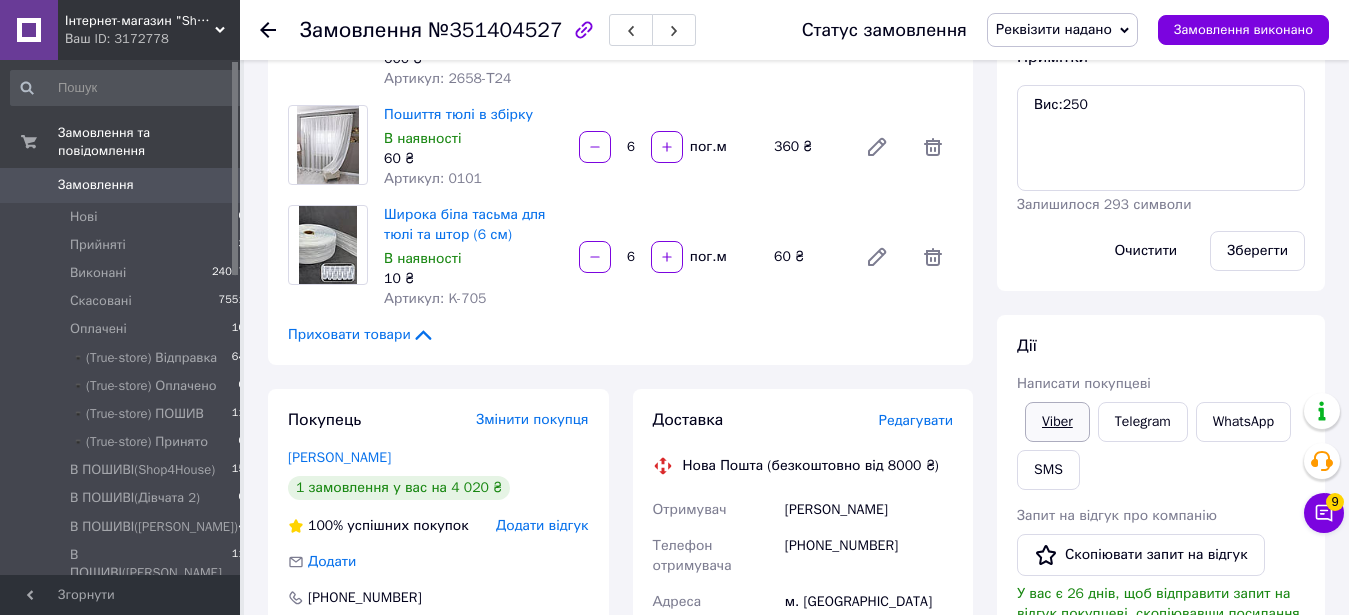 click on "Viber" at bounding box center [1057, 422] 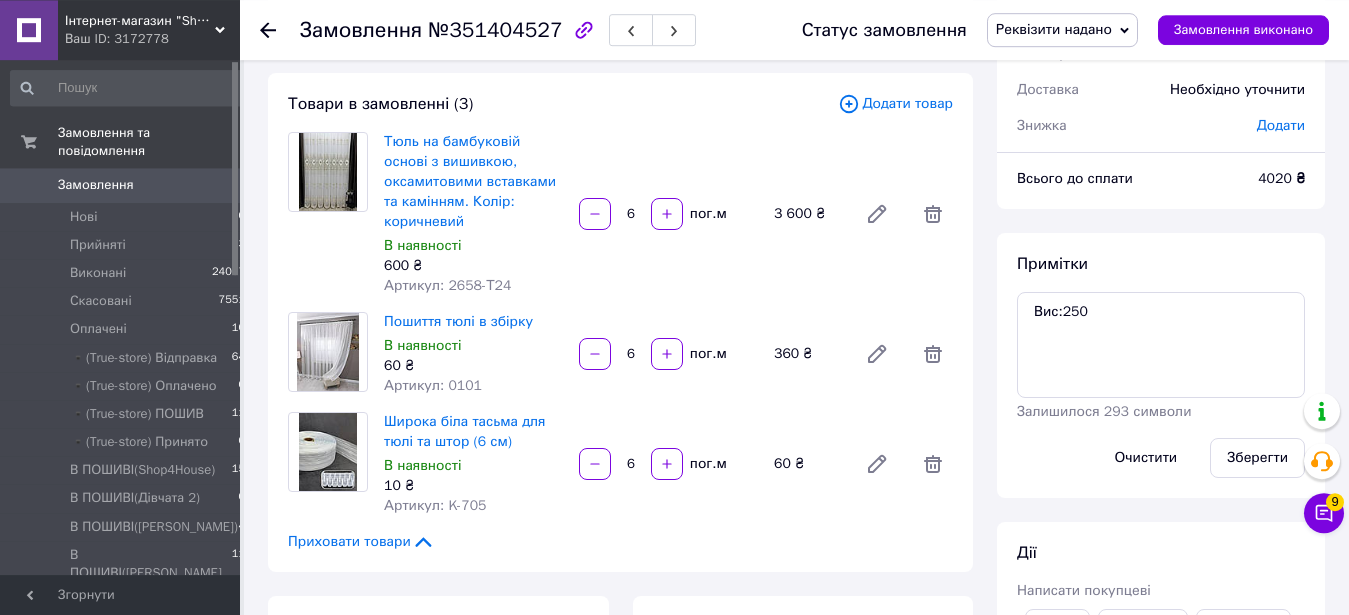 scroll, scrollTop: 0, scrollLeft: 0, axis: both 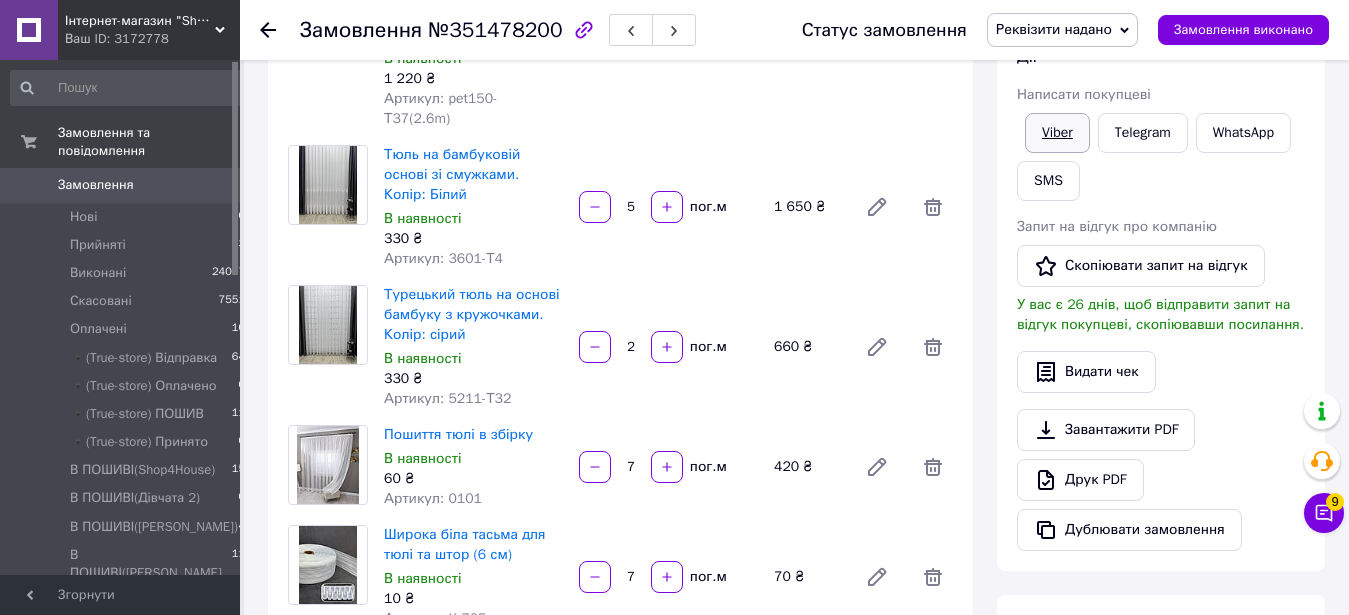 click on "Viber" at bounding box center (1057, 133) 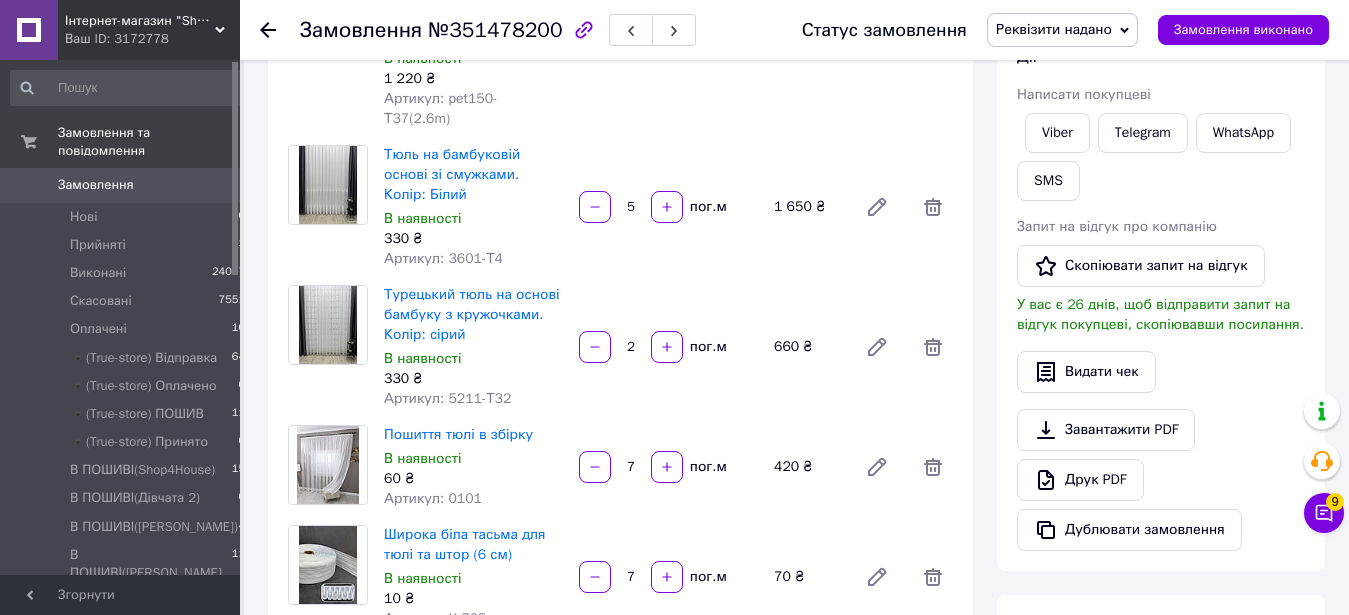 scroll, scrollTop: 714, scrollLeft: 0, axis: vertical 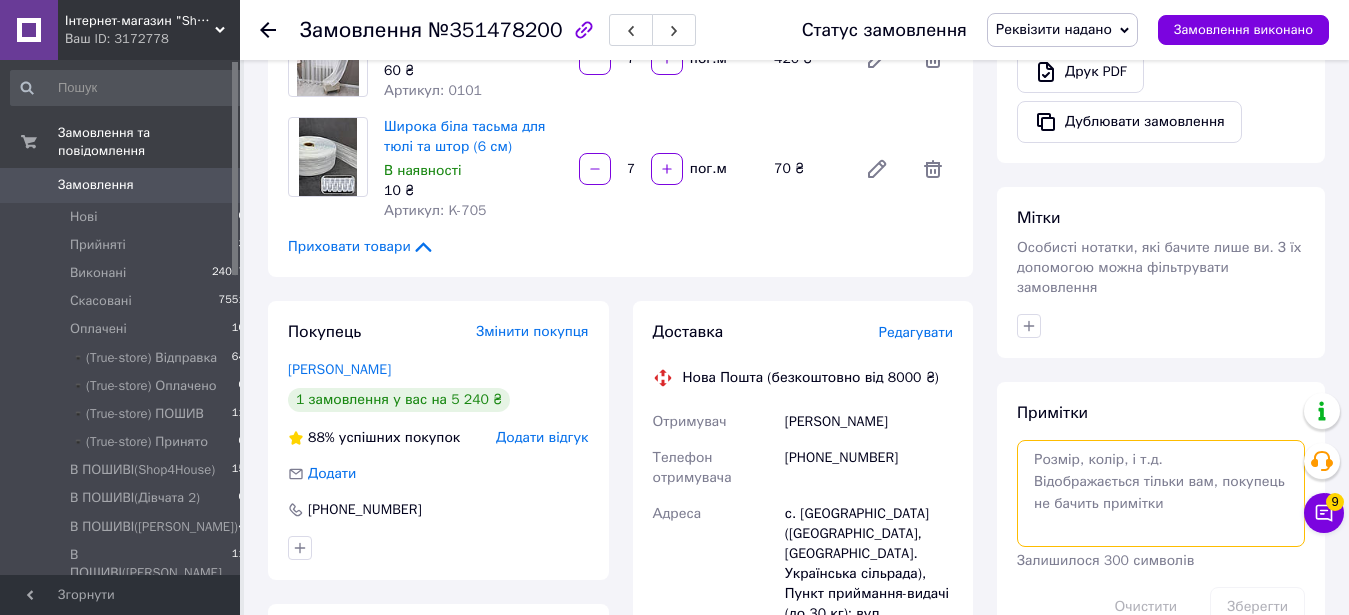 click at bounding box center [1161, 493] 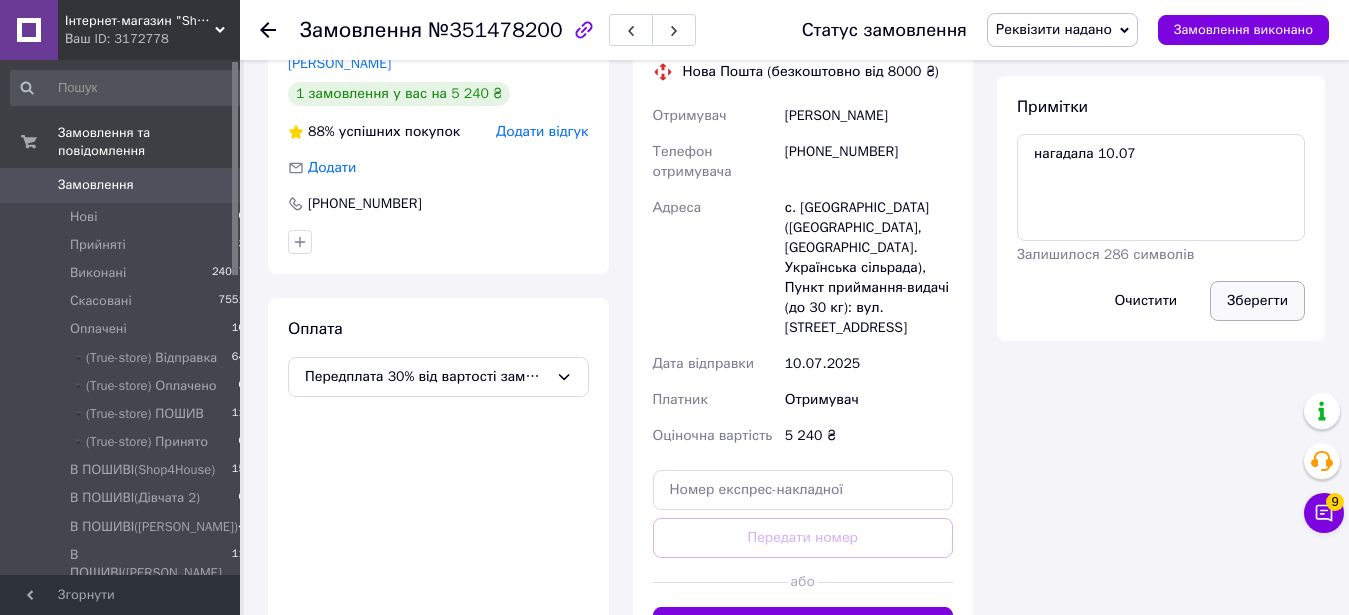 click on "Зберегти" at bounding box center [1257, 301] 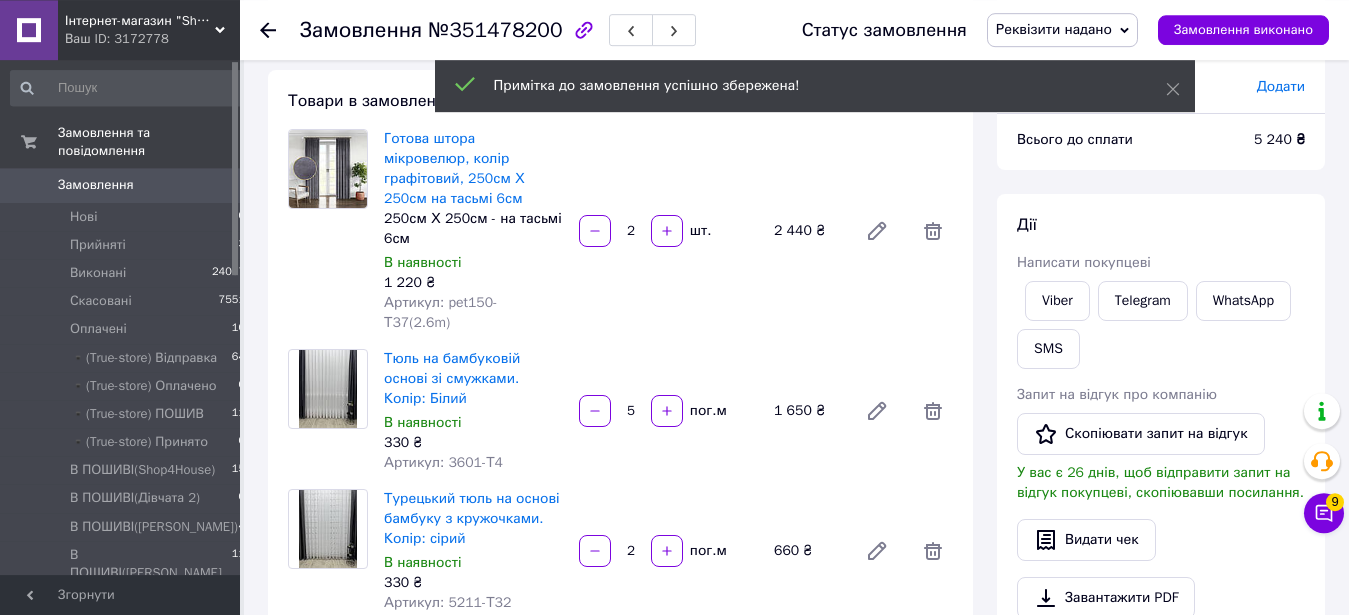 scroll, scrollTop: 1, scrollLeft: 0, axis: vertical 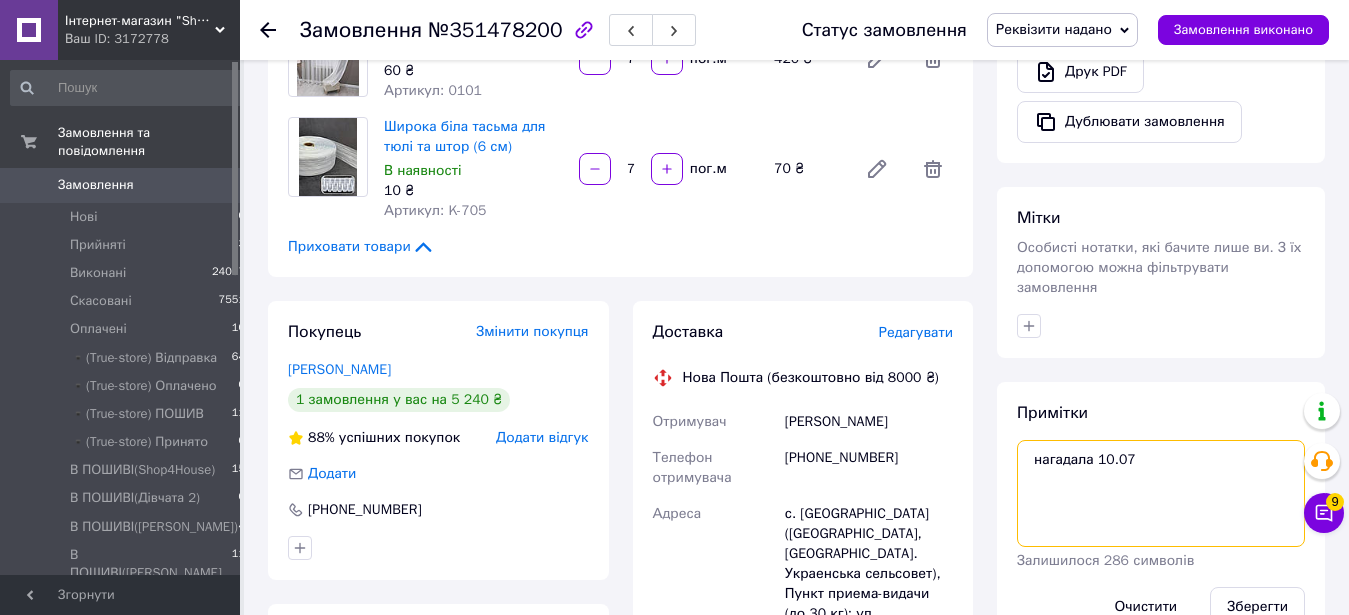 click on "нагадала 10.07" at bounding box center [1161, 493] 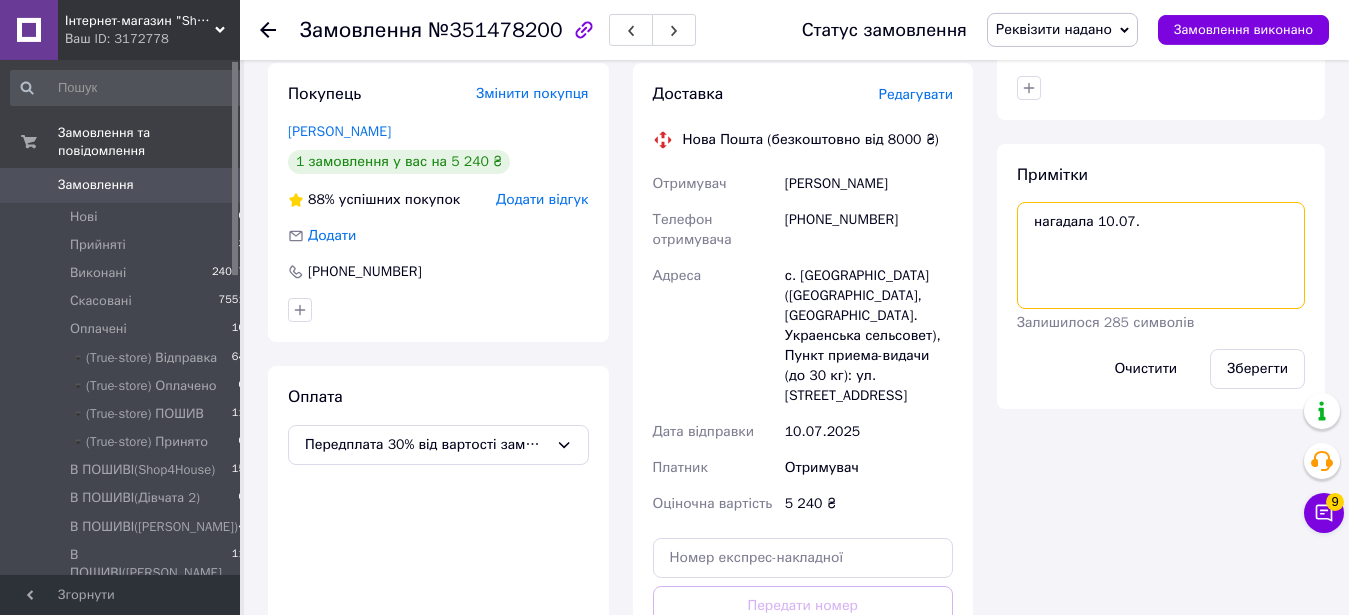 scroll, scrollTop: 1020, scrollLeft: 0, axis: vertical 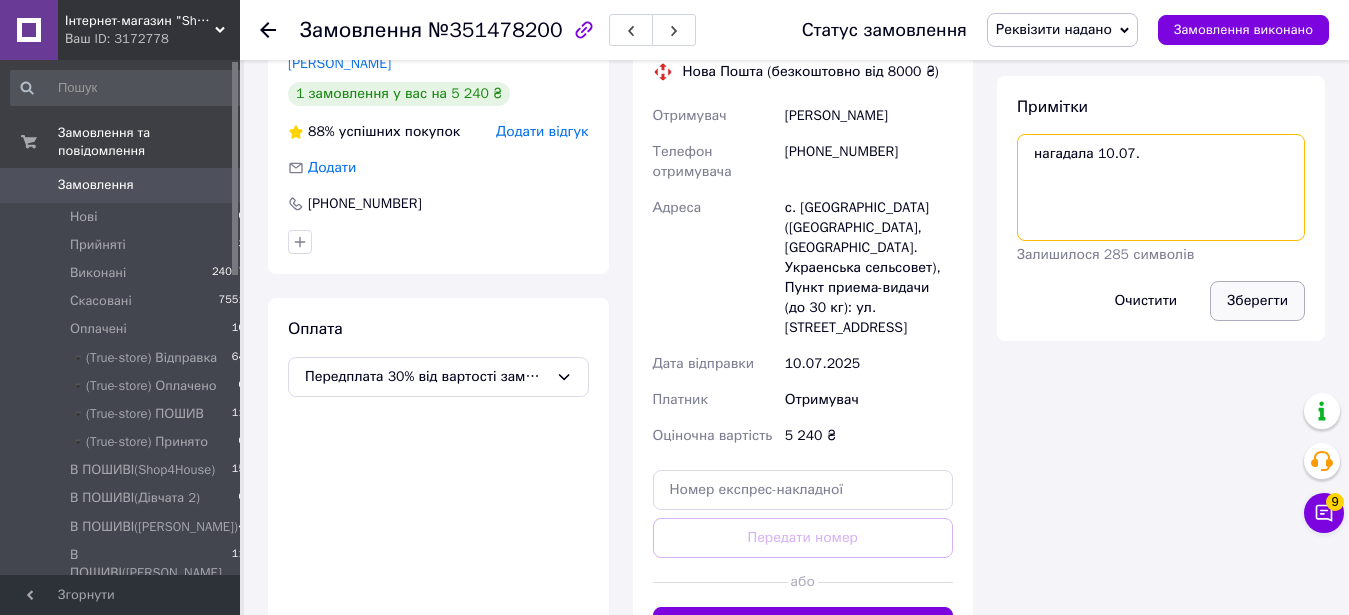 type on "нагадала 10.07." 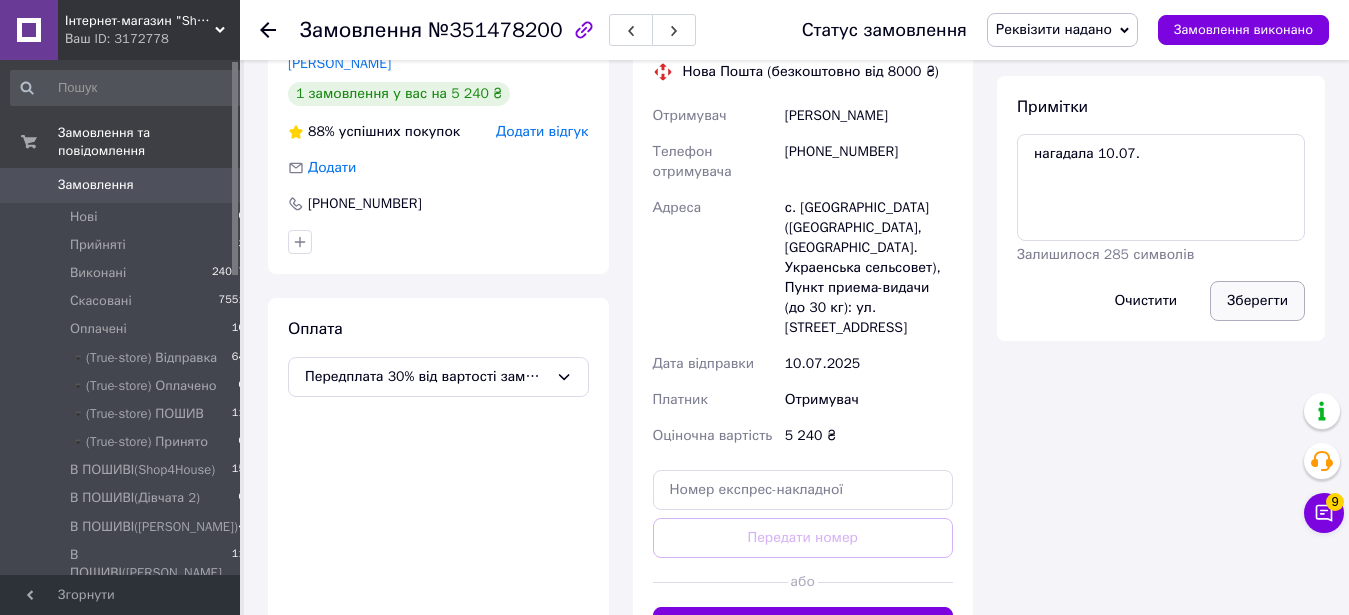 click on "Зберегти" at bounding box center (1257, 301) 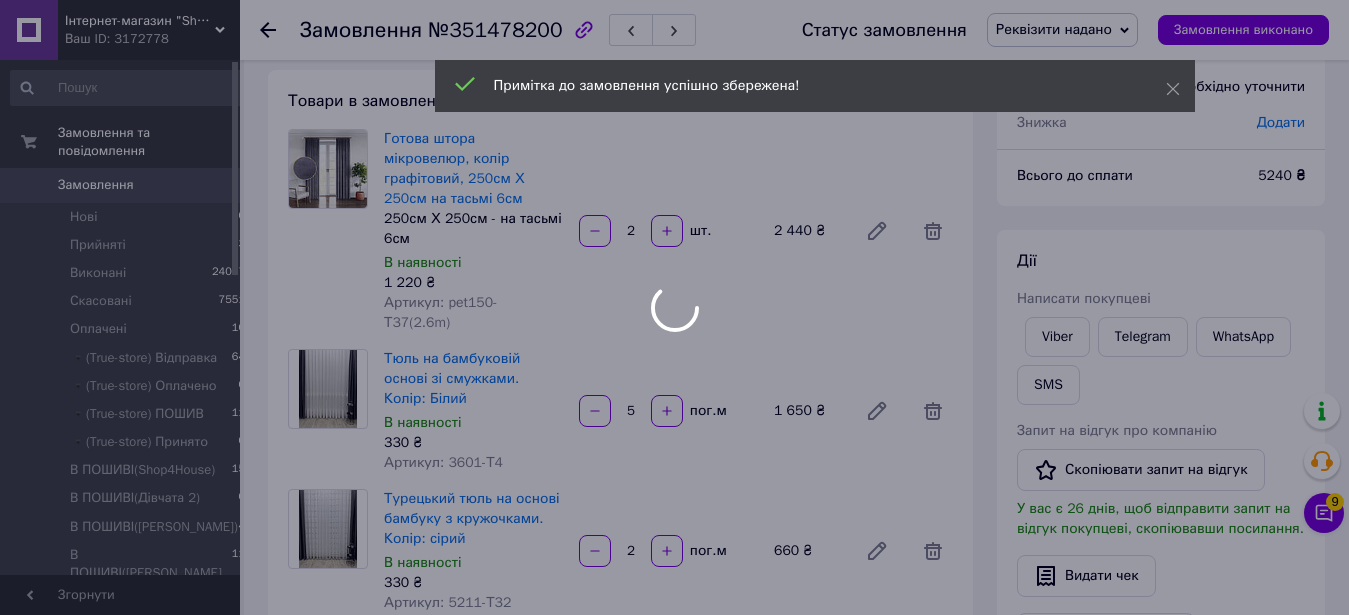 scroll, scrollTop: 0, scrollLeft: 0, axis: both 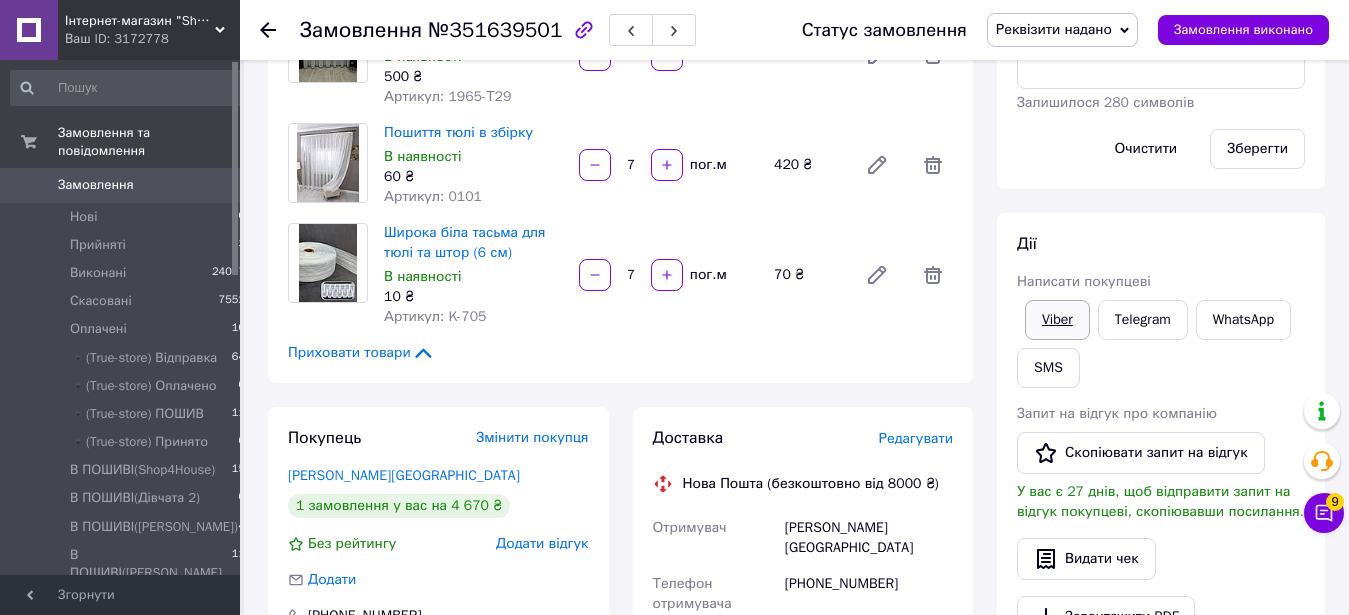 click on "Viber" at bounding box center (1057, 320) 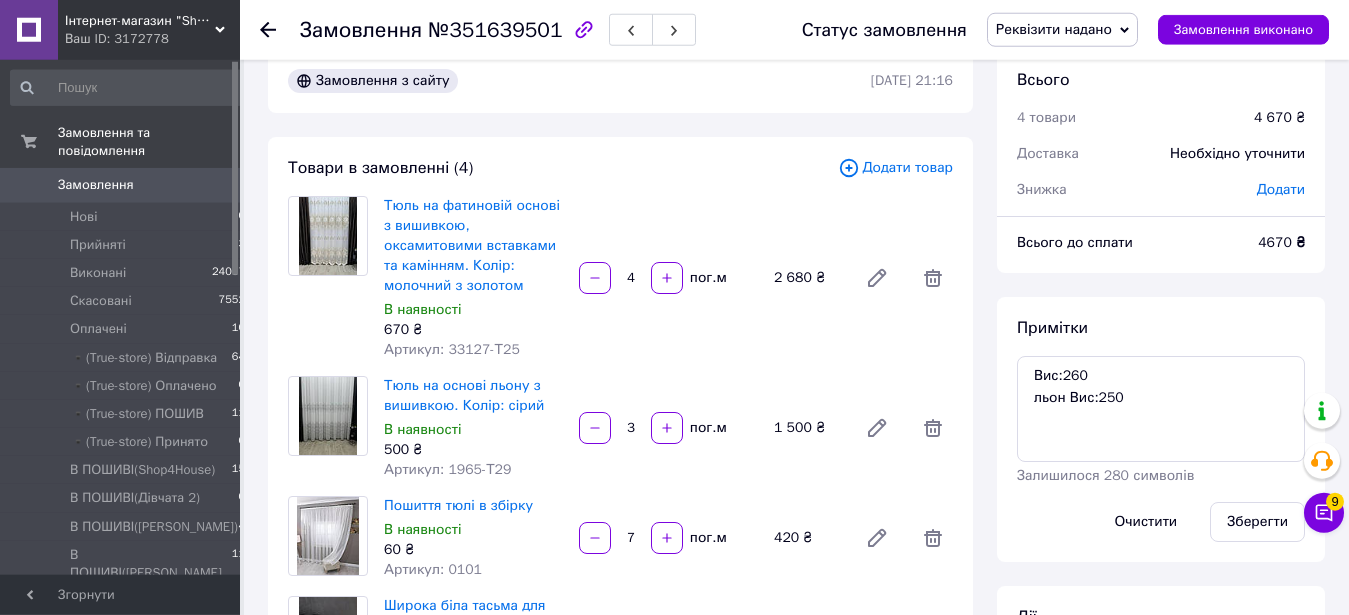scroll, scrollTop: 0, scrollLeft: 0, axis: both 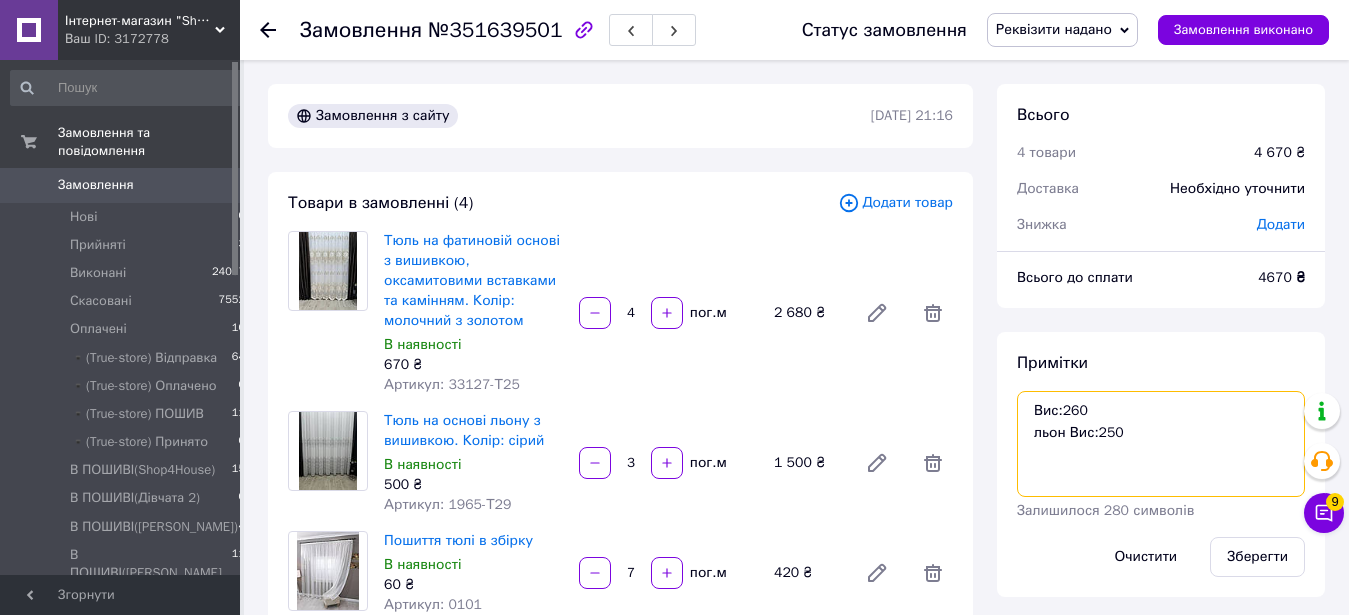 click on "Вис:260
льон Вис:250" at bounding box center [1161, 444] 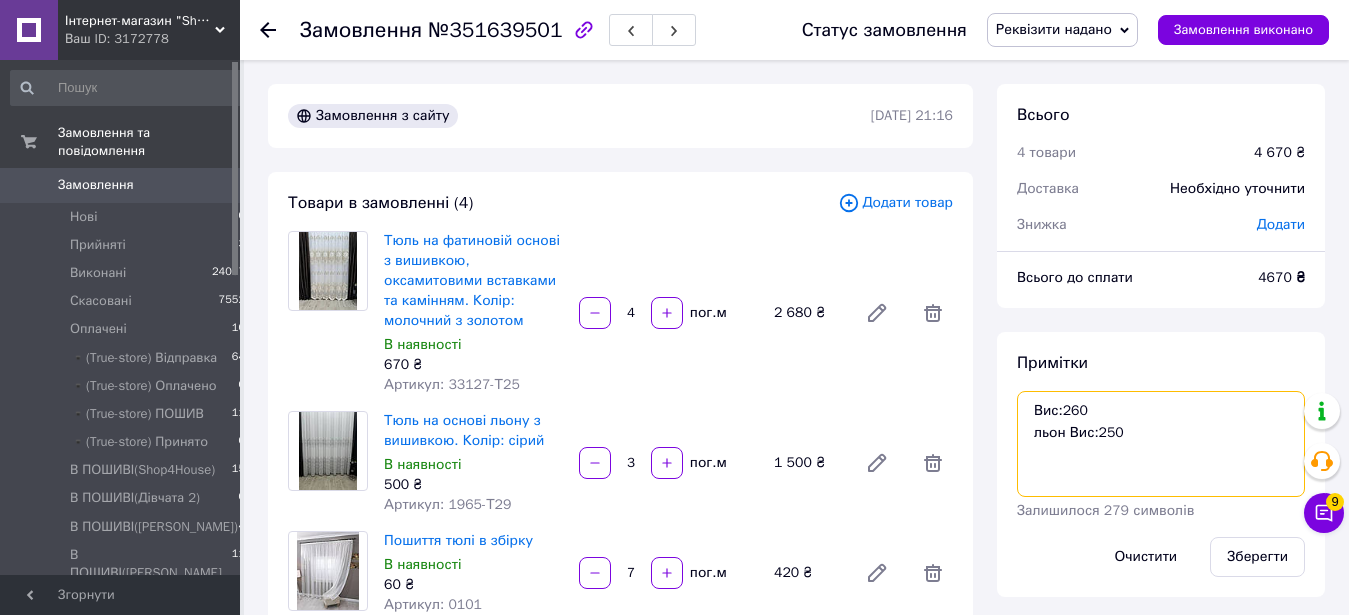 click on "Вис:260
льон Вис:250" at bounding box center [1161, 444] 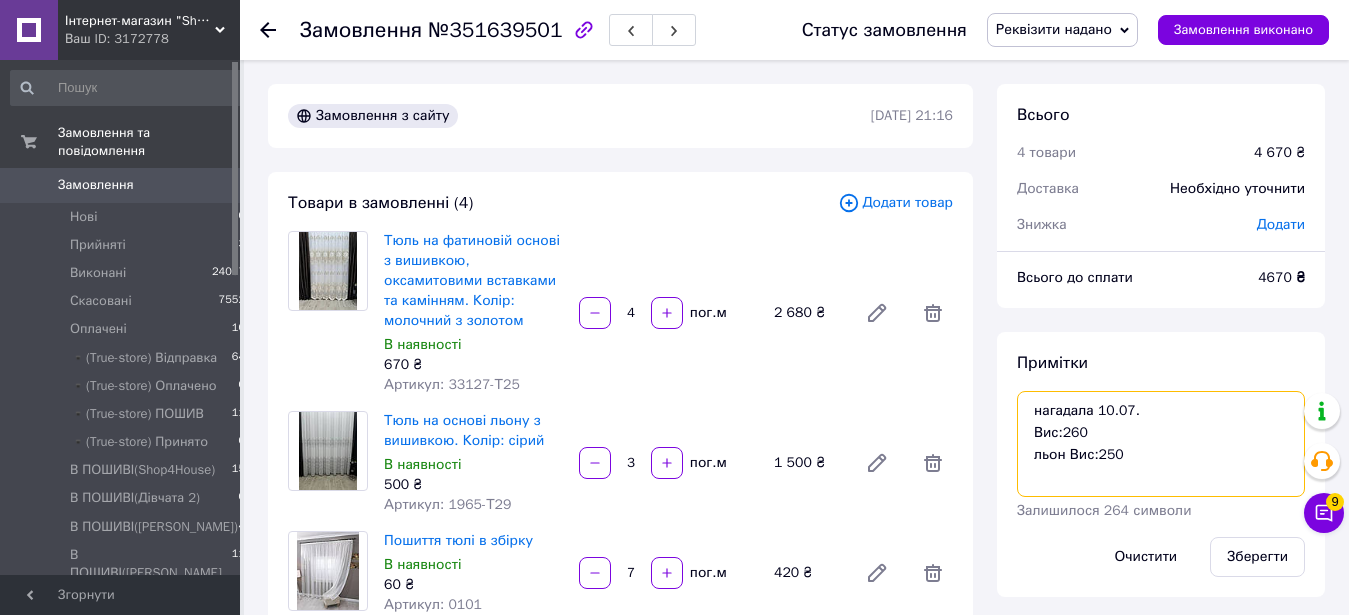 scroll, scrollTop: 306, scrollLeft: 0, axis: vertical 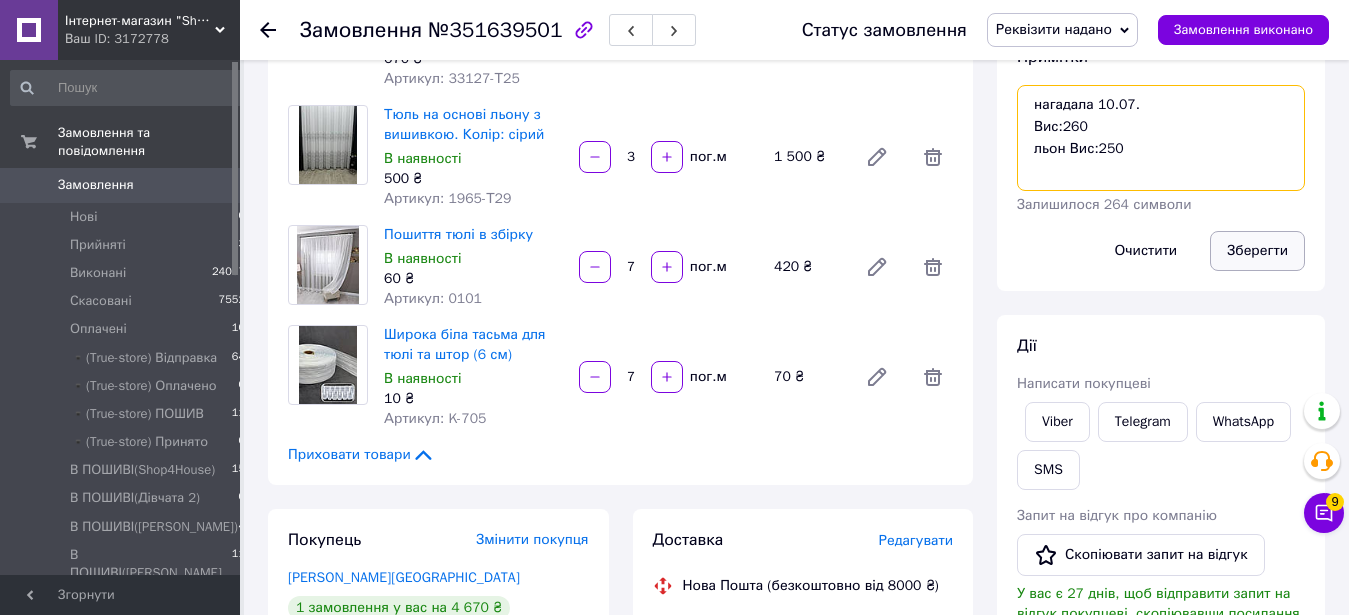 type on "нагадала 10.07.
Вис:260
льон Вис:250" 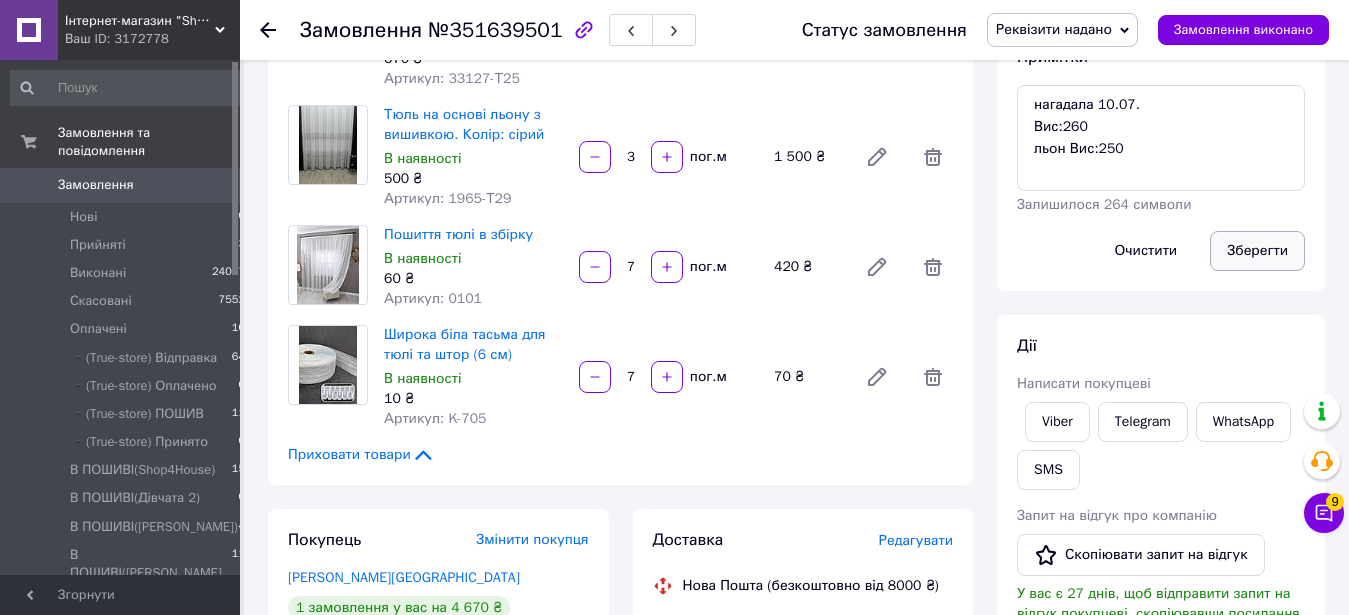 click on "Зберегти" at bounding box center (1257, 251) 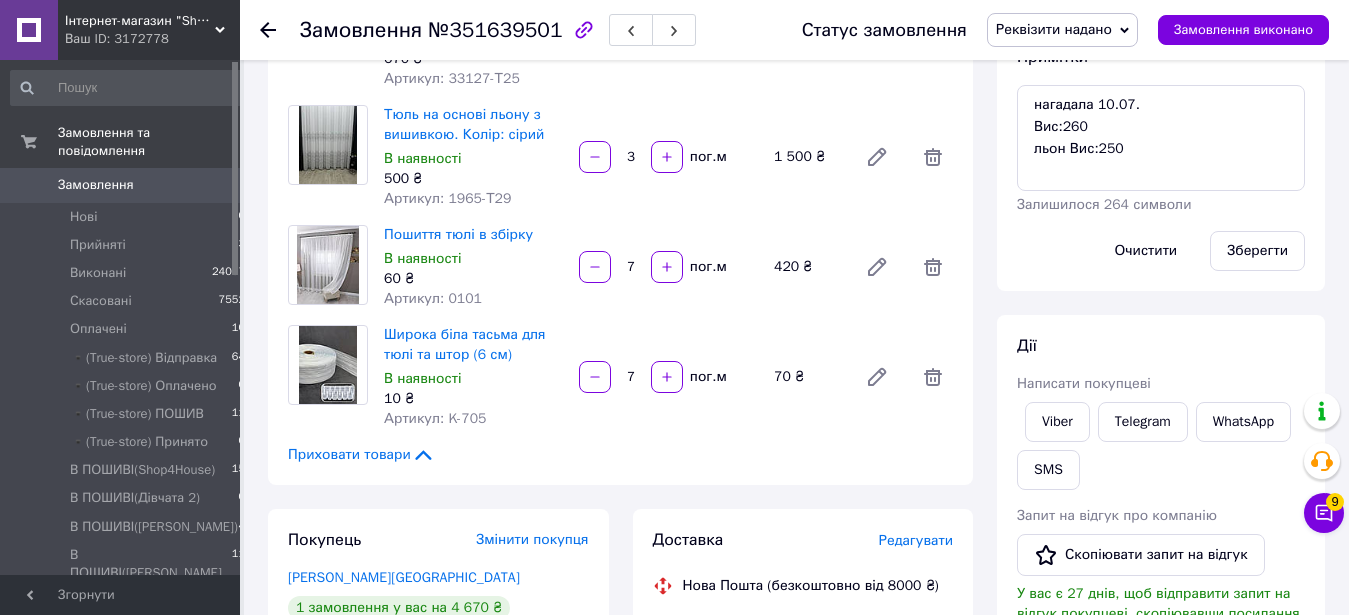 scroll, scrollTop: 0, scrollLeft: 0, axis: both 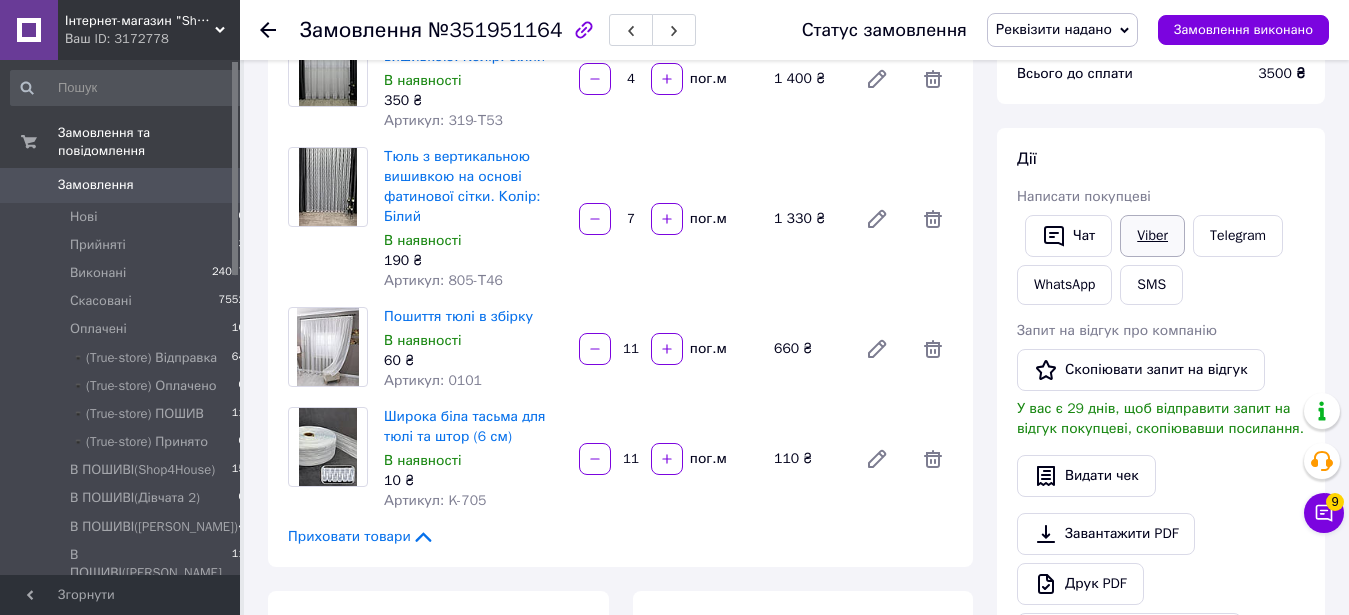 click on "Viber" at bounding box center (1152, 236) 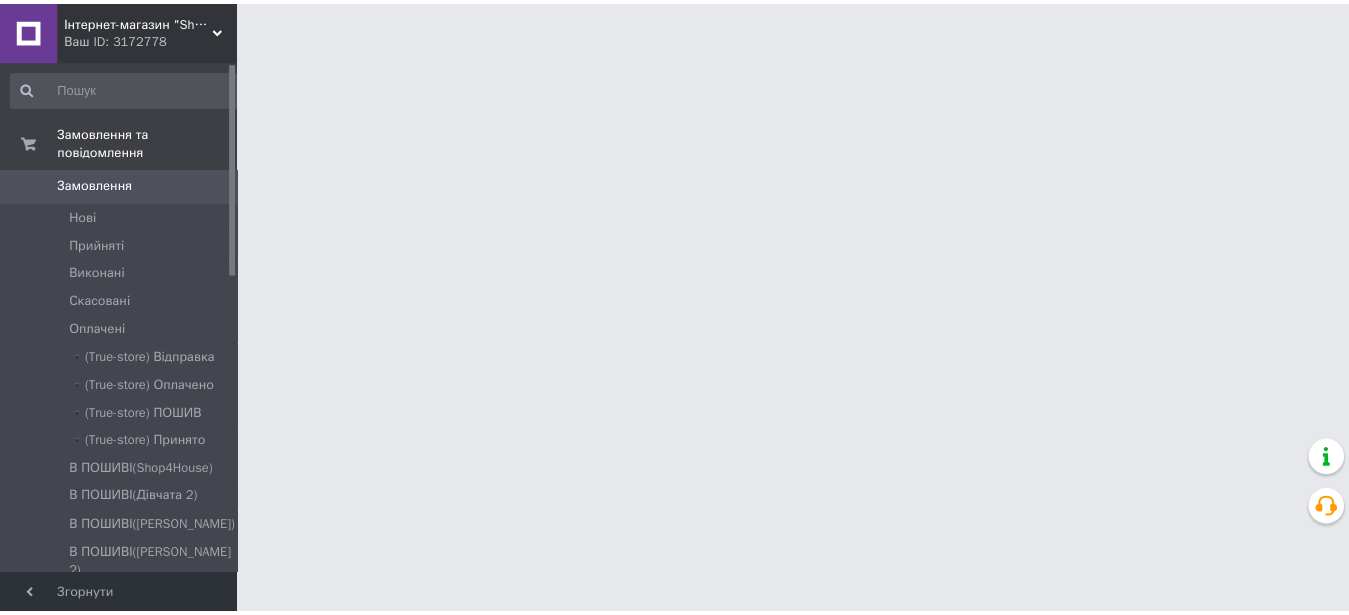 scroll, scrollTop: 0, scrollLeft: 0, axis: both 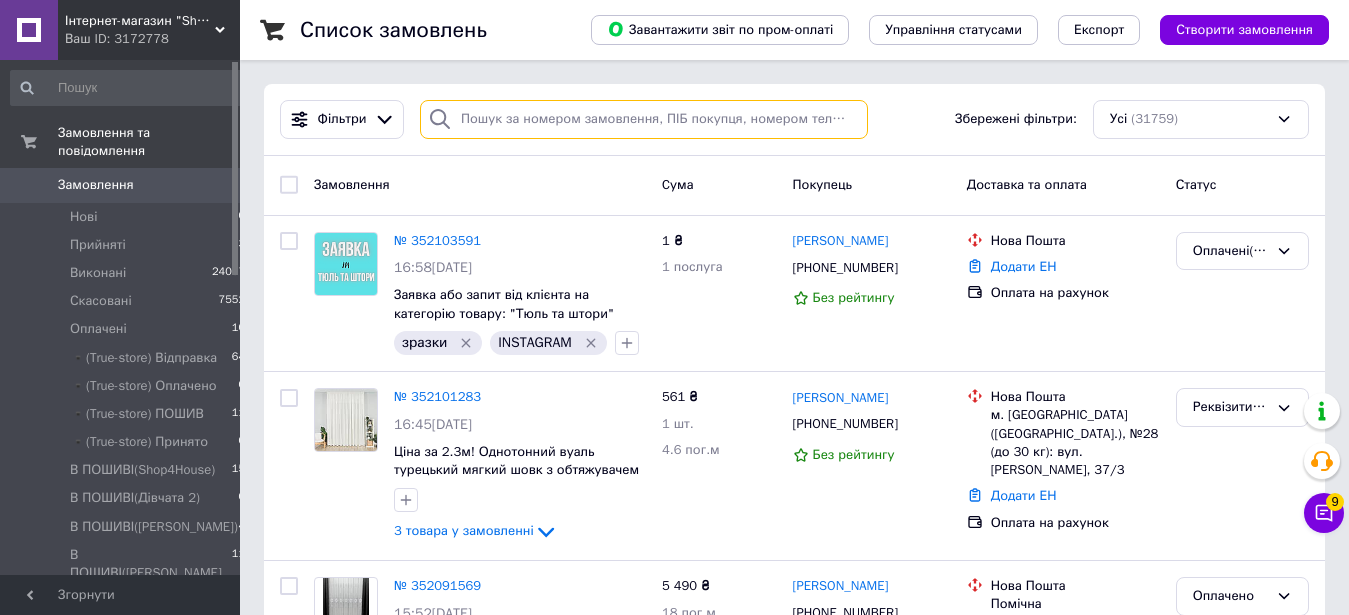 click at bounding box center (644, 119) 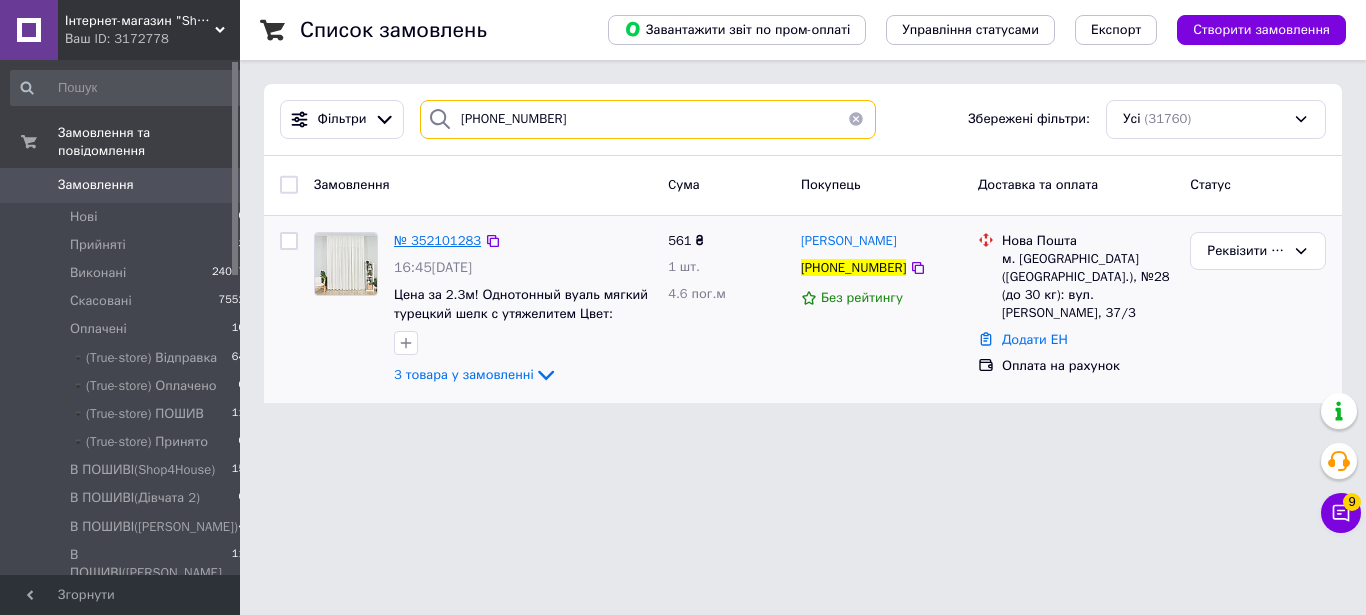 type on "[PHONE_NUMBER]" 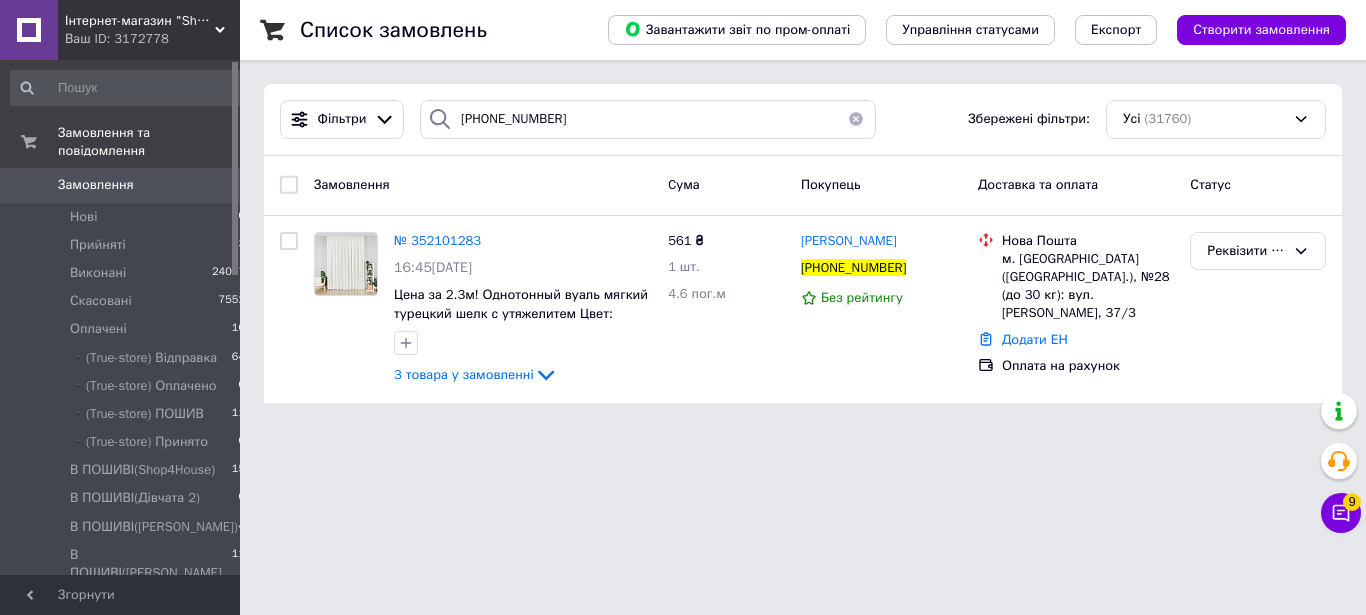 click at bounding box center [856, 119] 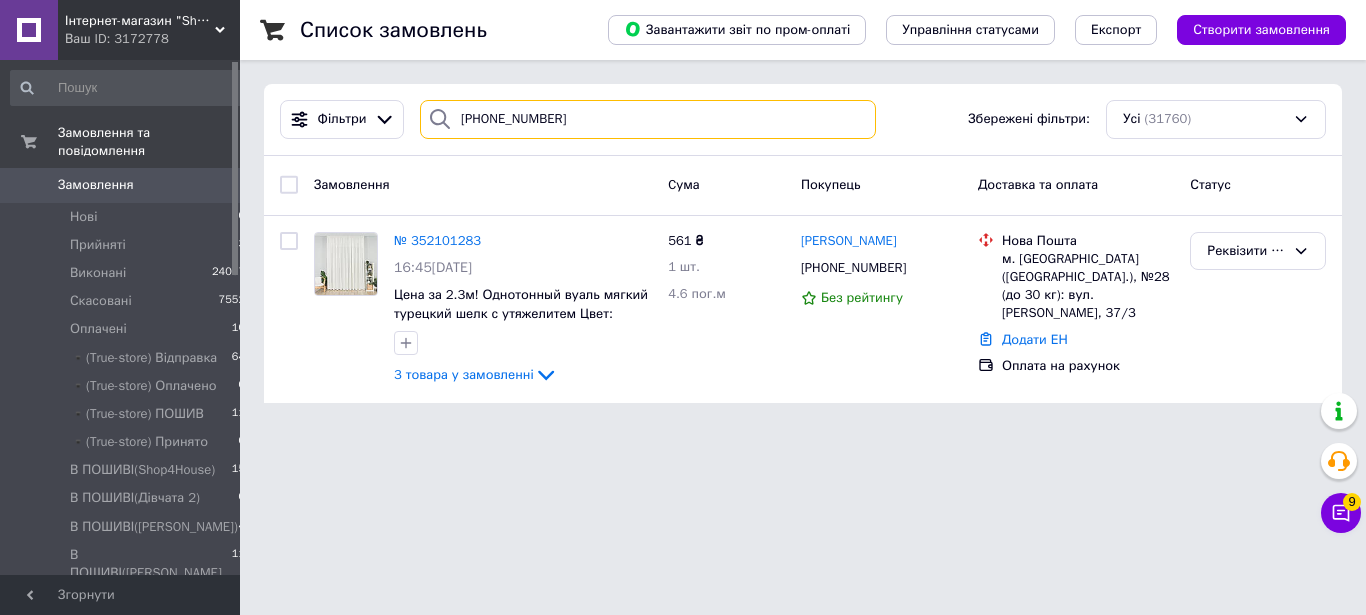 type 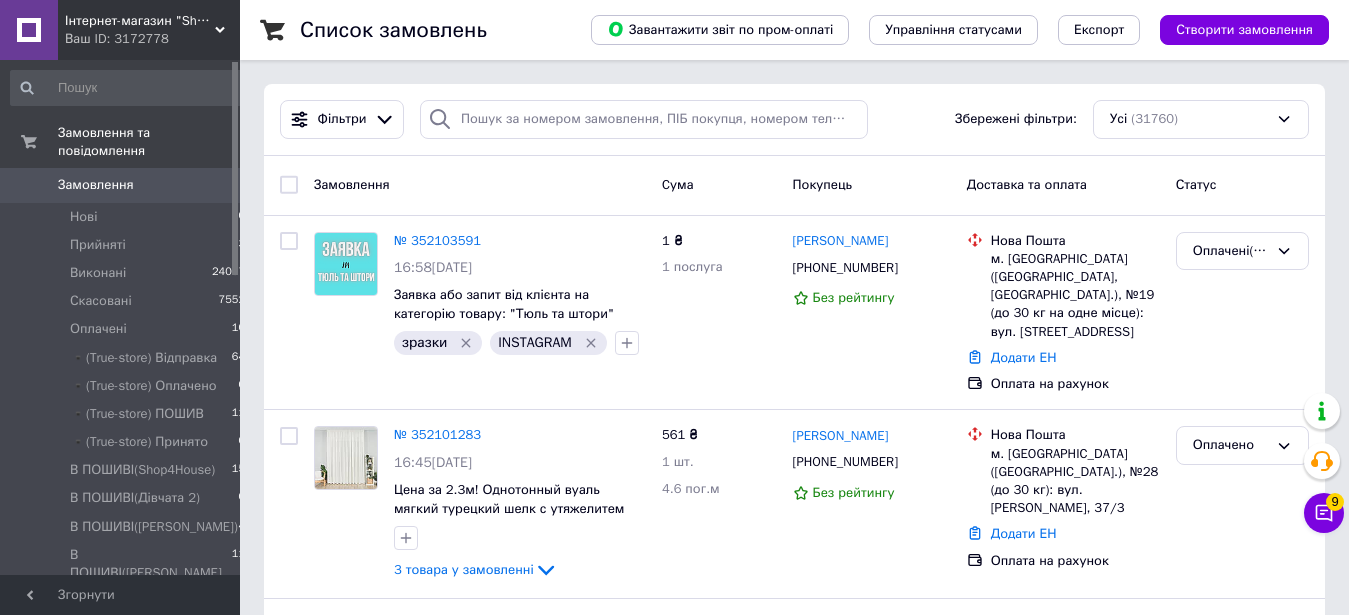 click on "Інтернет-магазин "Shop For House"" at bounding box center (140, 21) 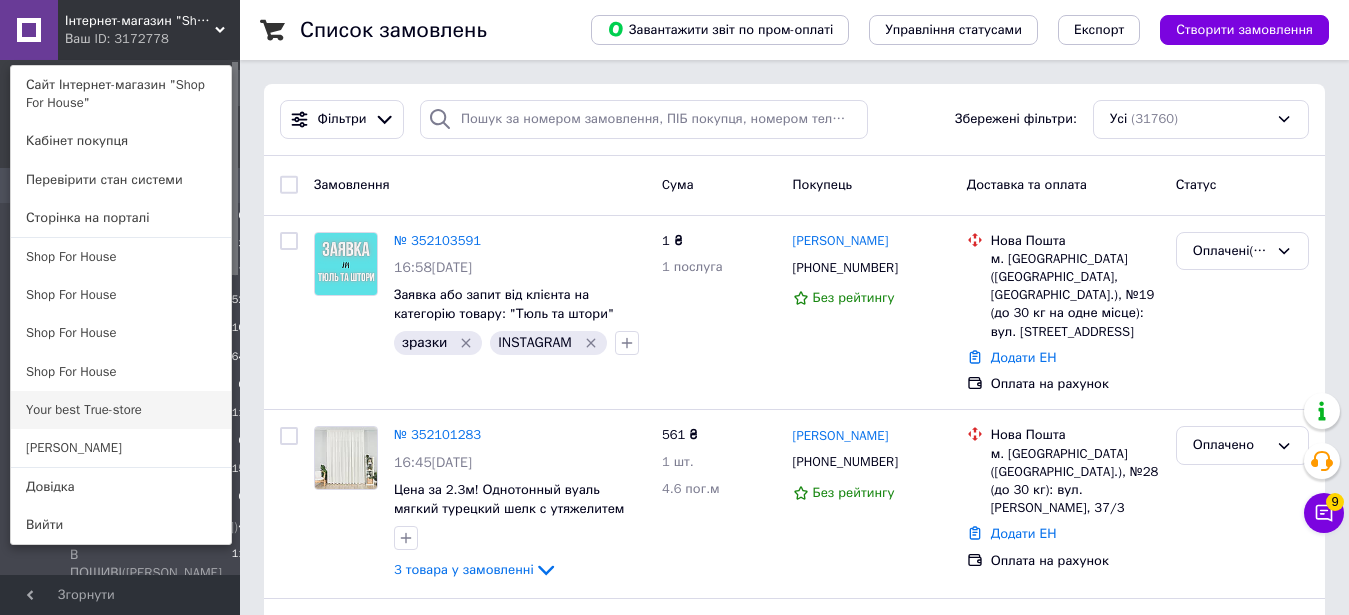 click on "Your best True-store" at bounding box center (121, 410) 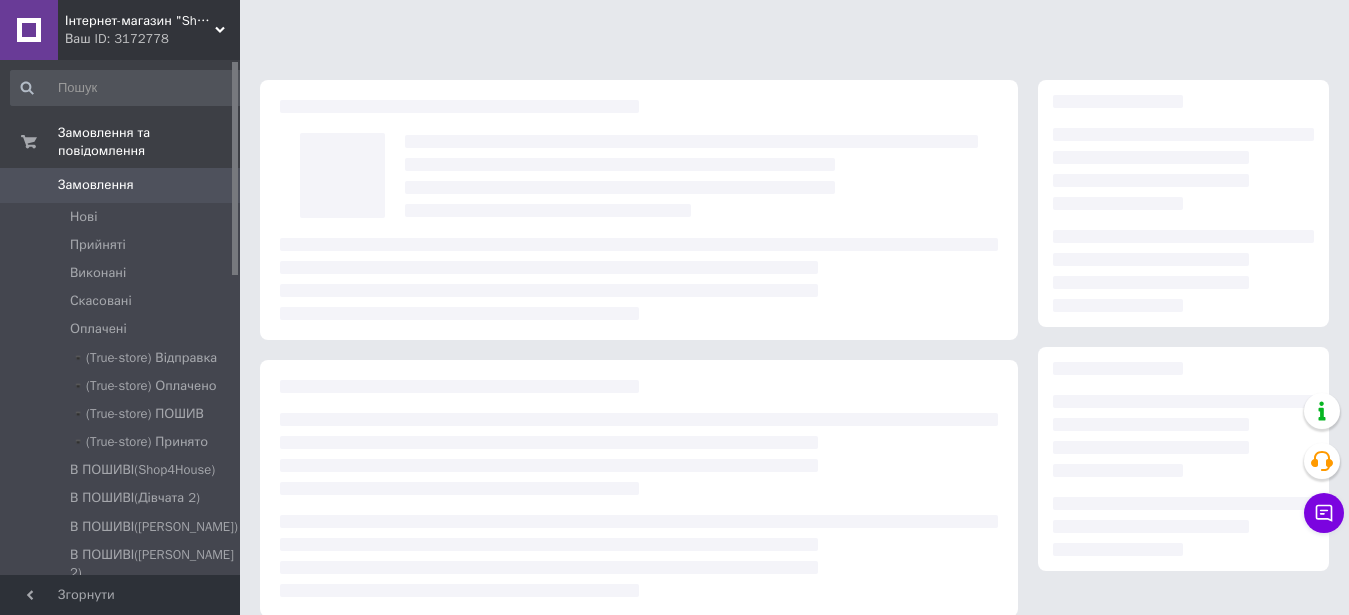 scroll, scrollTop: 0, scrollLeft: 0, axis: both 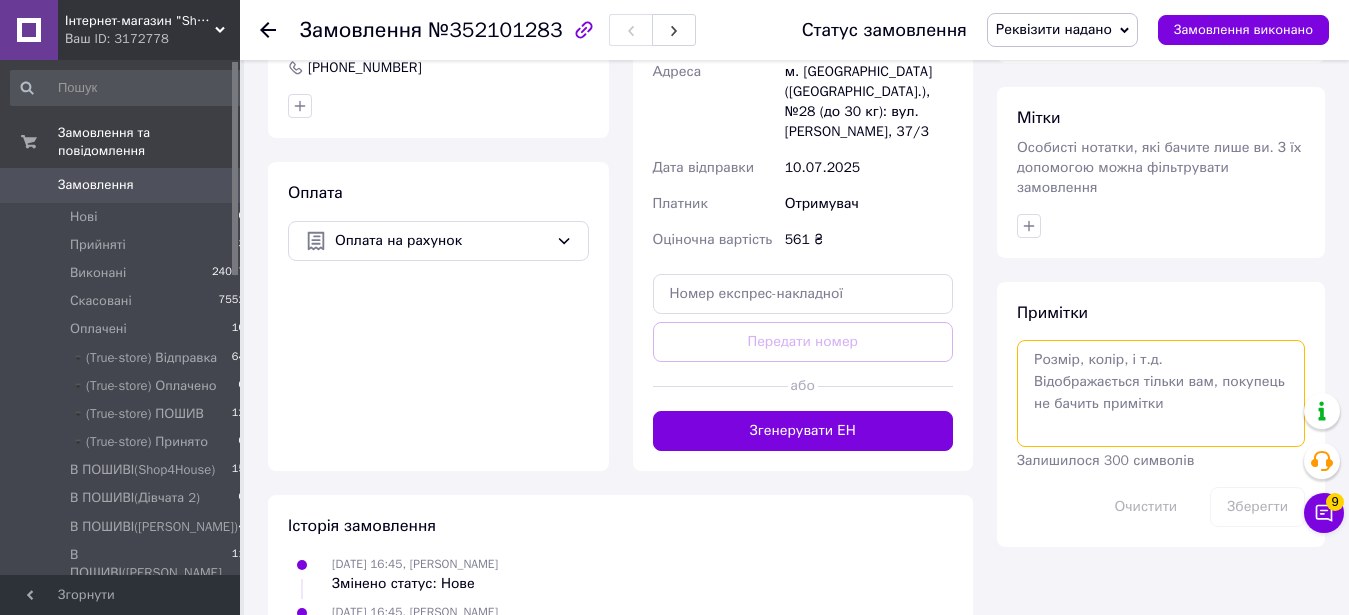 click at bounding box center (1161, 393) 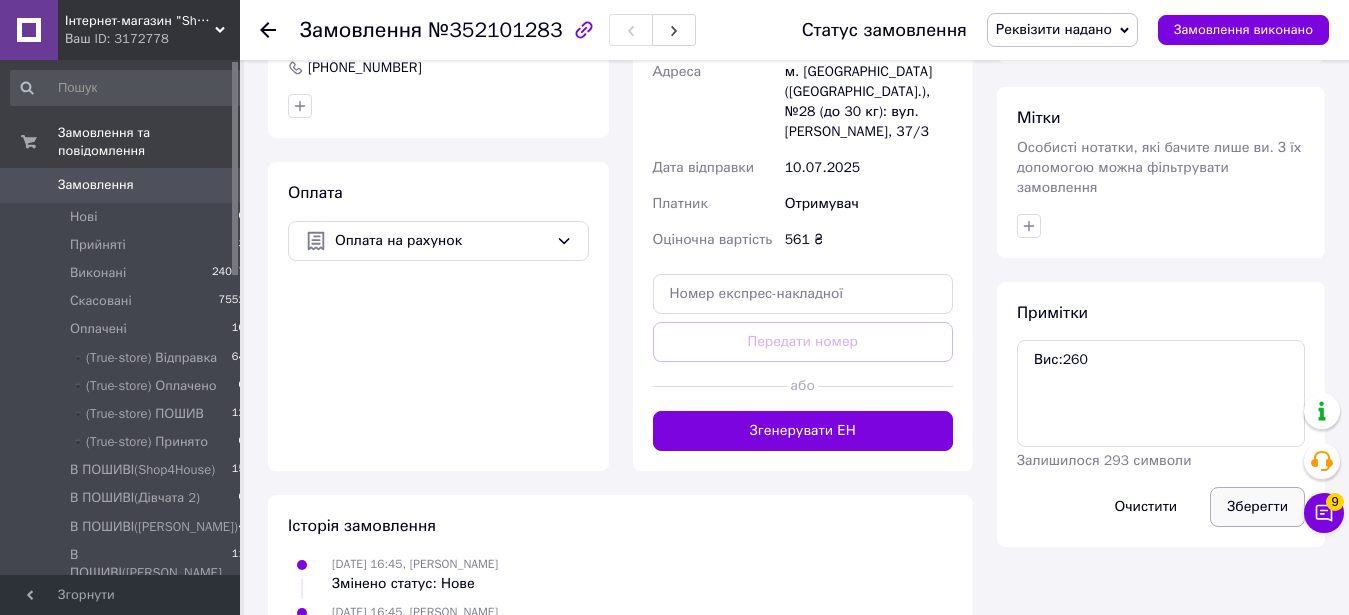 click on "Зберегти" at bounding box center (1257, 507) 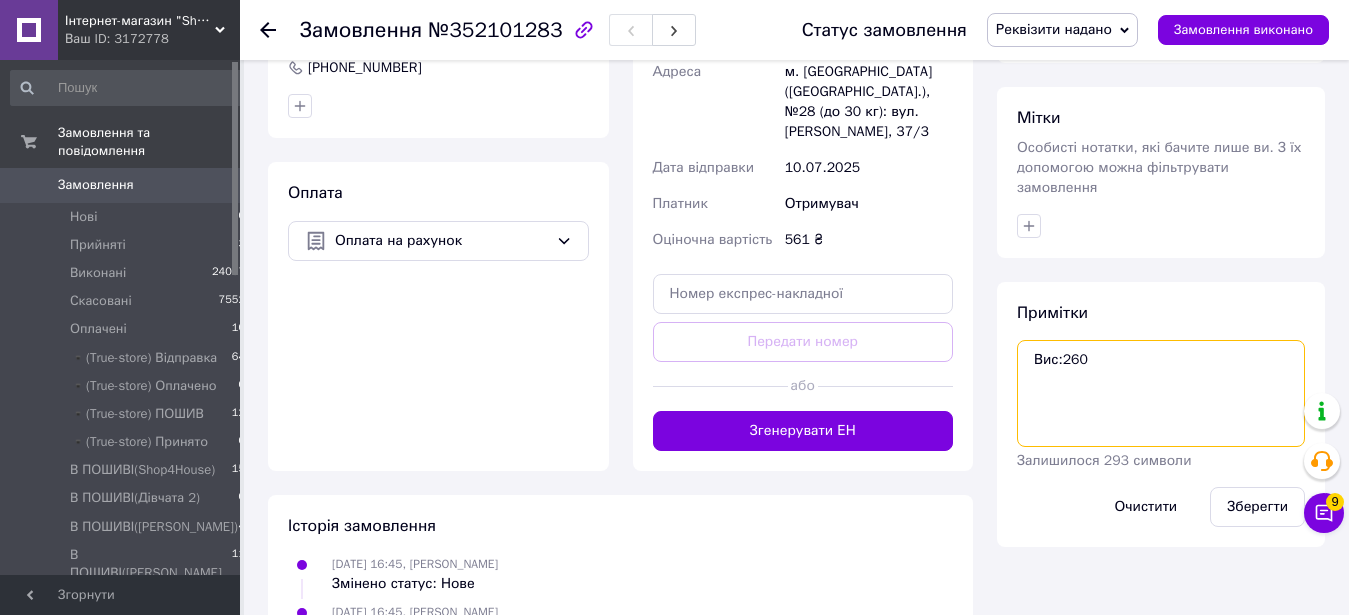 click on "Вис:260" at bounding box center (1161, 393) 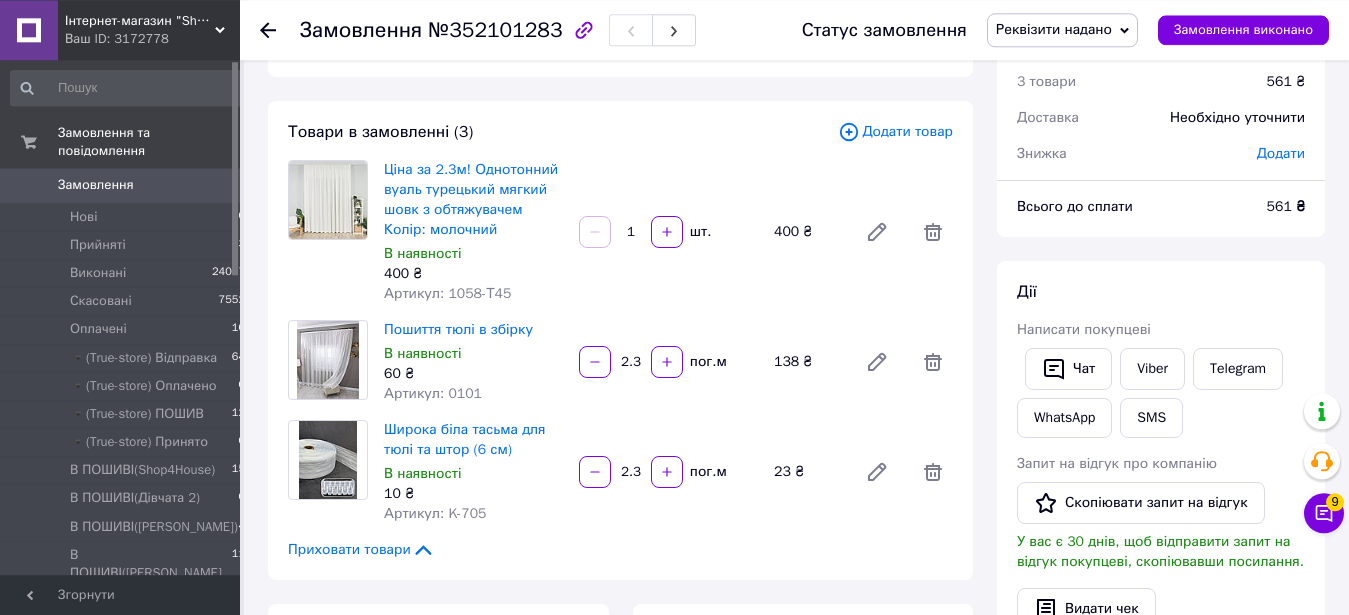 scroll, scrollTop: 0, scrollLeft: 0, axis: both 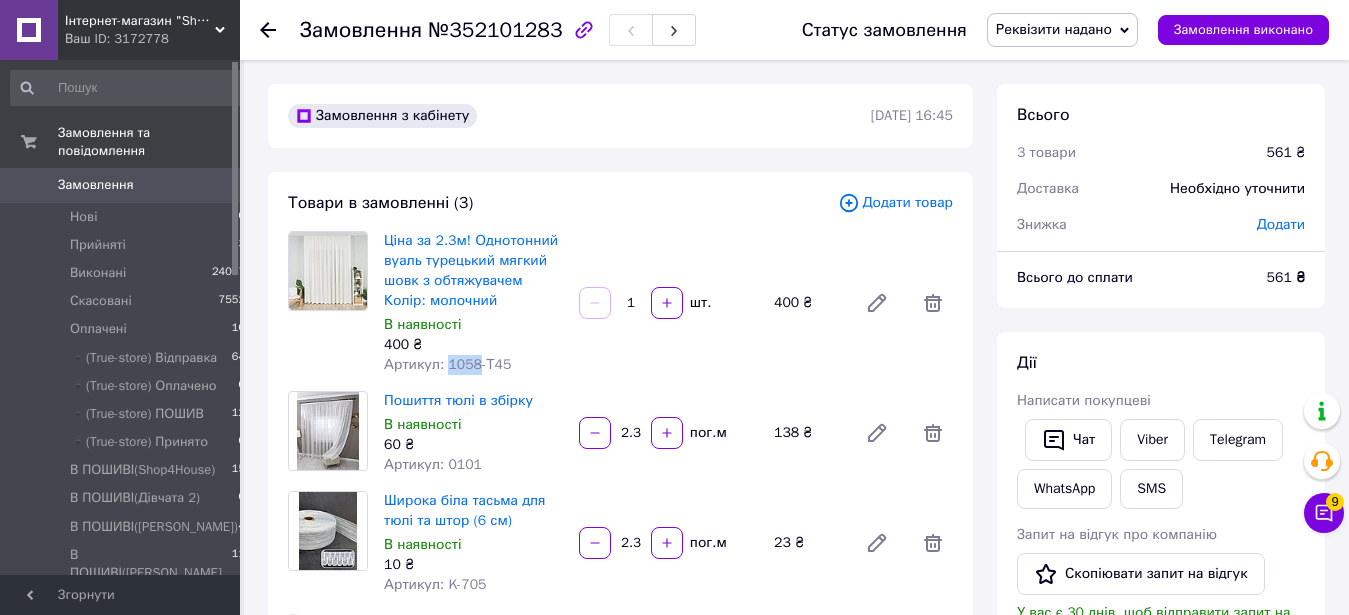drag, startPoint x: 444, startPoint y: 364, endPoint x: 474, endPoint y: 367, distance: 30.149628 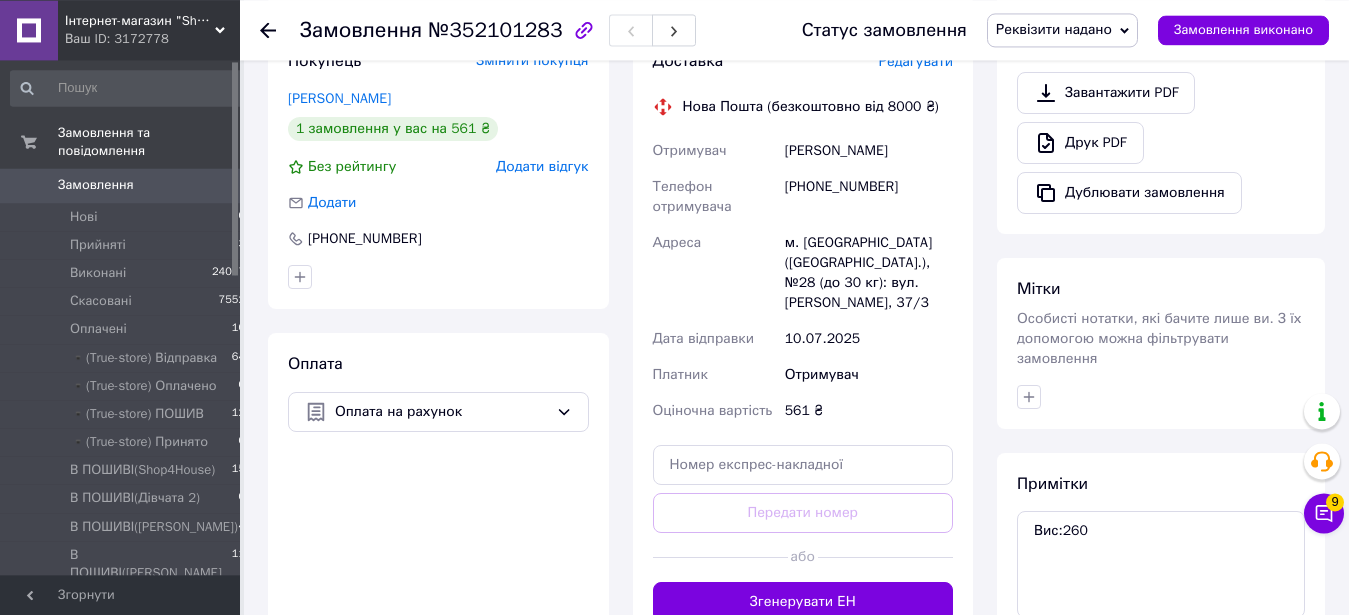 scroll, scrollTop: 714, scrollLeft: 0, axis: vertical 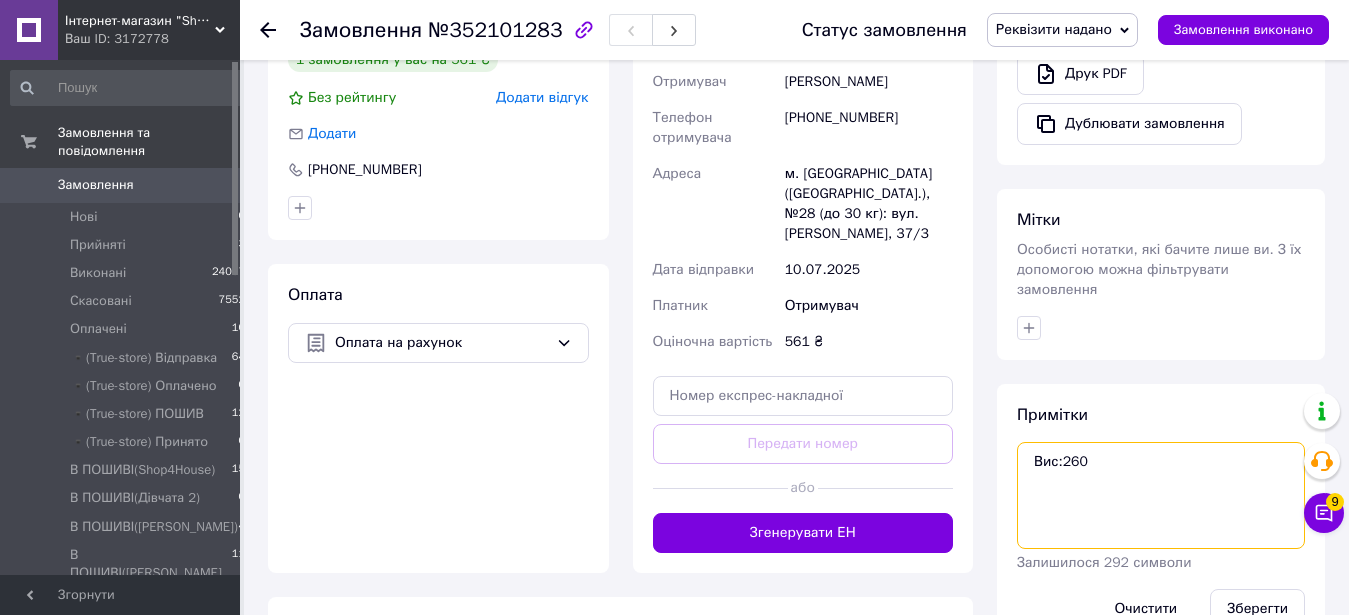 click on "Вис:260" at bounding box center [1161, 495] 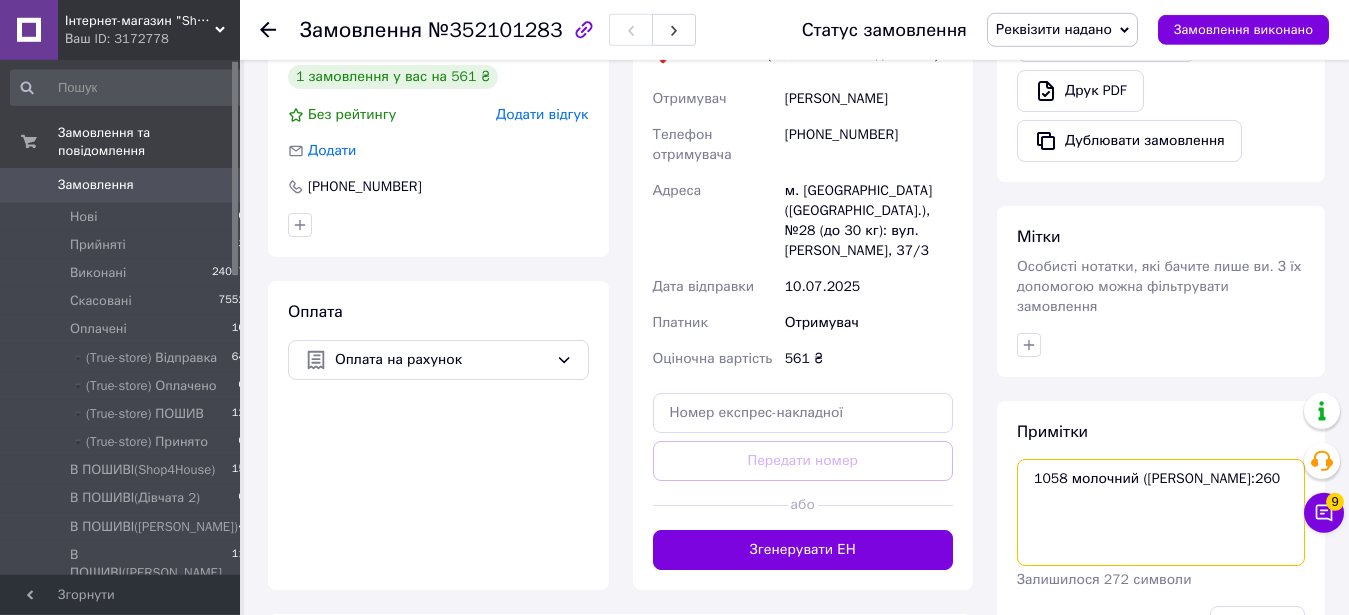 scroll, scrollTop: 714, scrollLeft: 0, axis: vertical 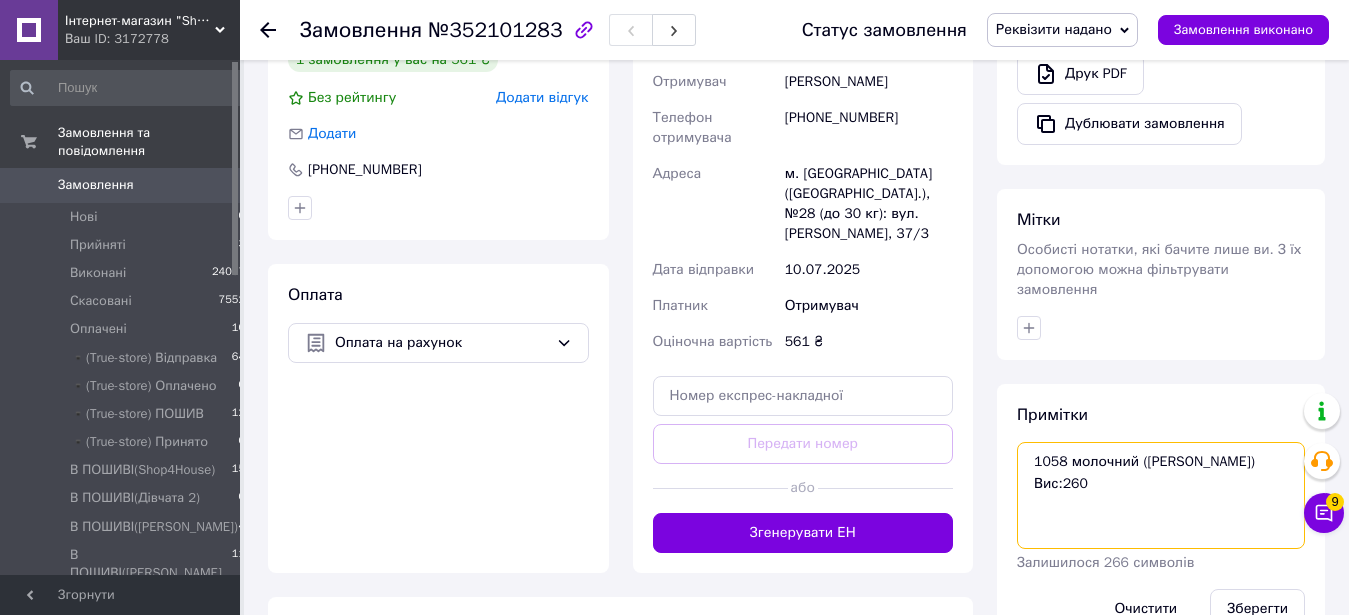 click on "1058 молочний (тюль вуаль)
Вис:260" at bounding box center [1161, 495] 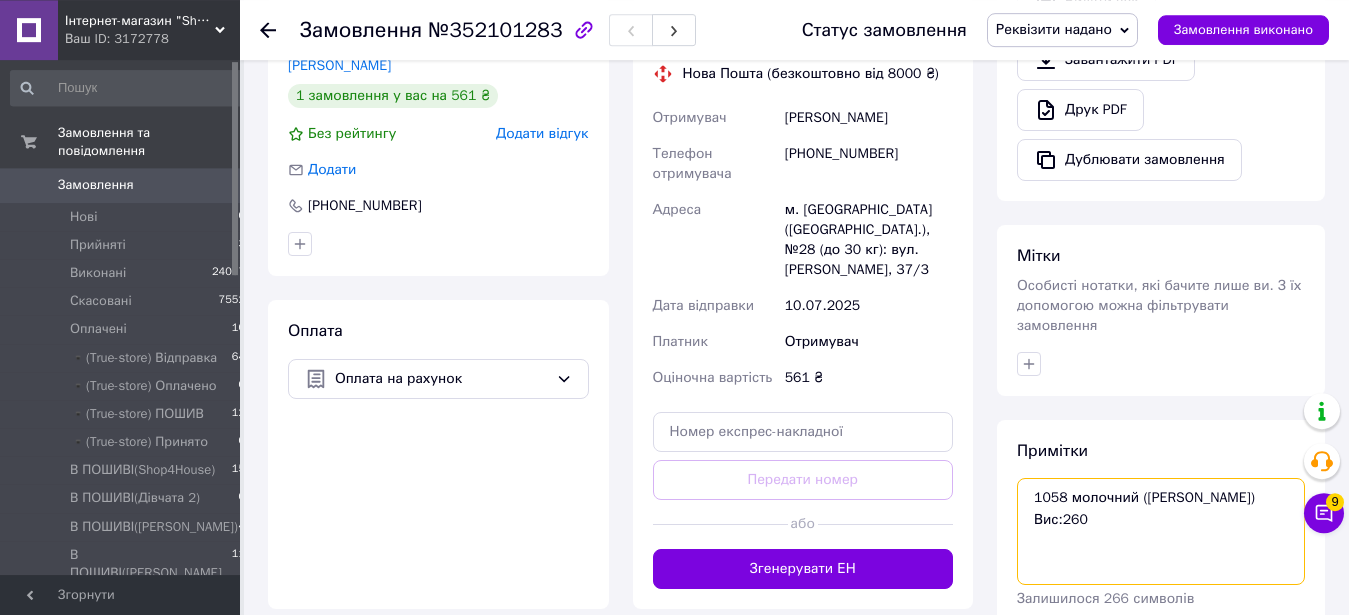 scroll, scrollTop: 714, scrollLeft: 0, axis: vertical 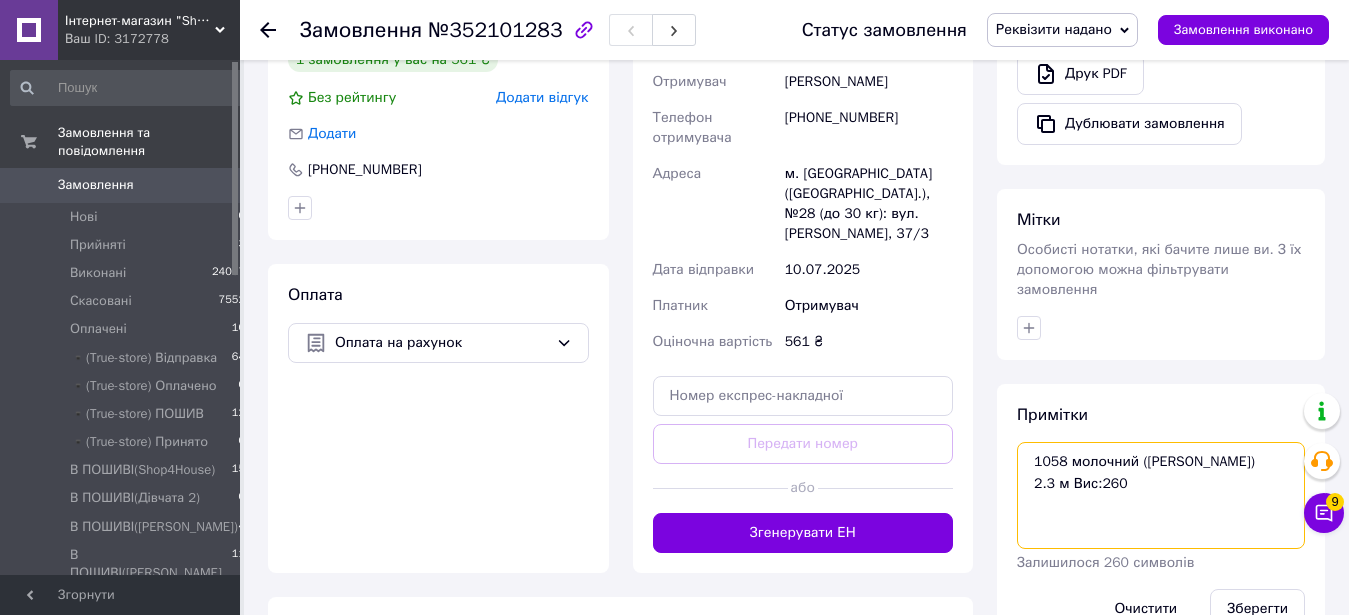 click on "1058 молочний (тюль вуаль)
2.3 м Вис:260" at bounding box center (1161, 495) 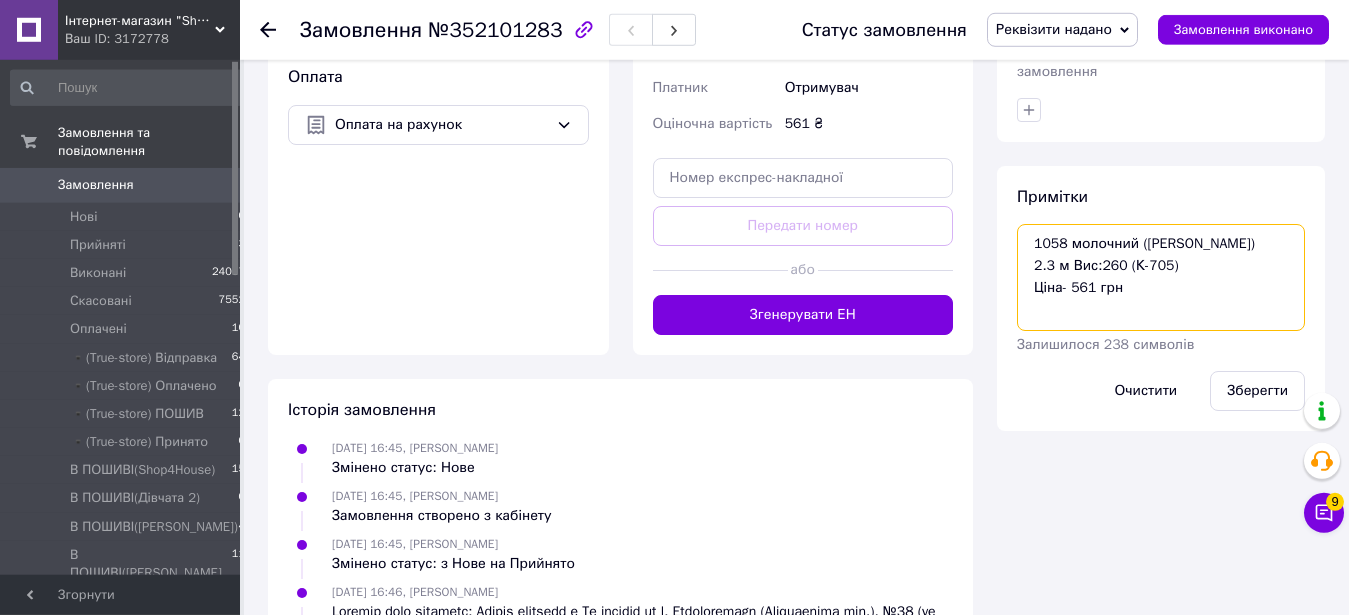 scroll, scrollTop: 1020, scrollLeft: 0, axis: vertical 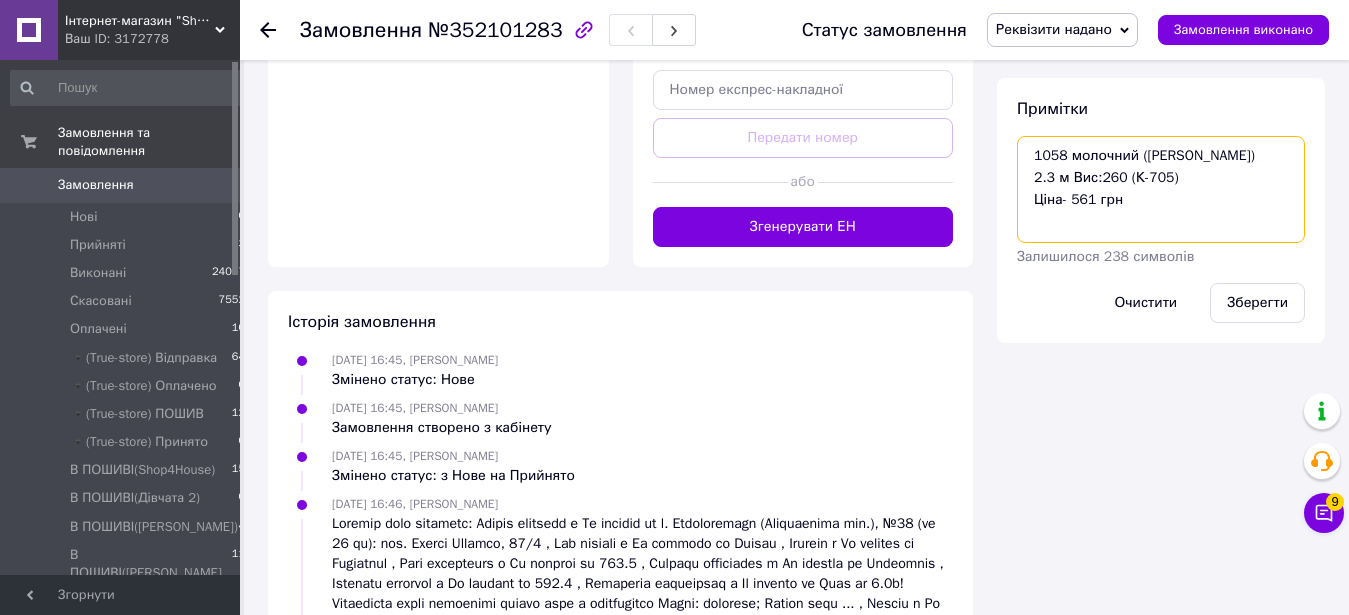 type on "1058 молочний (тюль вуаль)
2.3 м Вис:260 (К-705)
Ціна- 561 грн" 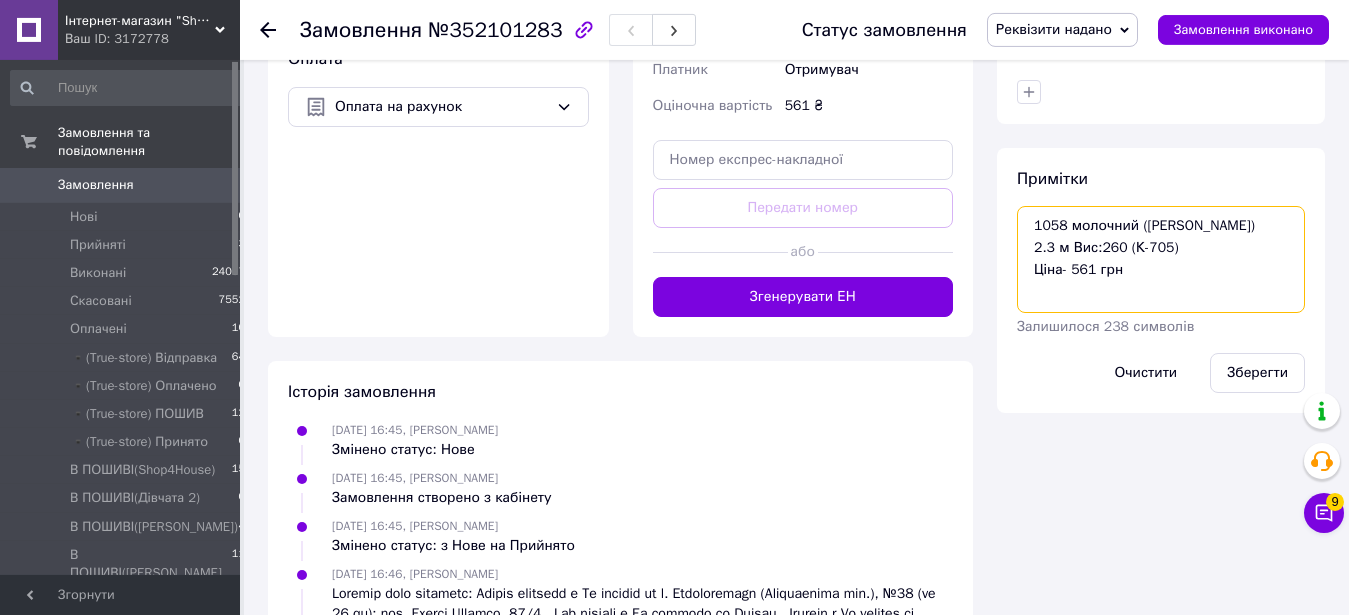 scroll, scrollTop: 918, scrollLeft: 0, axis: vertical 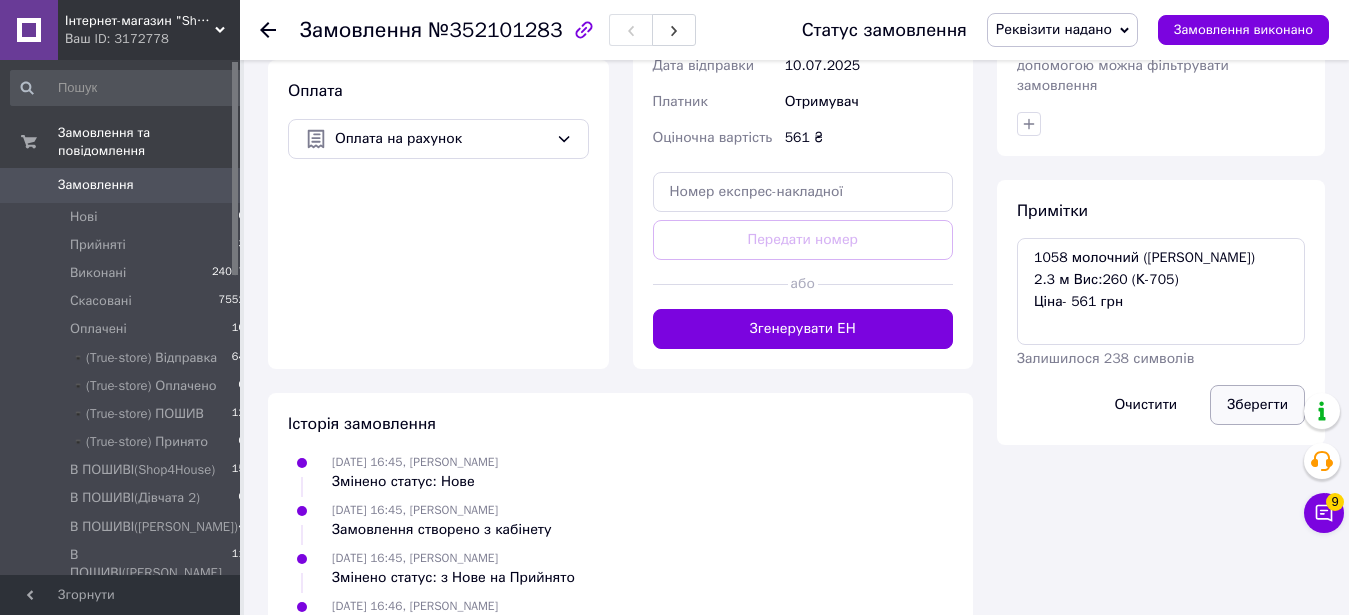 click on "Зберегти" at bounding box center [1257, 405] 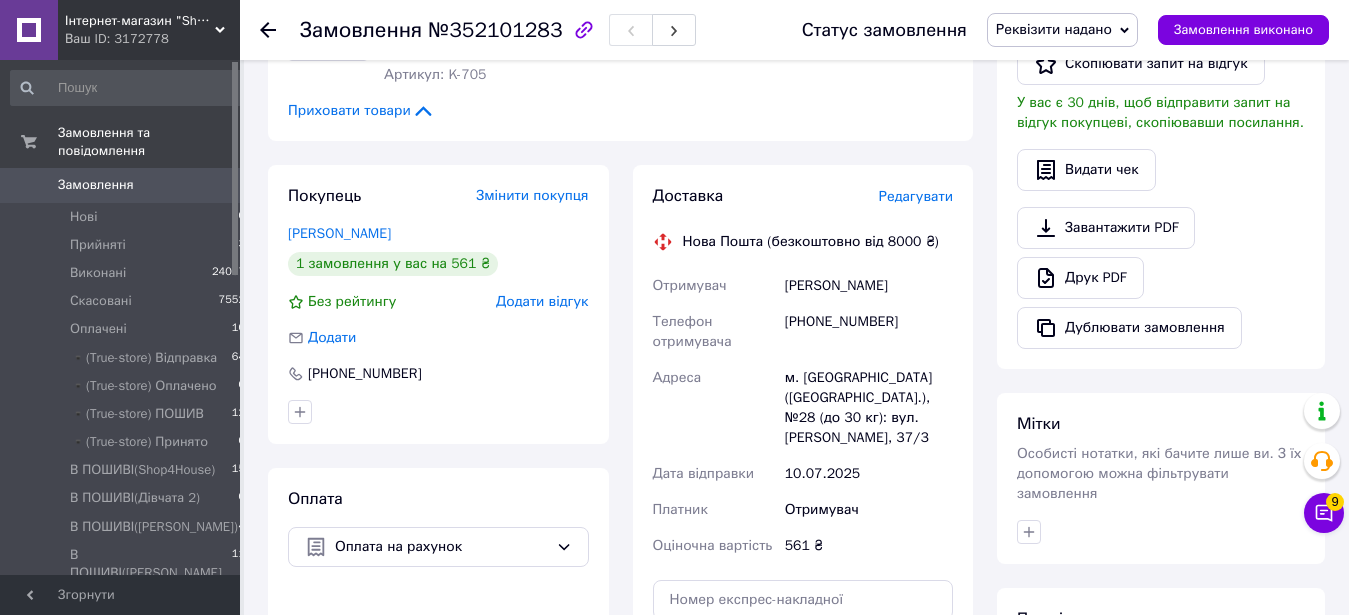 scroll, scrollTop: 918, scrollLeft: 0, axis: vertical 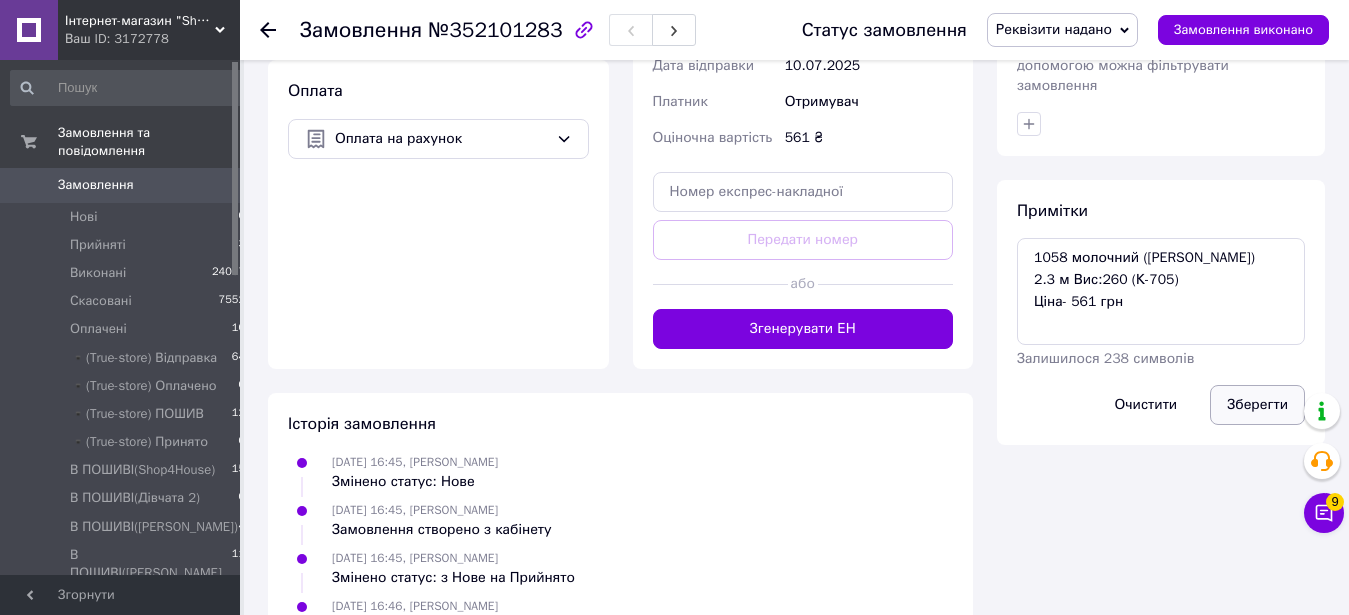 click on "Зберегти" at bounding box center (1257, 405) 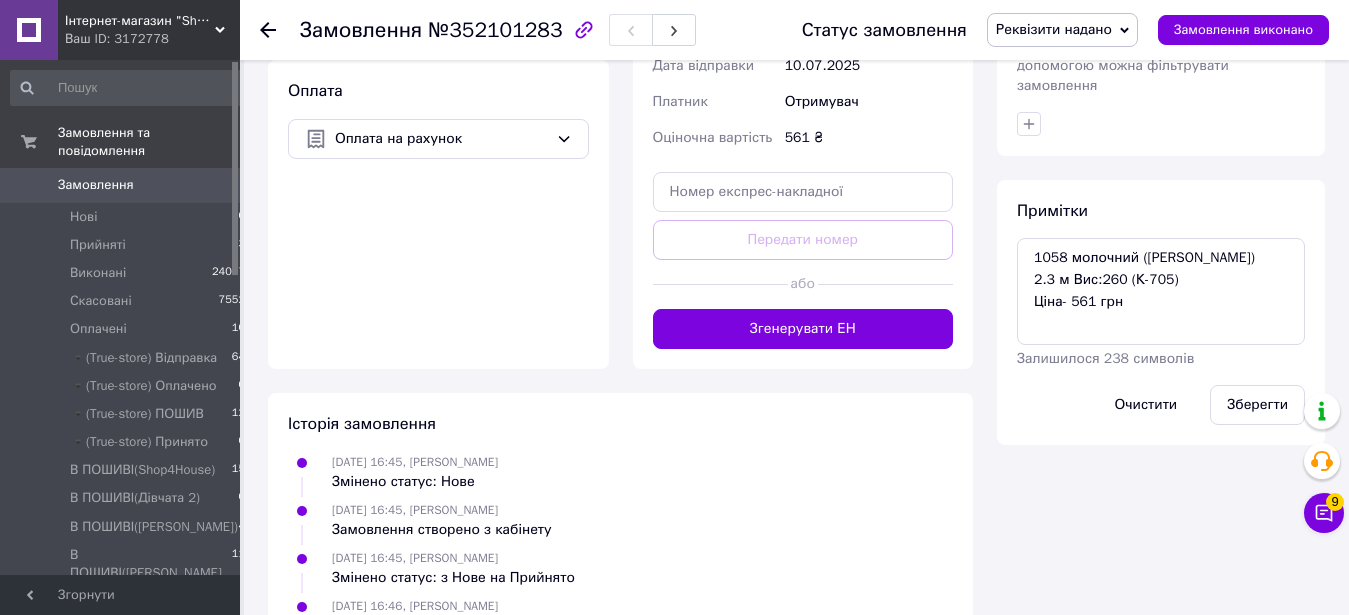 click on "Реквізити надано" at bounding box center (1062, 30) 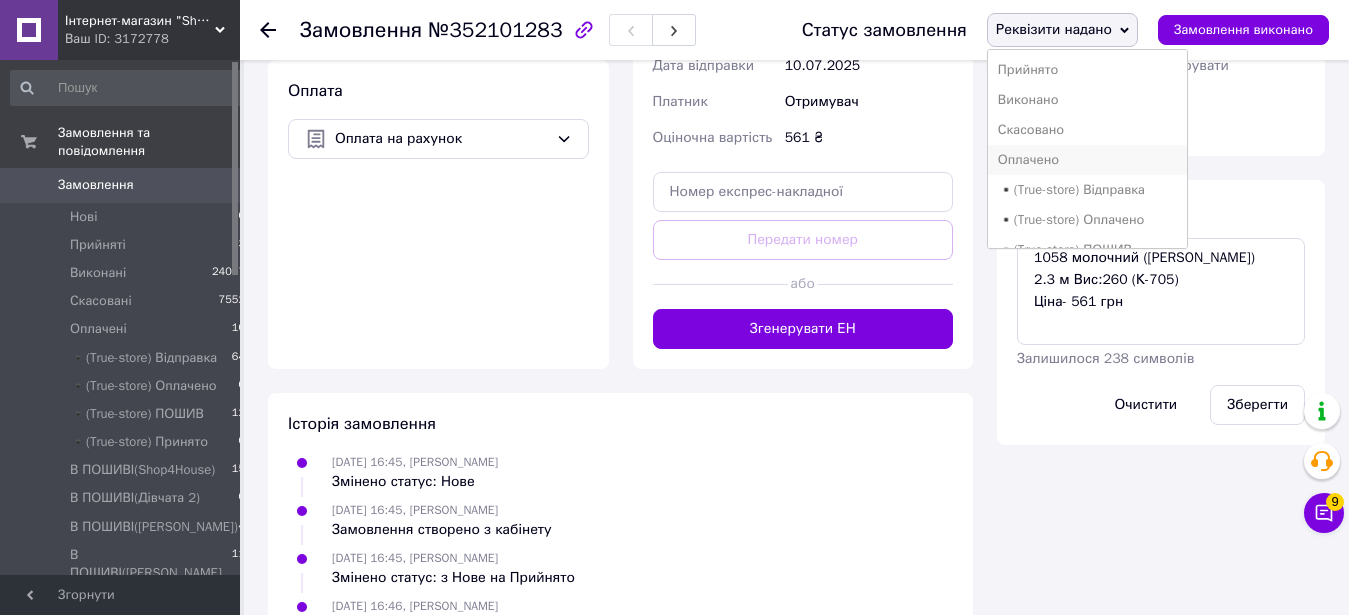 click on "Оплачено" at bounding box center [1088, 160] 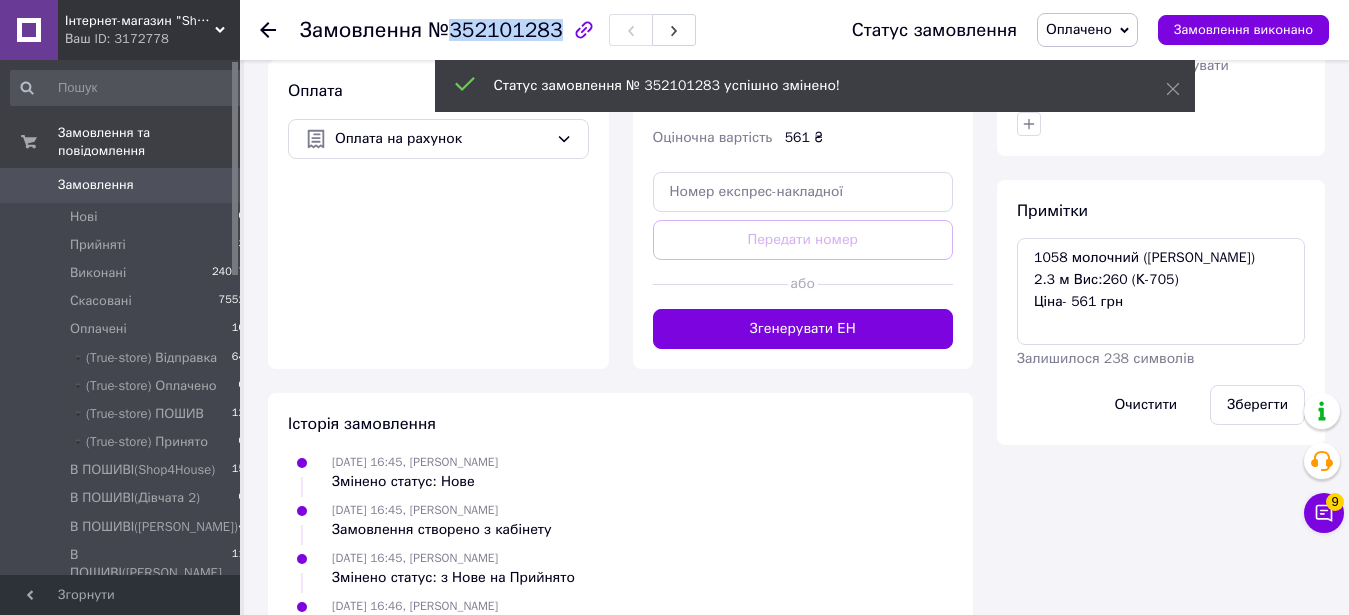 drag, startPoint x: 440, startPoint y: 32, endPoint x: 545, endPoint y: 36, distance: 105.076164 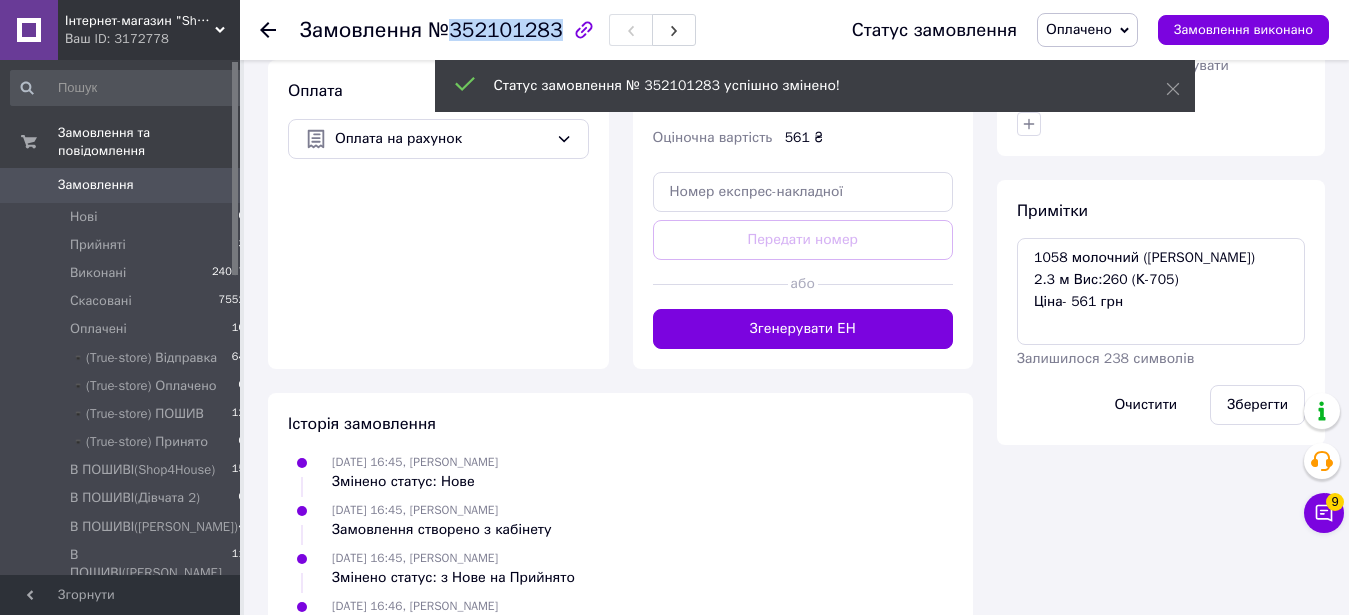 click on "№352101283" at bounding box center [495, 30] 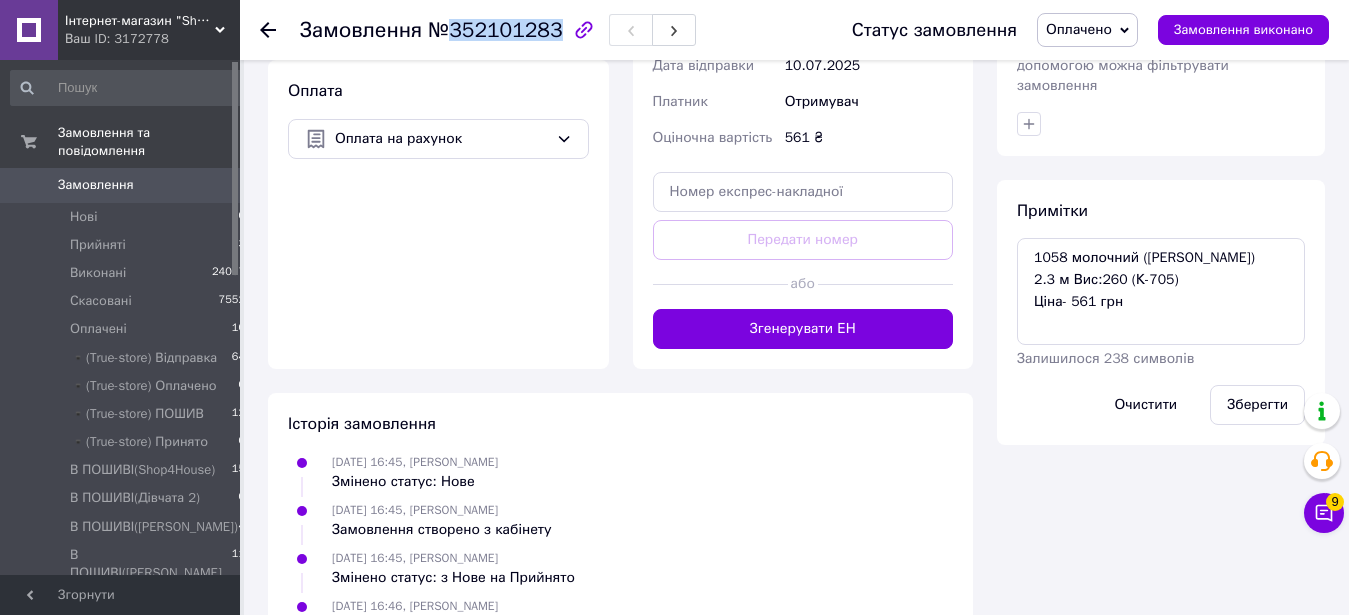 copy on "352101283" 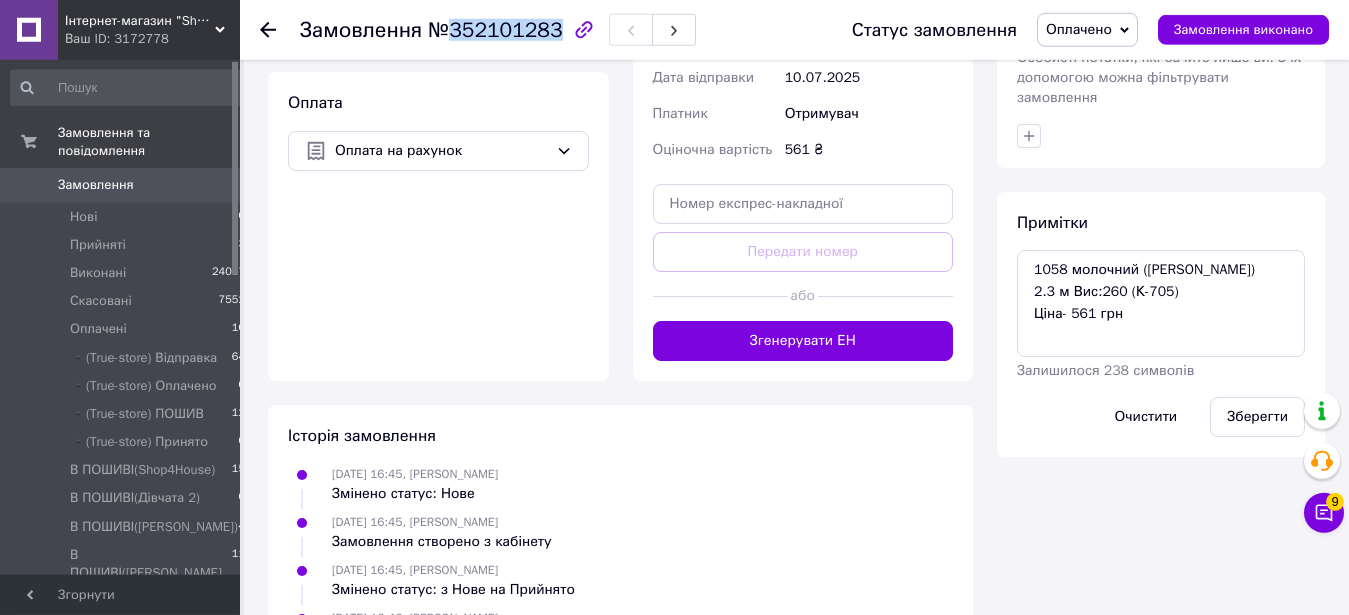 scroll, scrollTop: 907, scrollLeft: 0, axis: vertical 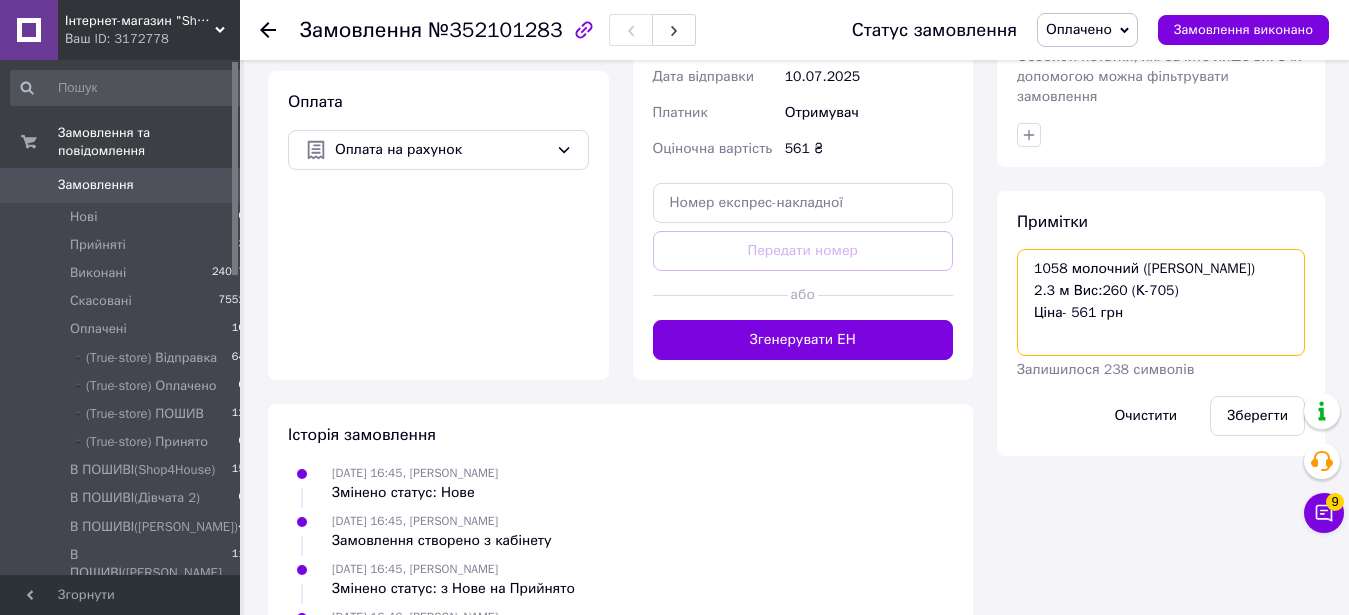 drag, startPoint x: 1032, startPoint y: 243, endPoint x: 1188, endPoint y: 265, distance: 157.54364 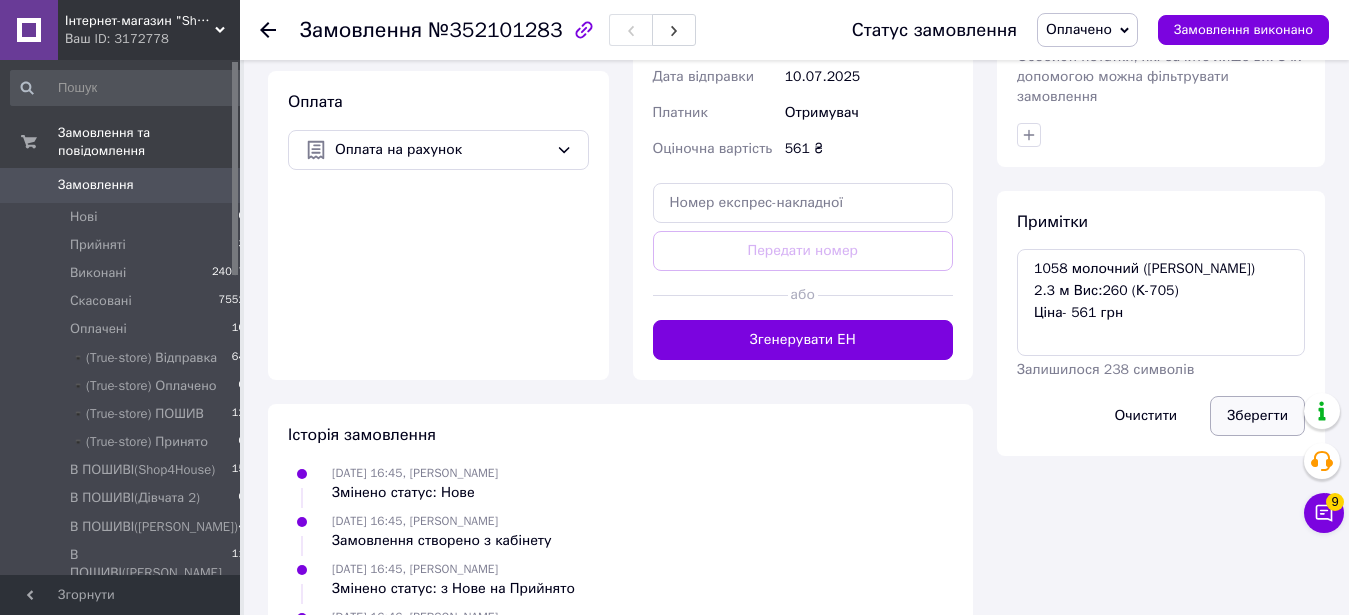 click on "Зберегти" at bounding box center [1257, 416] 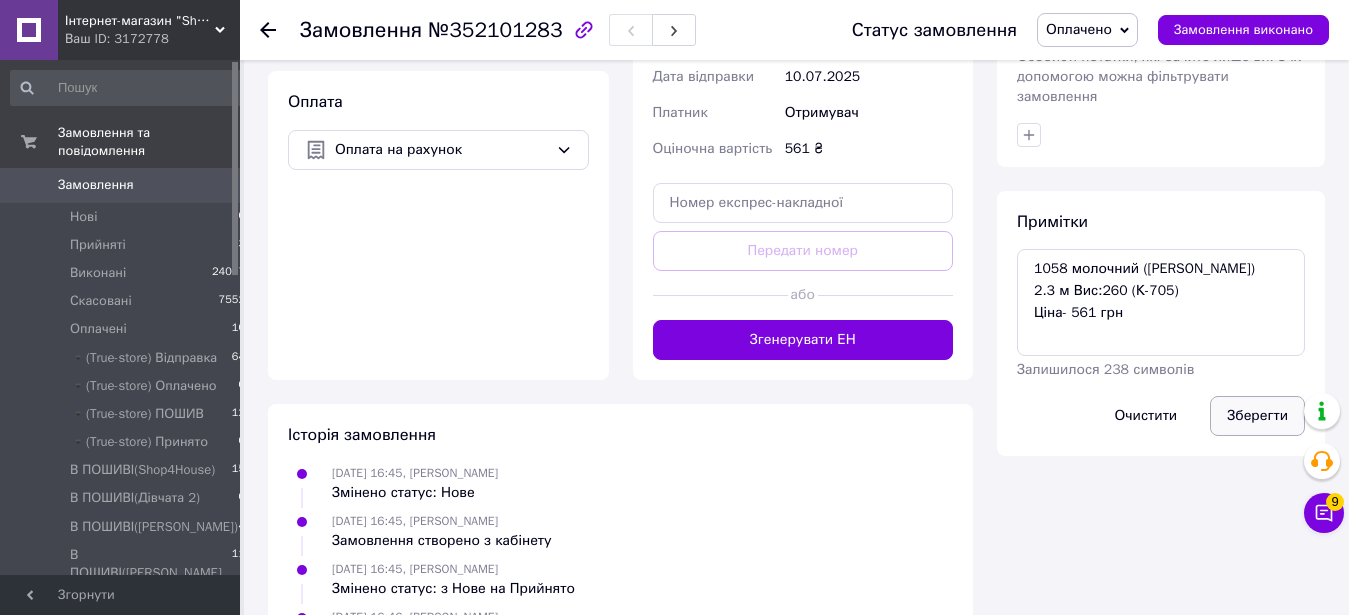 click on "Зберегти" at bounding box center [1257, 416] 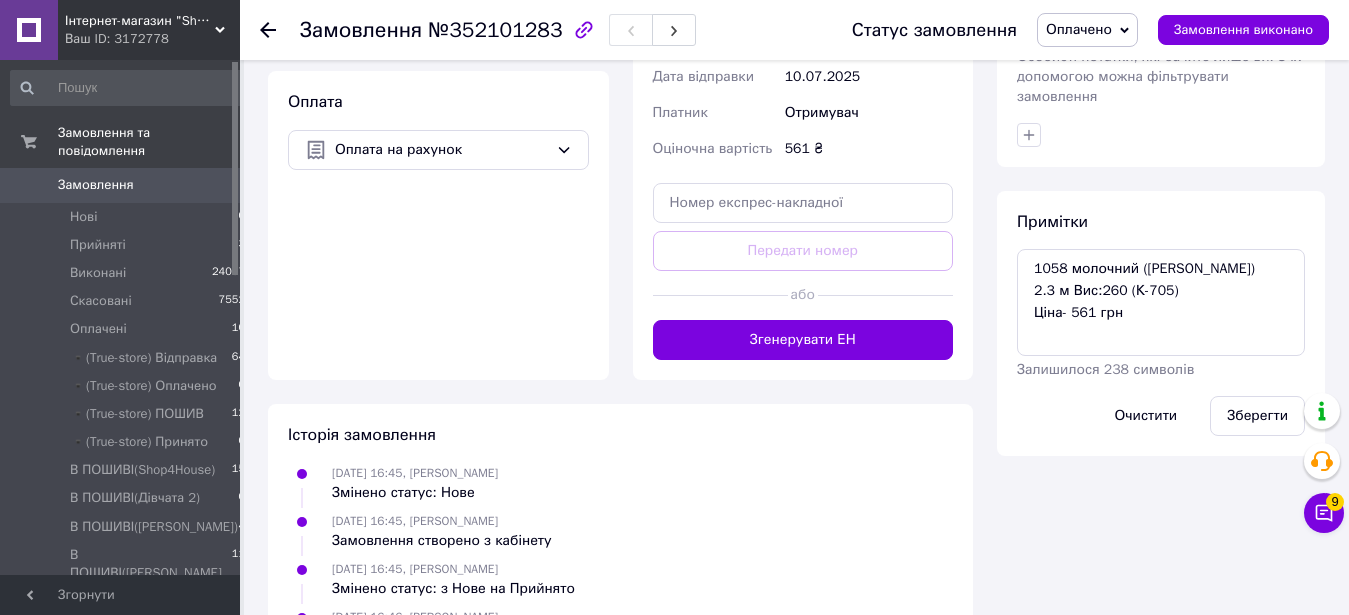 click on "Примітки 1058 молочний (тюль вуаль)
2.3 м Вис:260 (К-705)
Ціна- 561 грн Залишилося 238 символів Очистити Зберегти" at bounding box center (1161, 323) 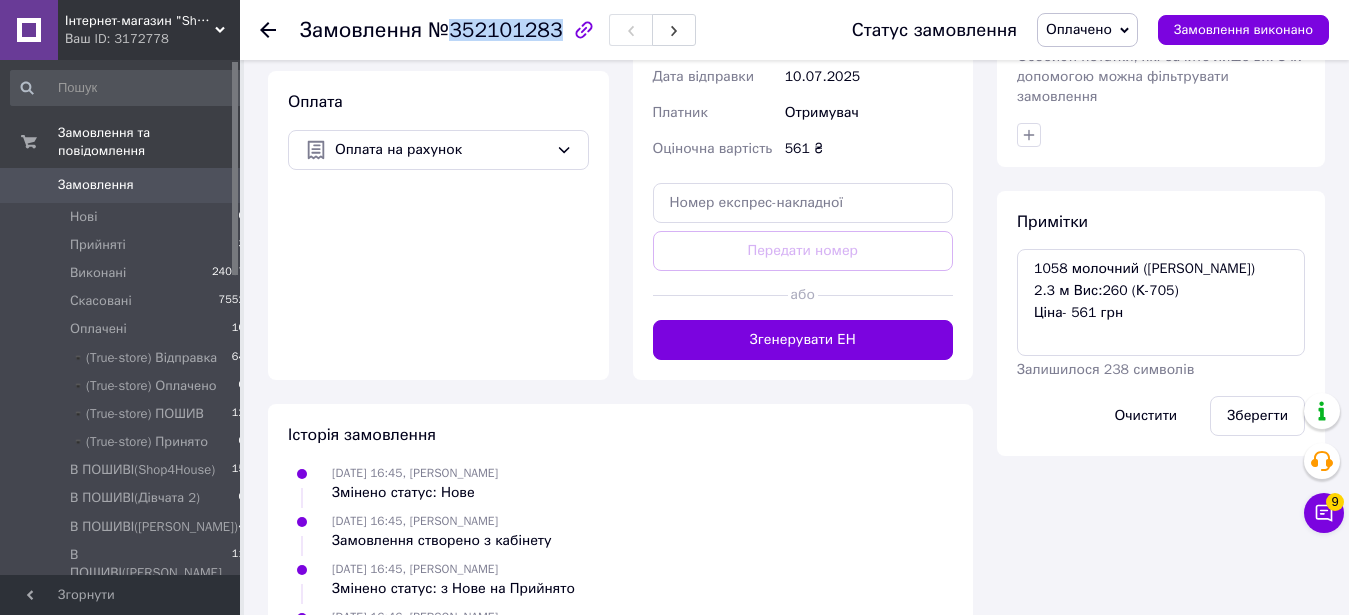 drag, startPoint x: 441, startPoint y: 24, endPoint x: 544, endPoint y: 28, distance: 103.077644 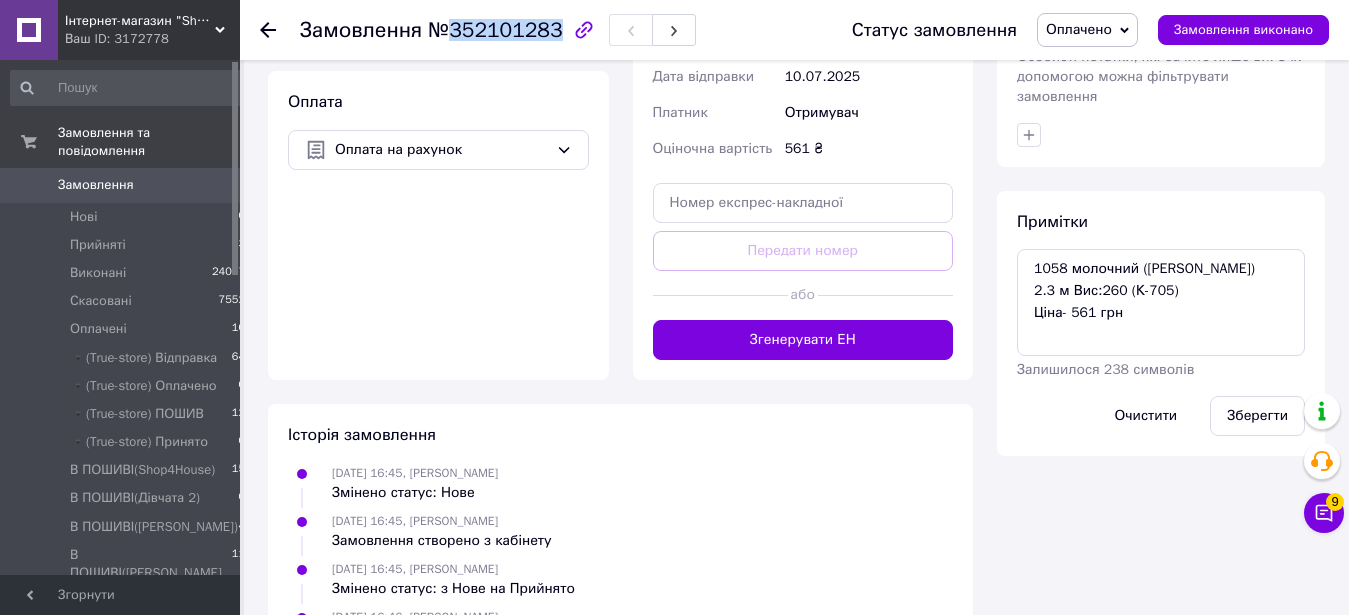 click on "№352101283" at bounding box center (495, 30) 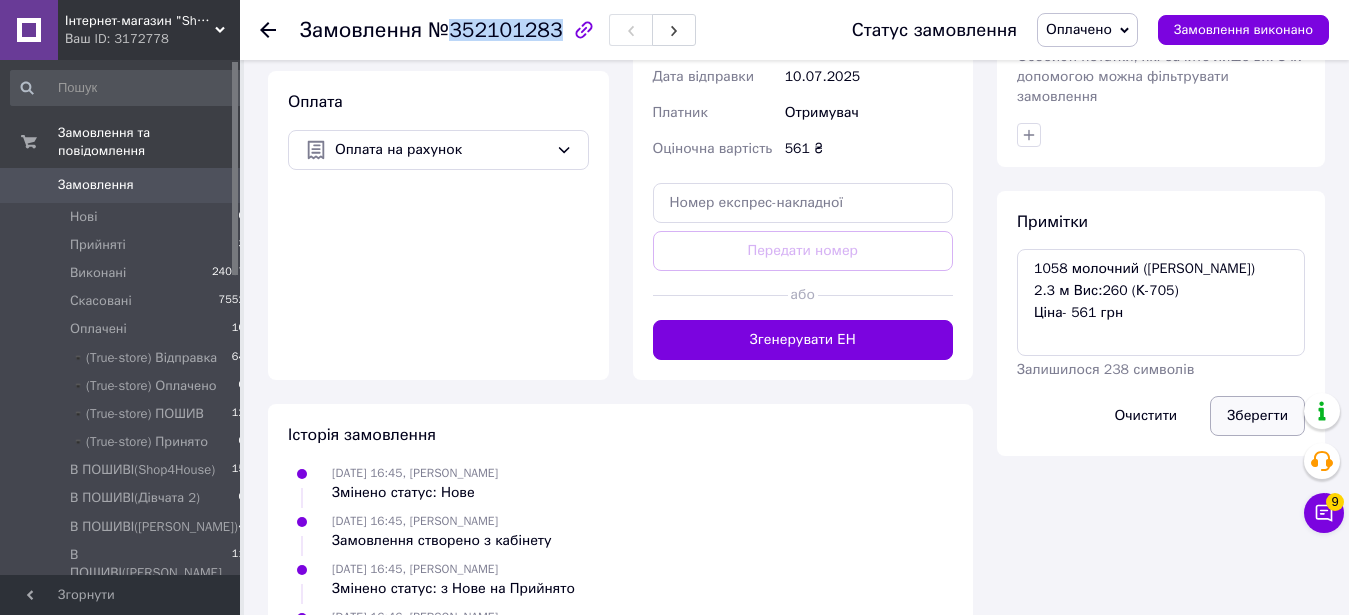 click on "Зберегти" at bounding box center [1257, 416] 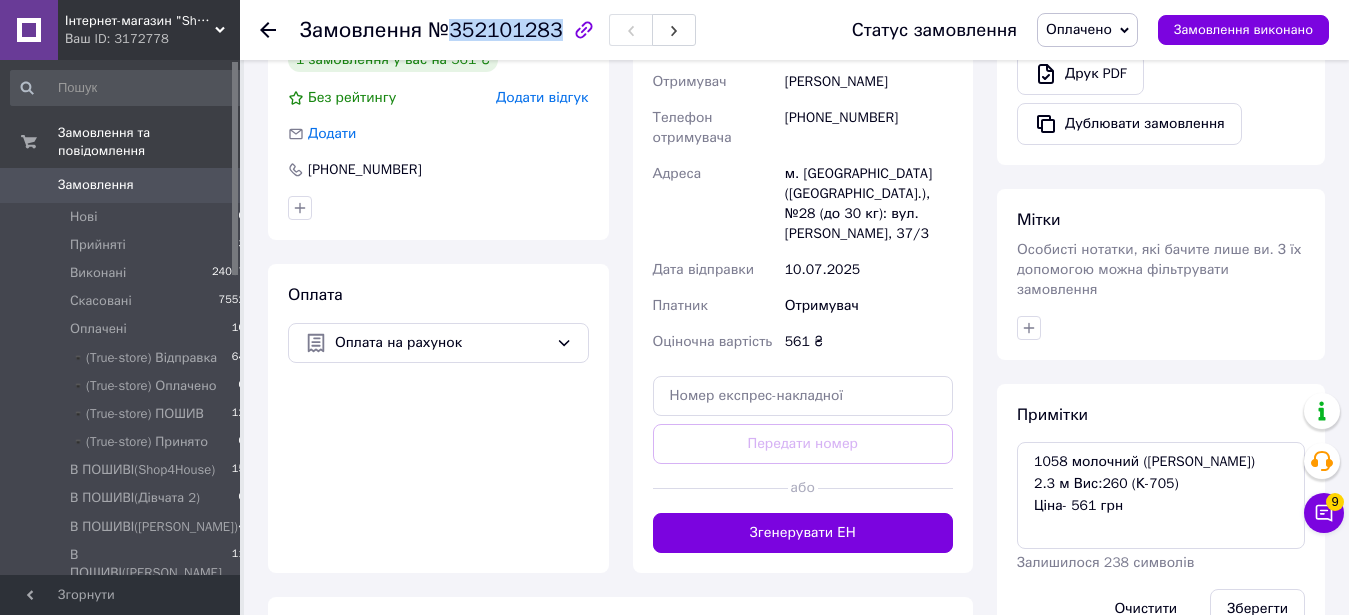 scroll, scrollTop: 816, scrollLeft: 0, axis: vertical 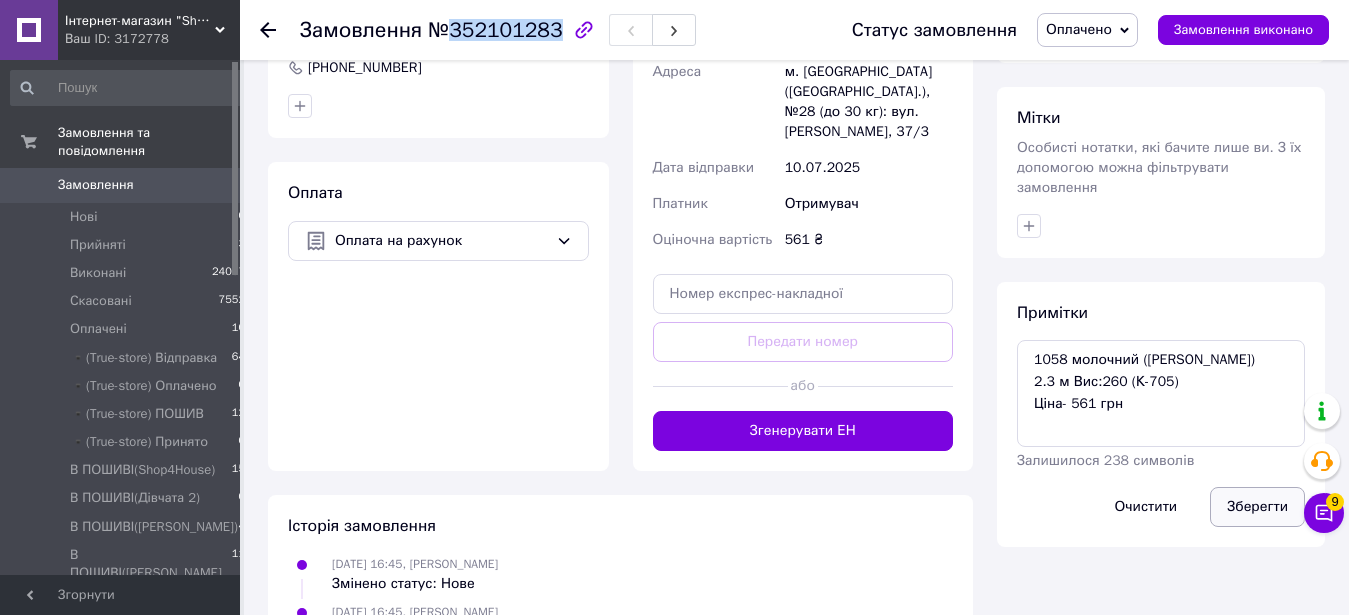 click on "Зберегти" at bounding box center (1257, 507) 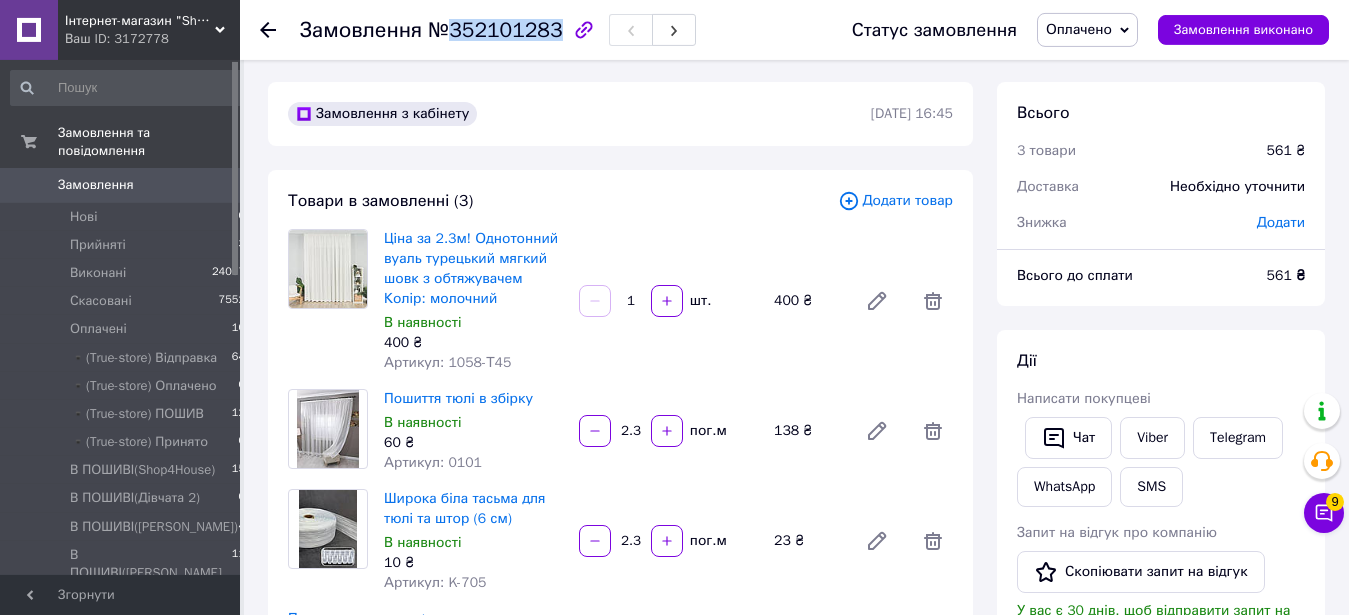 scroll, scrollTop: 0, scrollLeft: 0, axis: both 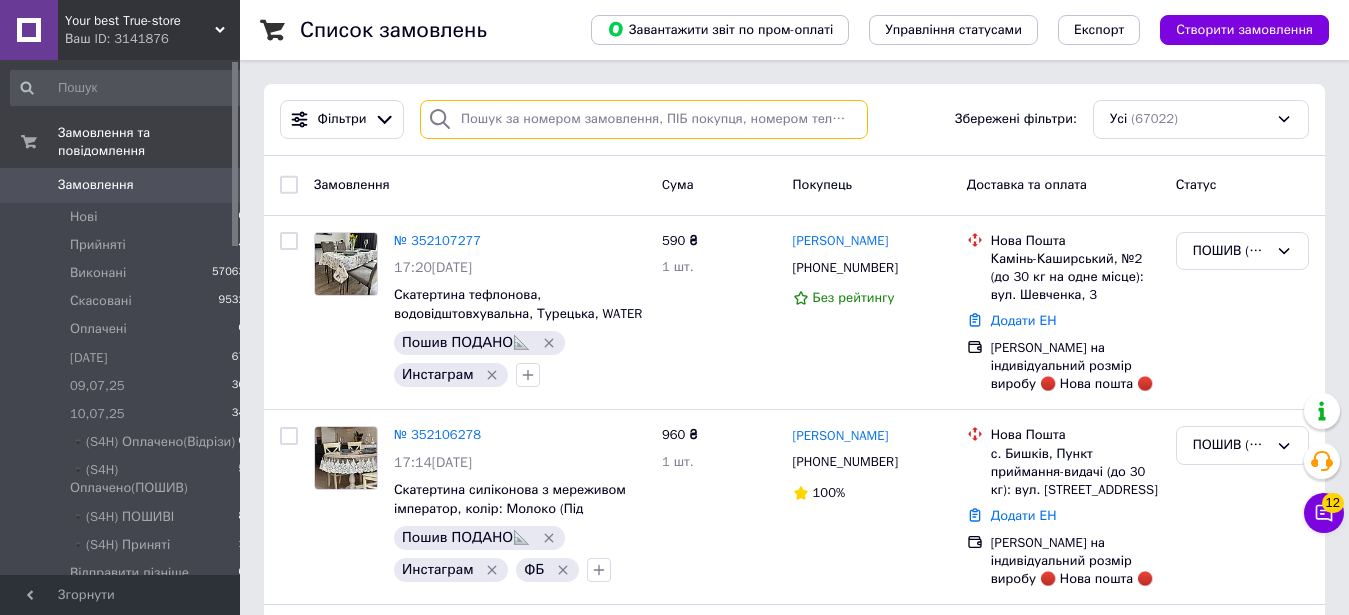 click at bounding box center (644, 119) 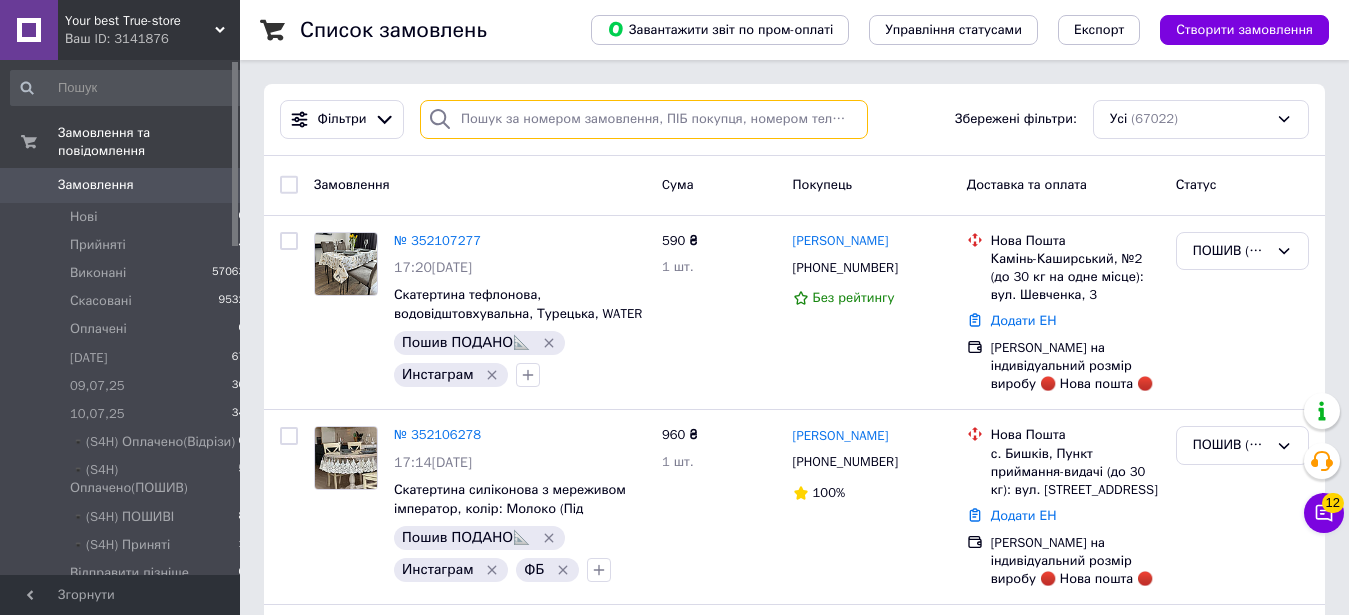 paste on "349258052" 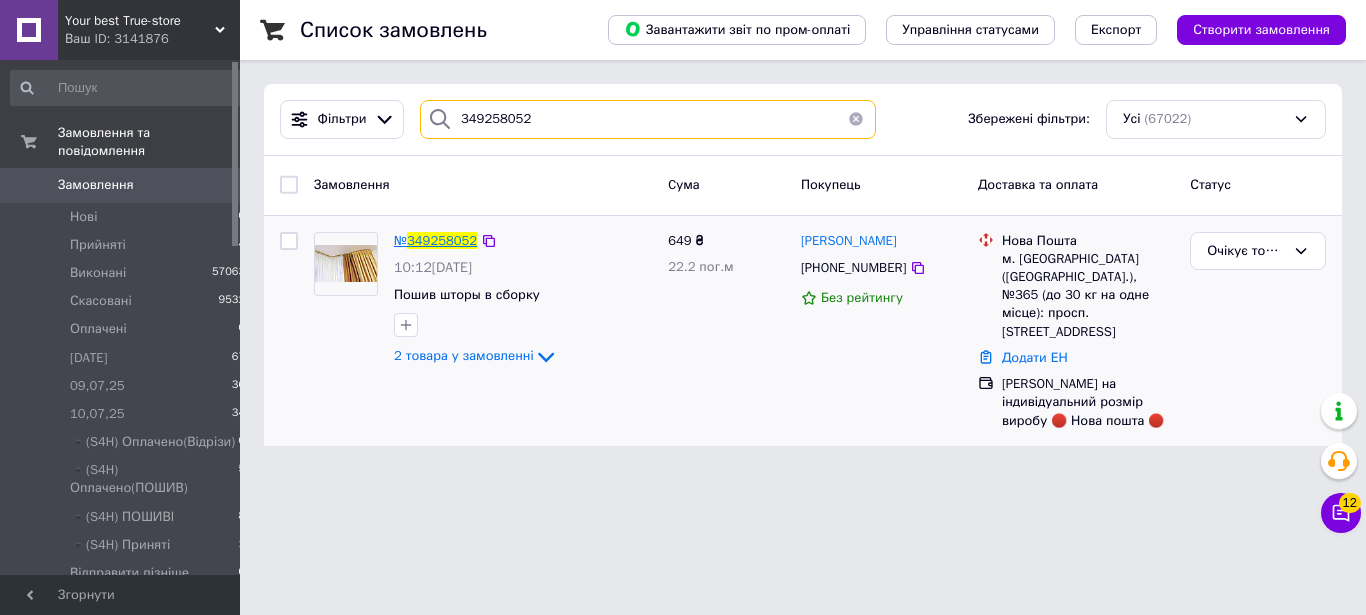 type on "349258052" 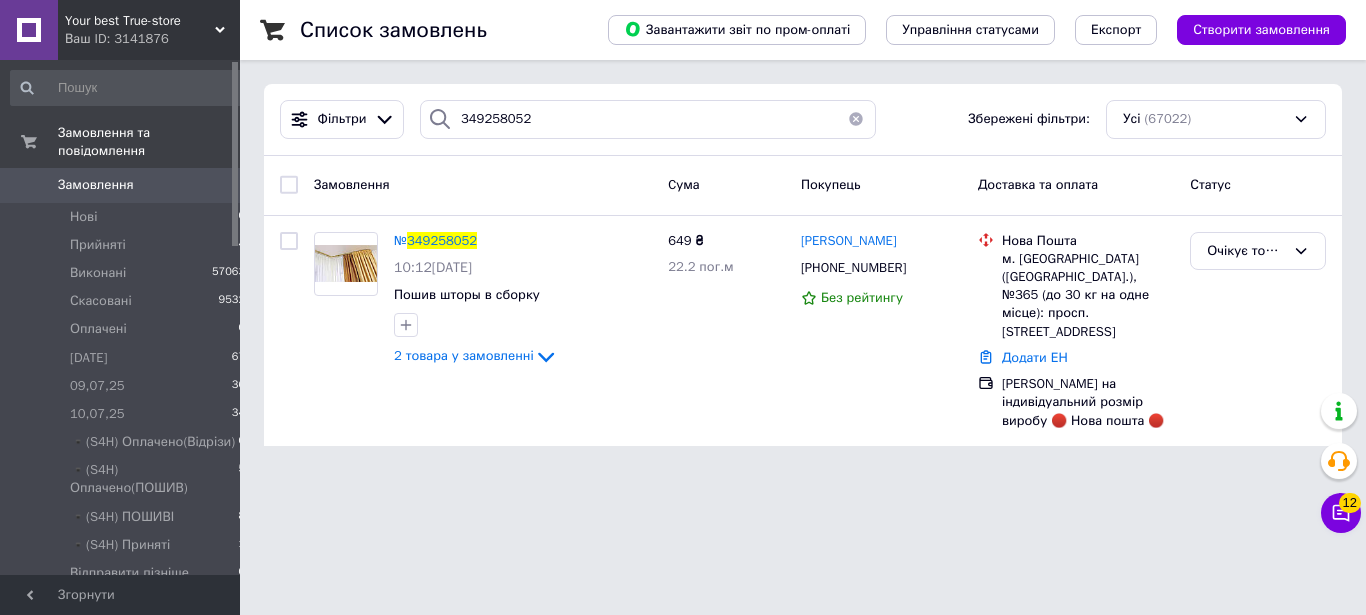 click on "Ваш ID: 3141876" at bounding box center [152, 39] 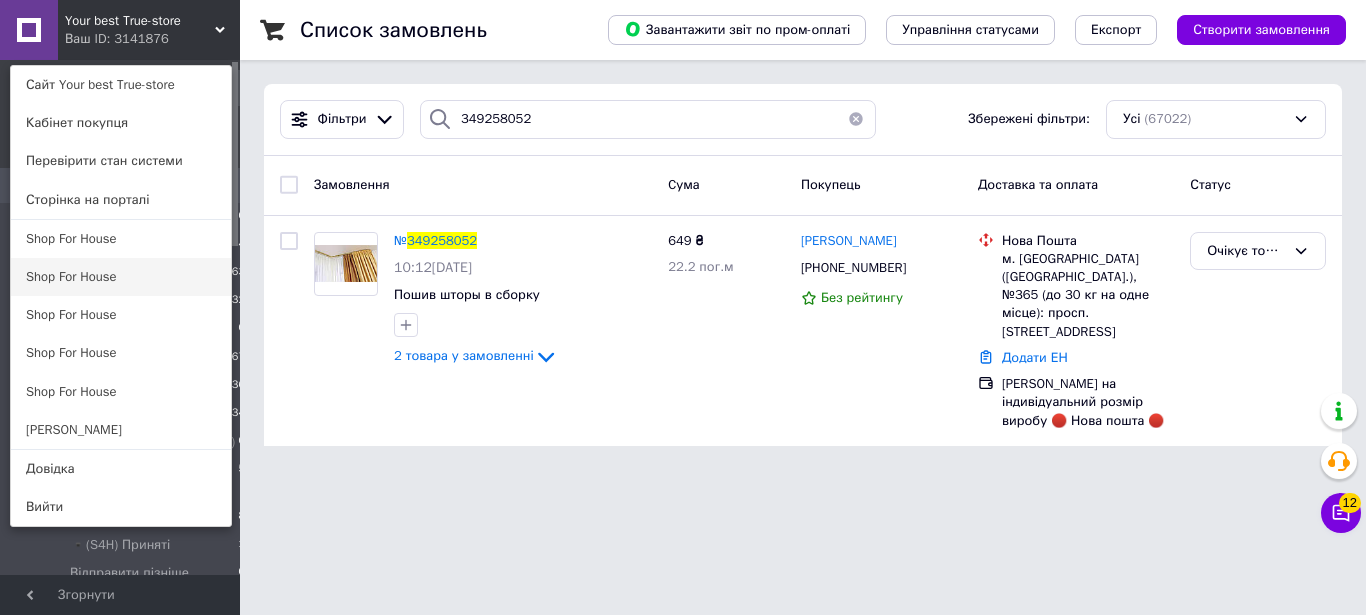 click on "Shop For House" at bounding box center [121, 277] 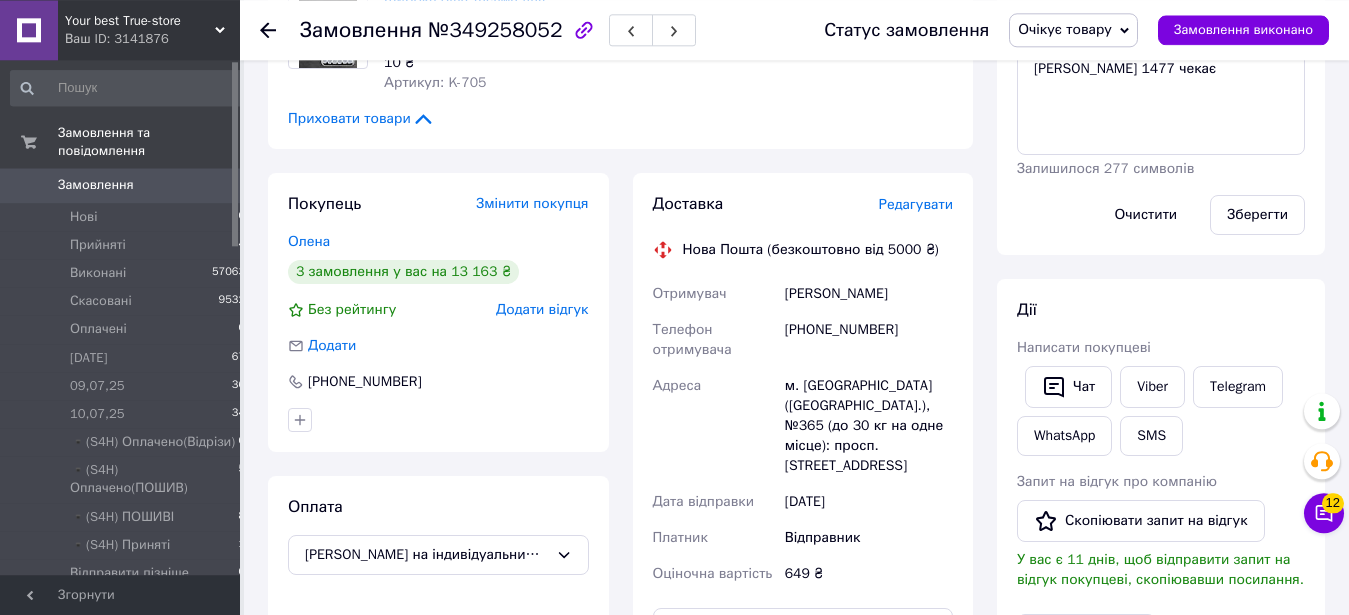 scroll, scrollTop: 408, scrollLeft: 0, axis: vertical 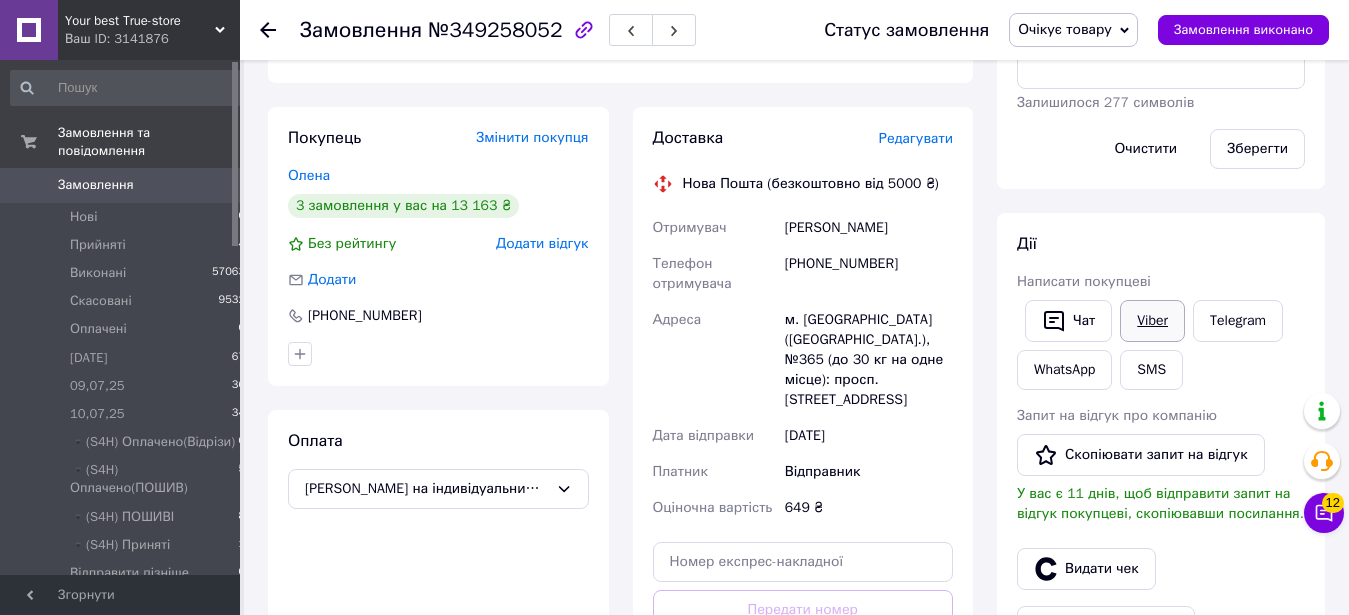 click on "Viber" at bounding box center [1152, 321] 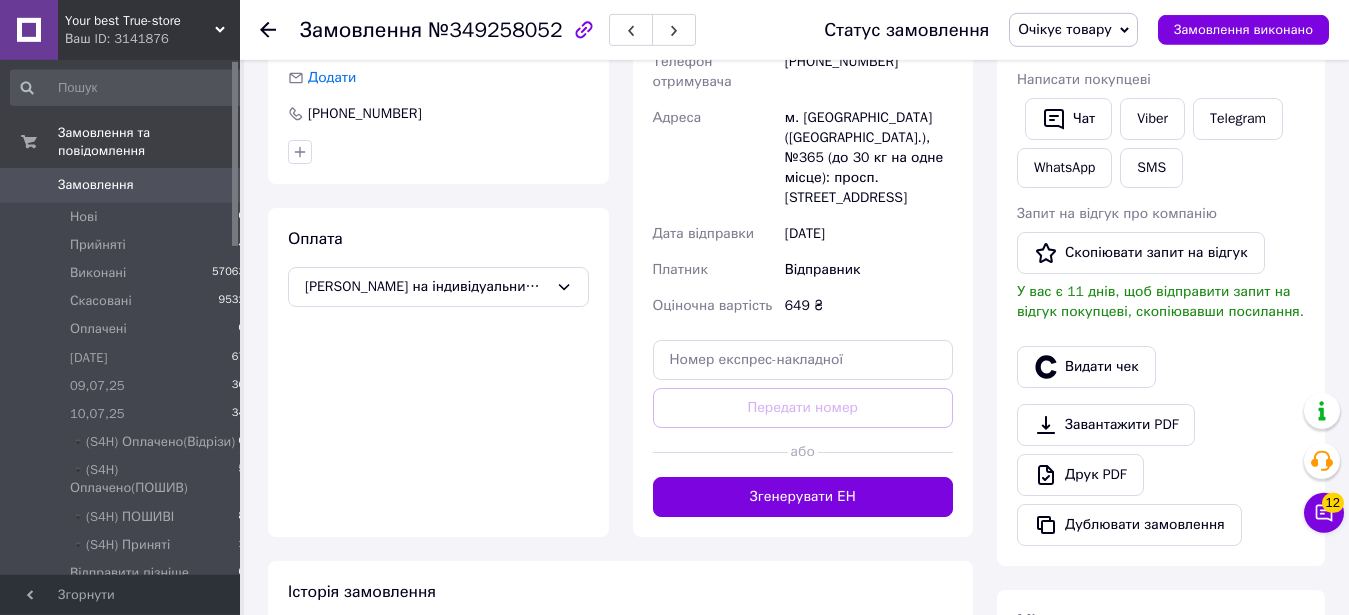 scroll, scrollTop: 408, scrollLeft: 0, axis: vertical 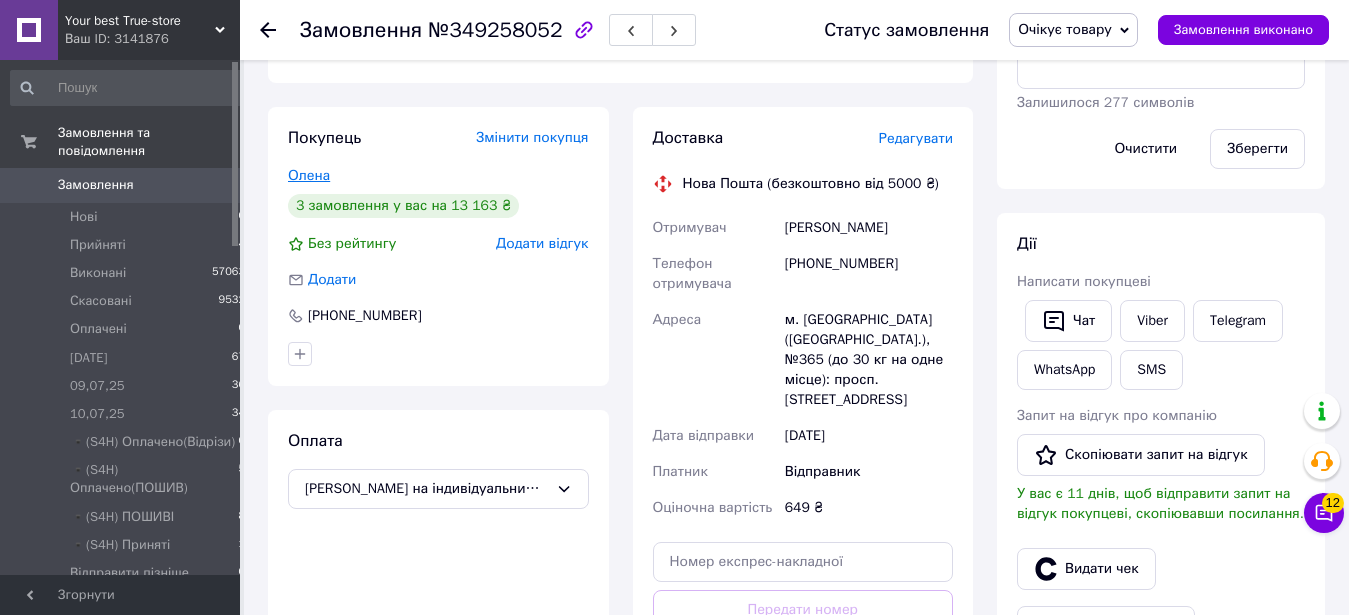 click on "Олена" at bounding box center (309, 175) 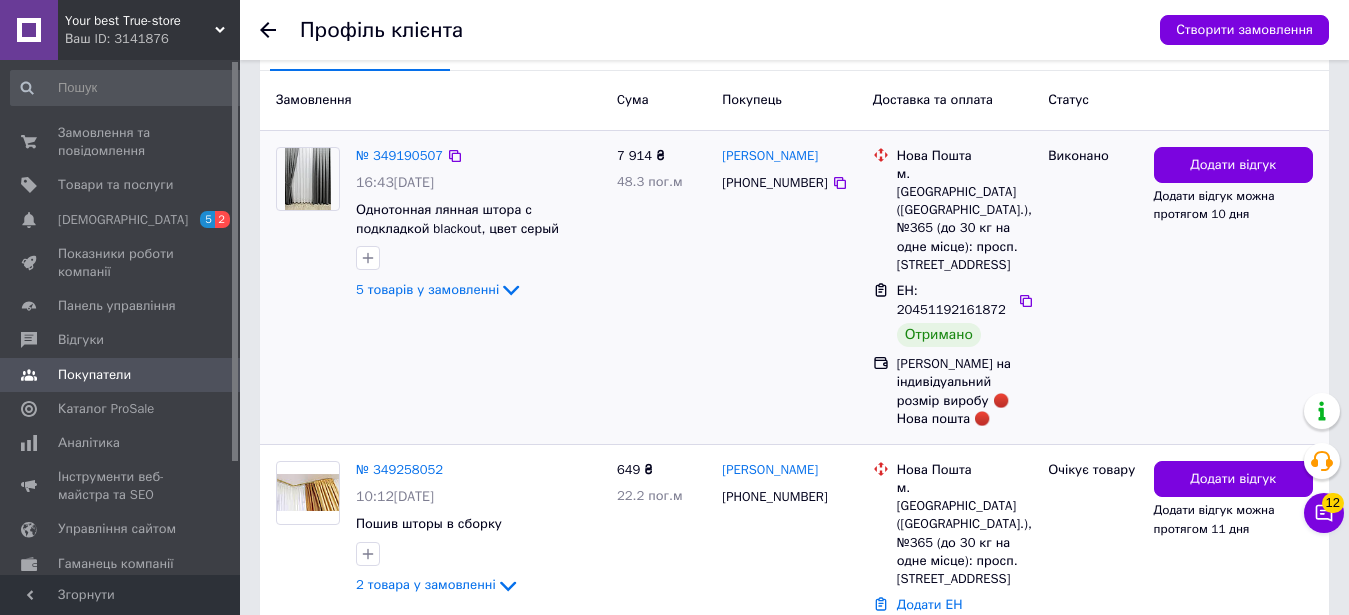 scroll, scrollTop: 714, scrollLeft: 0, axis: vertical 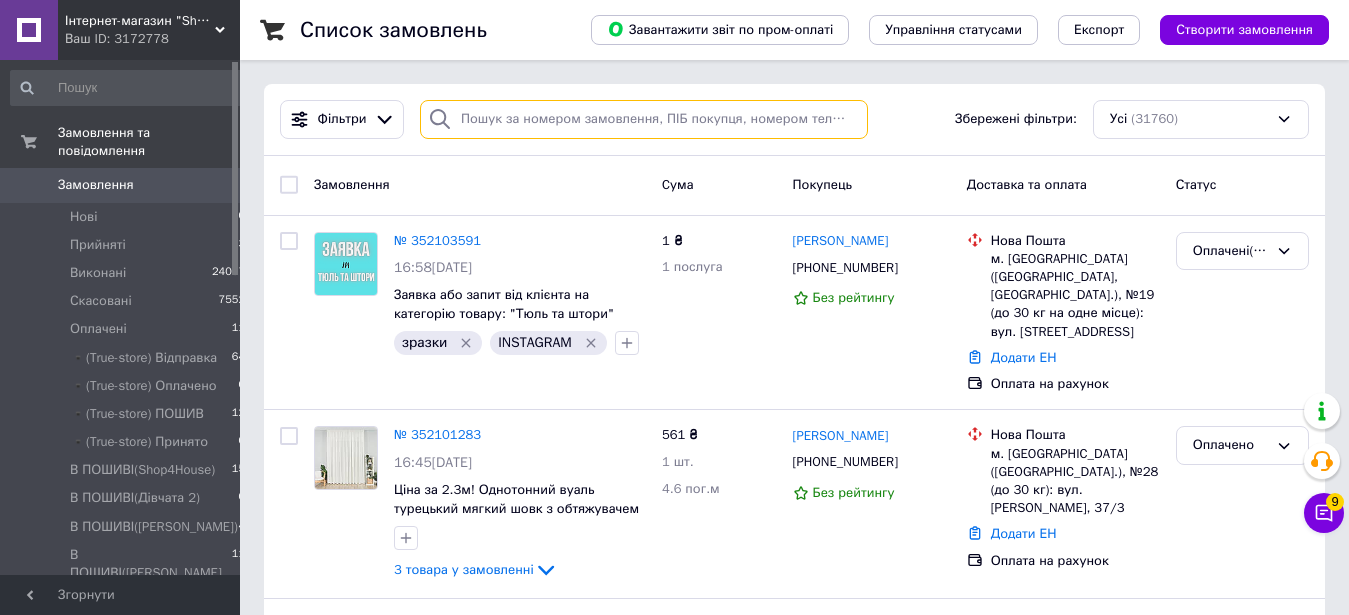 click at bounding box center (644, 119) 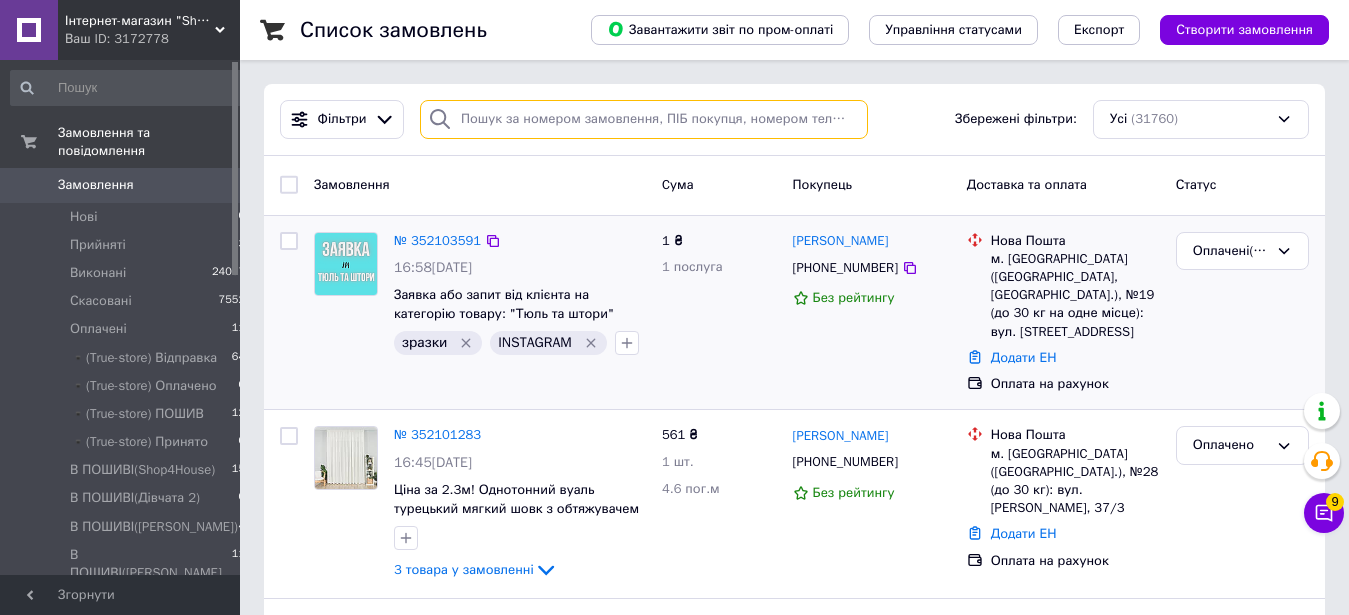 paste on "+380675049361" 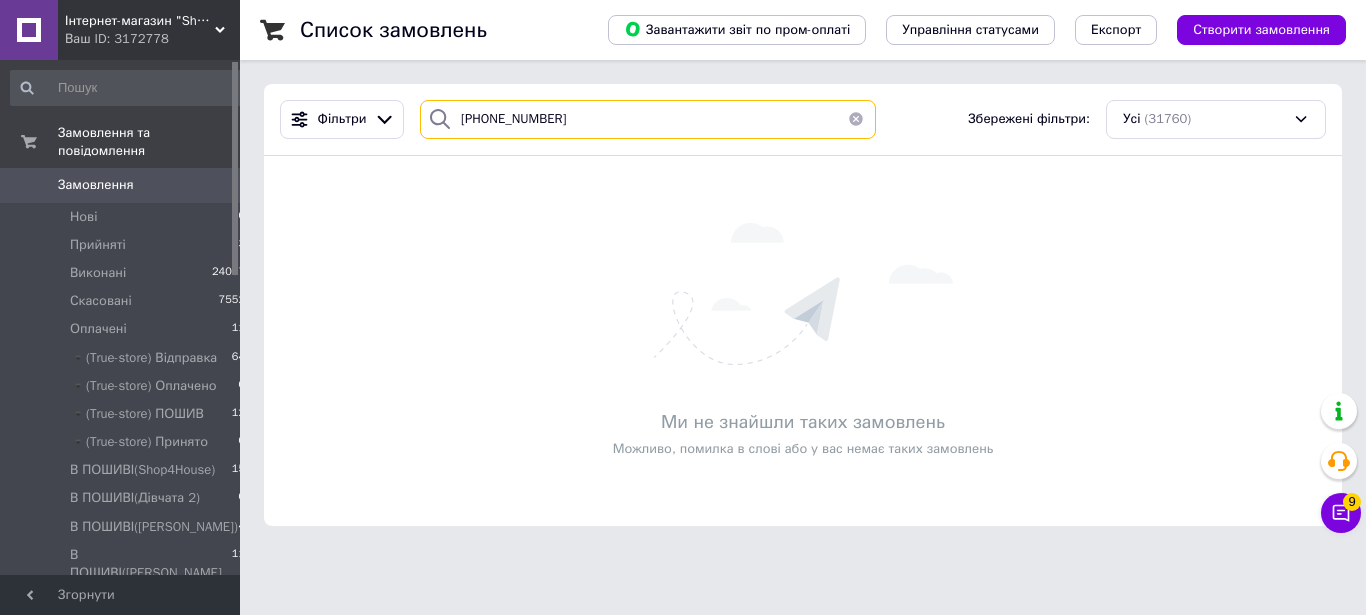 type on "+380675049361" 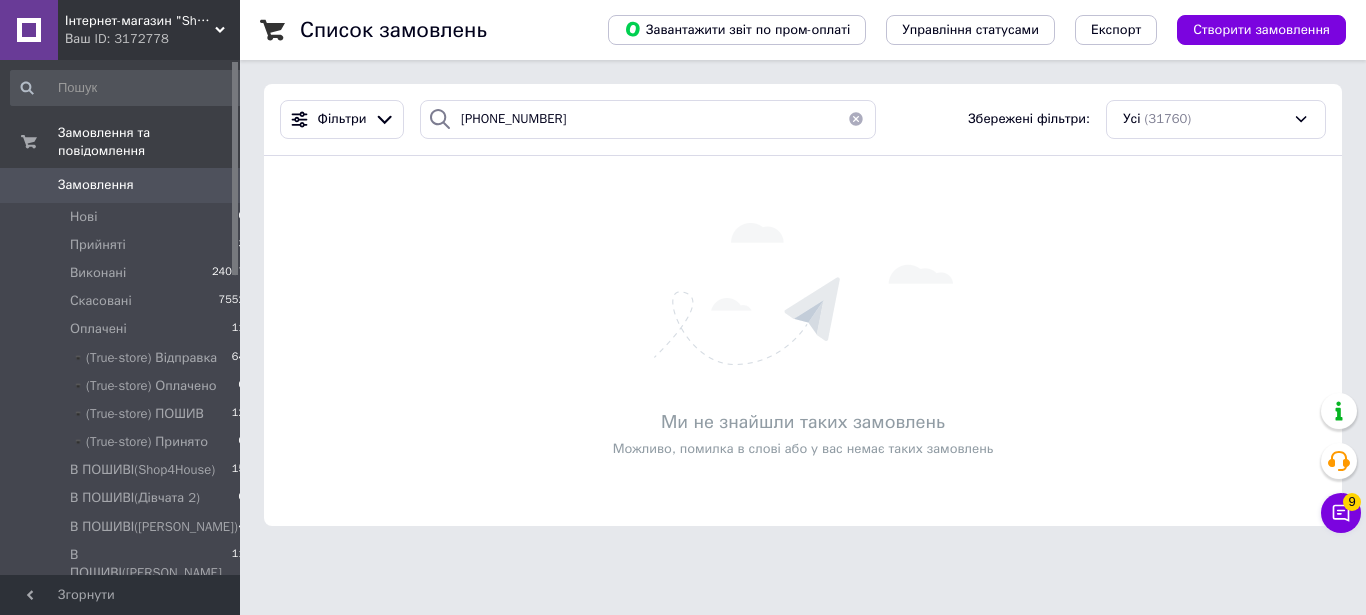 click at bounding box center [856, 119] 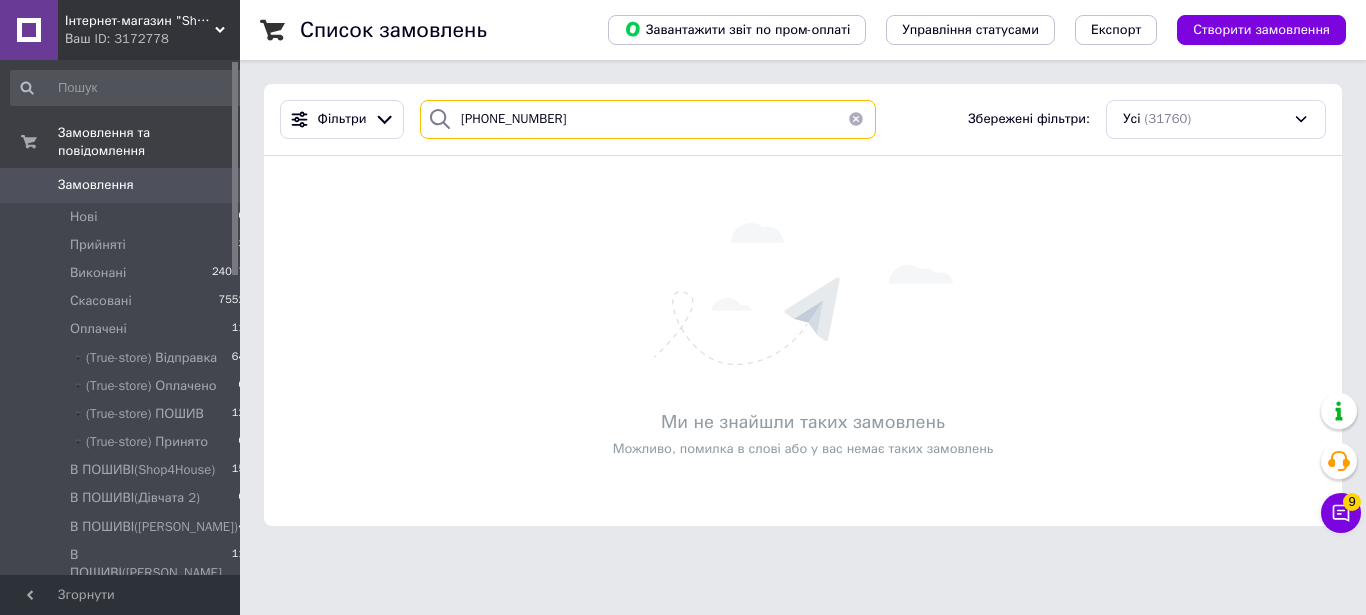 type 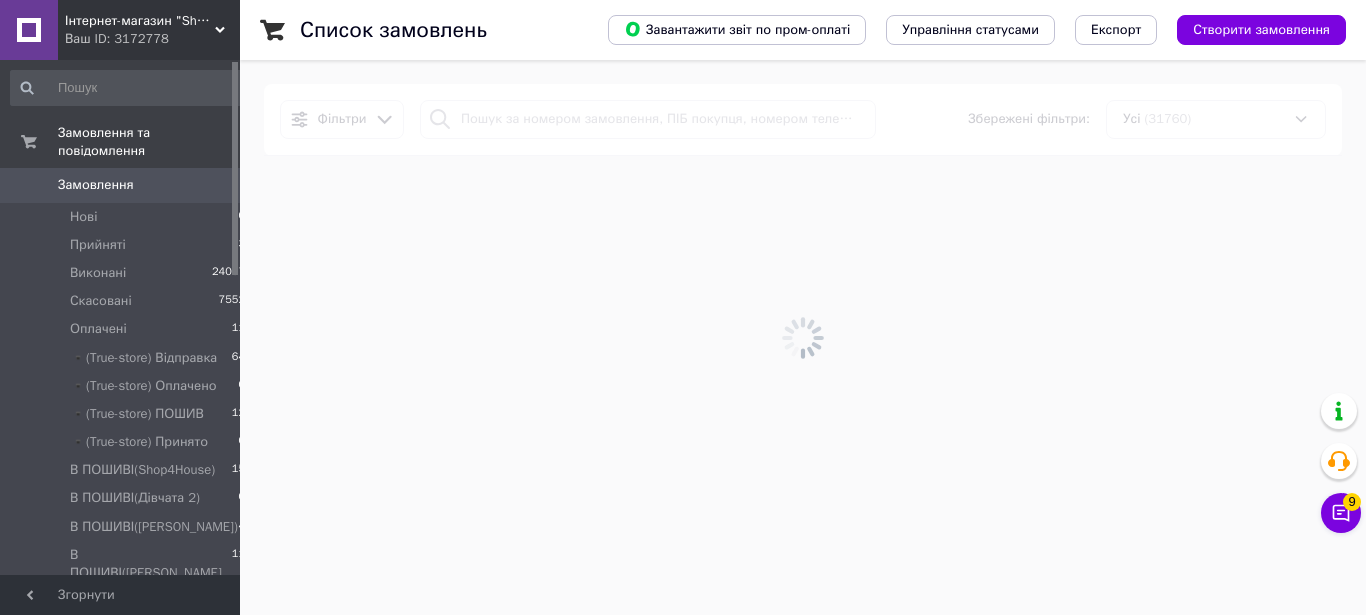 click on "Ваш ID: 3172778" at bounding box center (152, 39) 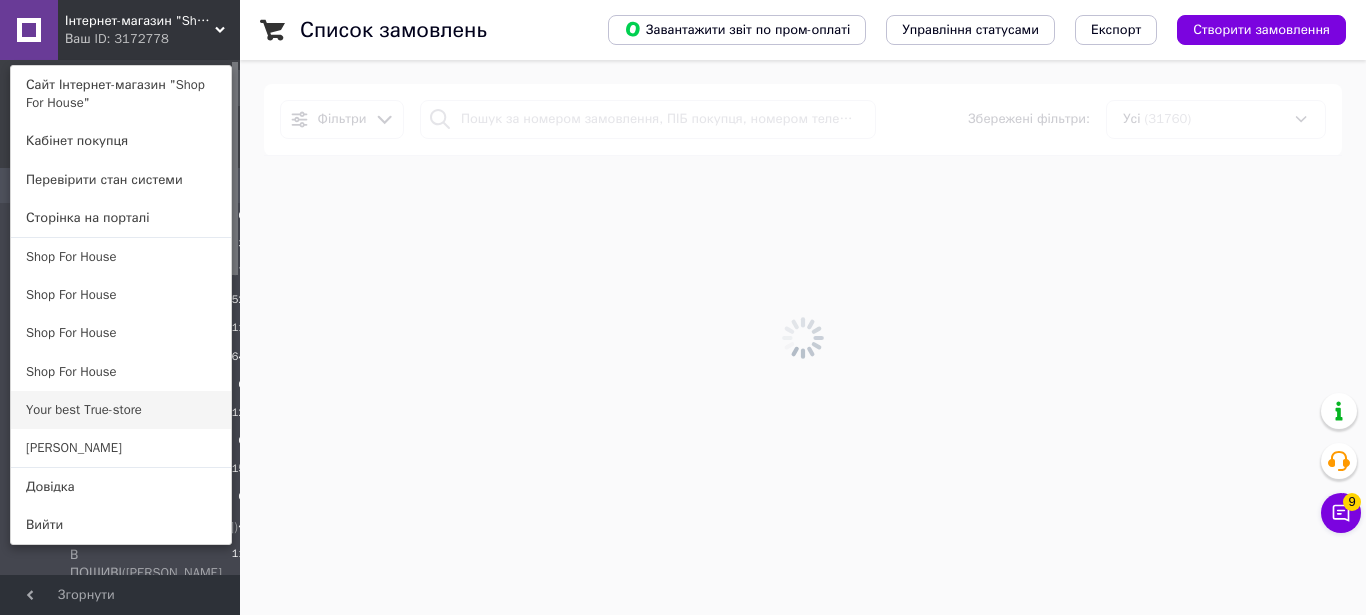 click on "Your best True-store" at bounding box center (121, 410) 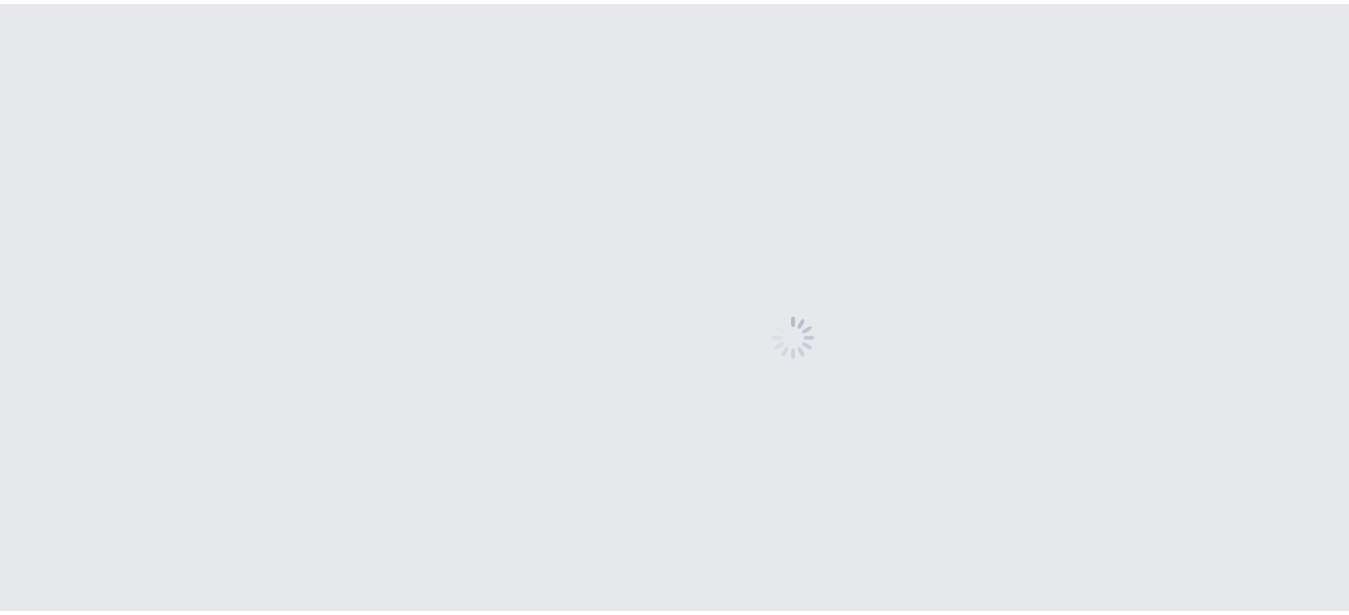 scroll, scrollTop: 0, scrollLeft: 0, axis: both 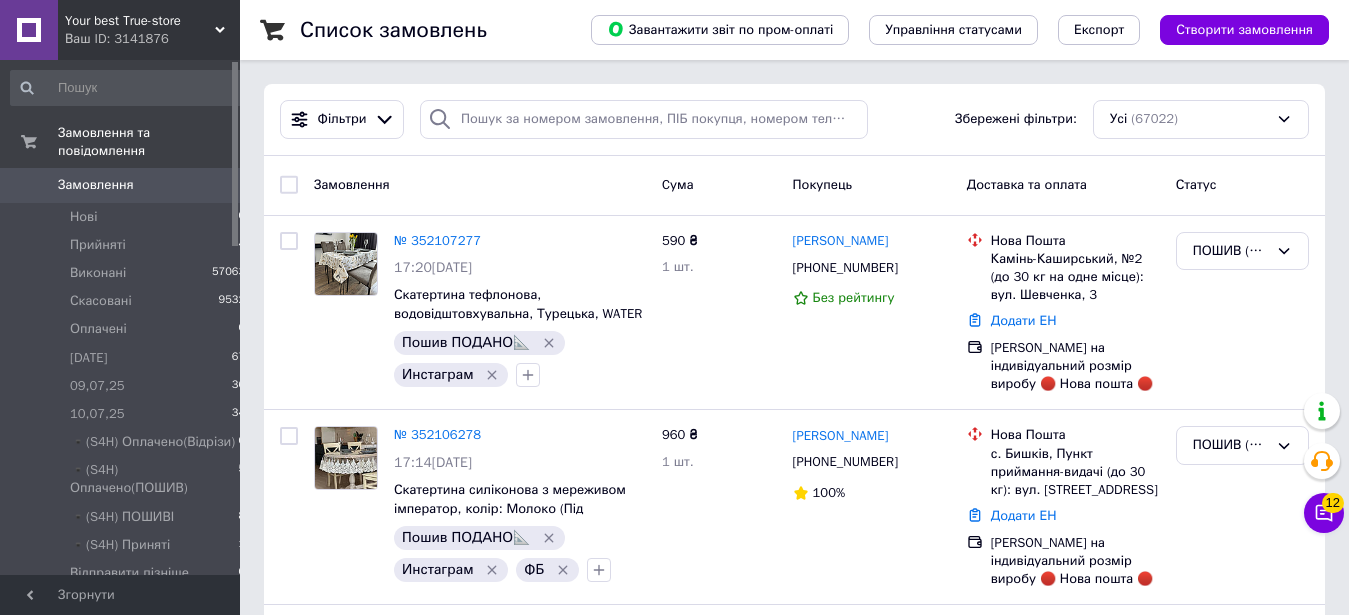 click on "Your best True-store" at bounding box center (140, 21) 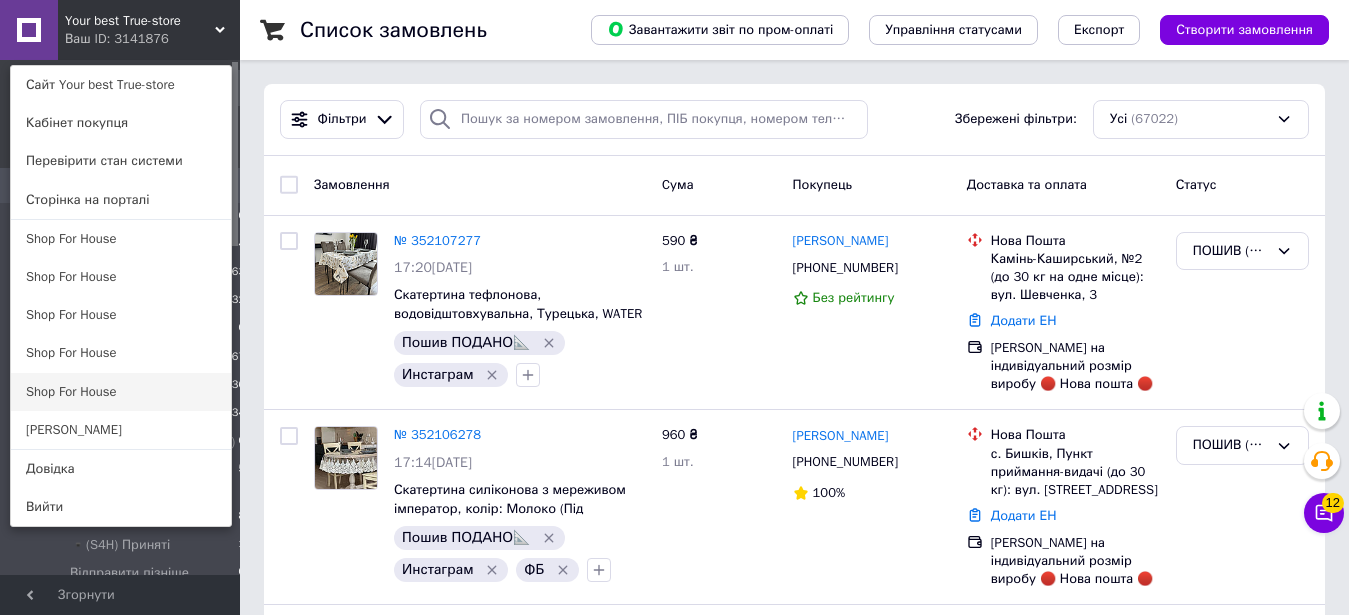 click on "Shop For House" at bounding box center (121, 392) 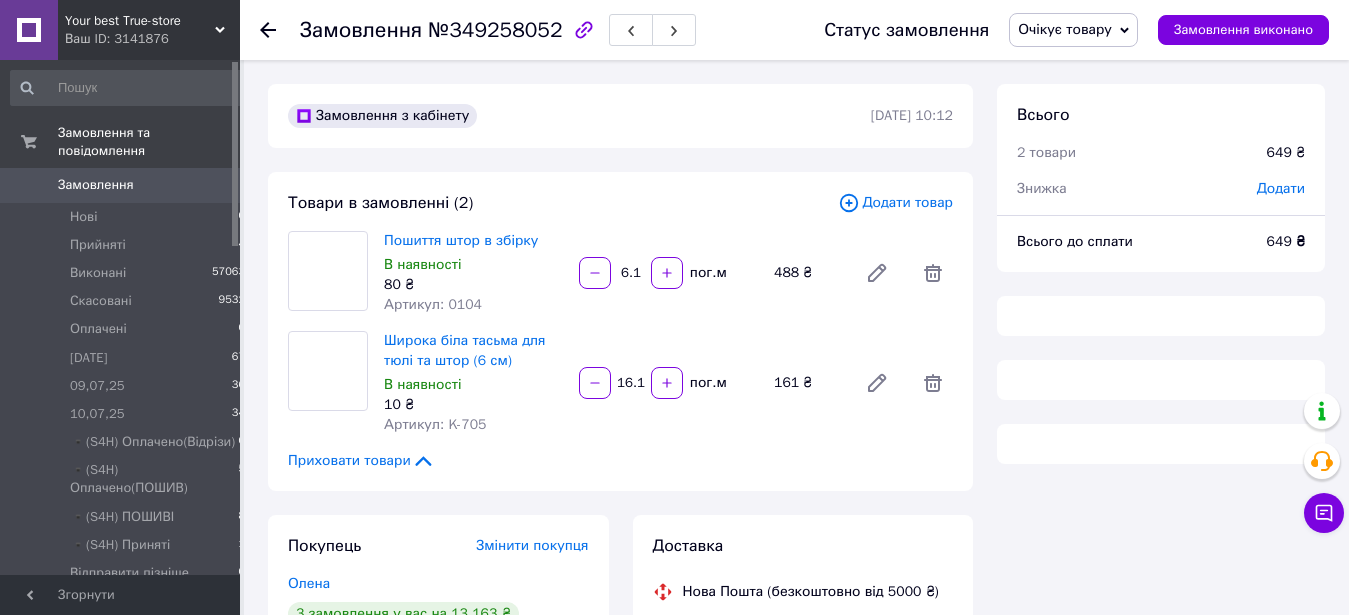scroll, scrollTop: 102, scrollLeft: 0, axis: vertical 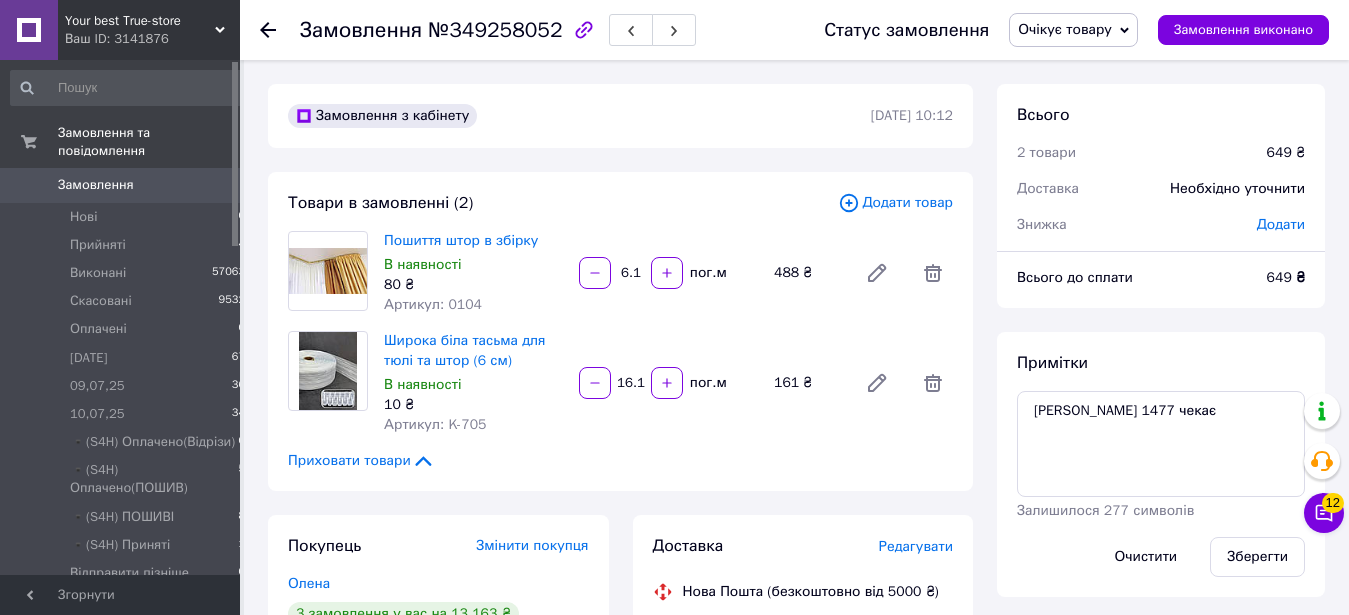 click on "Очікує товару" at bounding box center (1065, 29) 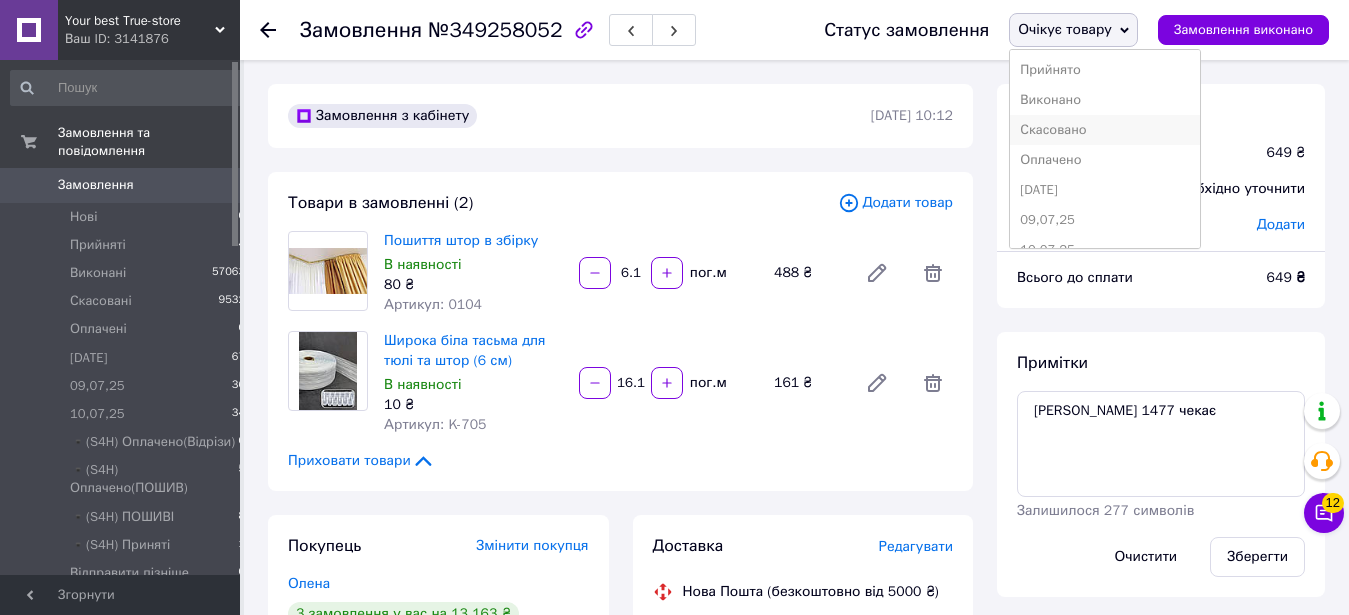 click on "Скасовано" at bounding box center (1105, 130) 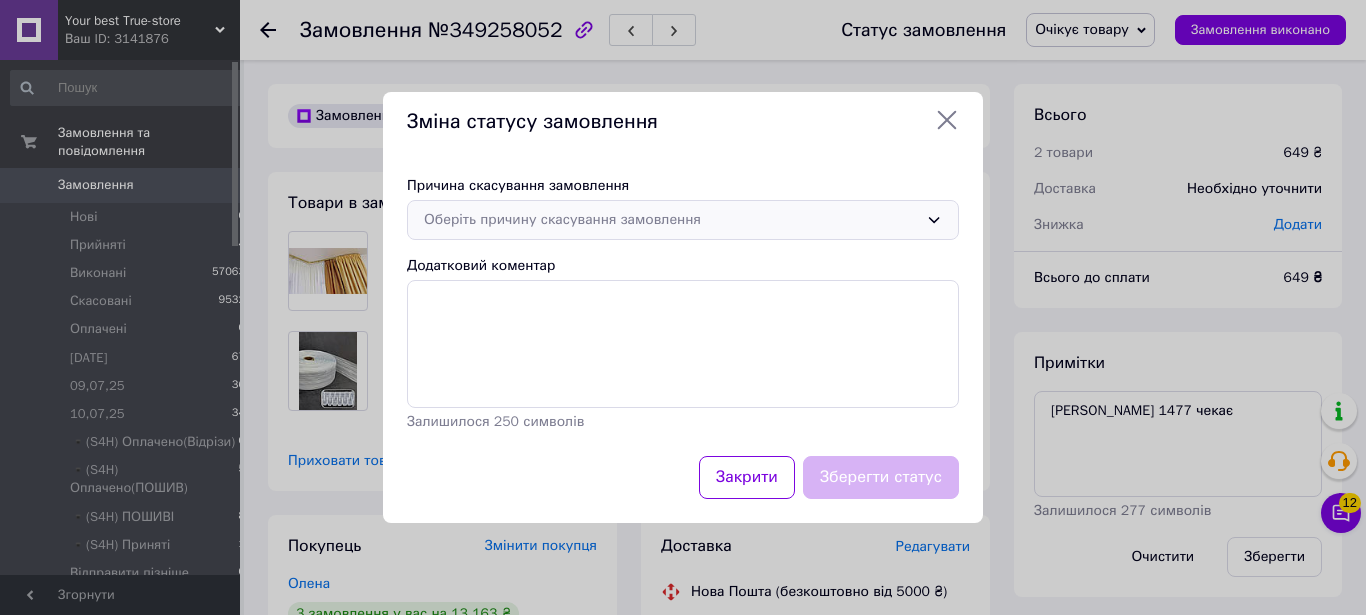 click on "Оберіть причину скасування замовлення" at bounding box center [671, 220] 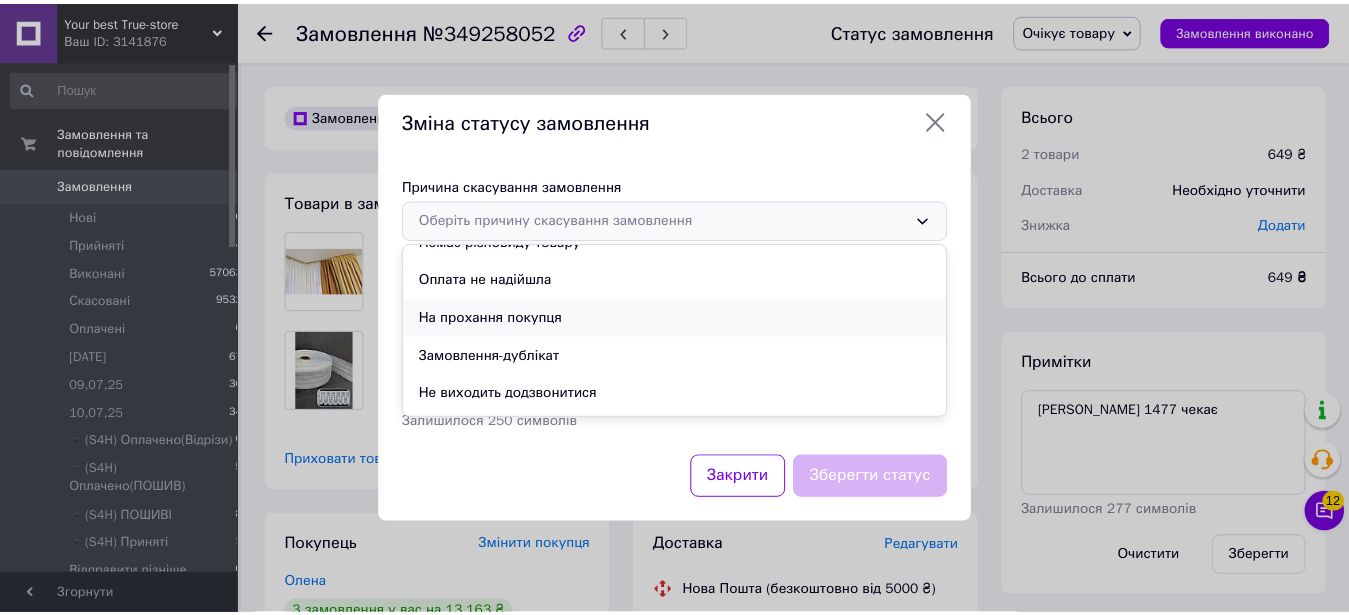 scroll, scrollTop: 93, scrollLeft: 0, axis: vertical 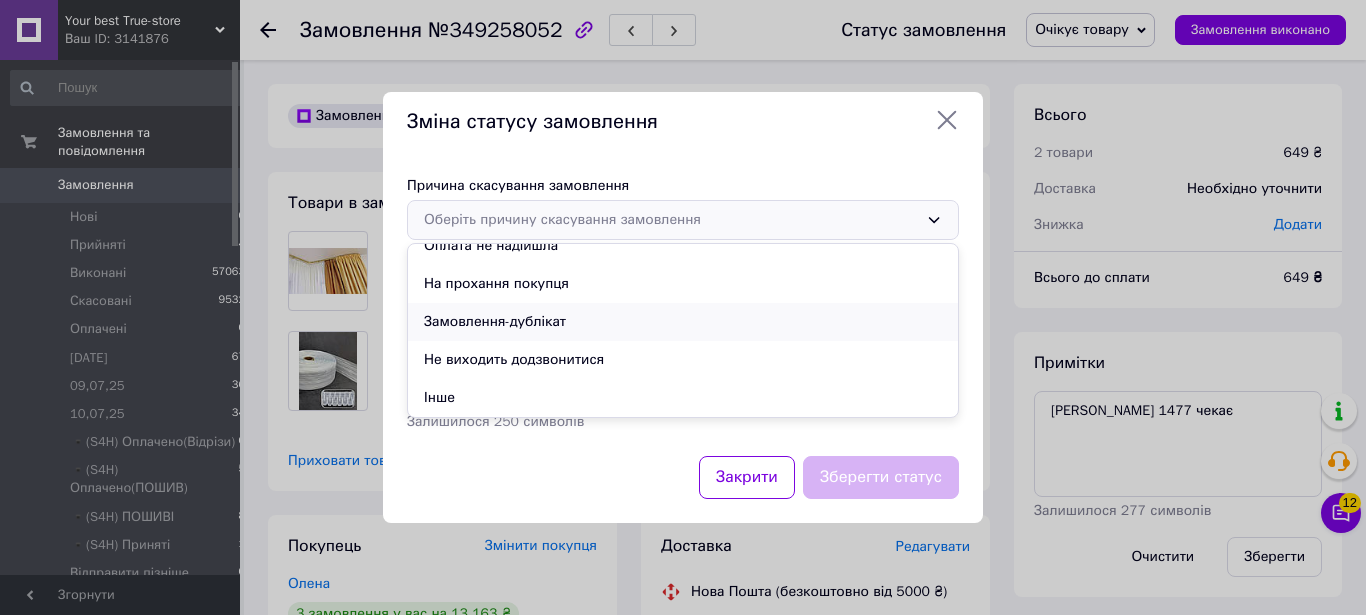 click on "Замовлення-дублікат" at bounding box center (683, 322) 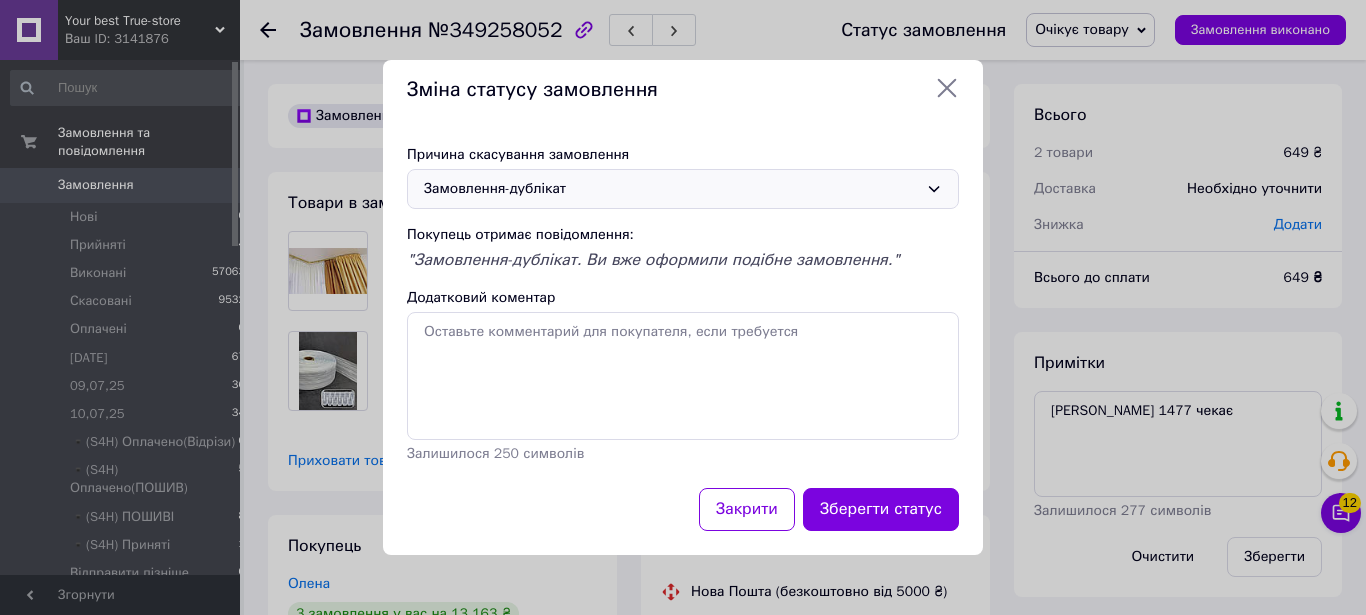 click on "Зберегти статус" at bounding box center (881, 509) 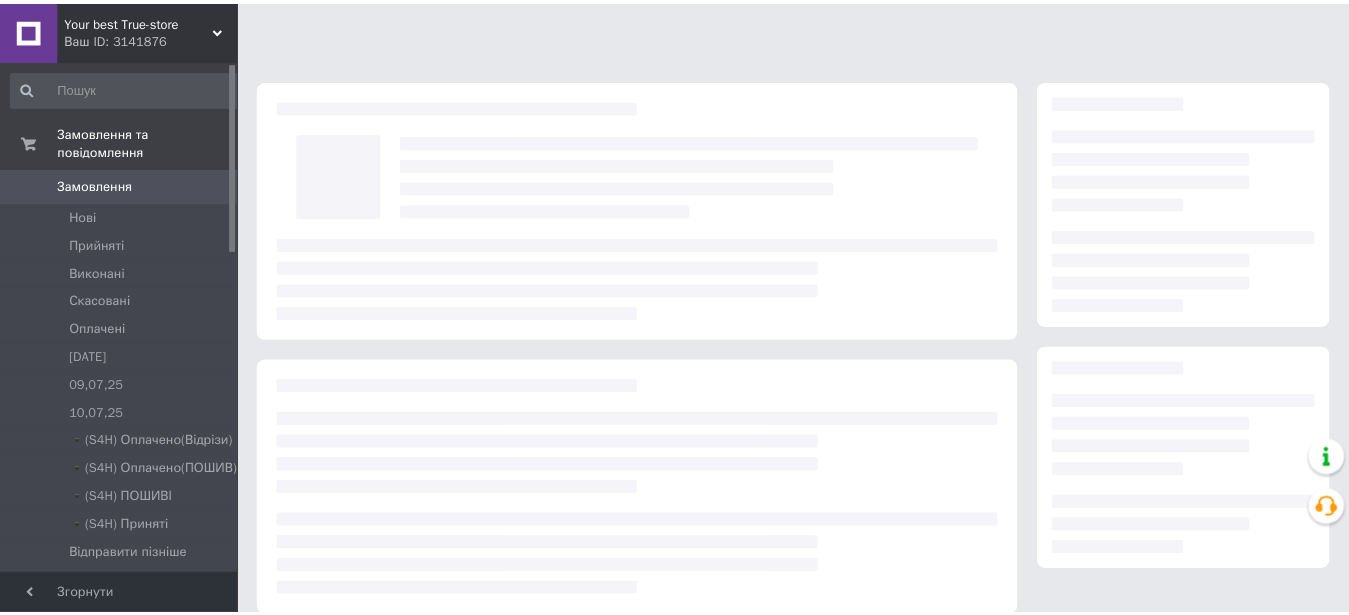 scroll, scrollTop: 0, scrollLeft: 0, axis: both 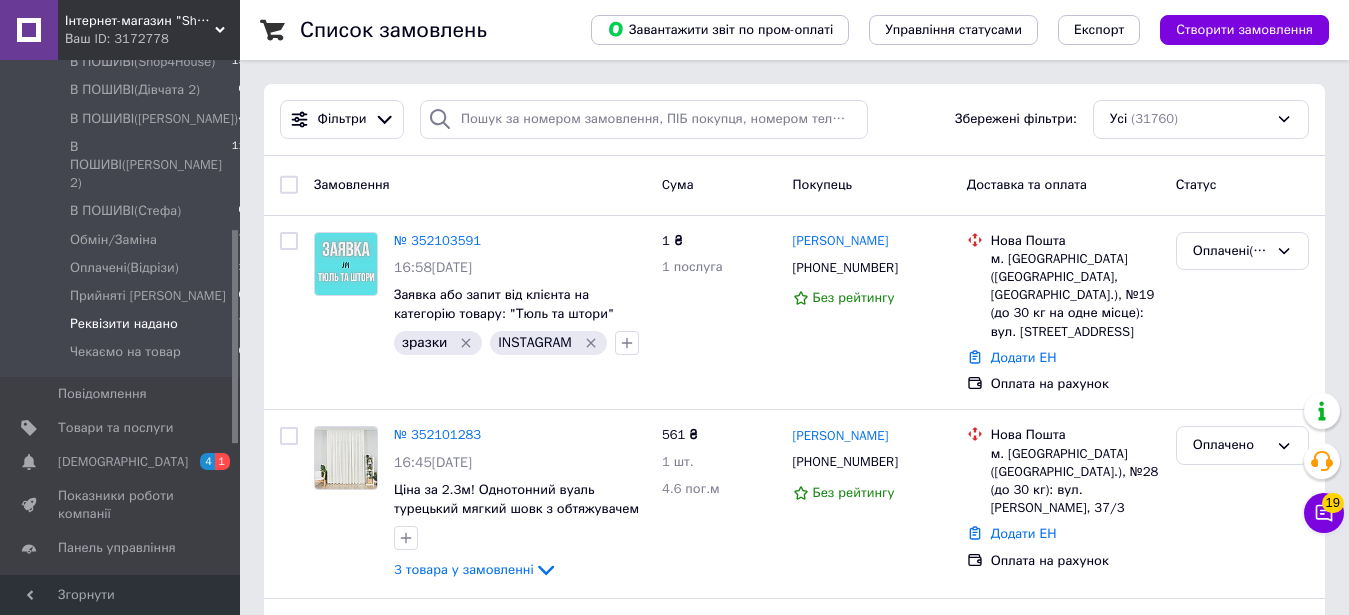 click on "Реквізити надано 7" at bounding box center [128, 324] 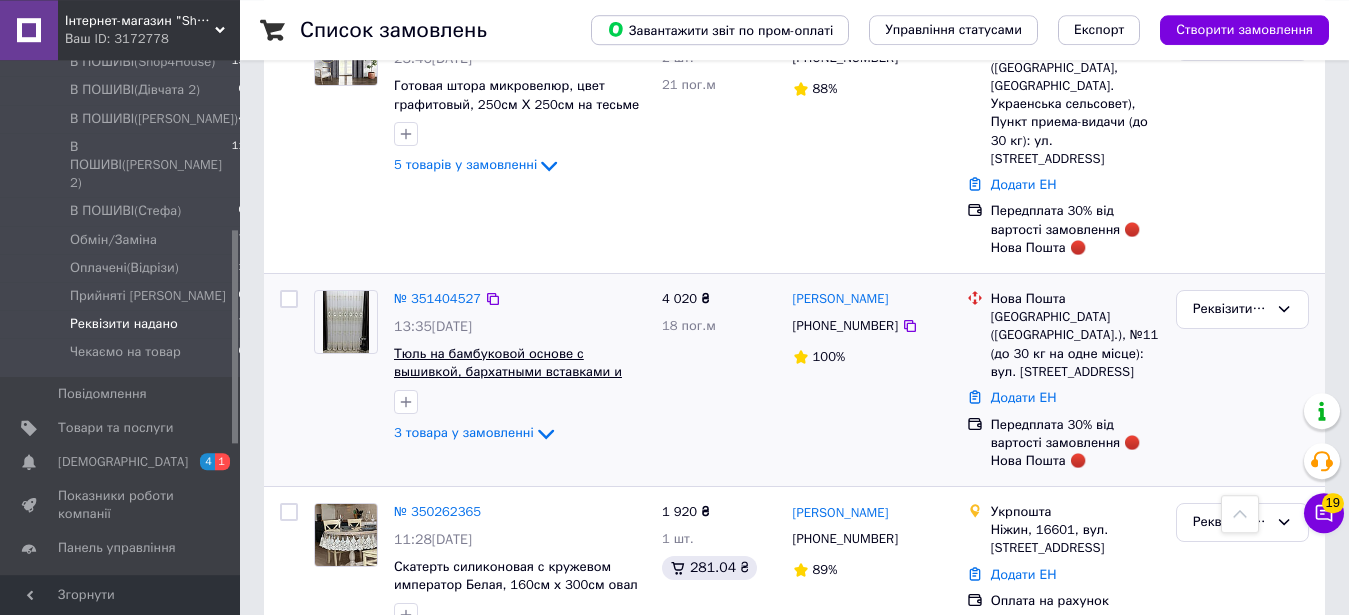scroll, scrollTop: 1094, scrollLeft: 0, axis: vertical 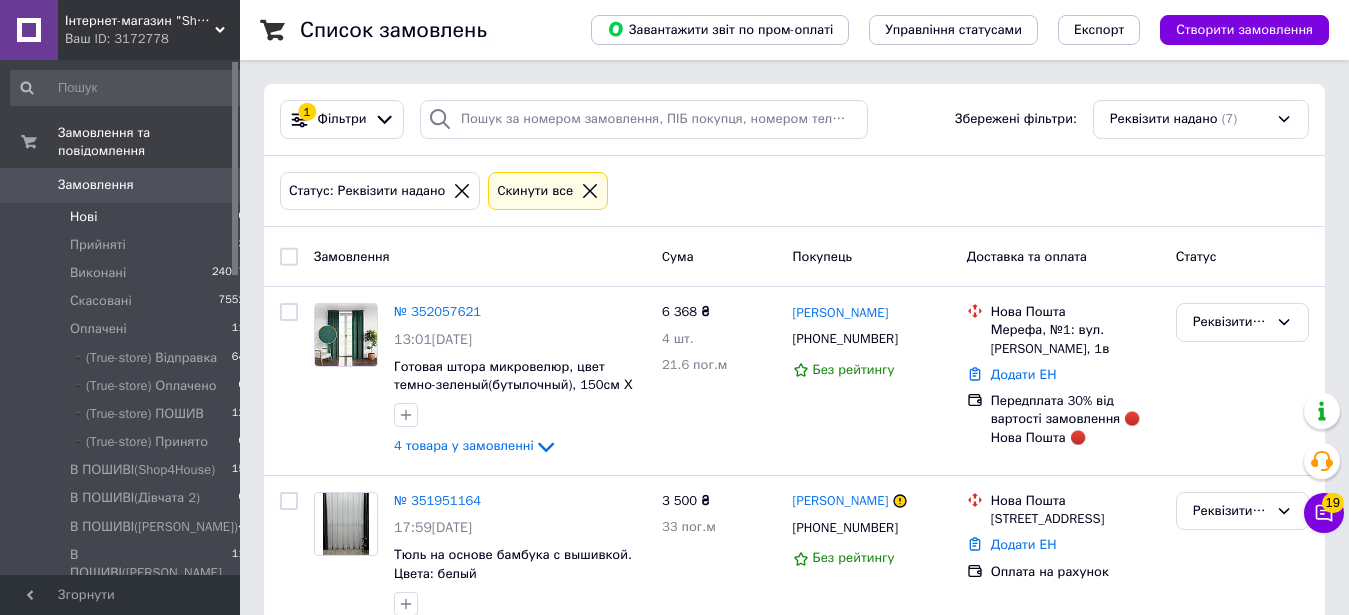 click on "Нові 0" at bounding box center (128, 217) 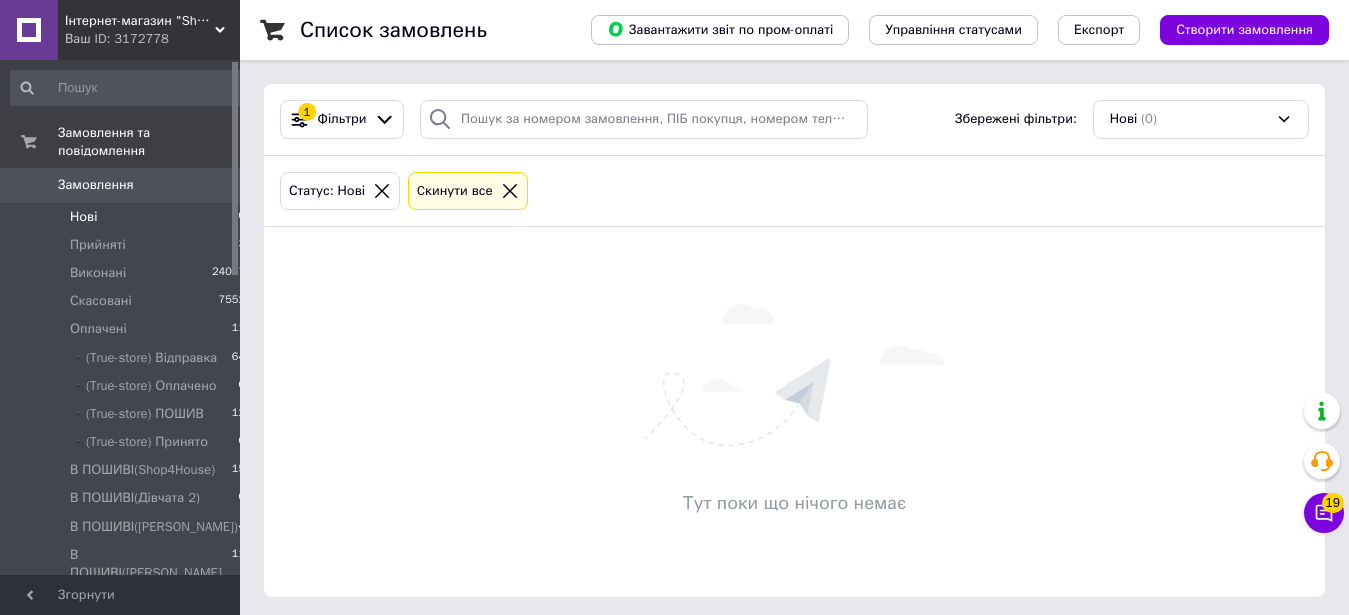 click on "Cкинути все" at bounding box center [468, 191] 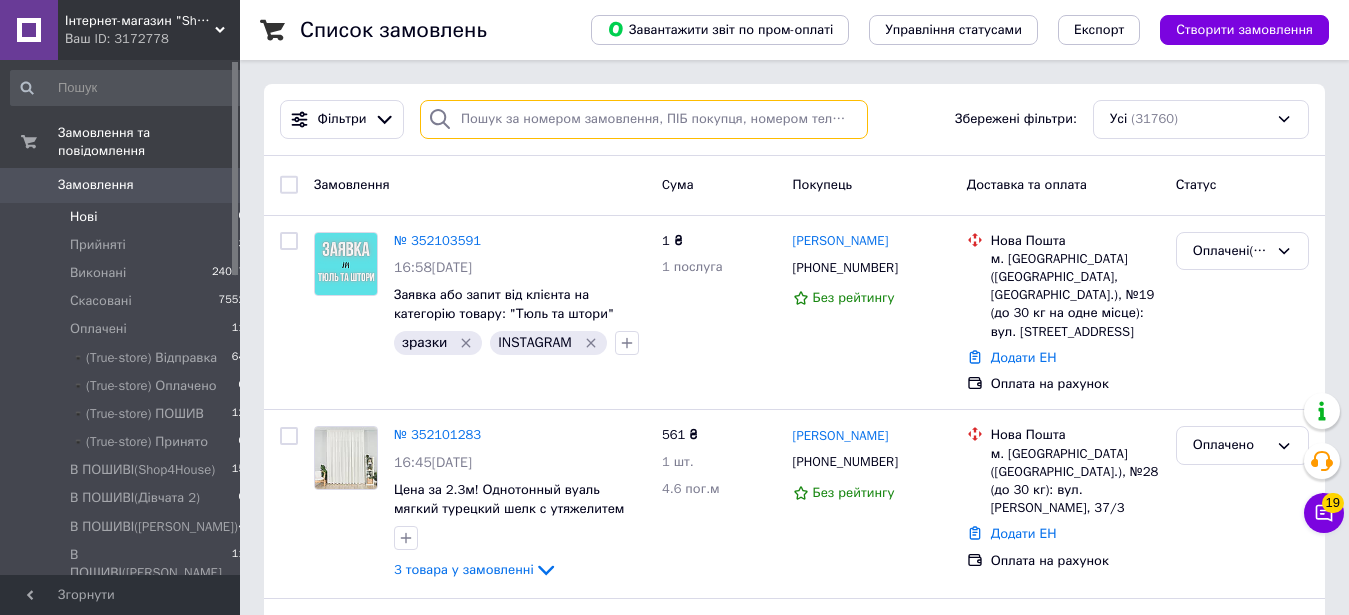 click at bounding box center [644, 119] 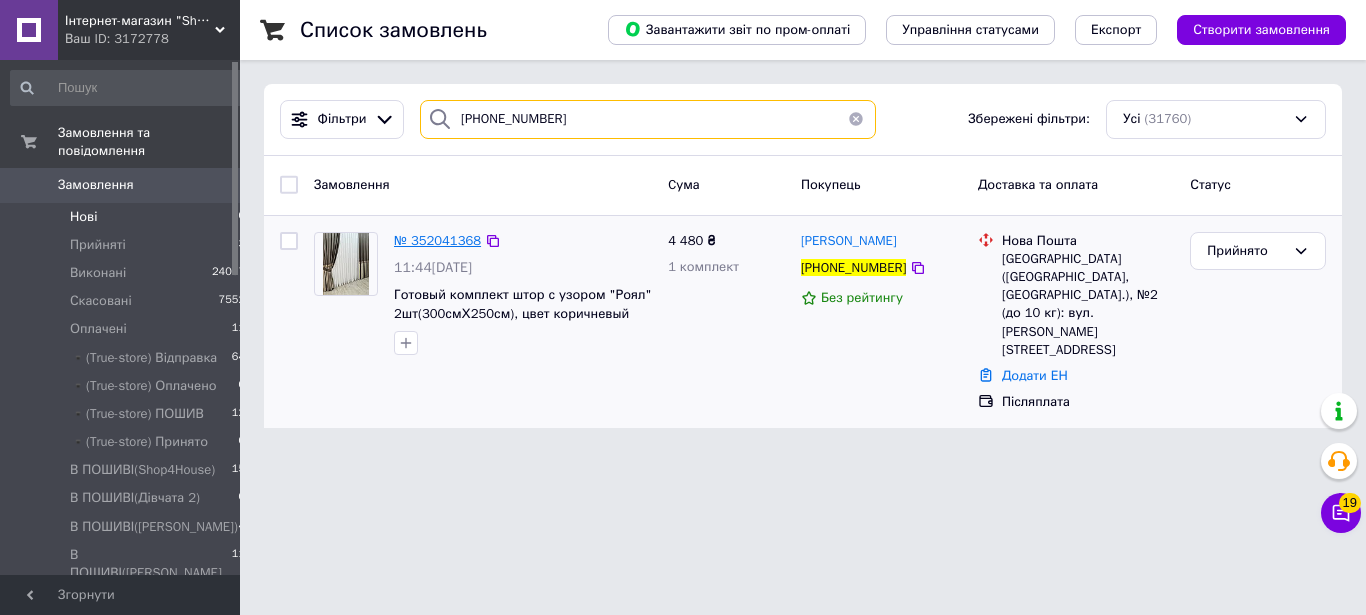 type on "[PHONE_NUMBER]" 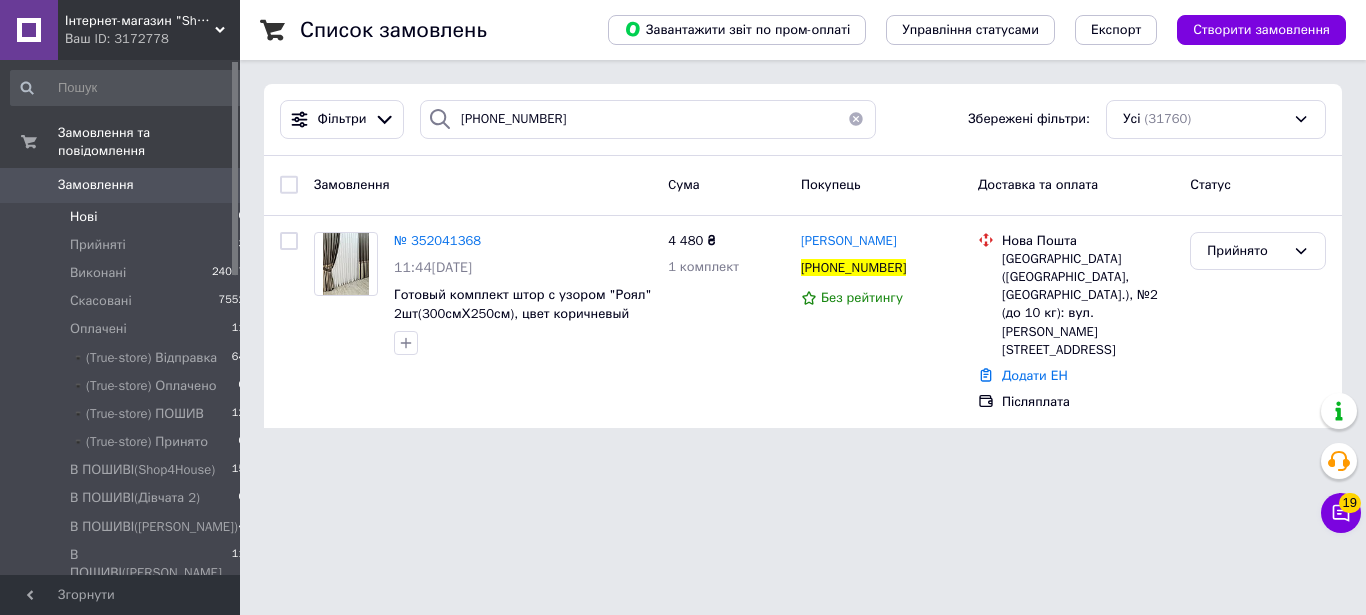 click at bounding box center (856, 119) 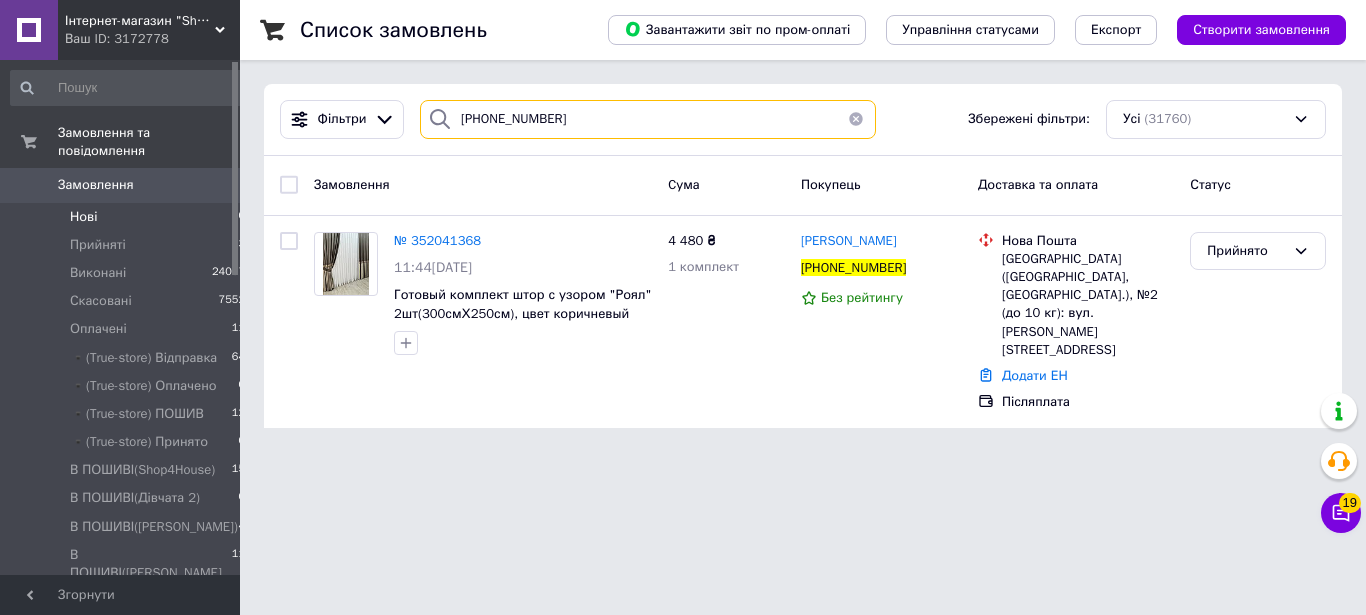 type 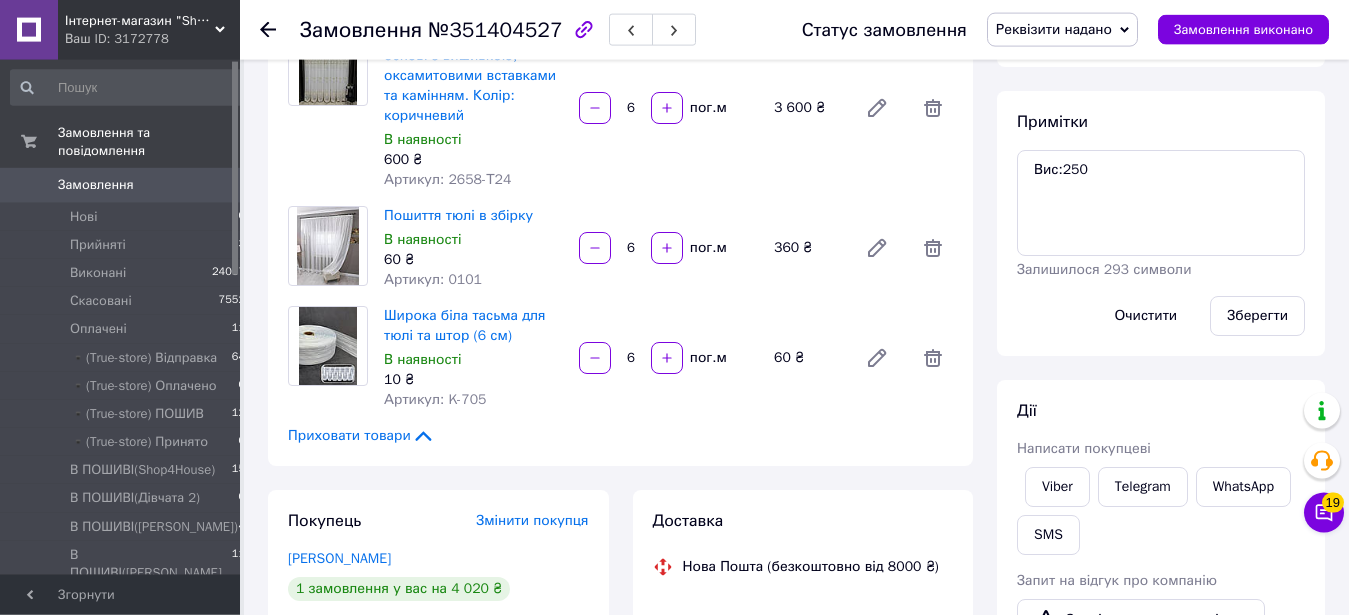 scroll, scrollTop: 612, scrollLeft: 0, axis: vertical 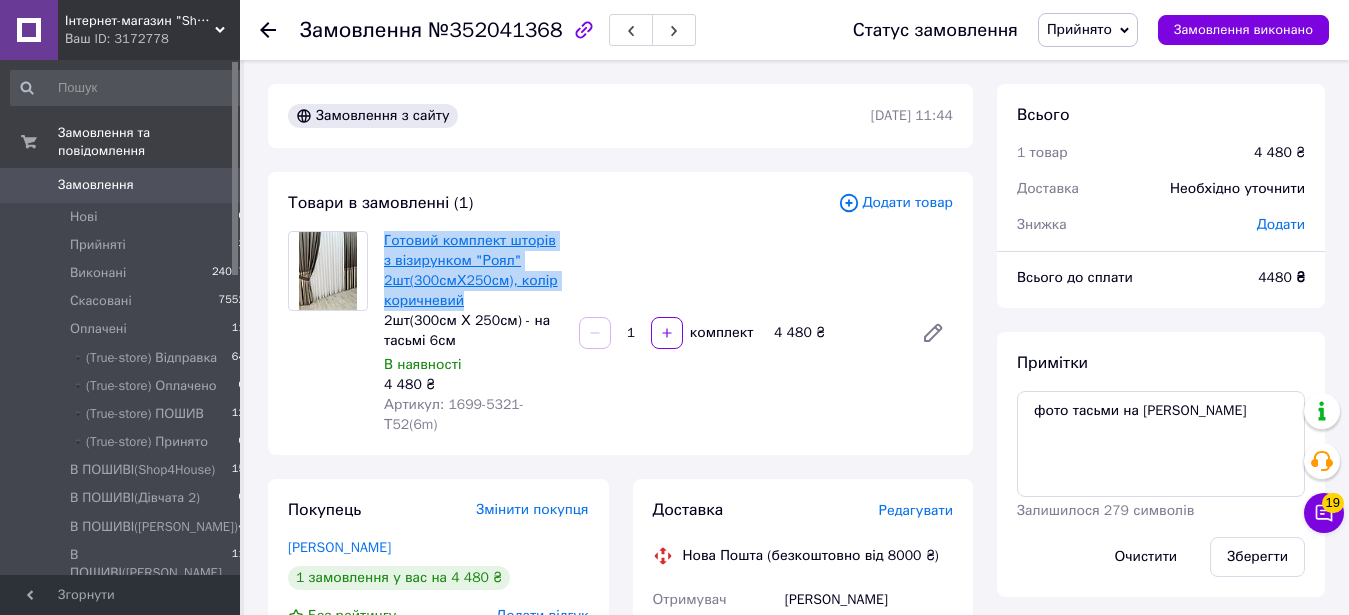 drag, startPoint x: 473, startPoint y: 297, endPoint x: 384, endPoint y: 242, distance: 104.62313 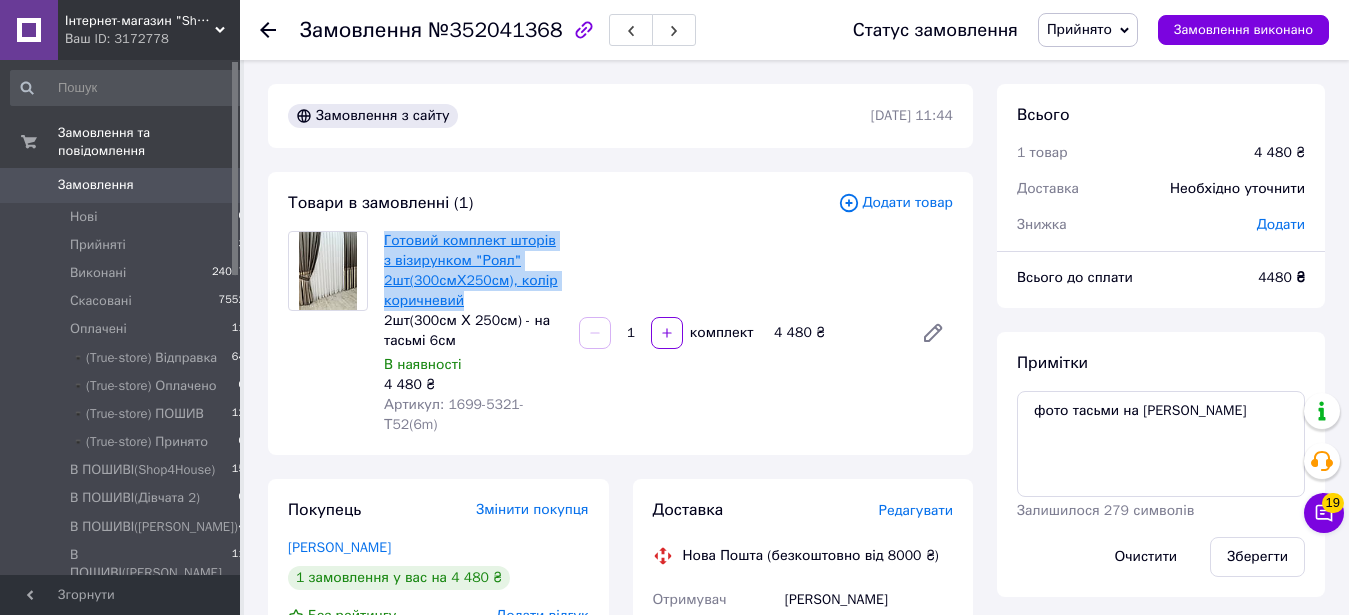 click on "Готовий комплект шторів з візирунком "Роял" 2шт(300смХ250см), колір коричневий" at bounding box center [473, 271] 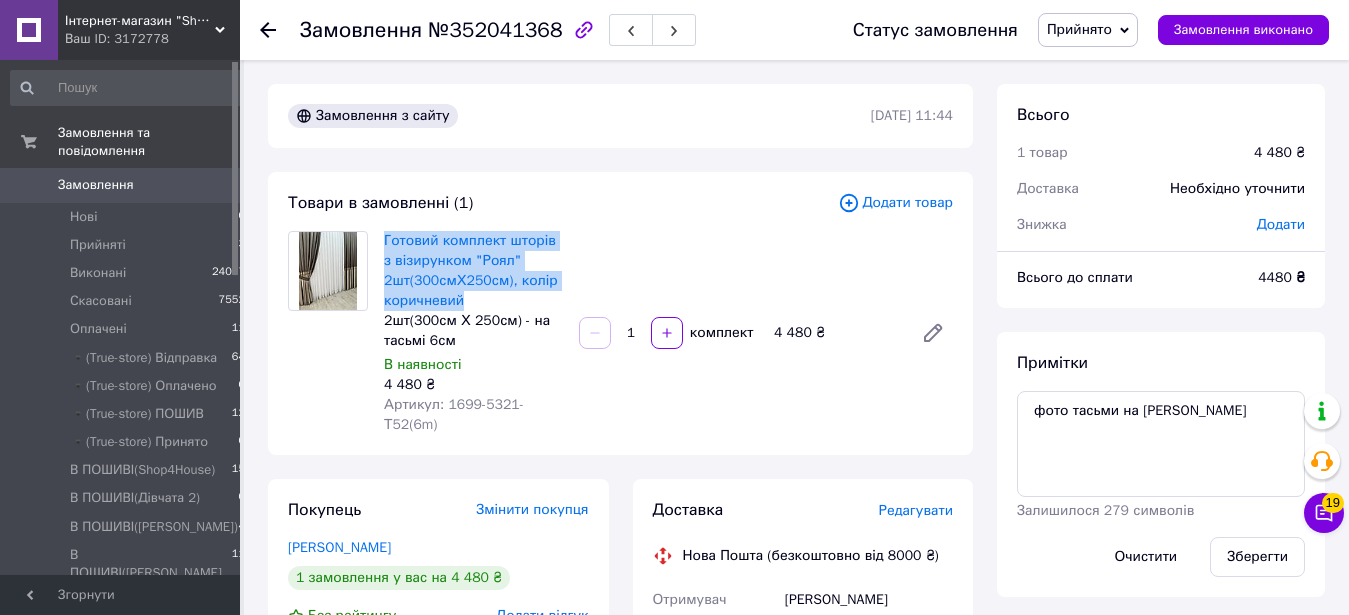 copy on "Готовий комплект шторів з візирунком "Роял" 2шт(300смХ250см), колір коричневий" 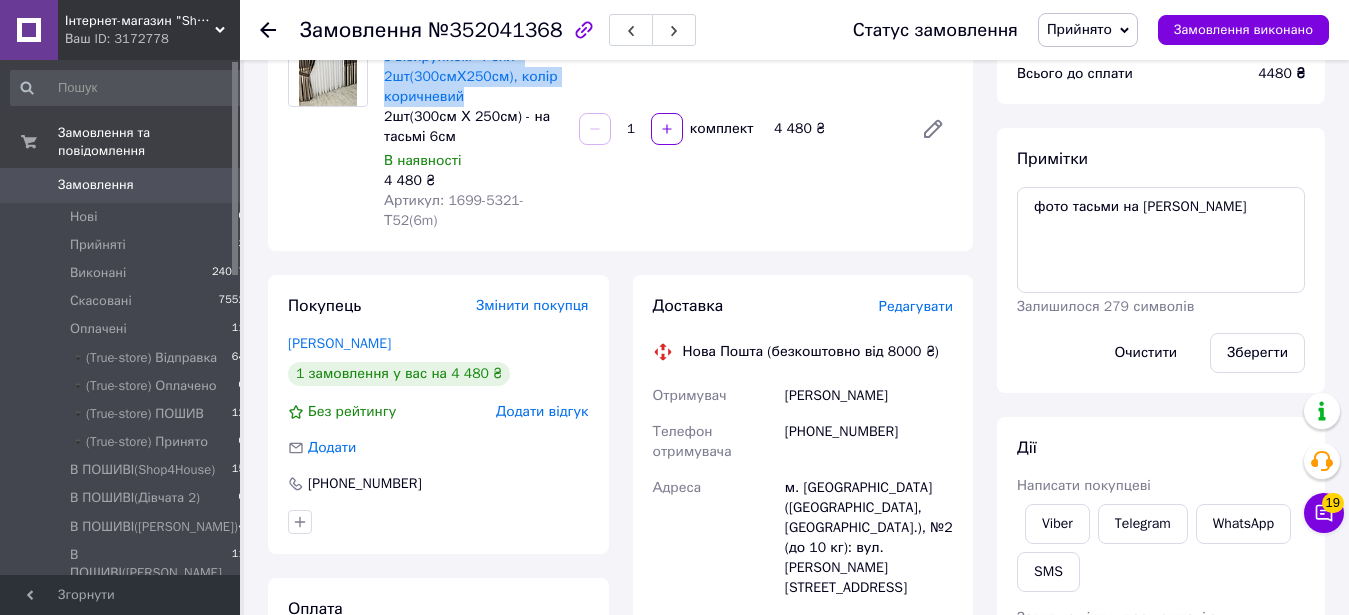 scroll, scrollTop: 0, scrollLeft: 0, axis: both 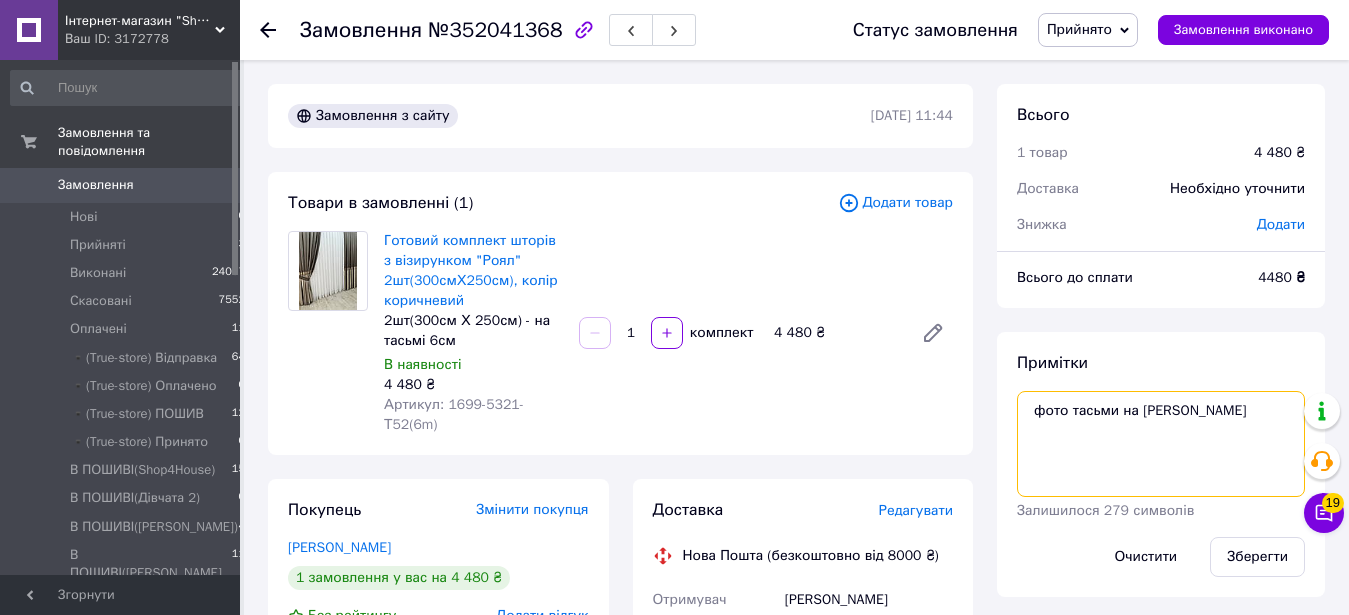 drag, startPoint x: 1136, startPoint y: 410, endPoint x: 1014, endPoint y: 422, distance: 122.588745 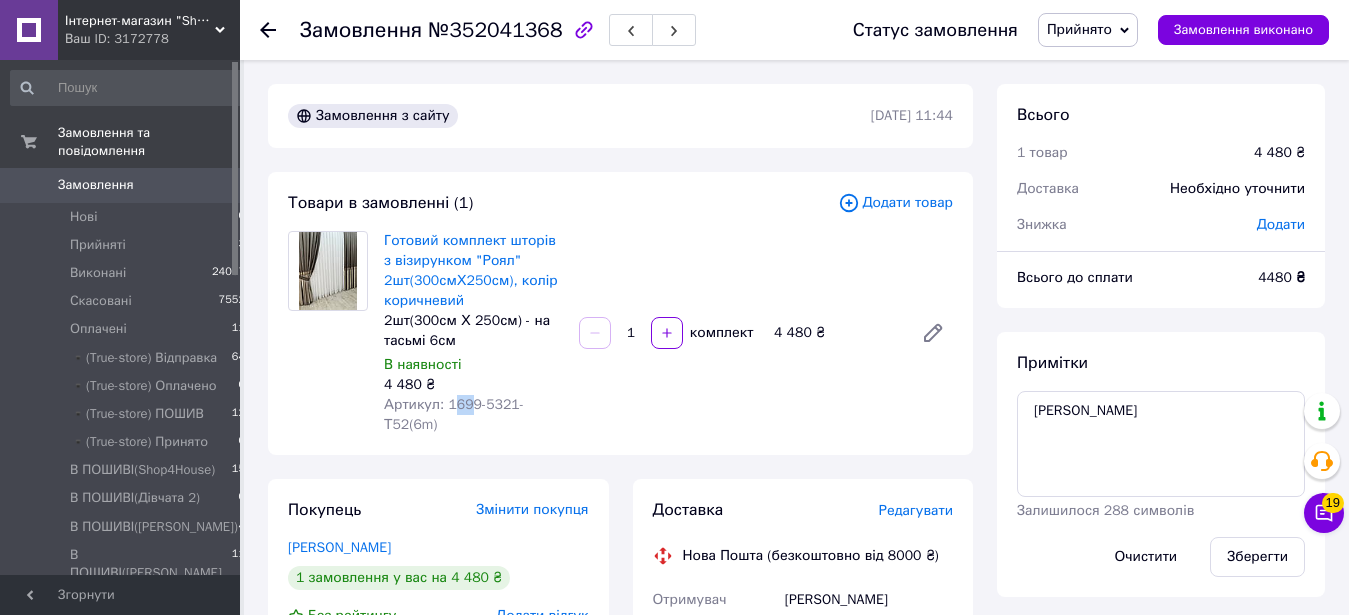 drag, startPoint x: 447, startPoint y: 402, endPoint x: 463, endPoint y: 403, distance: 16.03122 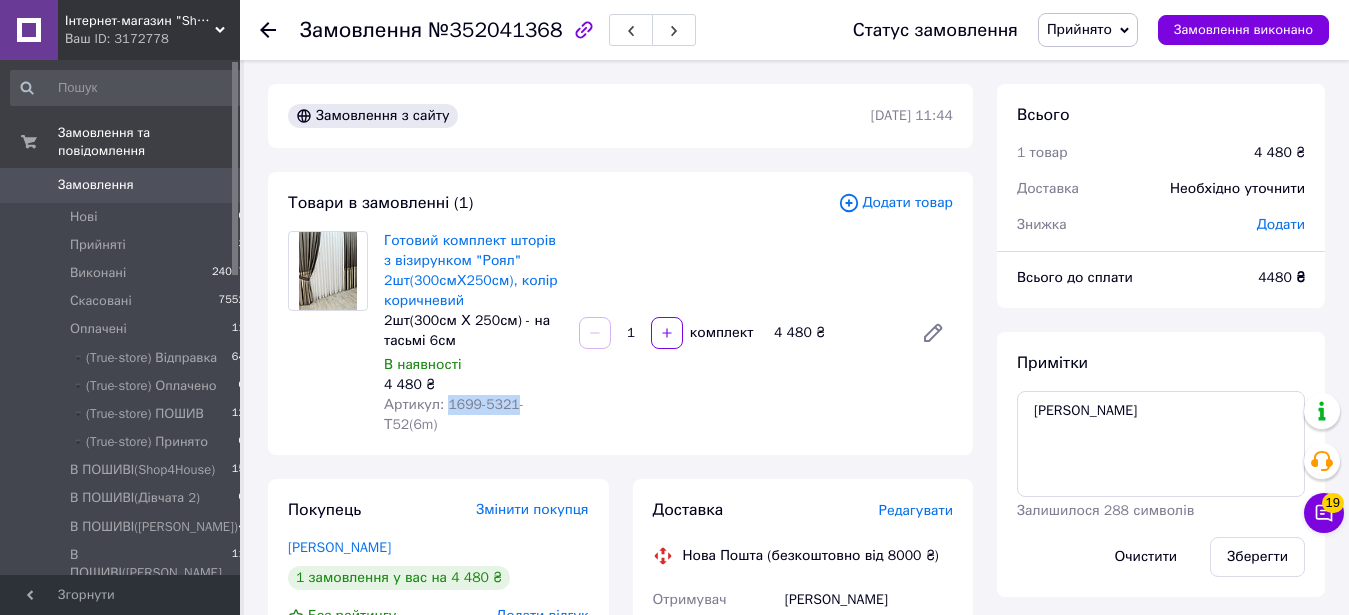drag, startPoint x: 446, startPoint y: 400, endPoint x: 507, endPoint y: 401, distance: 61.008198 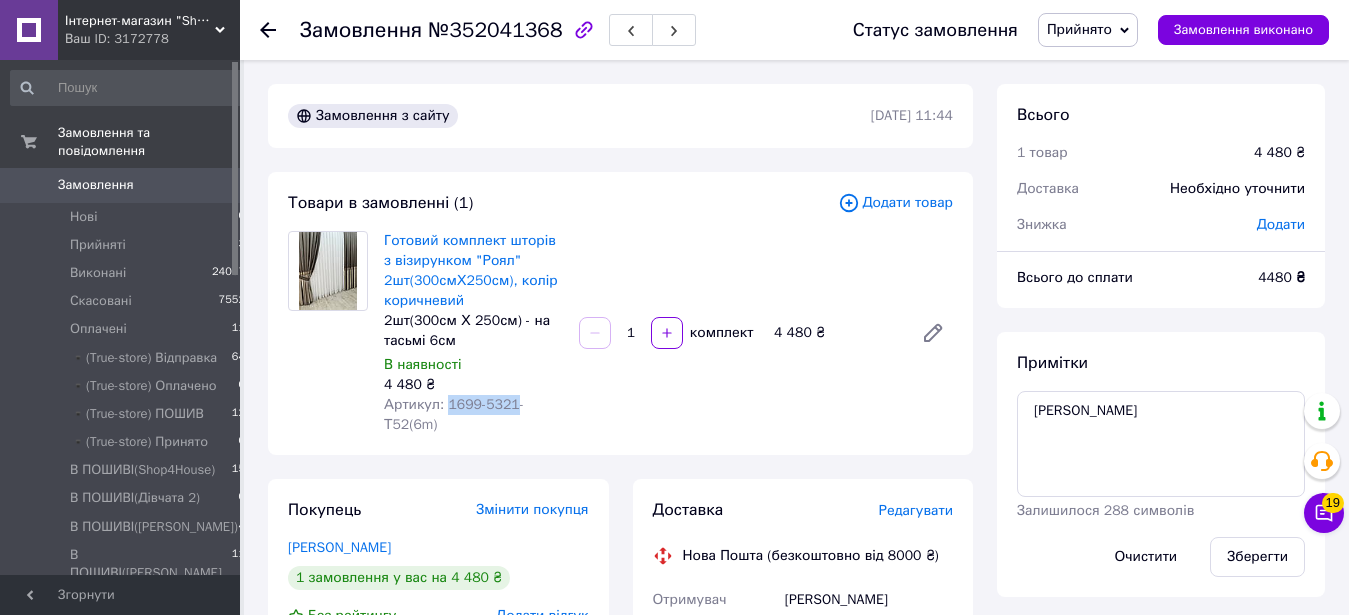click on "Артикул: 1699-5321-Т52(6m)" at bounding box center [454, 414] 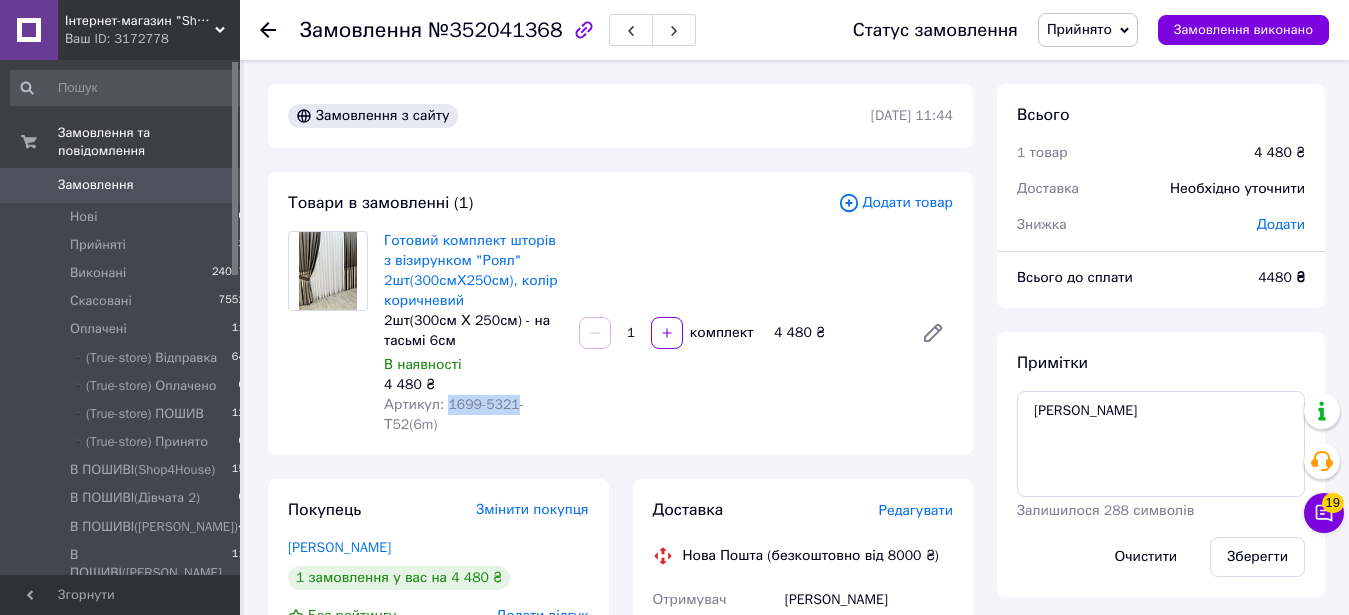 copy on "1699-5321" 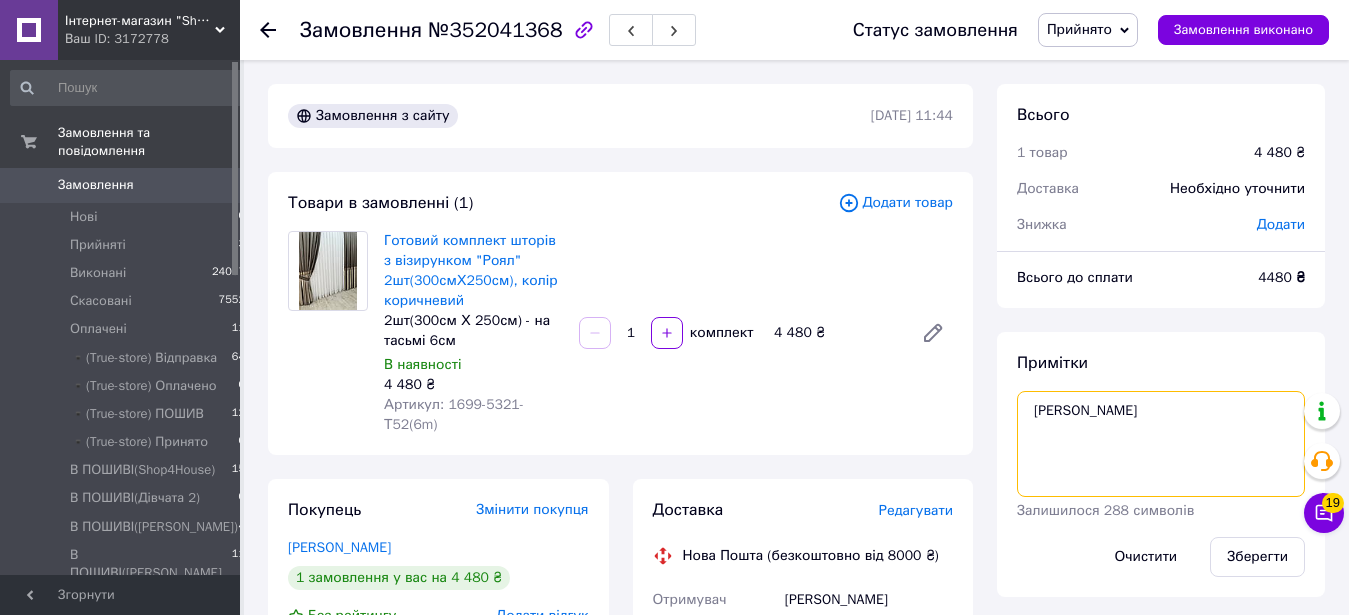 click on "[PERSON_NAME]" at bounding box center [1161, 444] 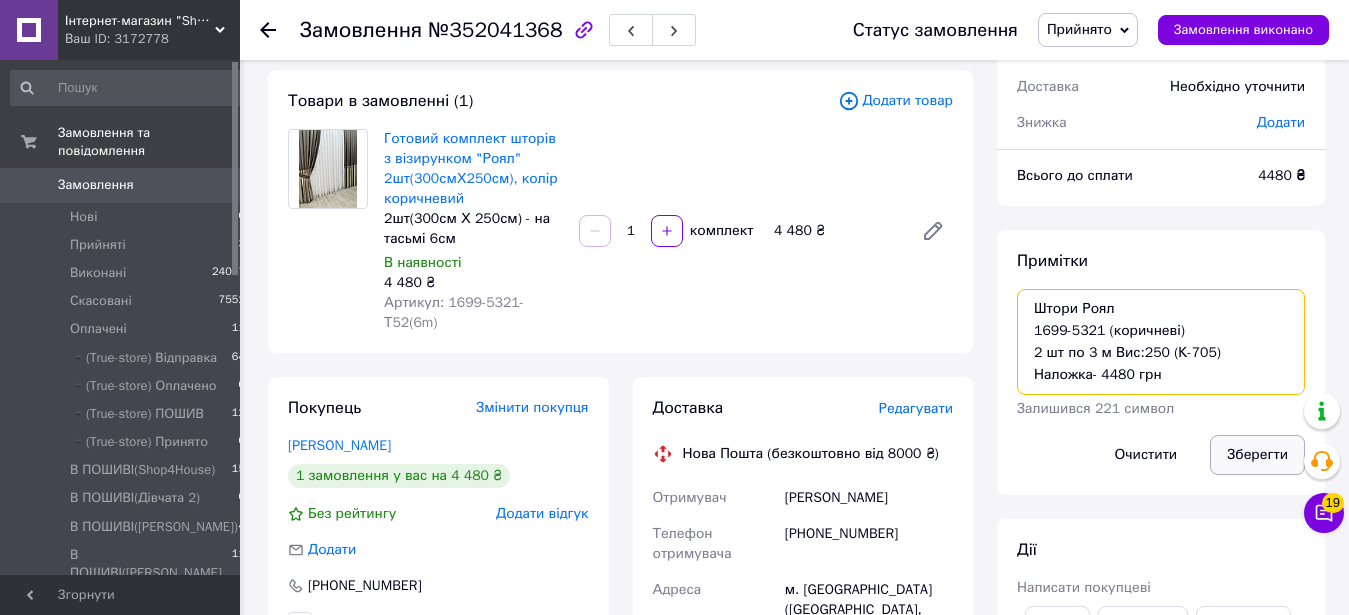 type on "Штори Роял
1699-5321 (коричневі)
2 шт по 3 м Вис:250 (К-705)
Наложка- 4480 грн" 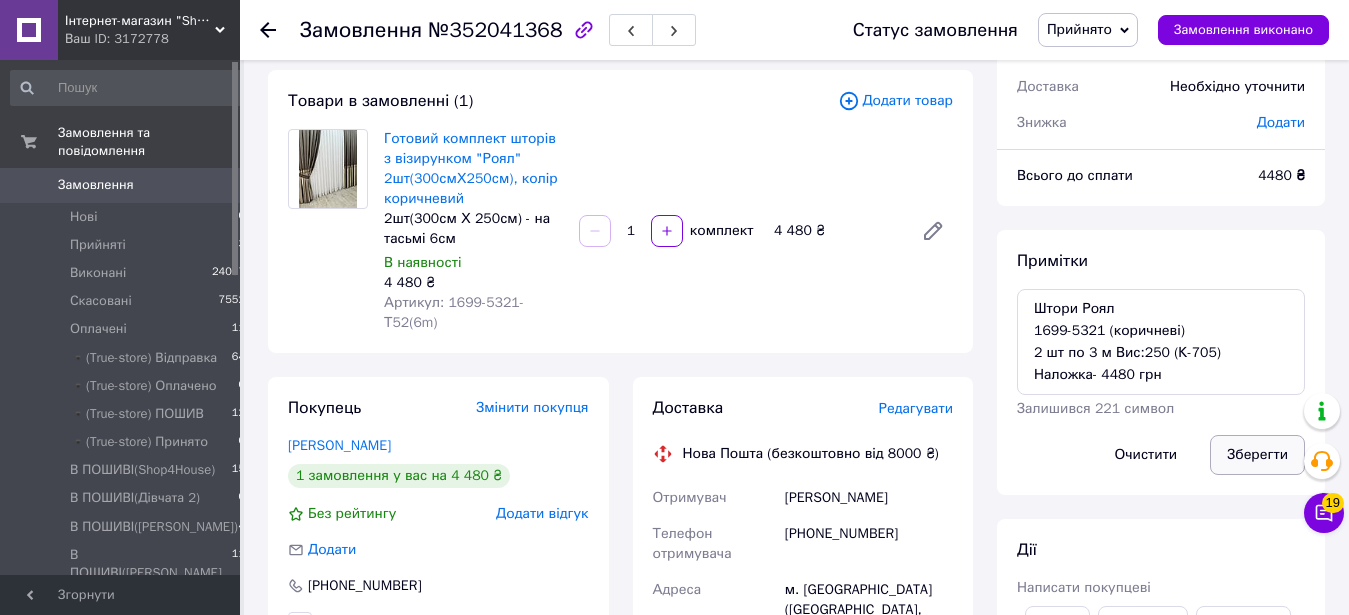 click on "Зберегти" at bounding box center [1257, 455] 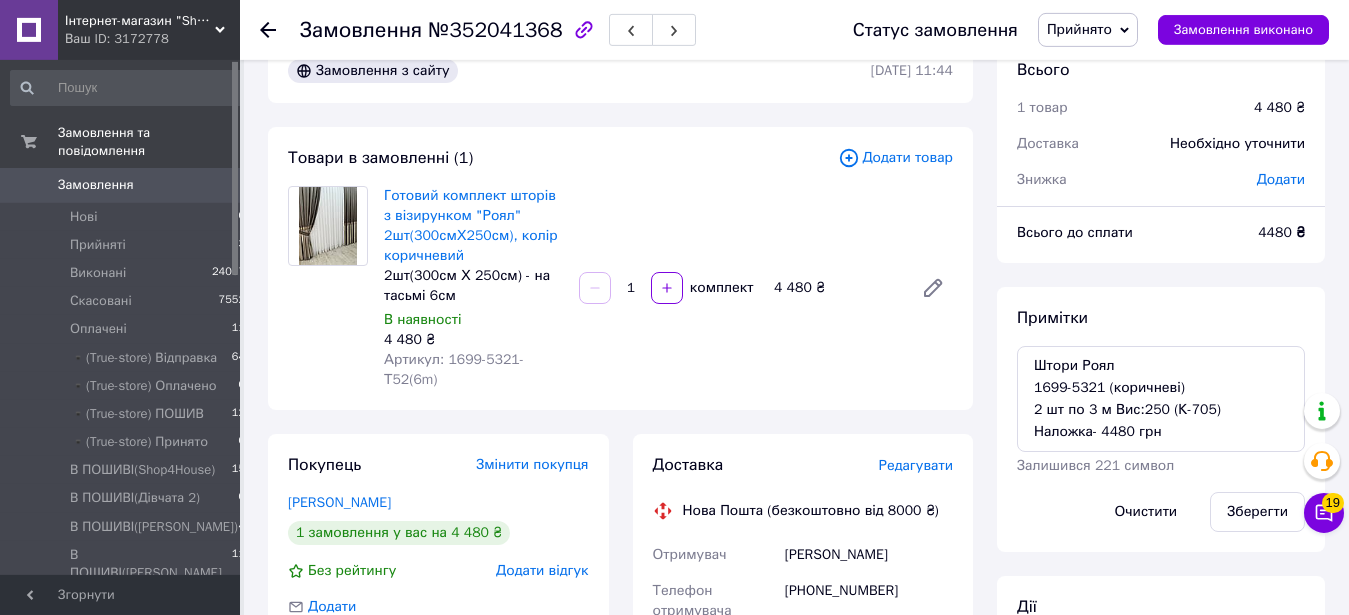 scroll, scrollTop: 102, scrollLeft: 0, axis: vertical 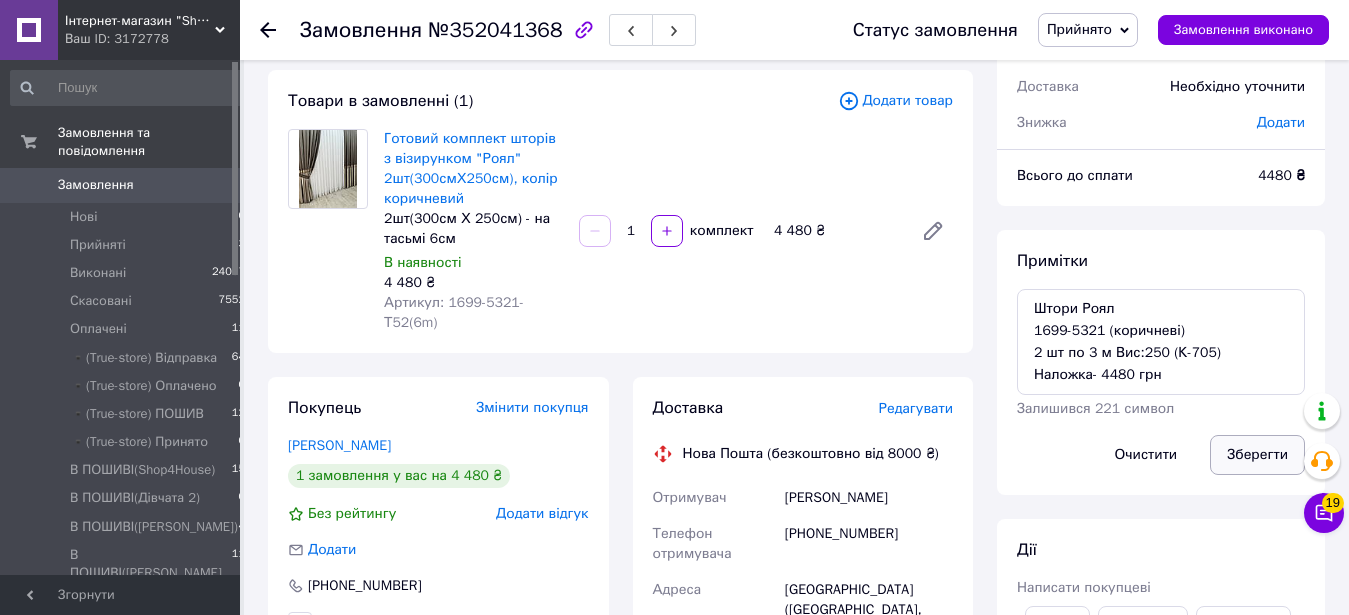 click on "Зберегти" at bounding box center [1257, 455] 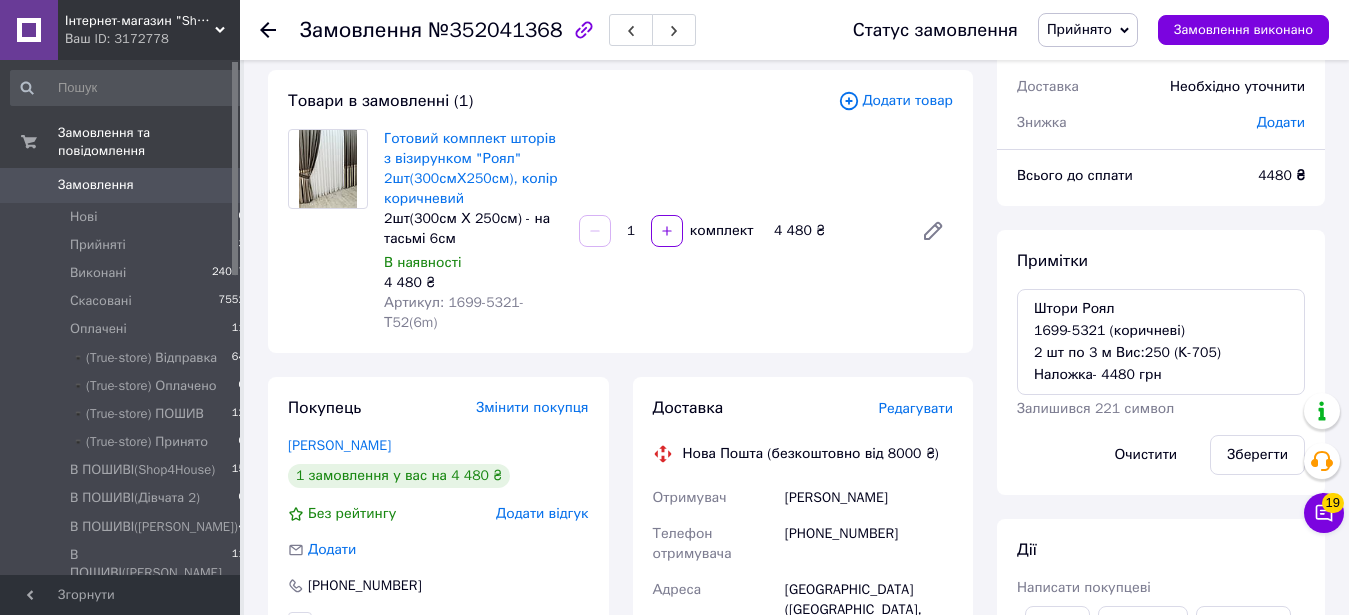 click on "Прийнято" at bounding box center (1079, 29) 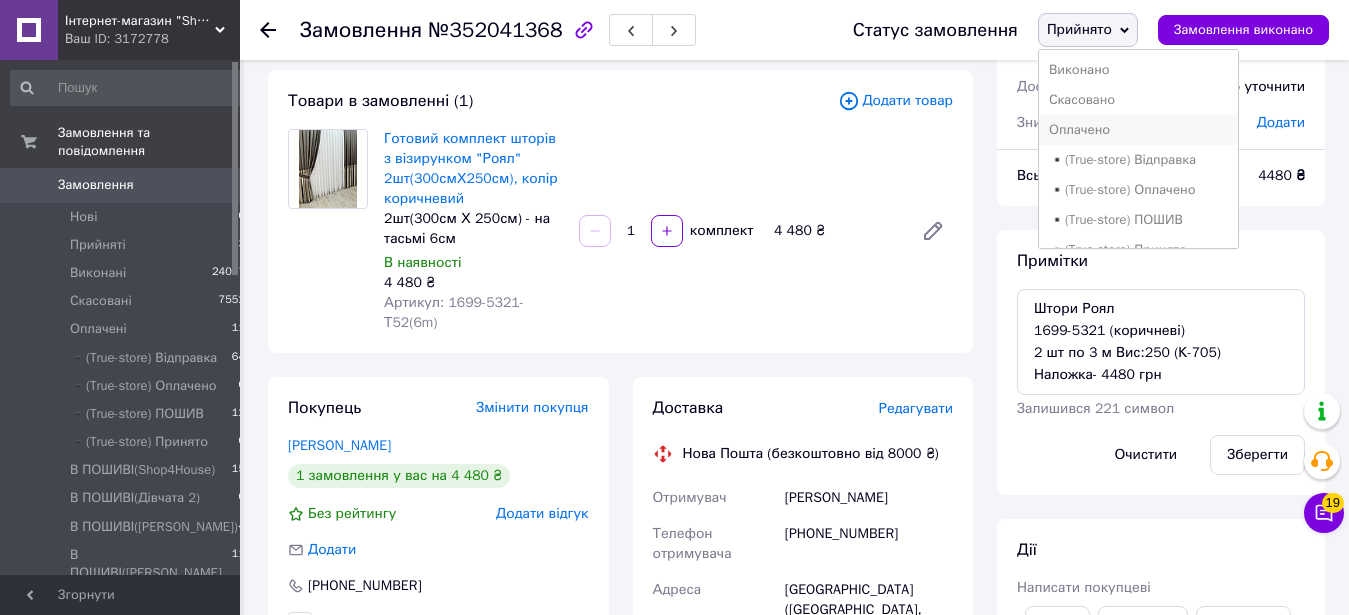 click on "Оплачено" at bounding box center [1139, 130] 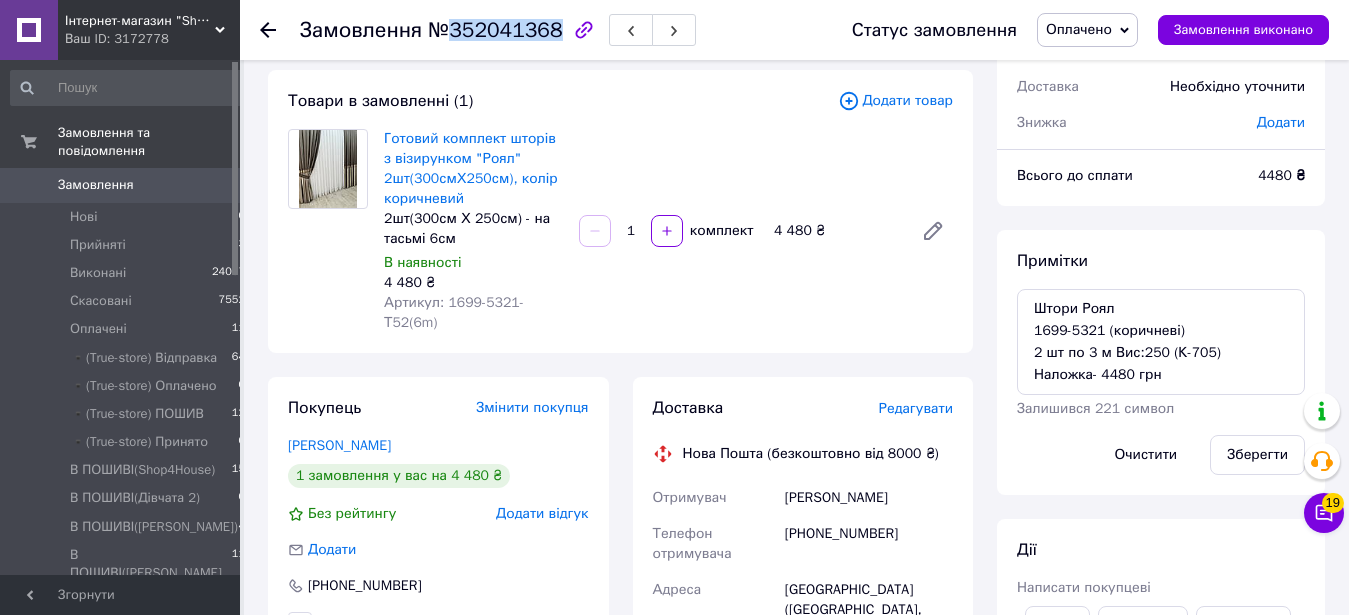 drag, startPoint x: 440, startPoint y: 31, endPoint x: 545, endPoint y: 30, distance: 105.00476 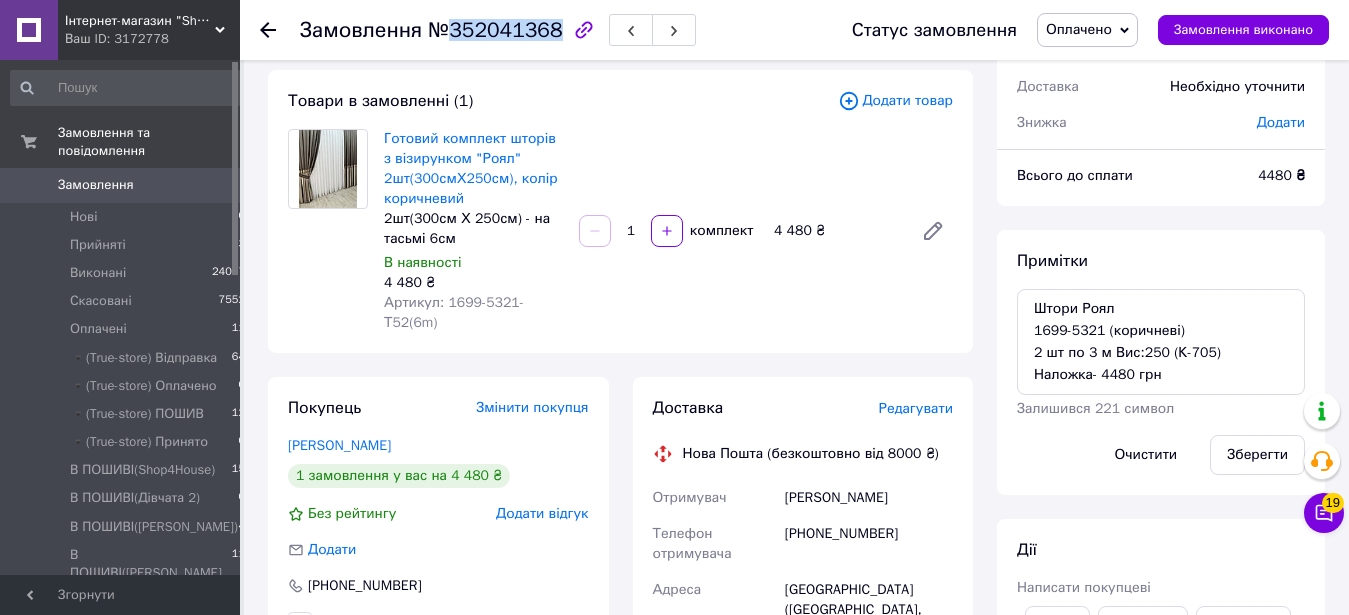 click on "№352041368" at bounding box center [495, 30] 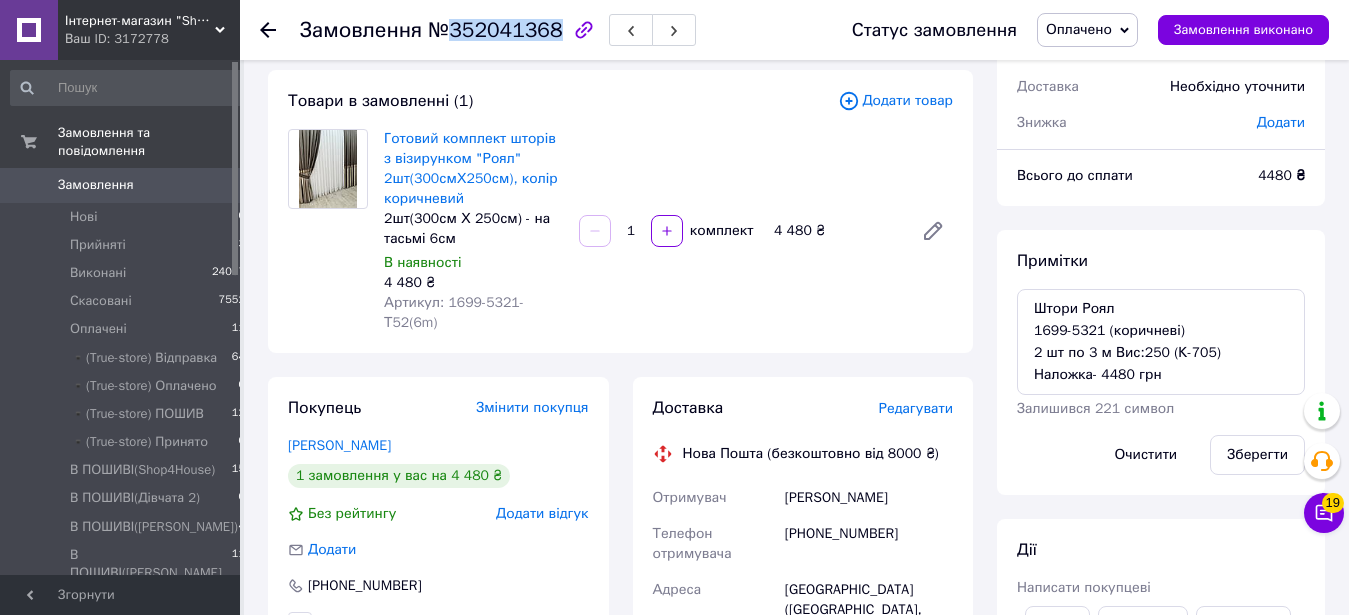 click on "4480 ₴" at bounding box center [1281, 176] 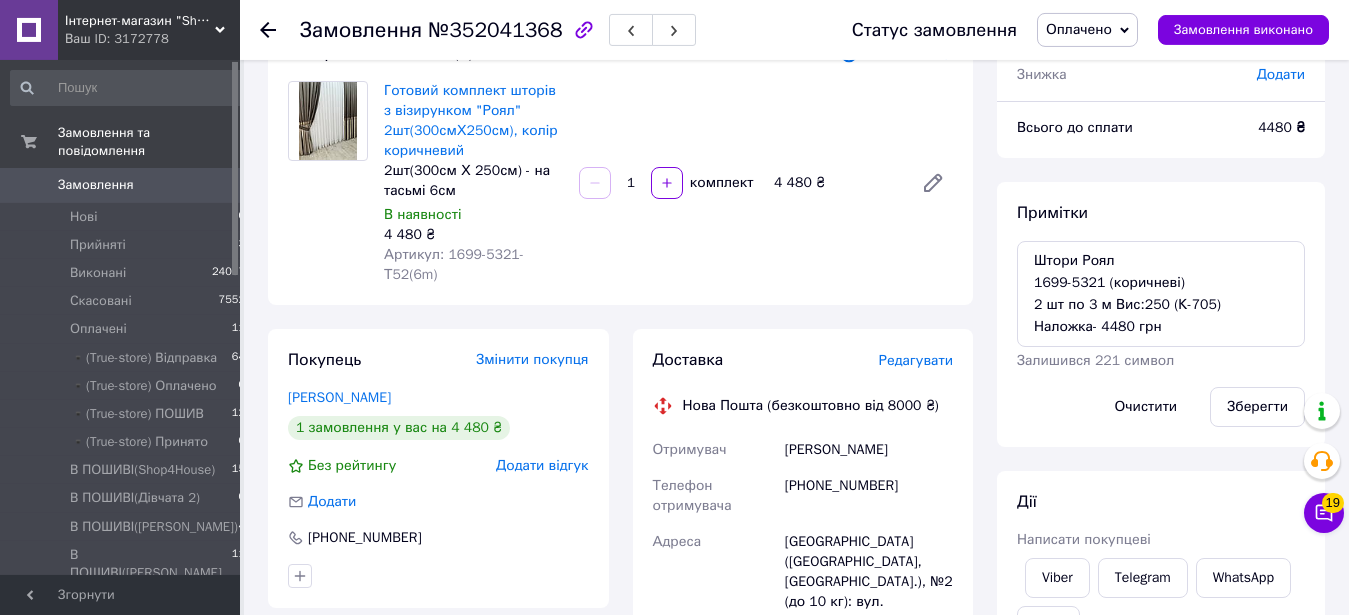 scroll, scrollTop: 204, scrollLeft: 0, axis: vertical 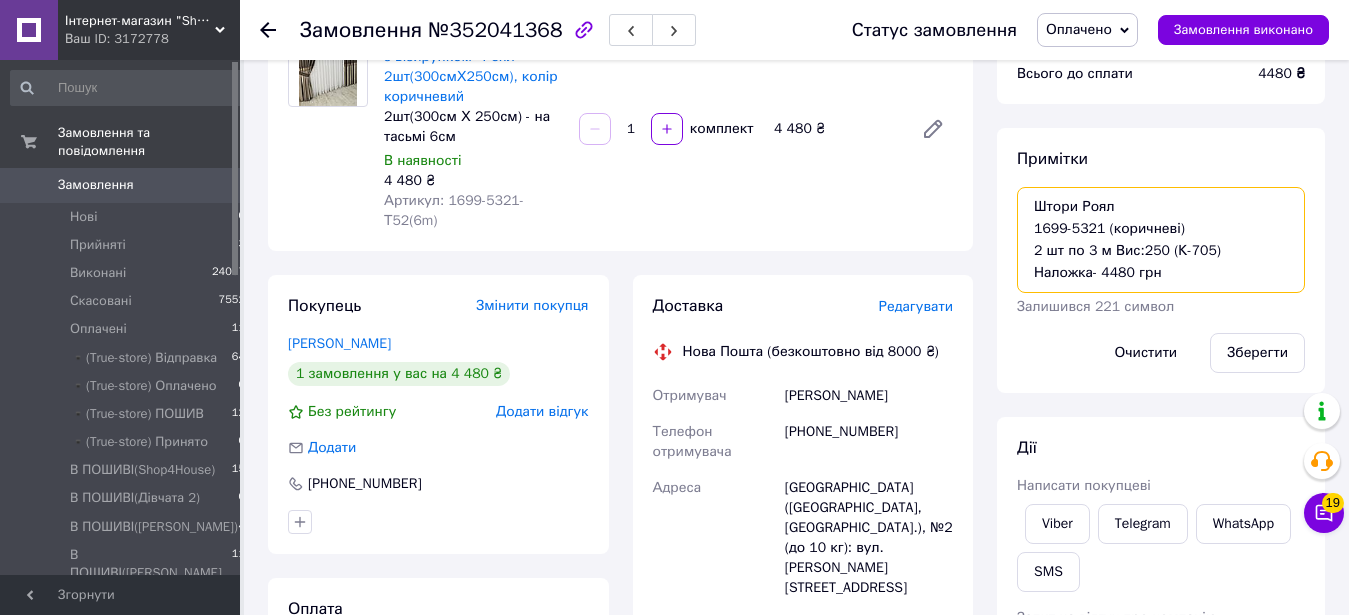 drag, startPoint x: 1027, startPoint y: 201, endPoint x: 1214, endPoint y: 244, distance: 191.88017 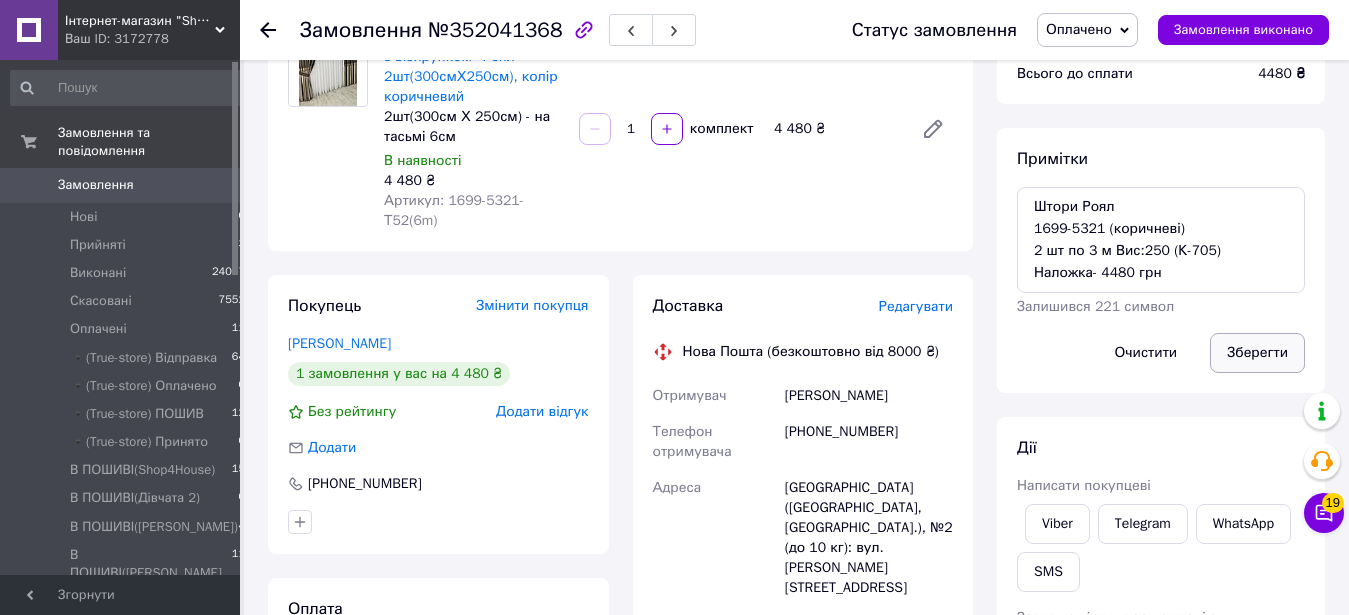 click on "Зберегти" at bounding box center [1257, 353] 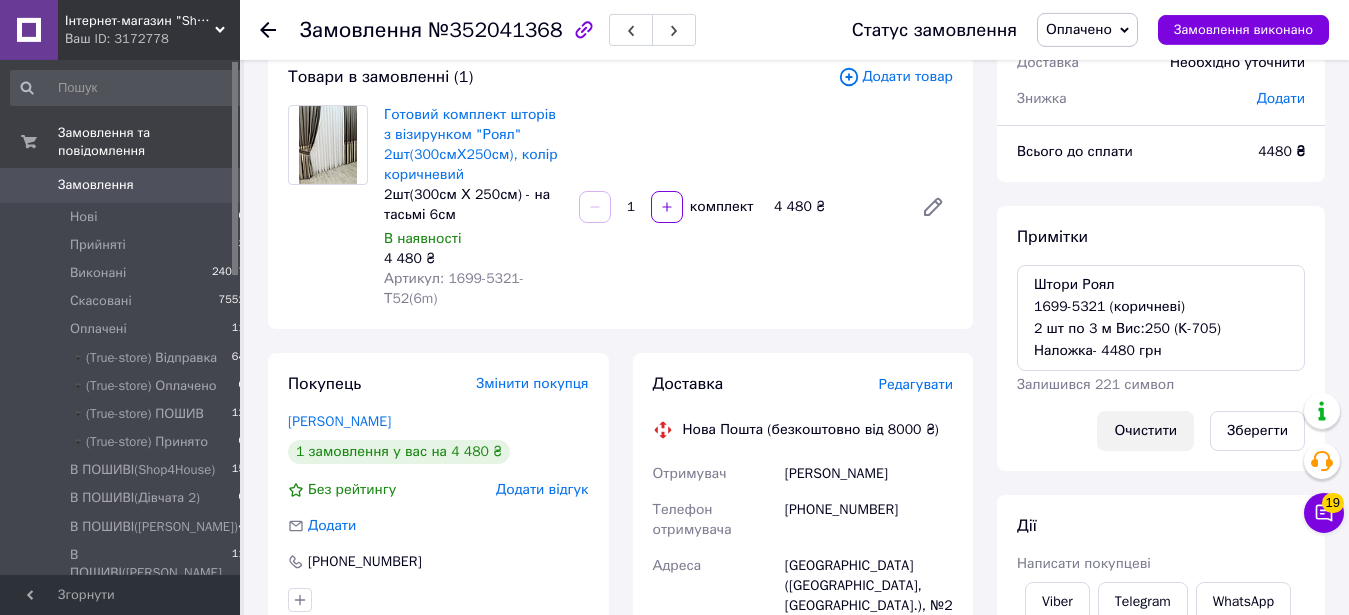 scroll, scrollTop: 204, scrollLeft: 0, axis: vertical 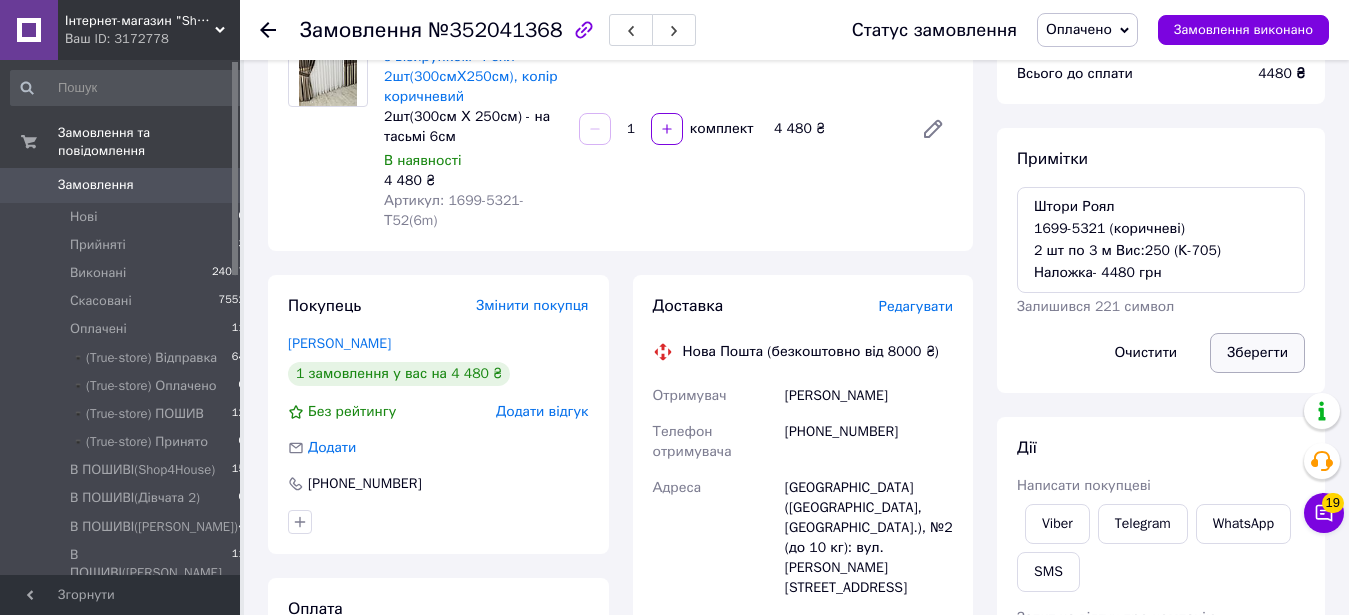 click on "Зберегти" at bounding box center [1257, 353] 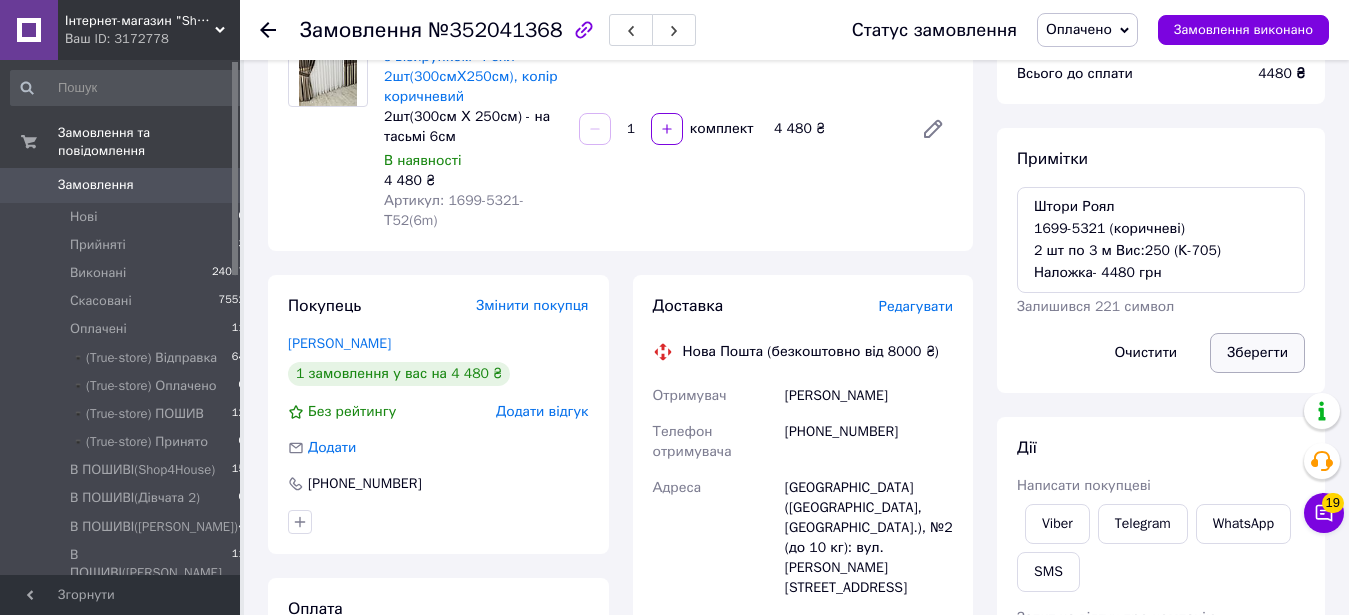 click on "Зберегти" at bounding box center [1257, 353] 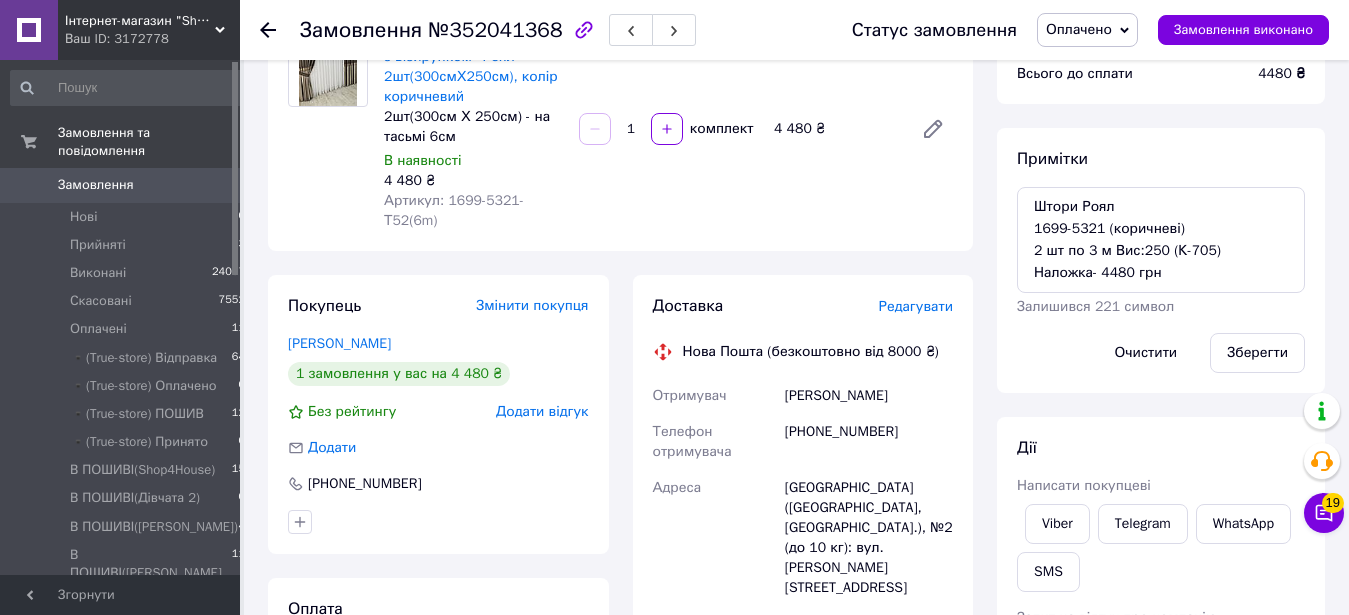scroll, scrollTop: 0, scrollLeft: 0, axis: both 